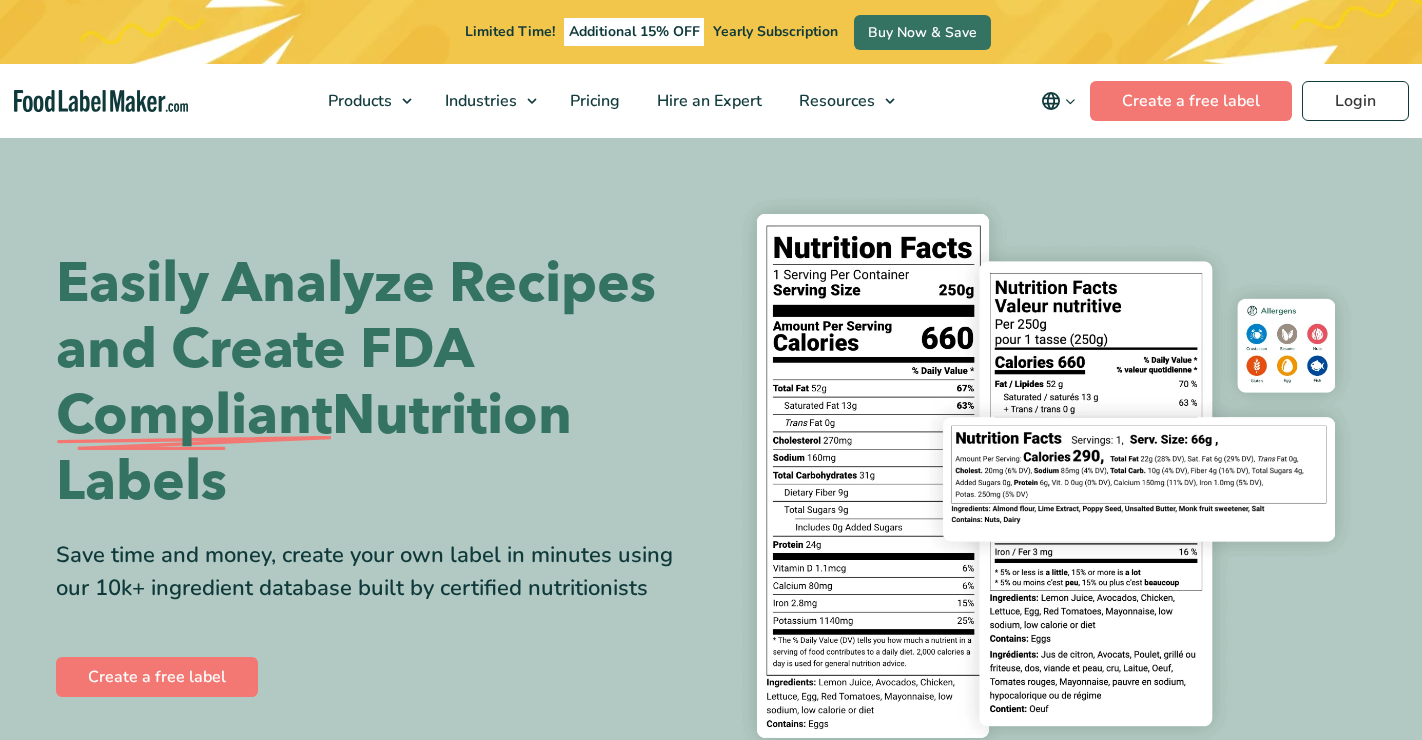 scroll, scrollTop: 0, scrollLeft: 0, axis: both 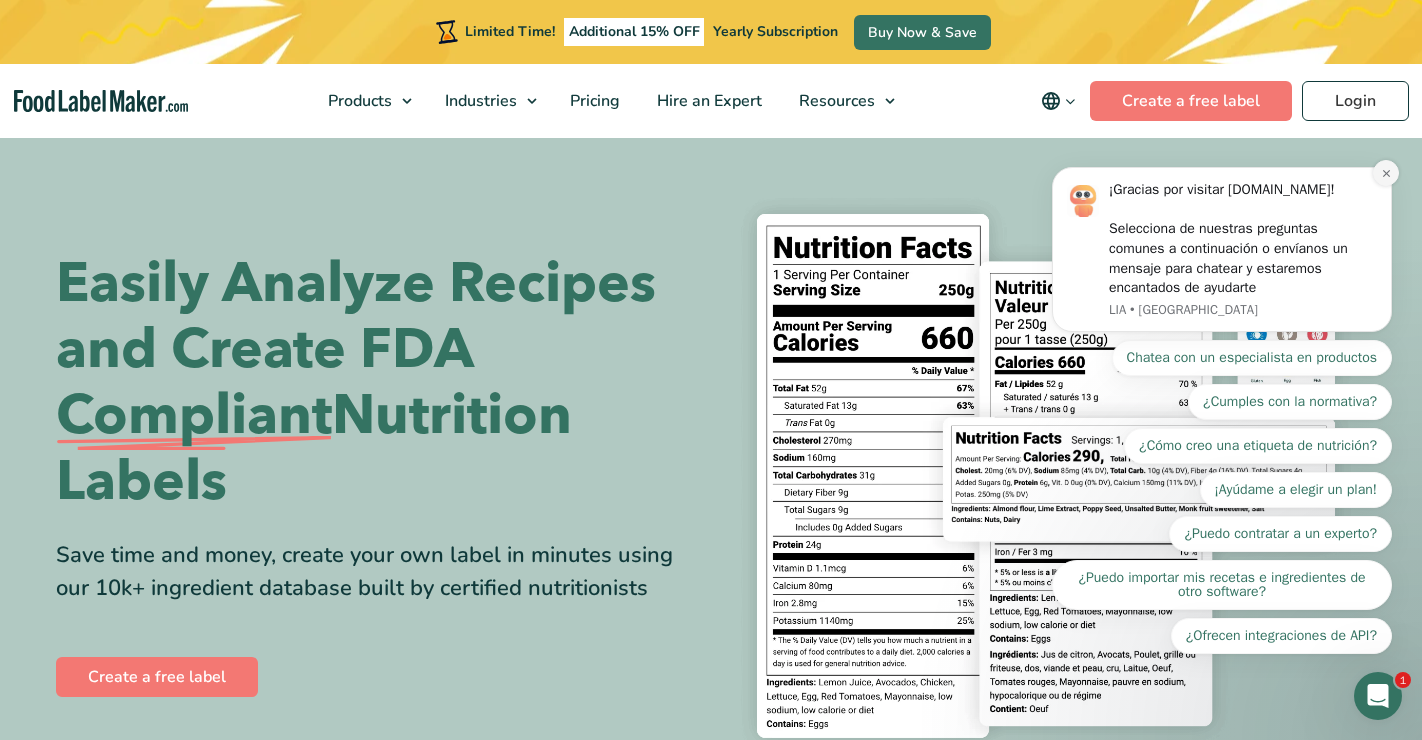 click 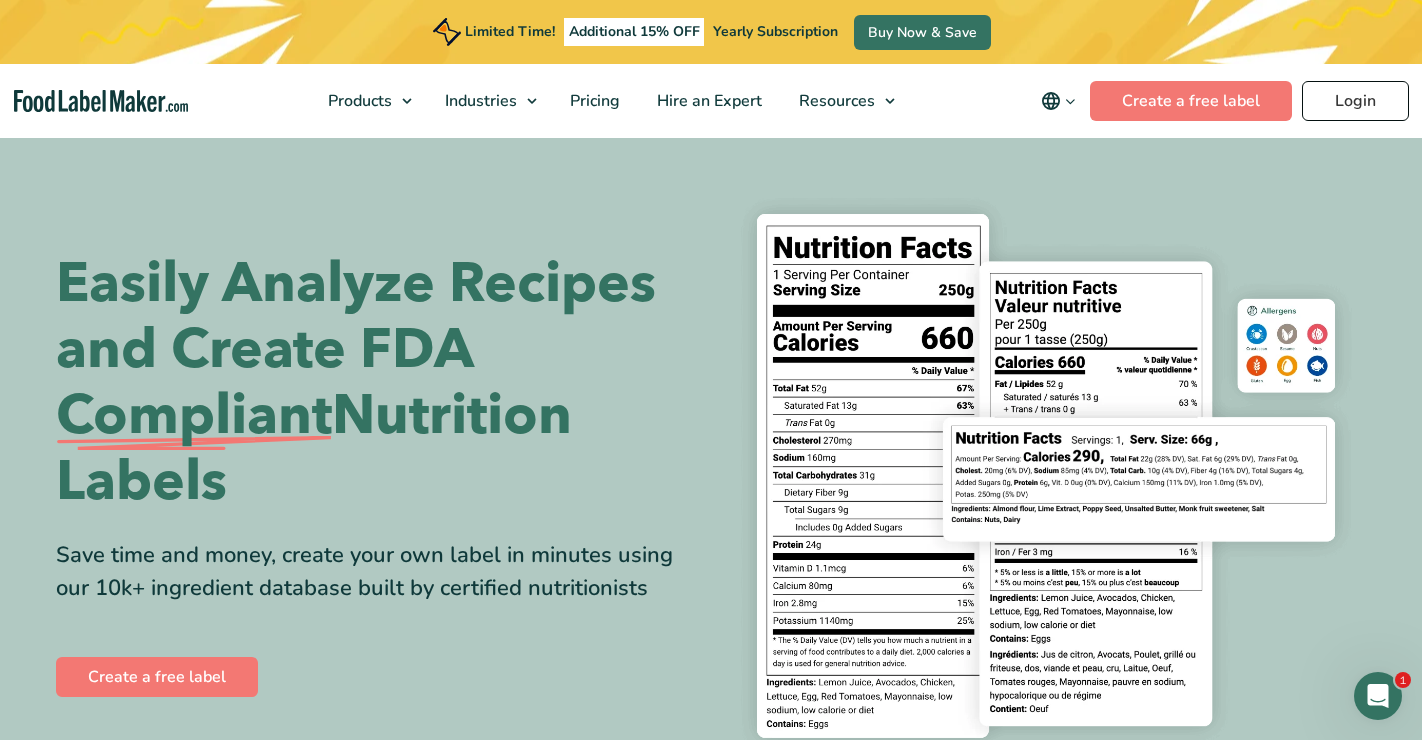 click on "Login" at bounding box center (1355, 101) 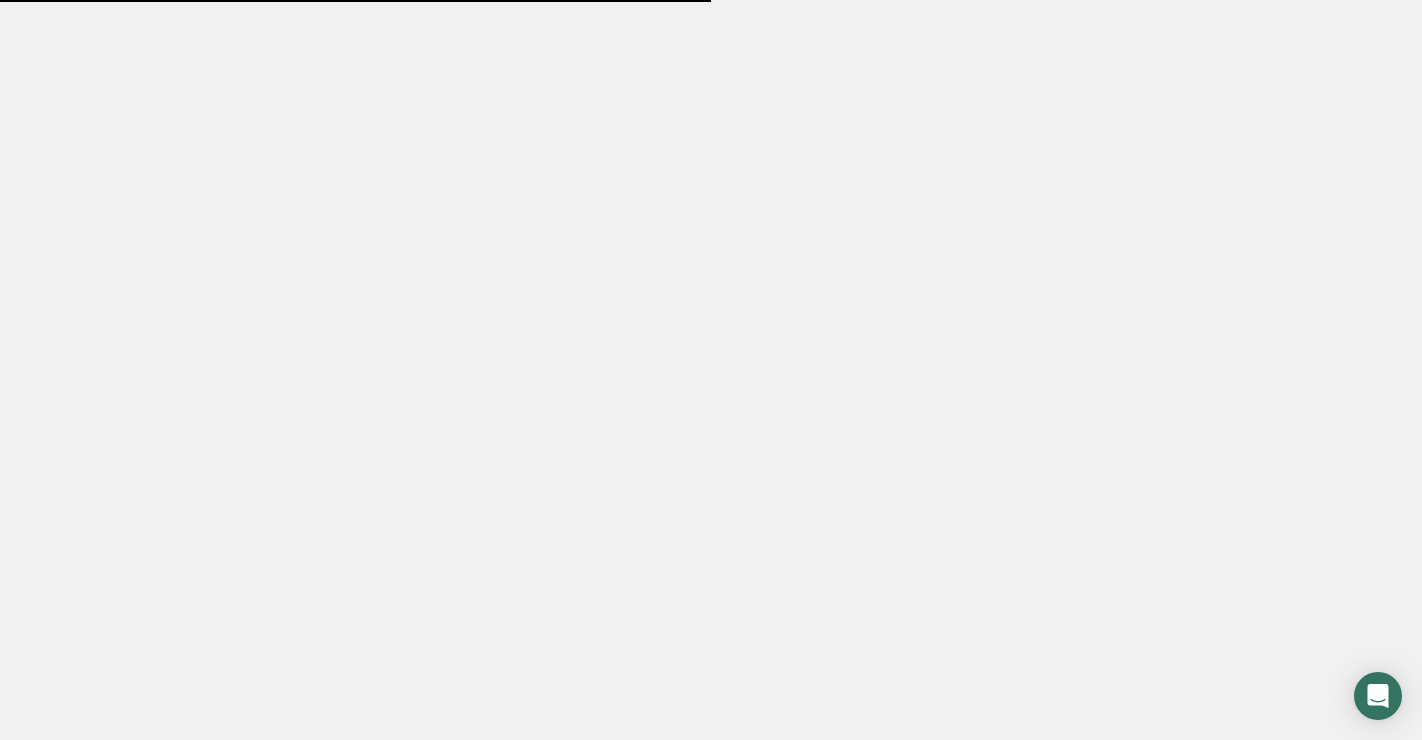 scroll, scrollTop: 0, scrollLeft: 0, axis: both 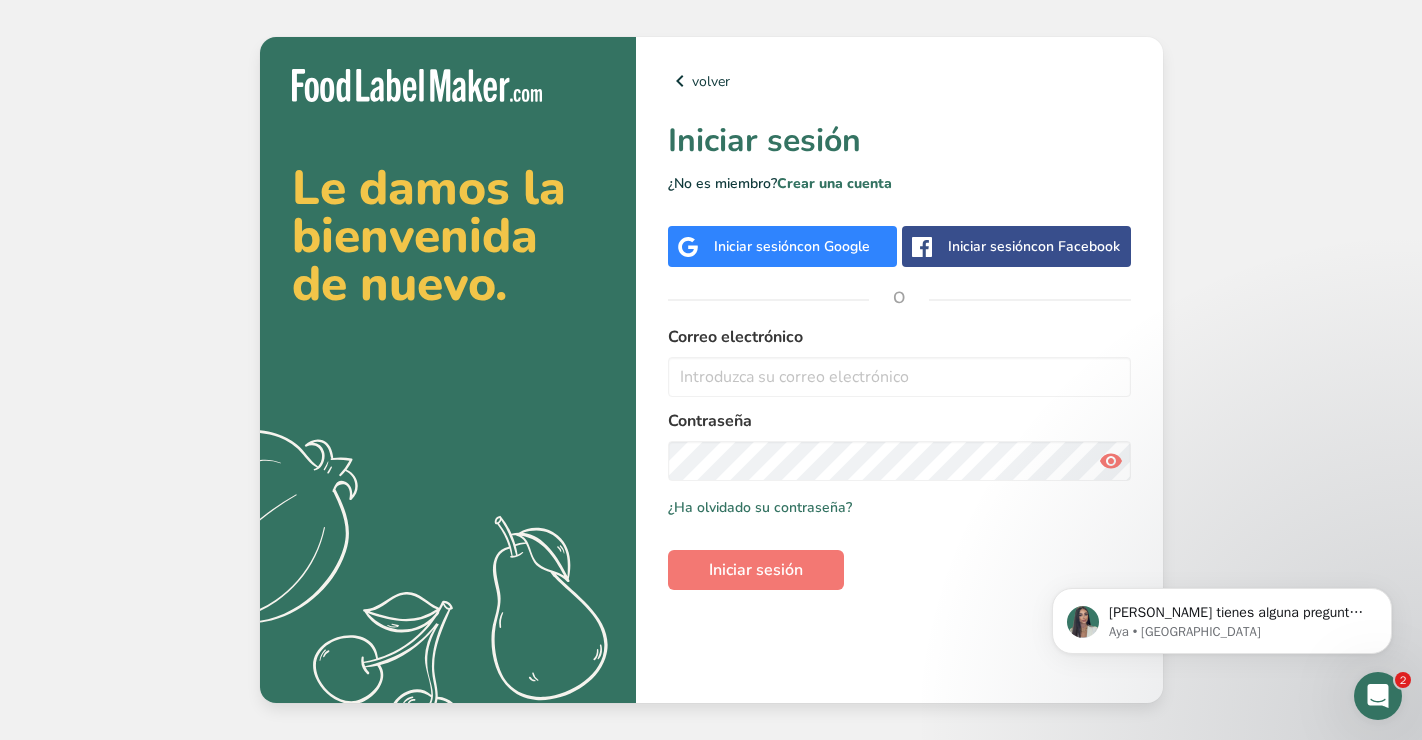 click on "volver
Iniciar sesión
¿No es miembro?
Crear una cuenta
Iniciar sesión   con Google
Iniciar sesión   con Facebook   O   Correo electrónico   Contraseña
Recuérdame
¿Ha olvidado su contraseña?
Iniciar sesión" at bounding box center [899, 370] 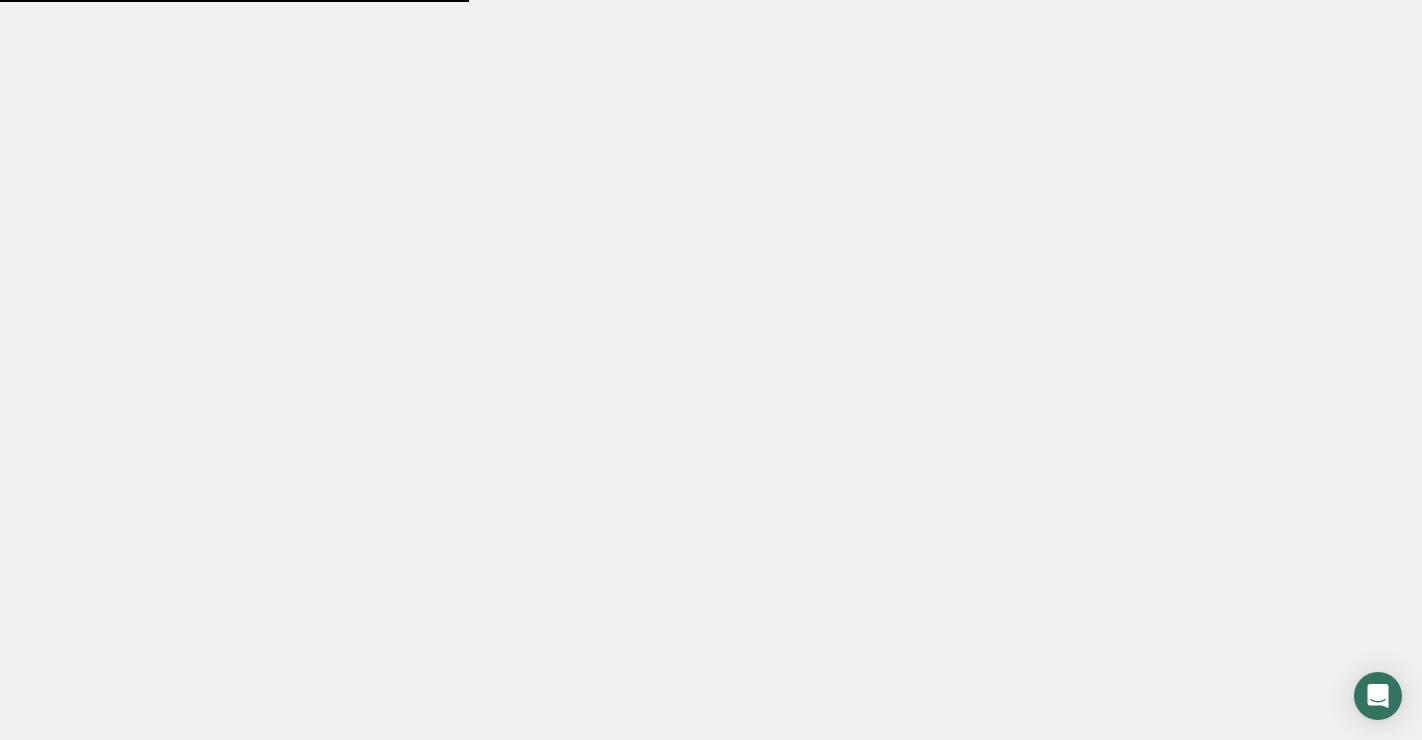 scroll, scrollTop: 0, scrollLeft: 0, axis: both 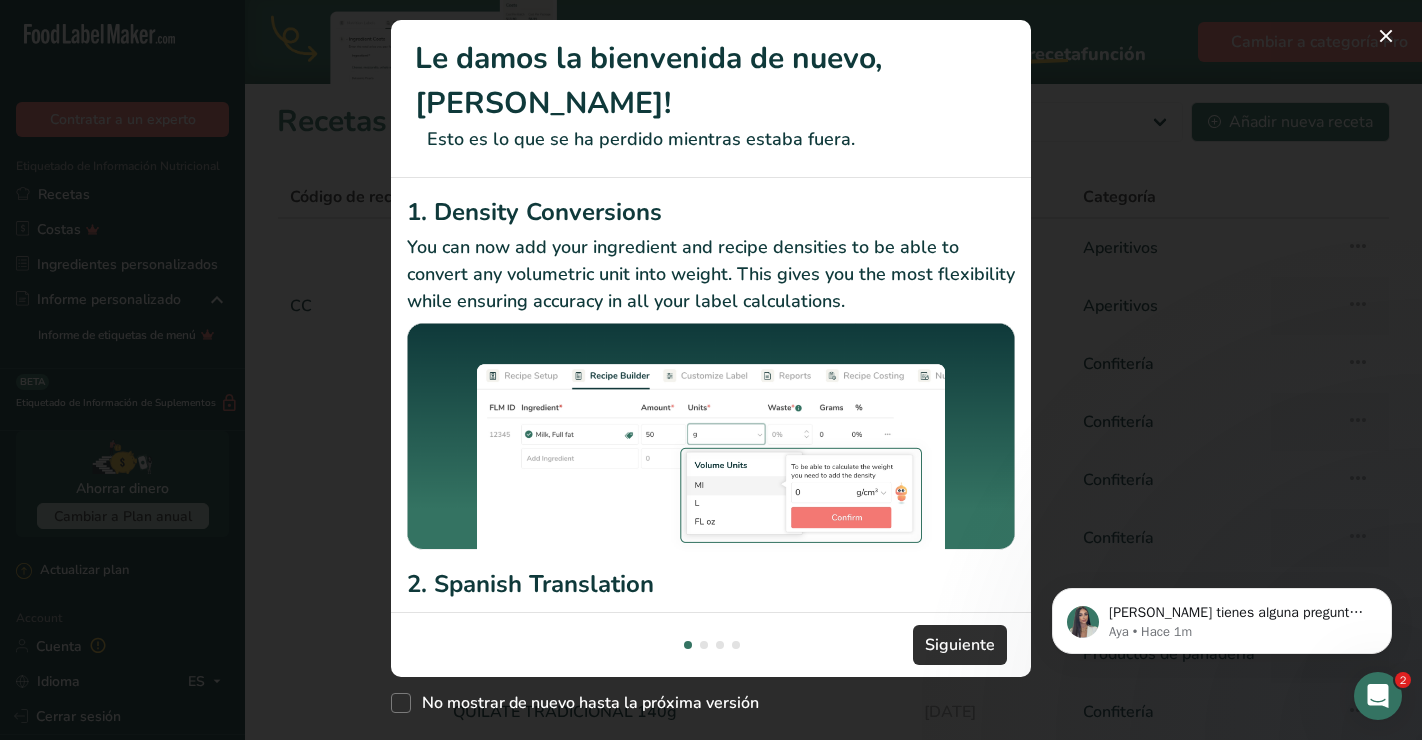 click on "Siguiente" at bounding box center (960, 645) 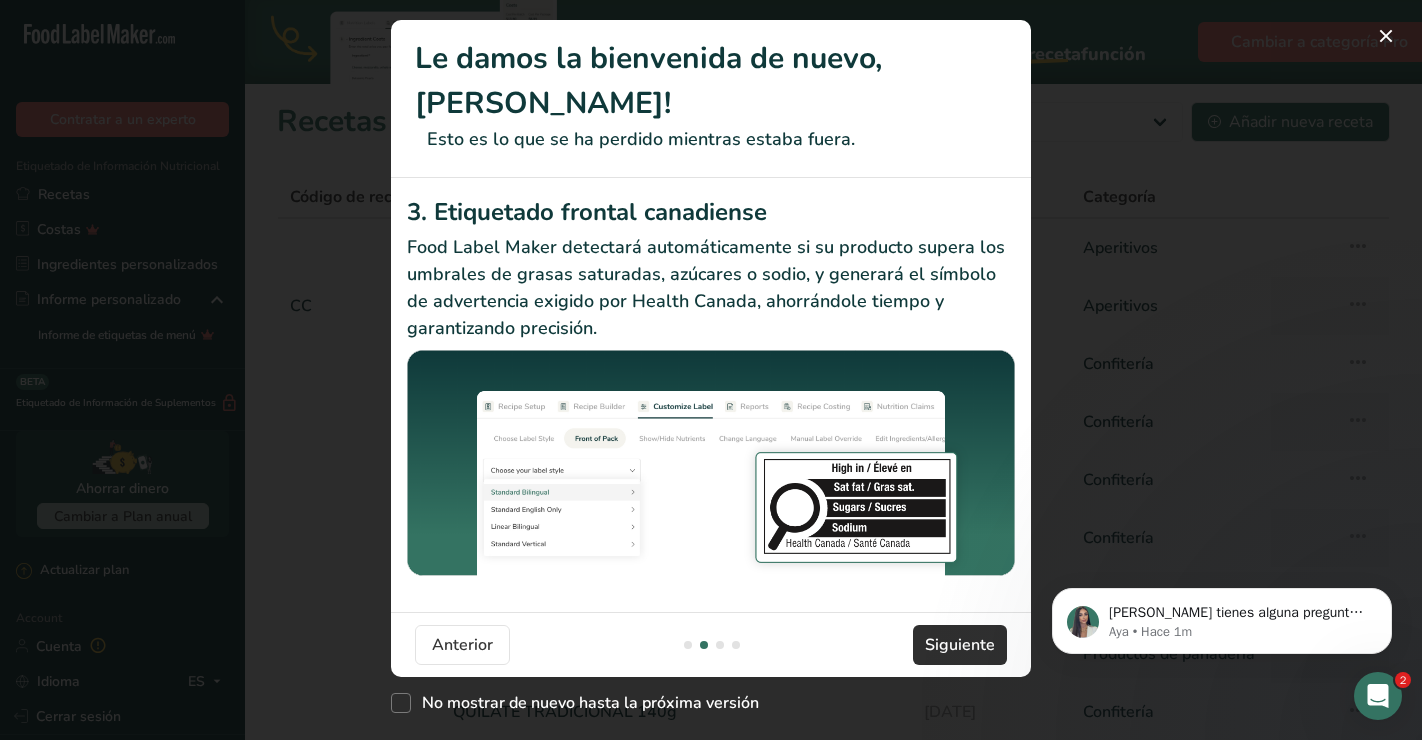 click on "Siguiente" at bounding box center [960, 645] 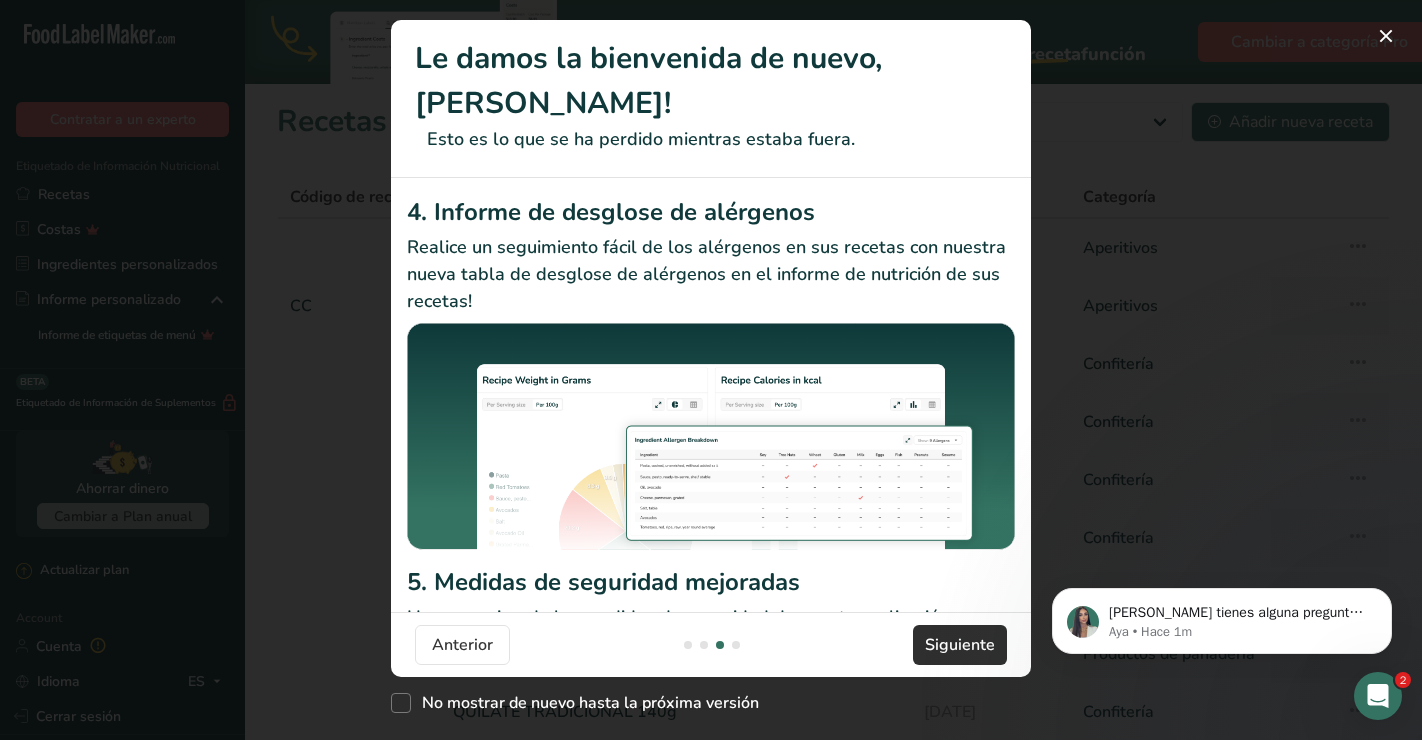 click on "Siguiente" at bounding box center [960, 645] 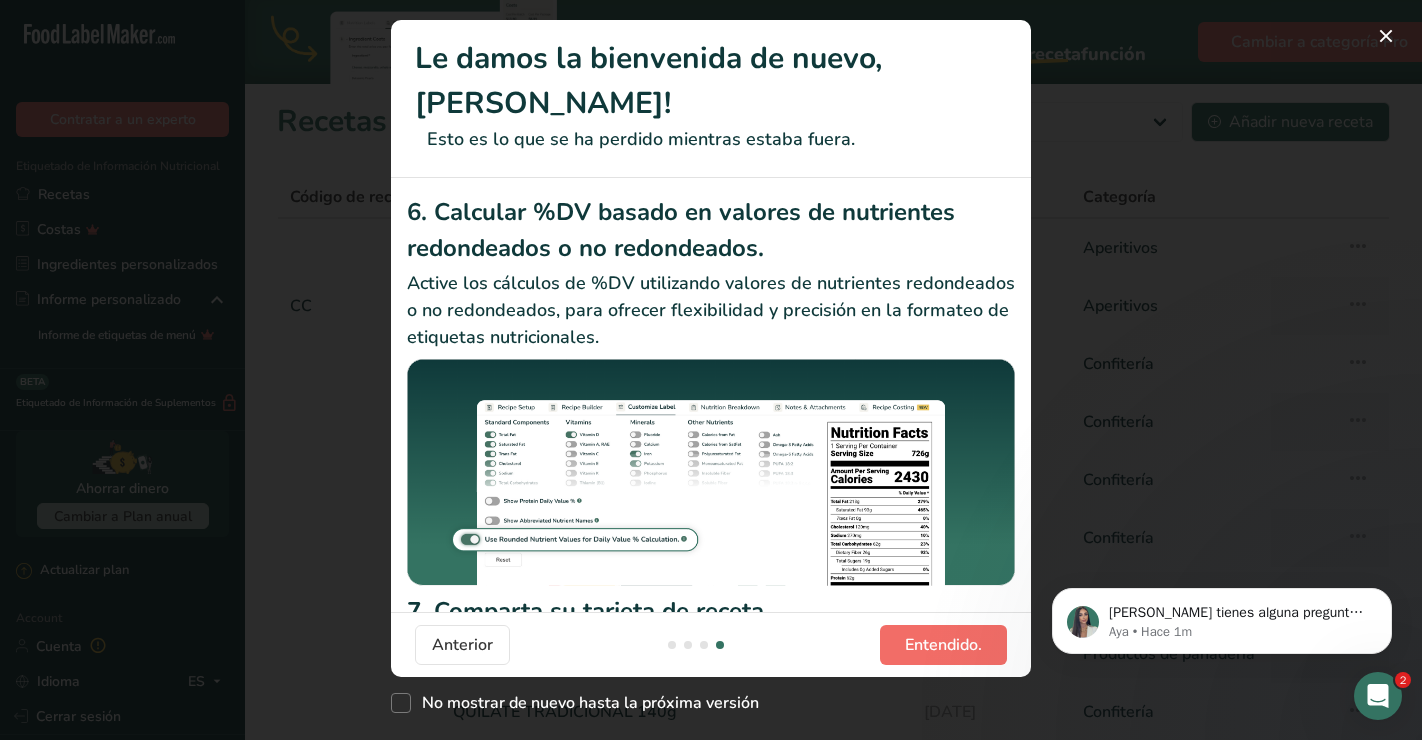click on "Entendido." at bounding box center [943, 645] 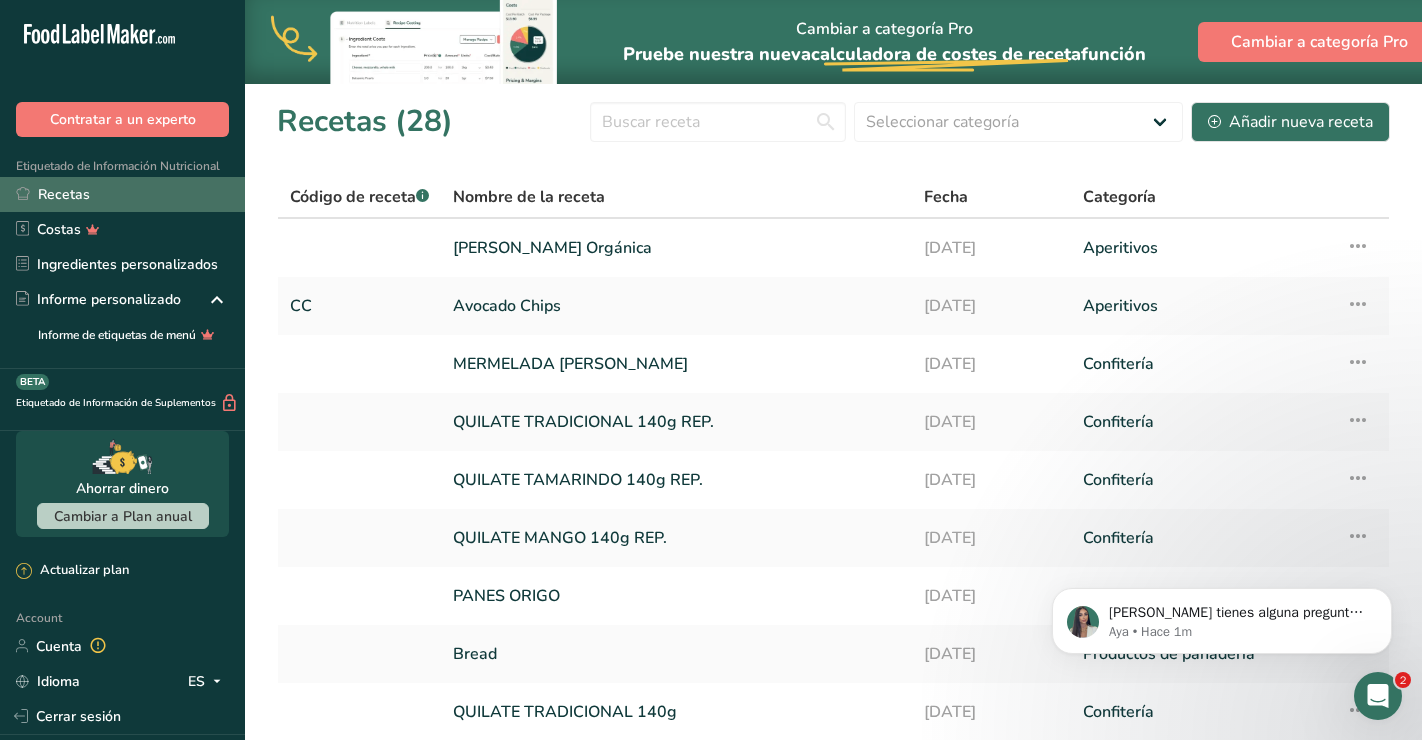 click on "Recetas" at bounding box center (122, 194) 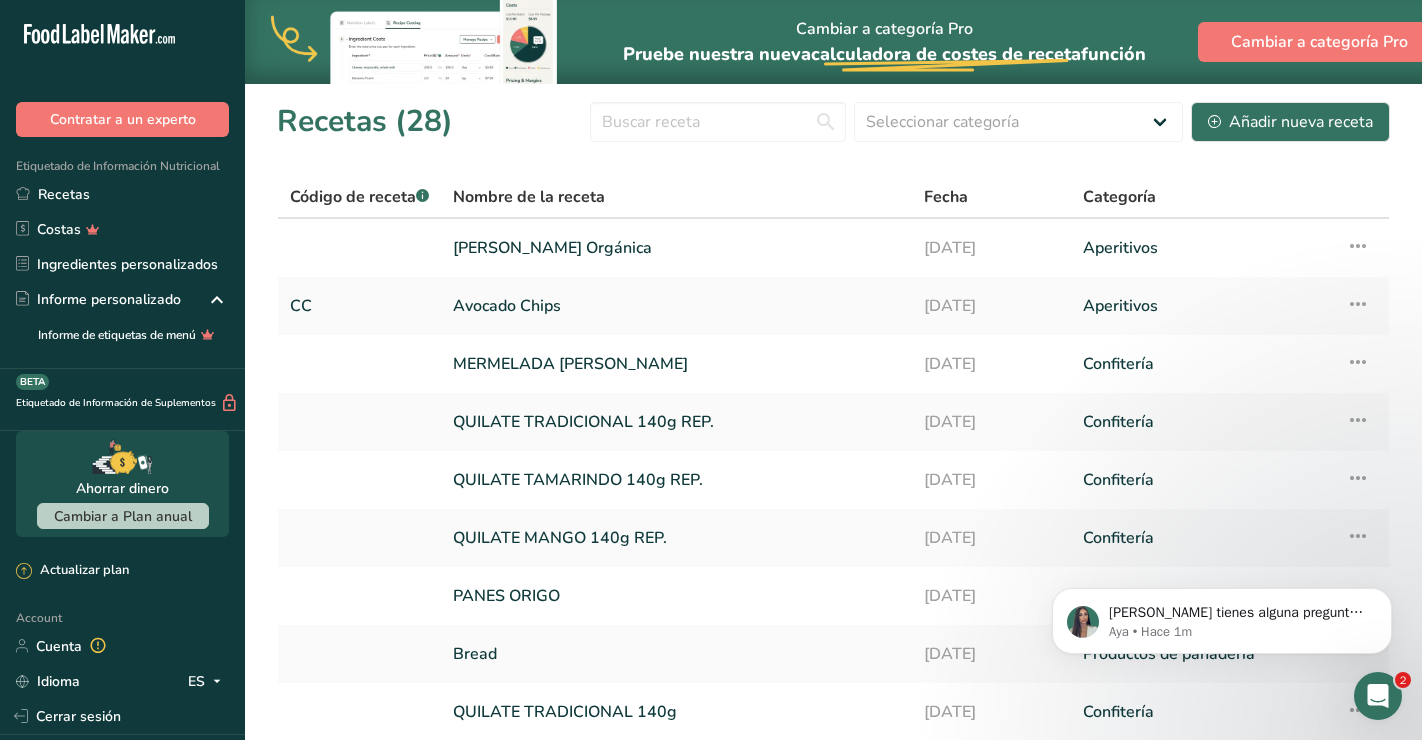 scroll, scrollTop: 0, scrollLeft: 0, axis: both 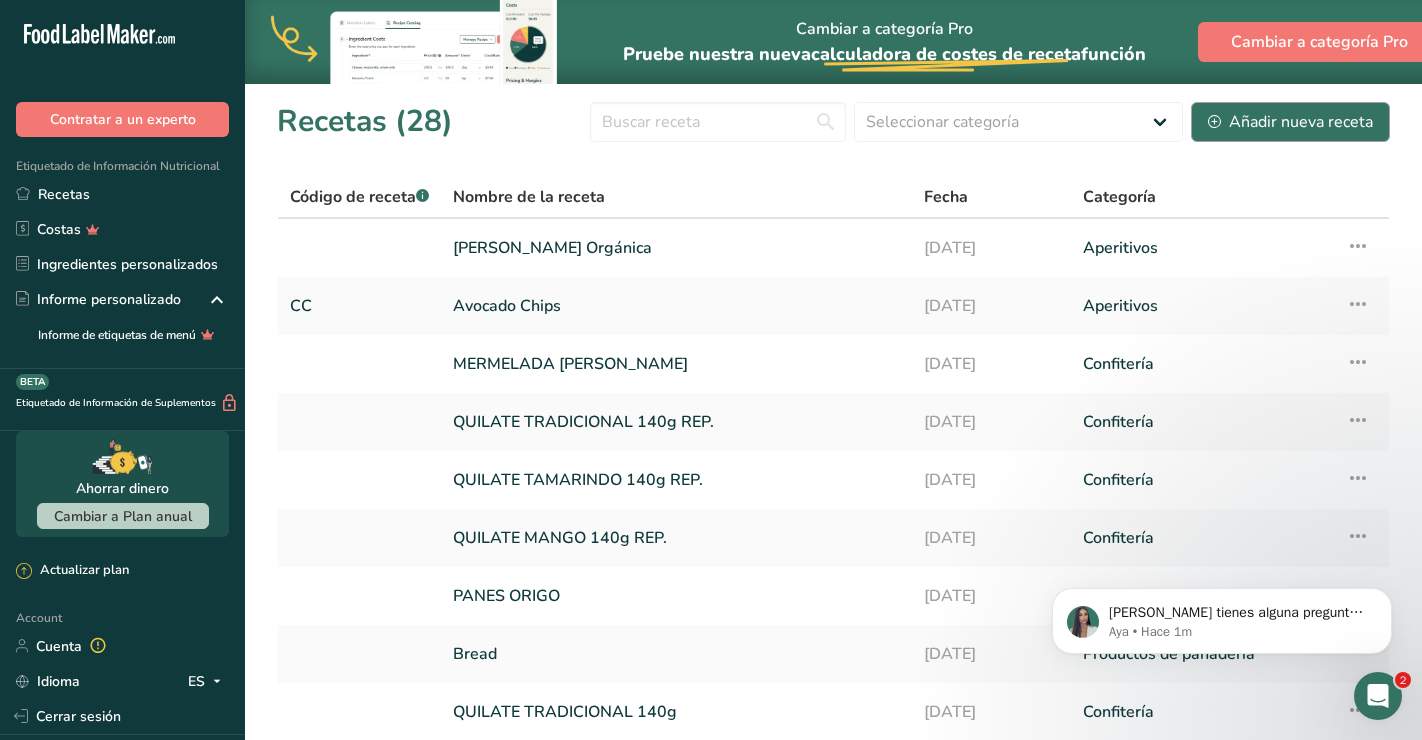 click on "Añadir nueva receta" at bounding box center [1290, 122] 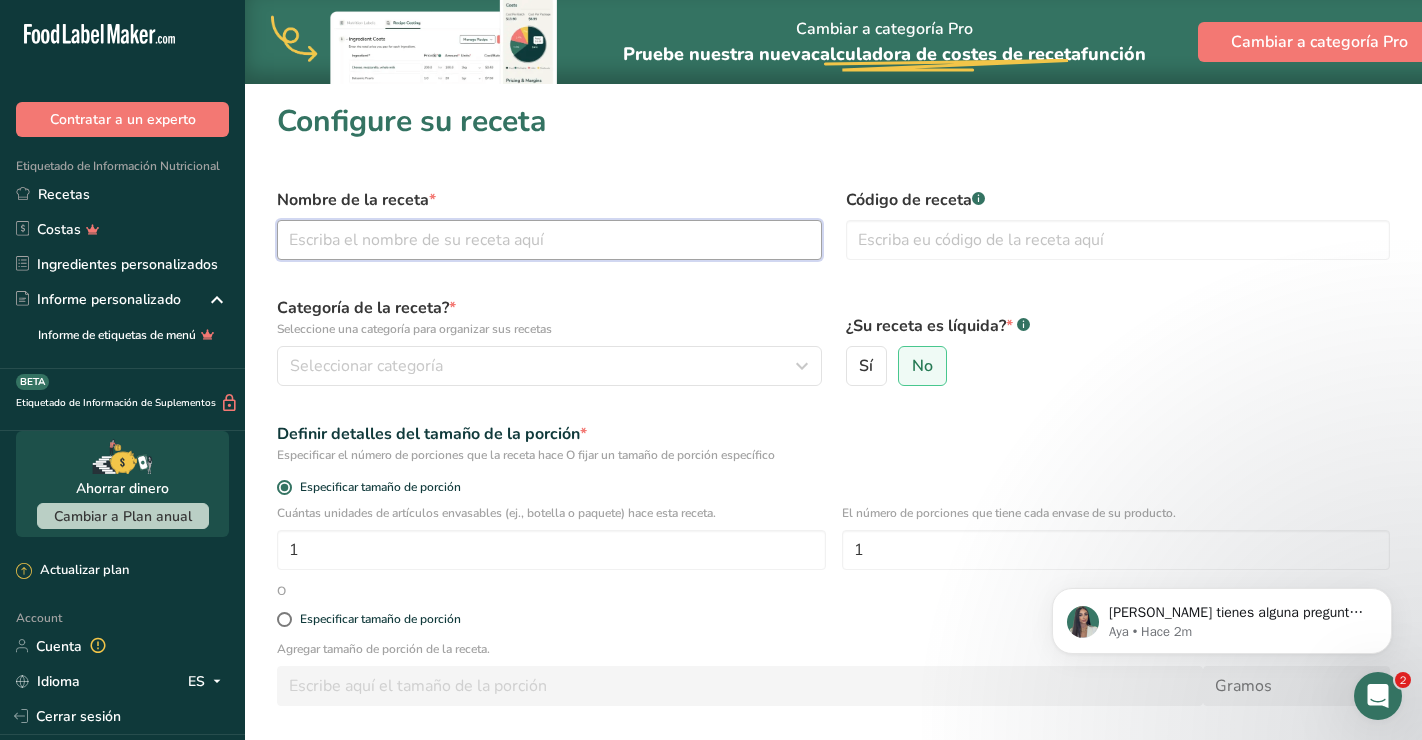 click at bounding box center (549, 240) 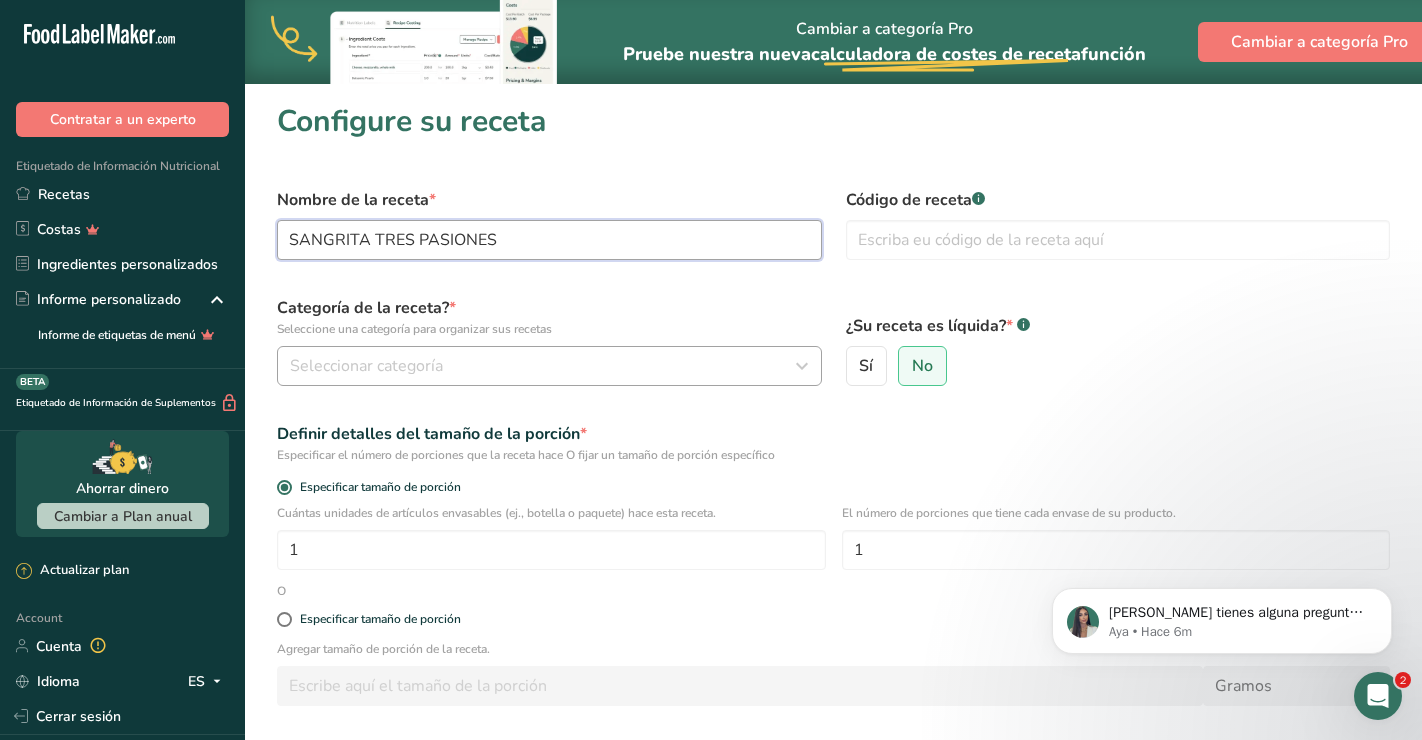 type on "SANGRITA TRES PASIONES" 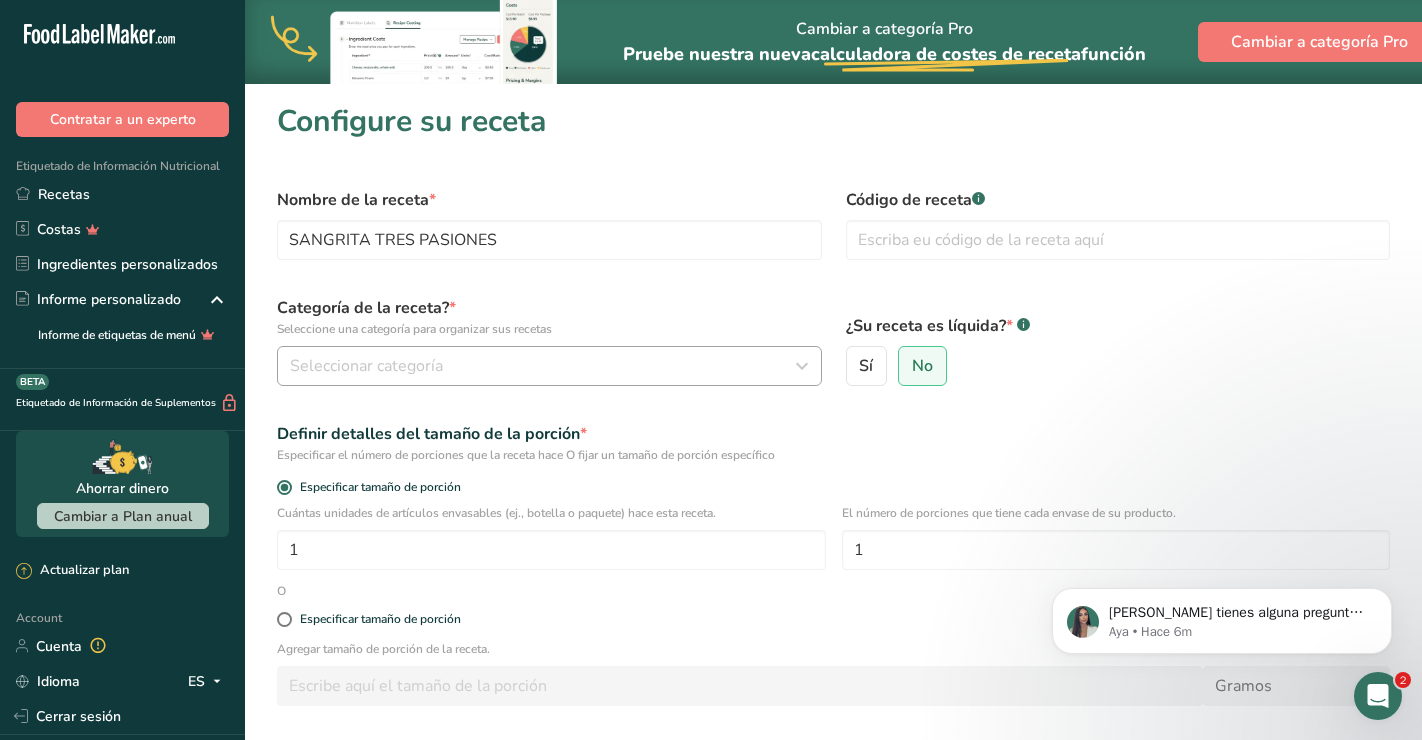 click on "Seleccionar categoría" at bounding box center [549, 366] 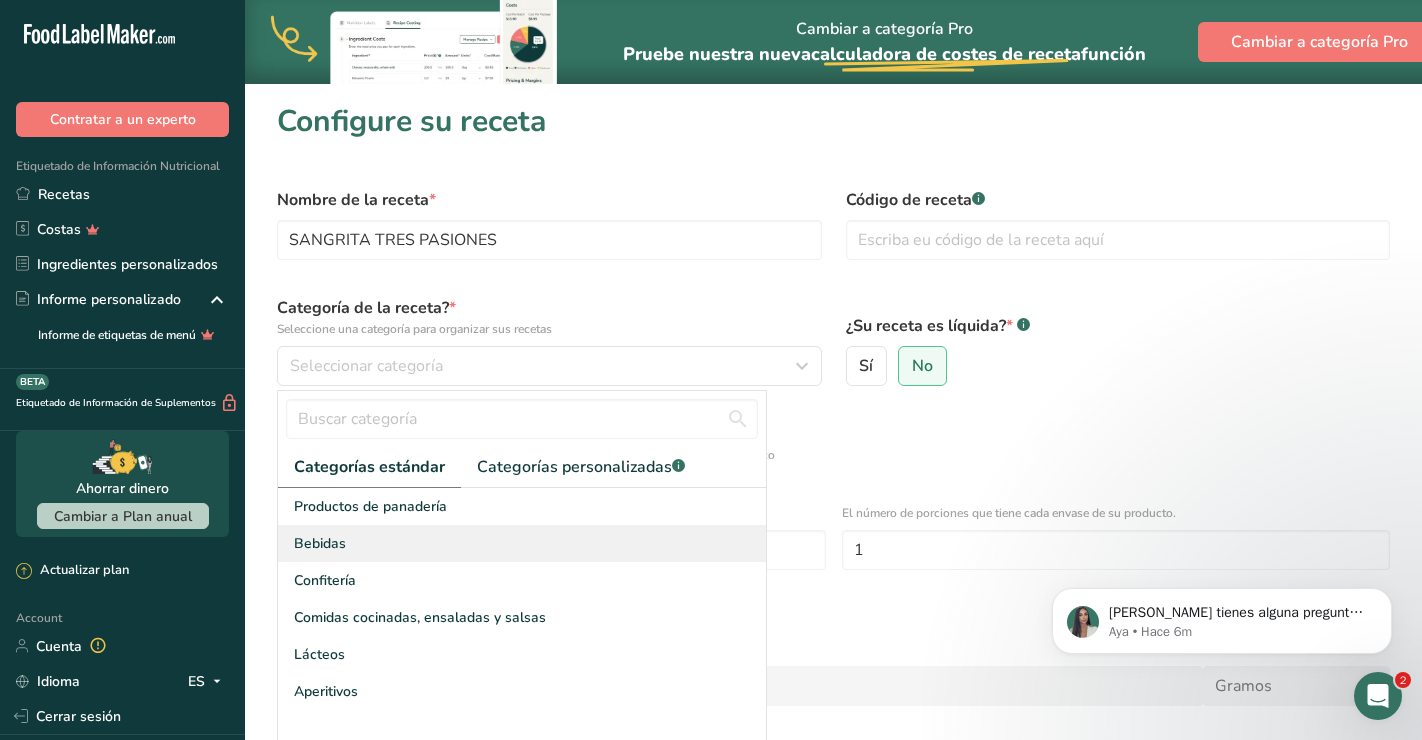 click on "Bebidas" at bounding box center (522, 543) 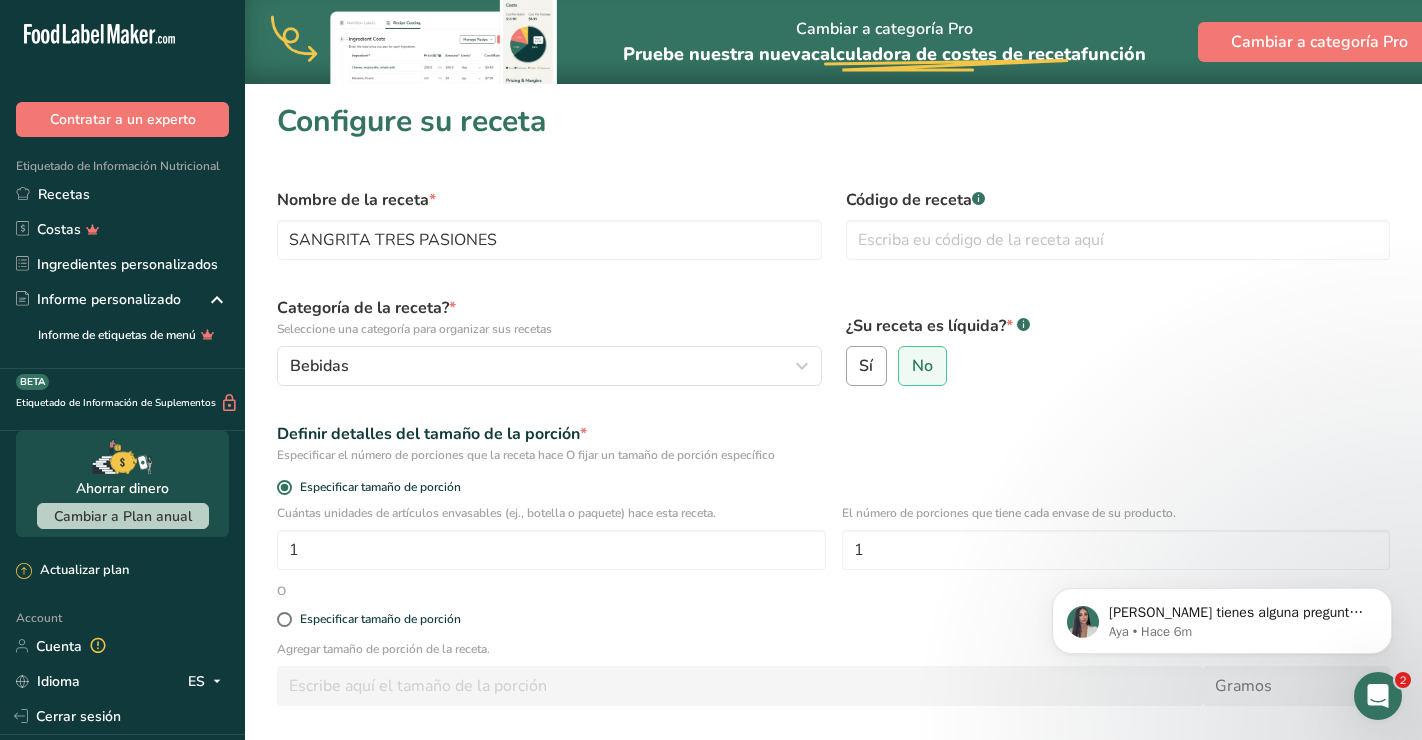 click on "Sí" at bounding box center [867, 366] 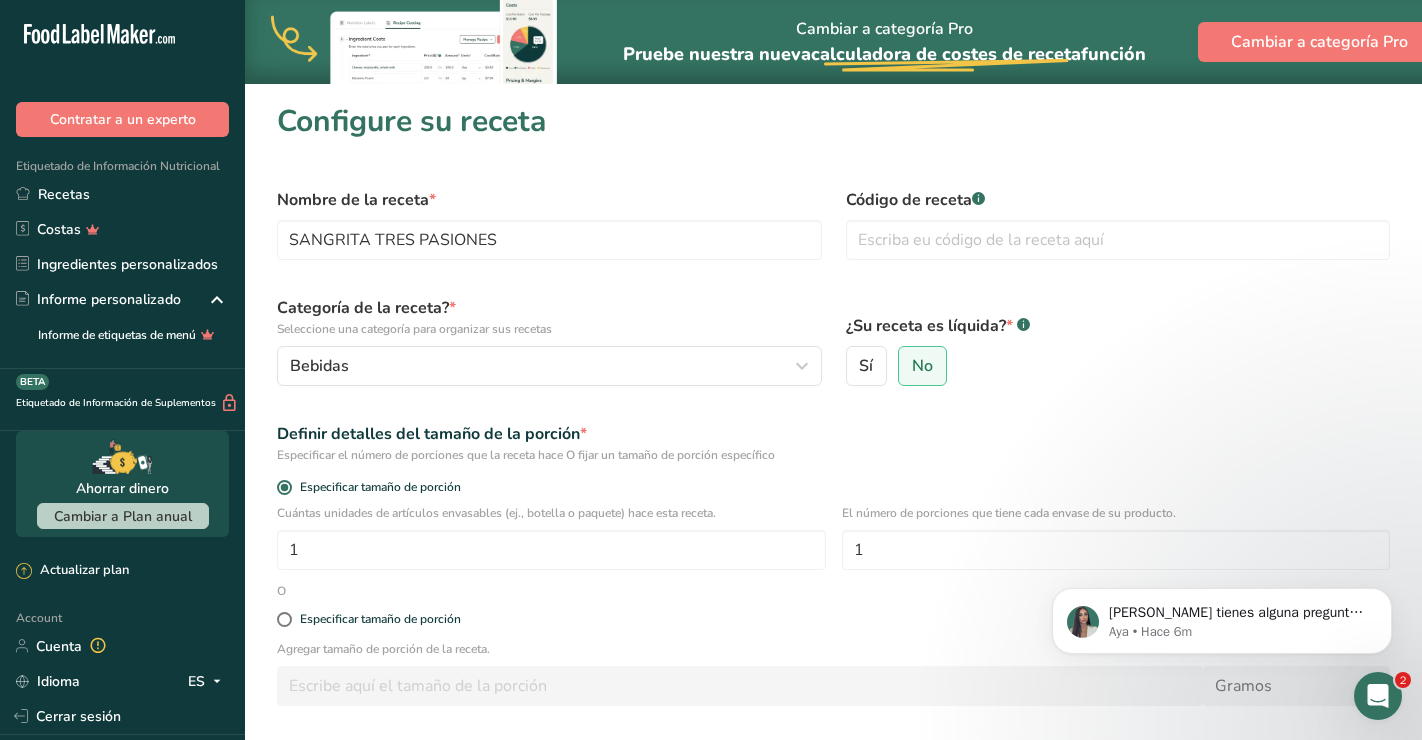 select on "22" 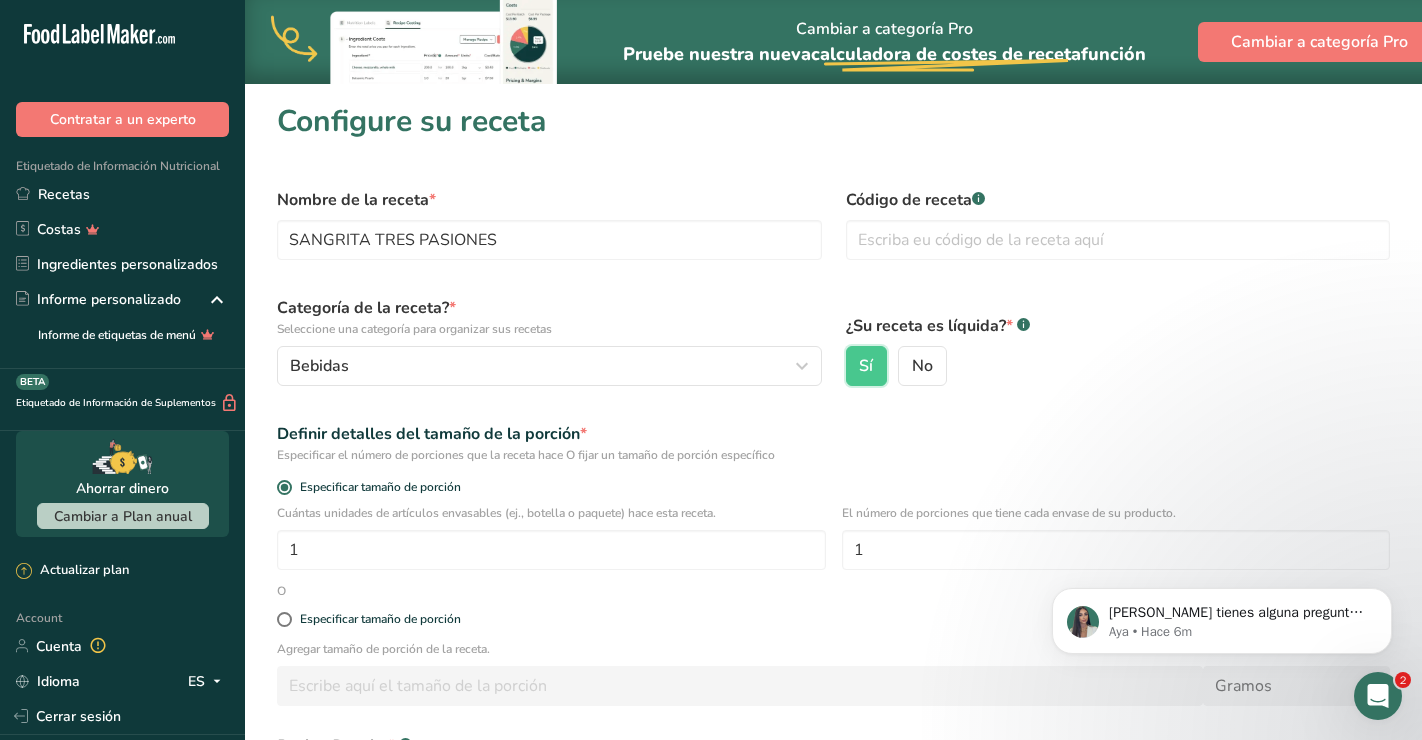 scroll, scrollTop: 240, scrollLeft: 0, axis: vertical 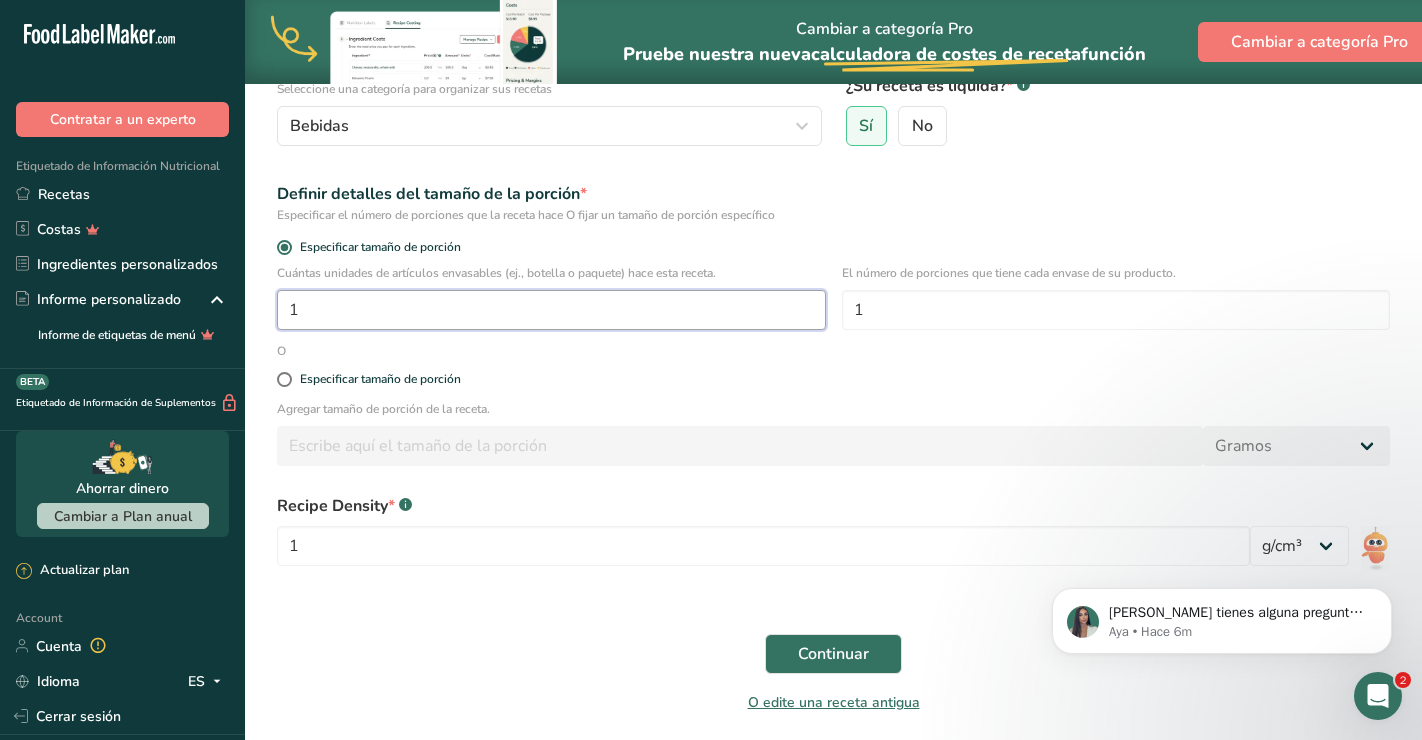 click on "1" at bounding box center [551, 310] 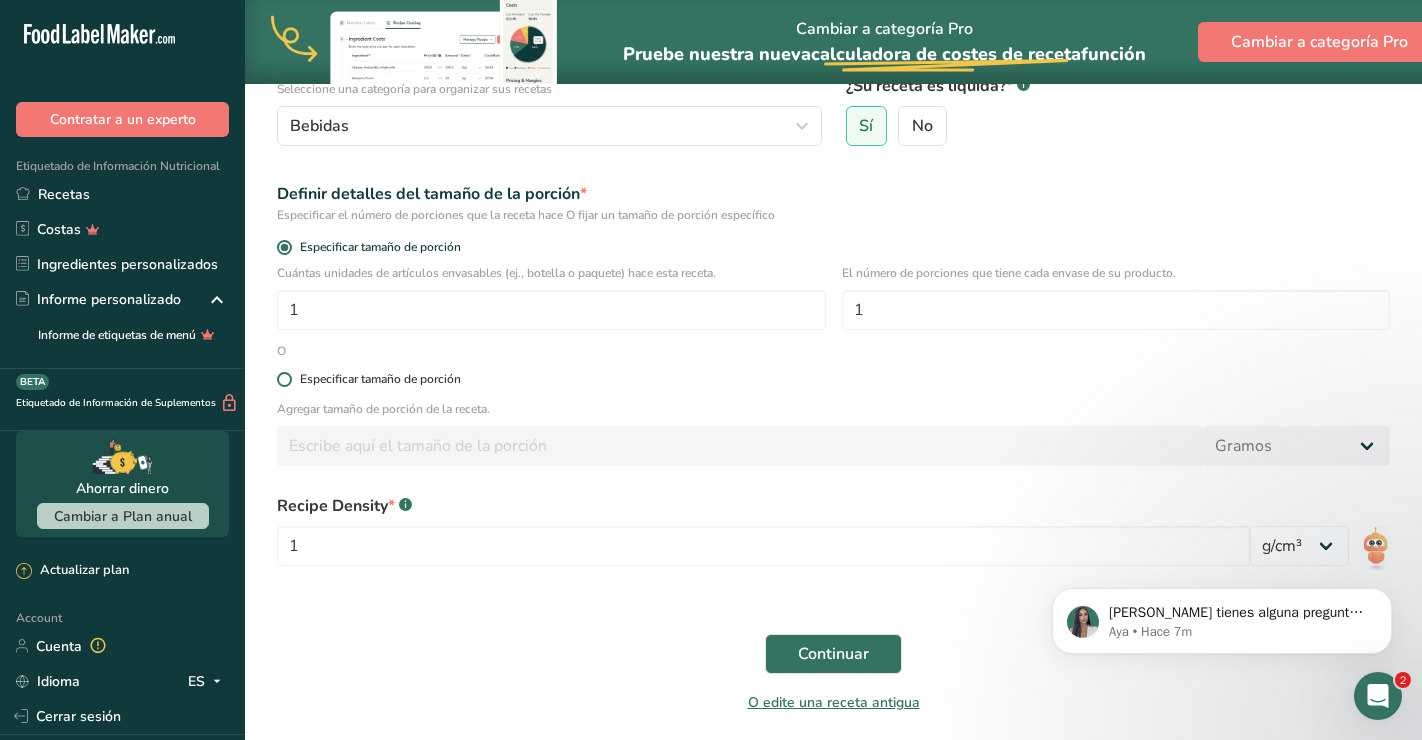 click at bounding box center (284, 379) 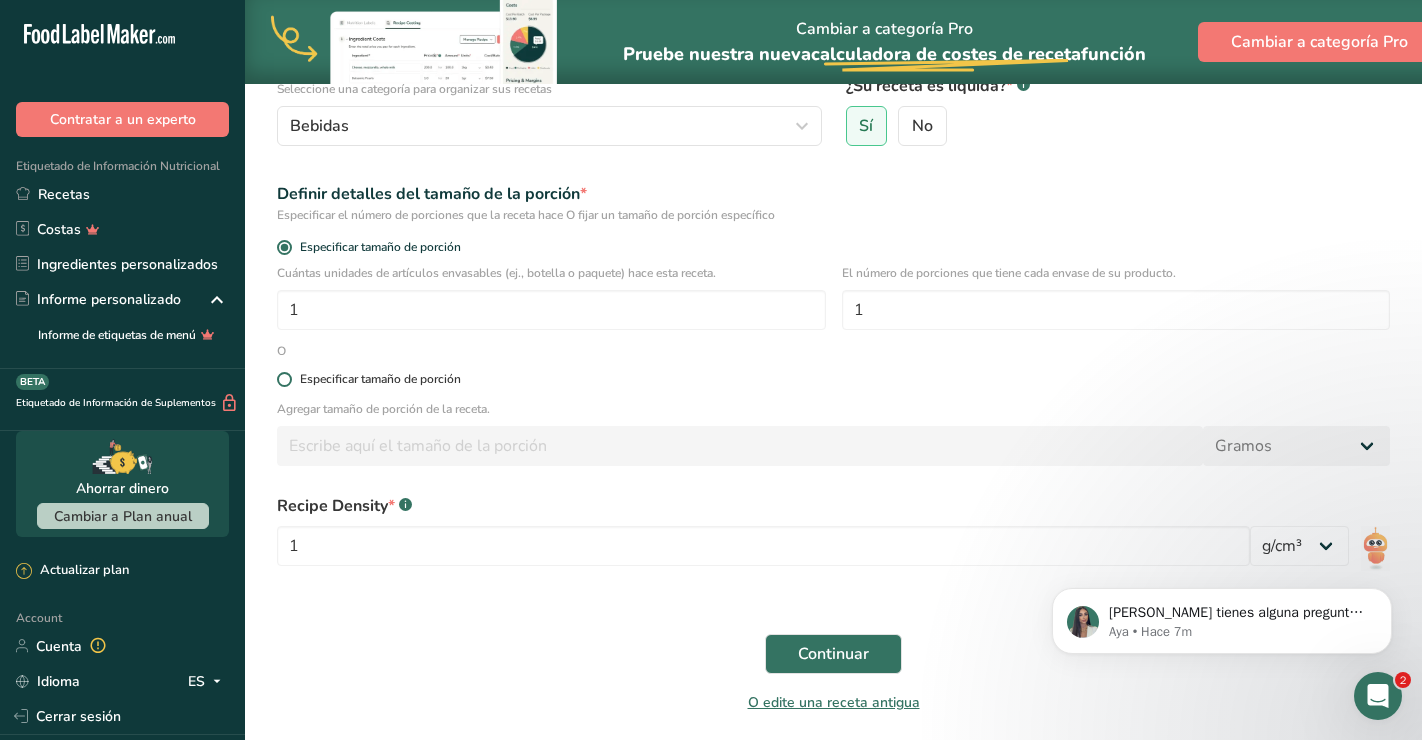 click on "Especificar tamaño de porción" at bounding box center [283, 379] 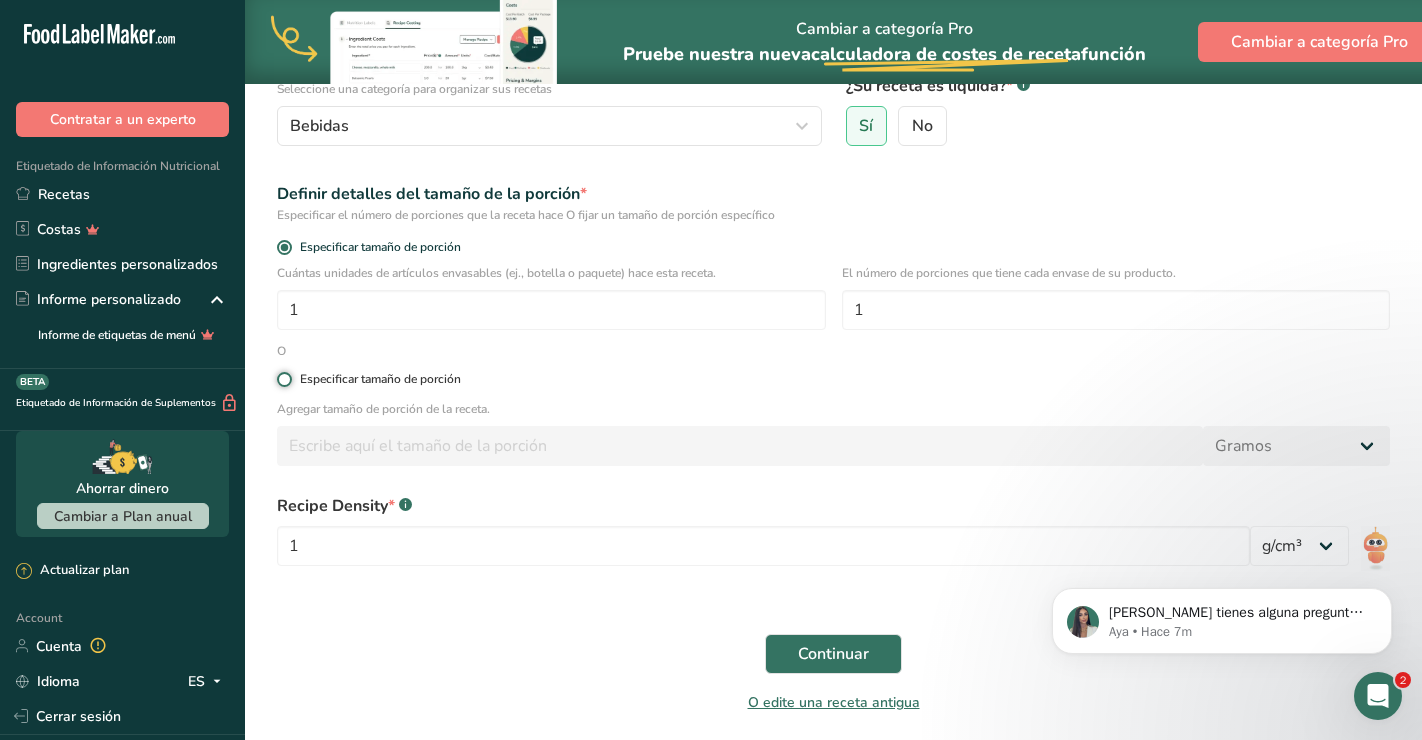 radio on "true" 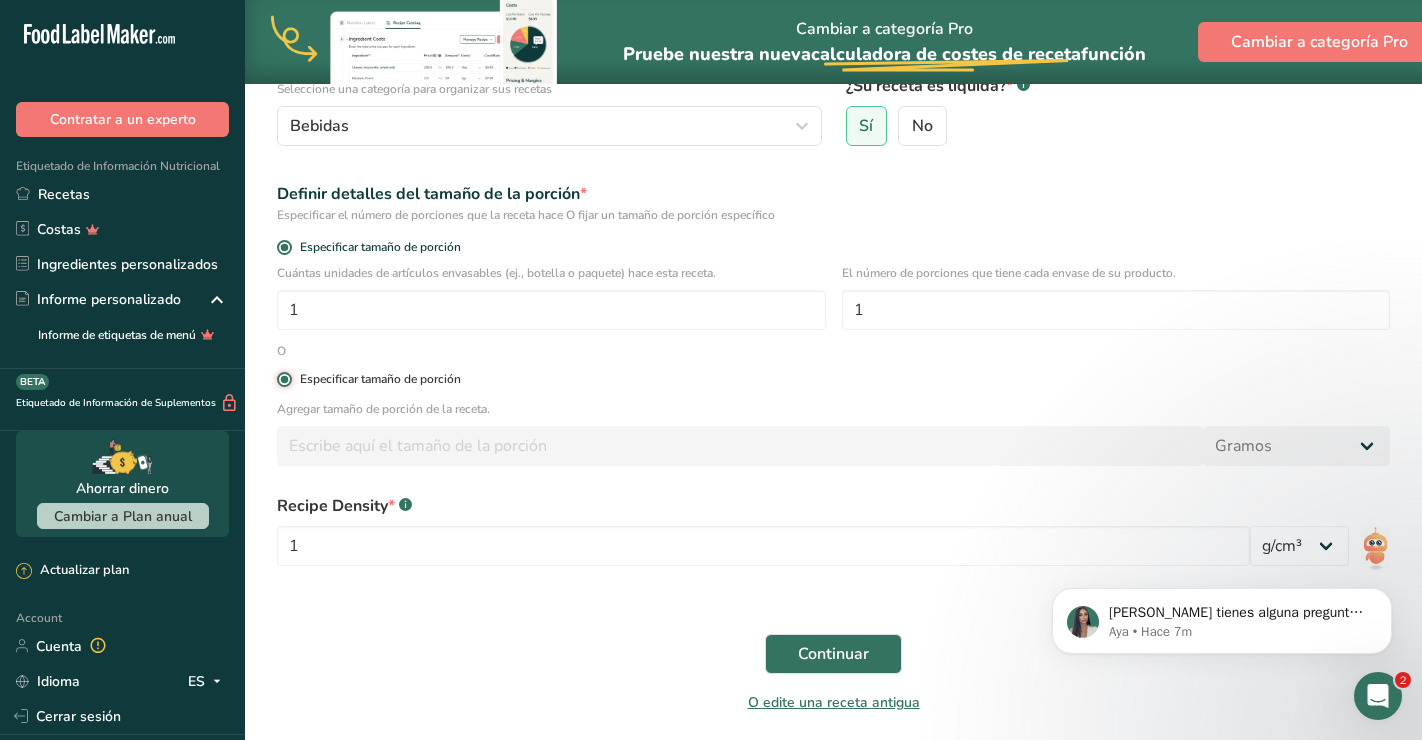 radio on "false" 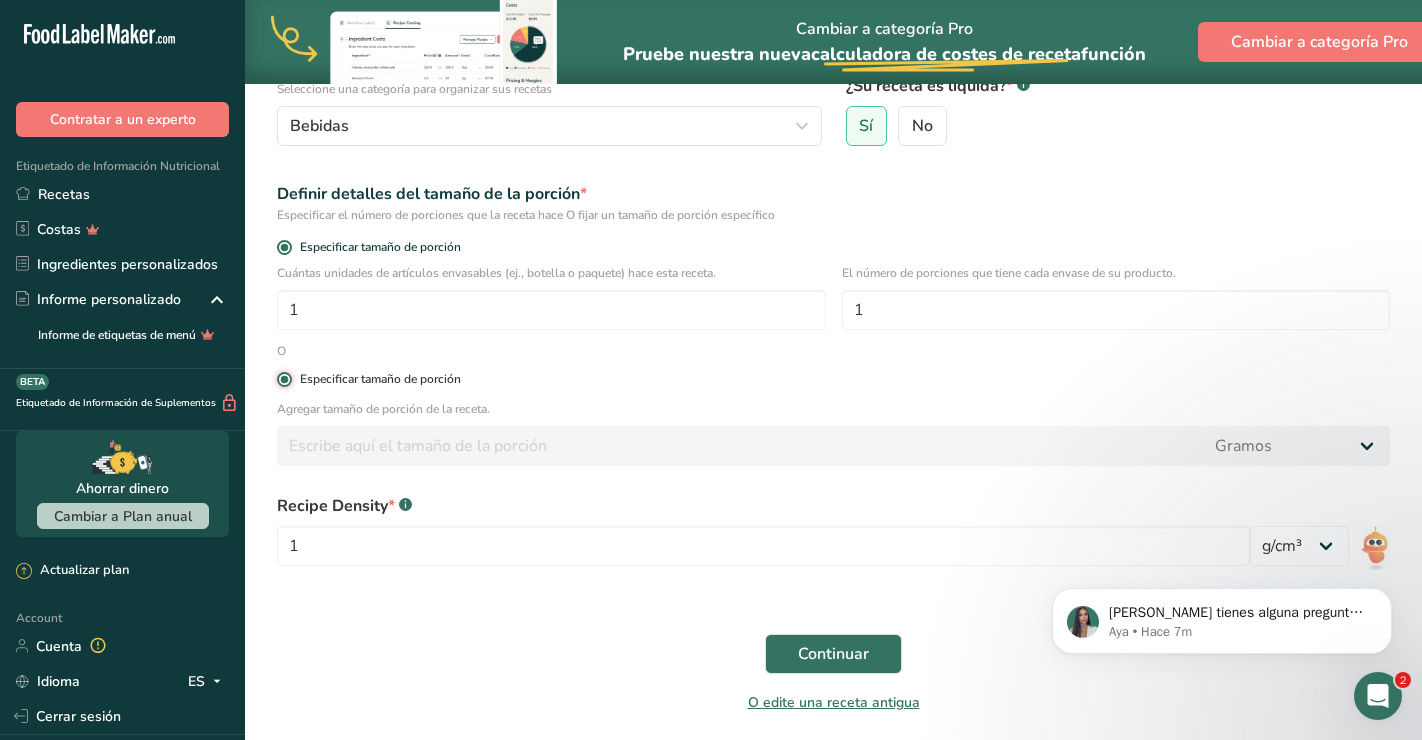type 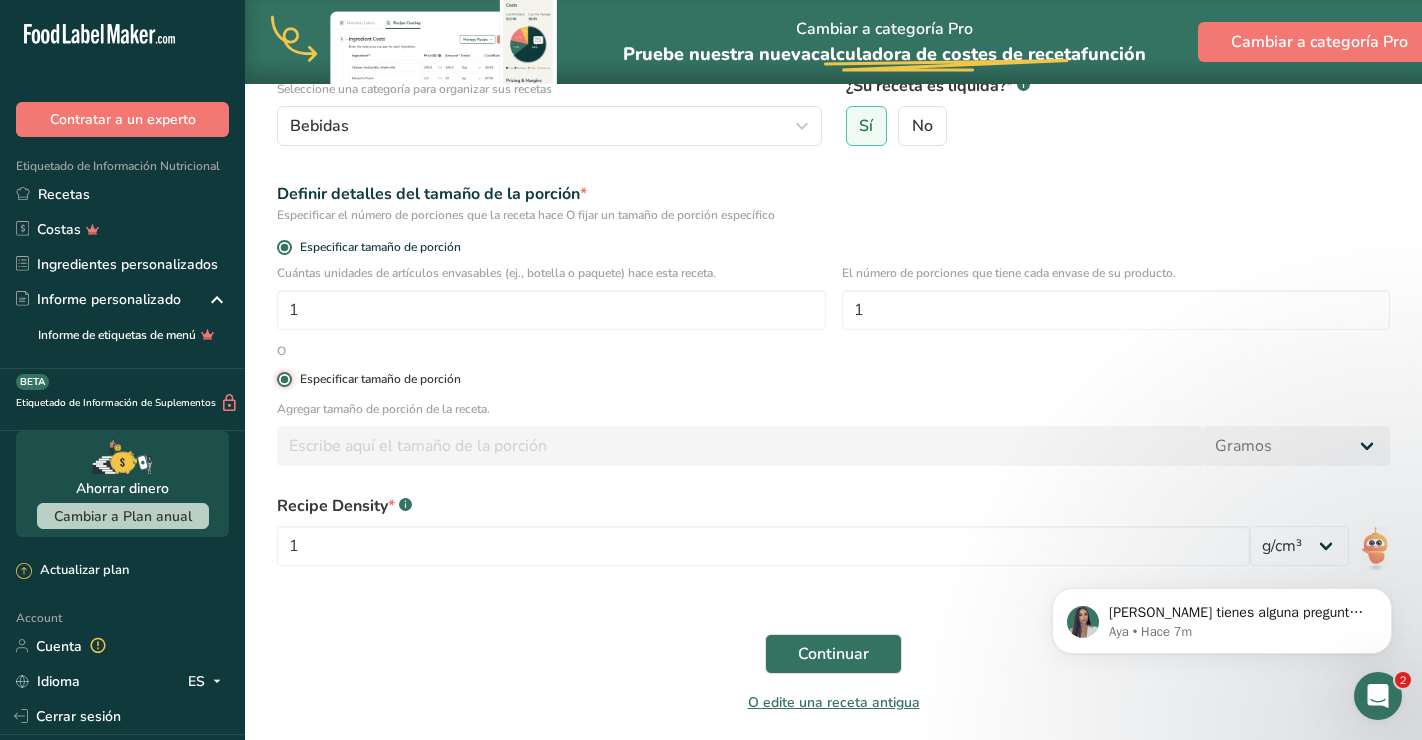 type 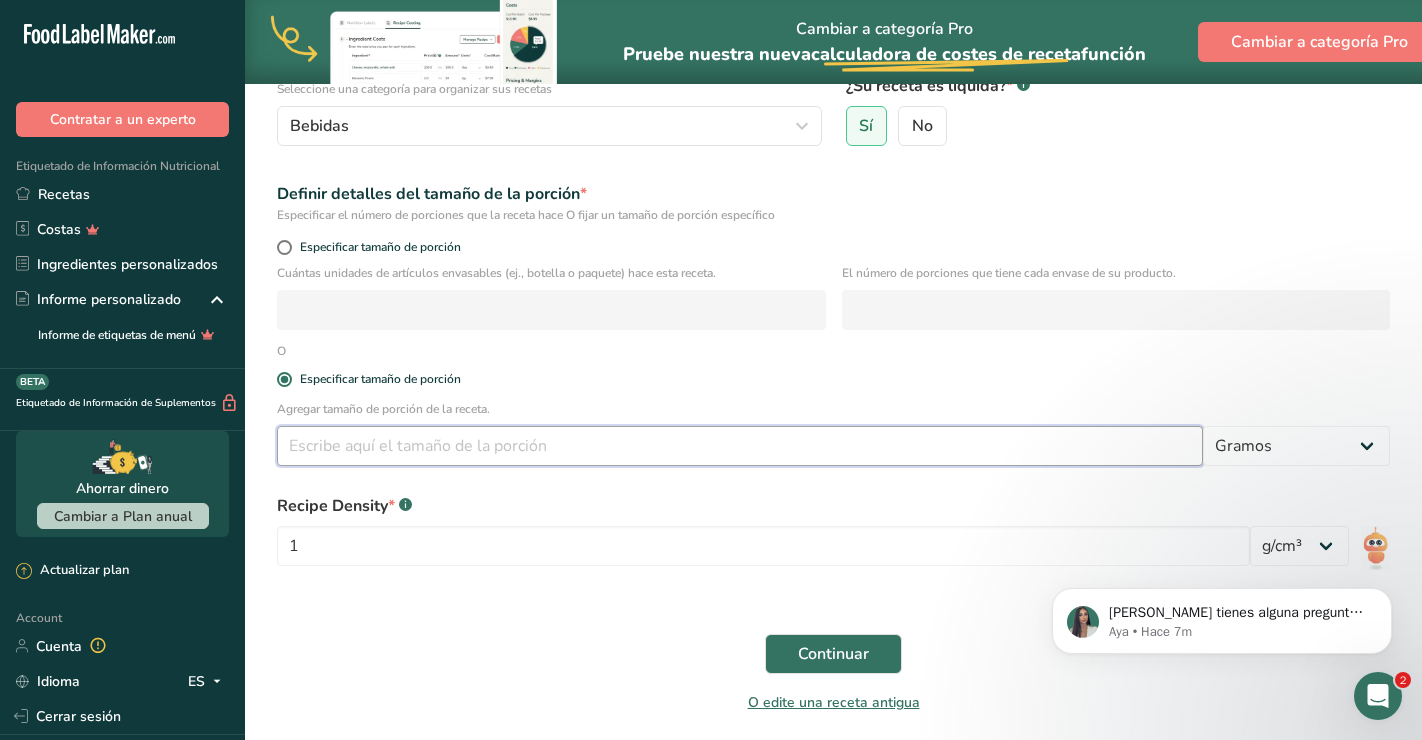 click at bounding box center (740, 446) 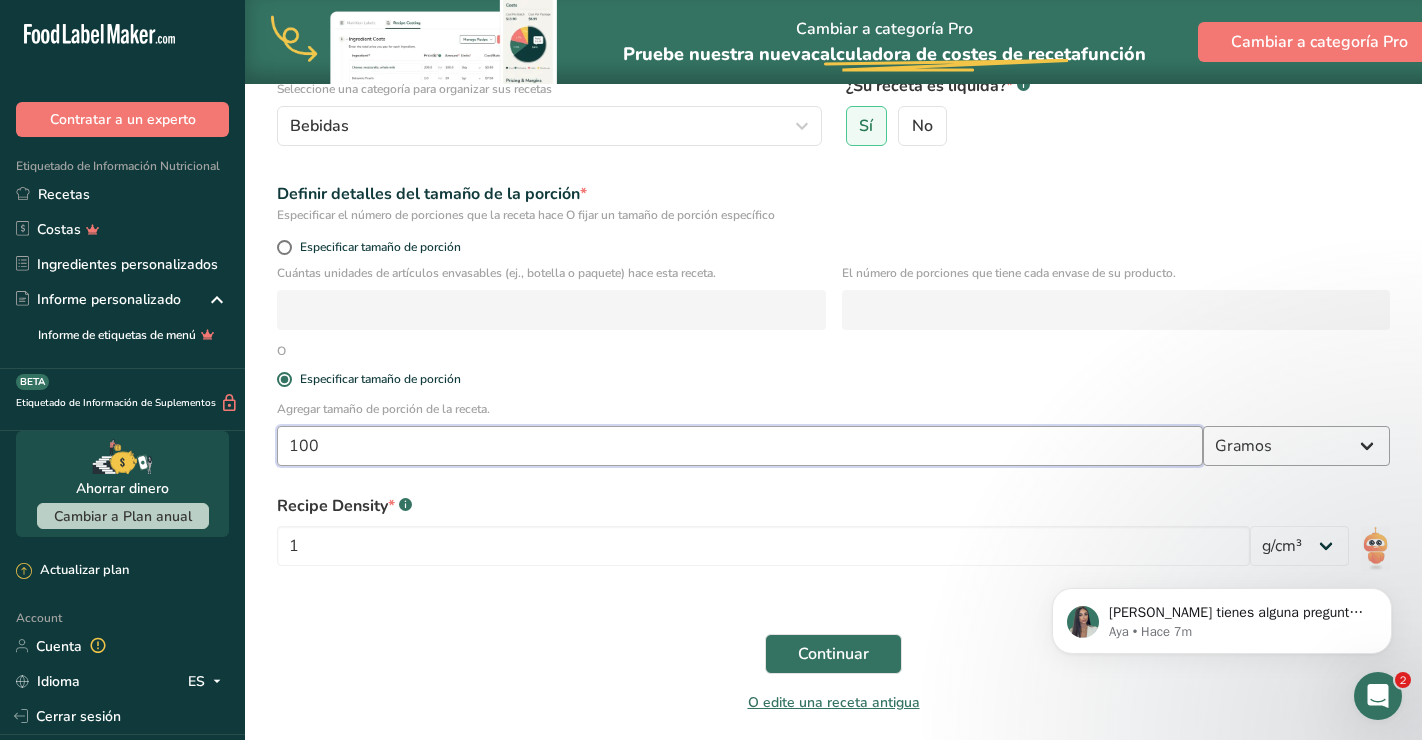 type on "100" 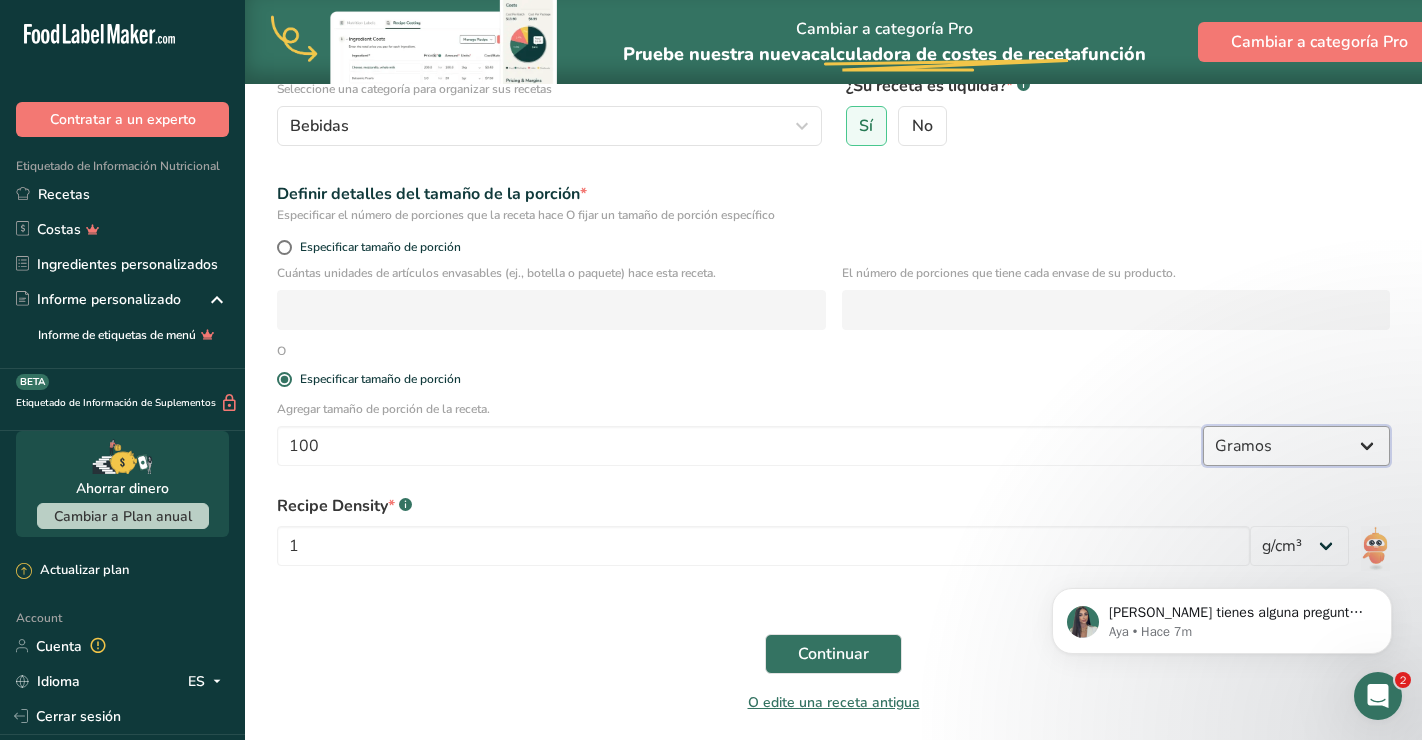 select on "17" 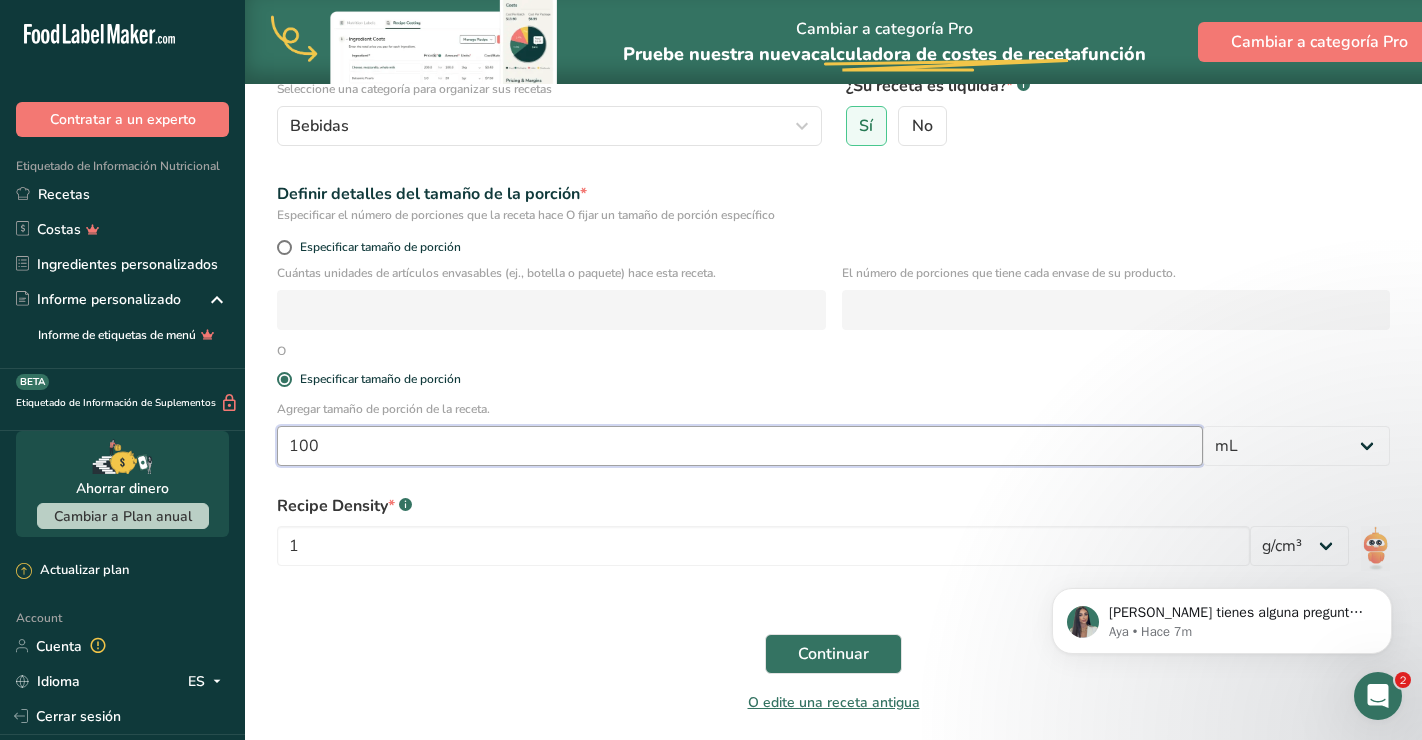 click on "100" at bounding box center (740, 446) 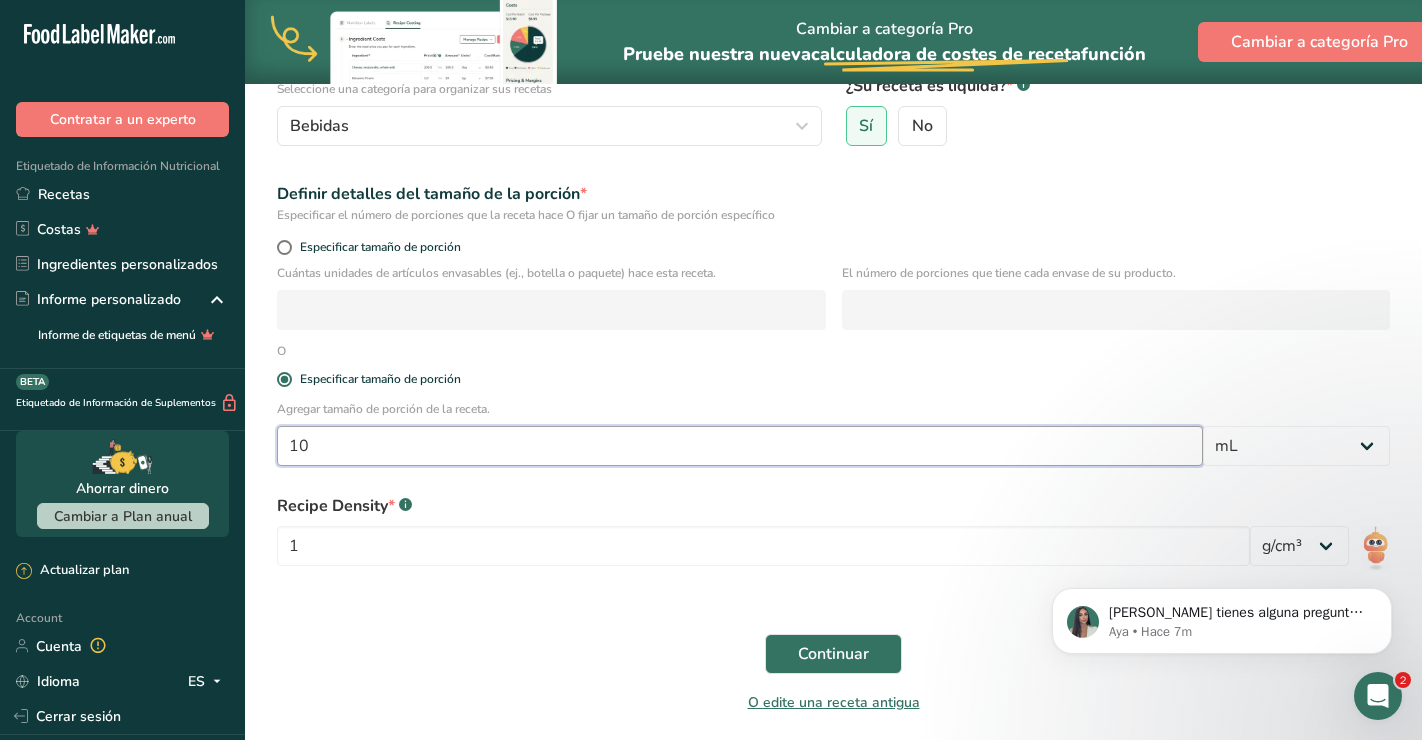 type on "1" 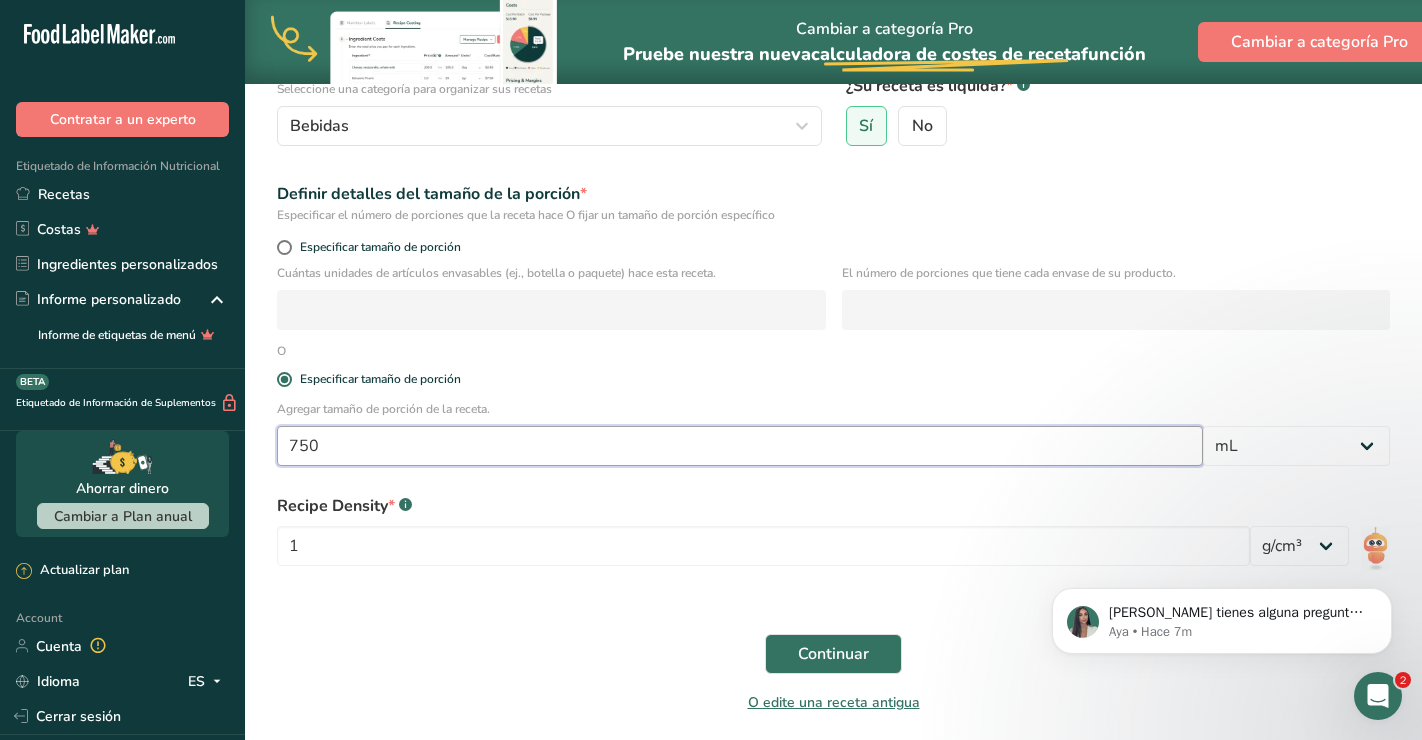 type on "750" 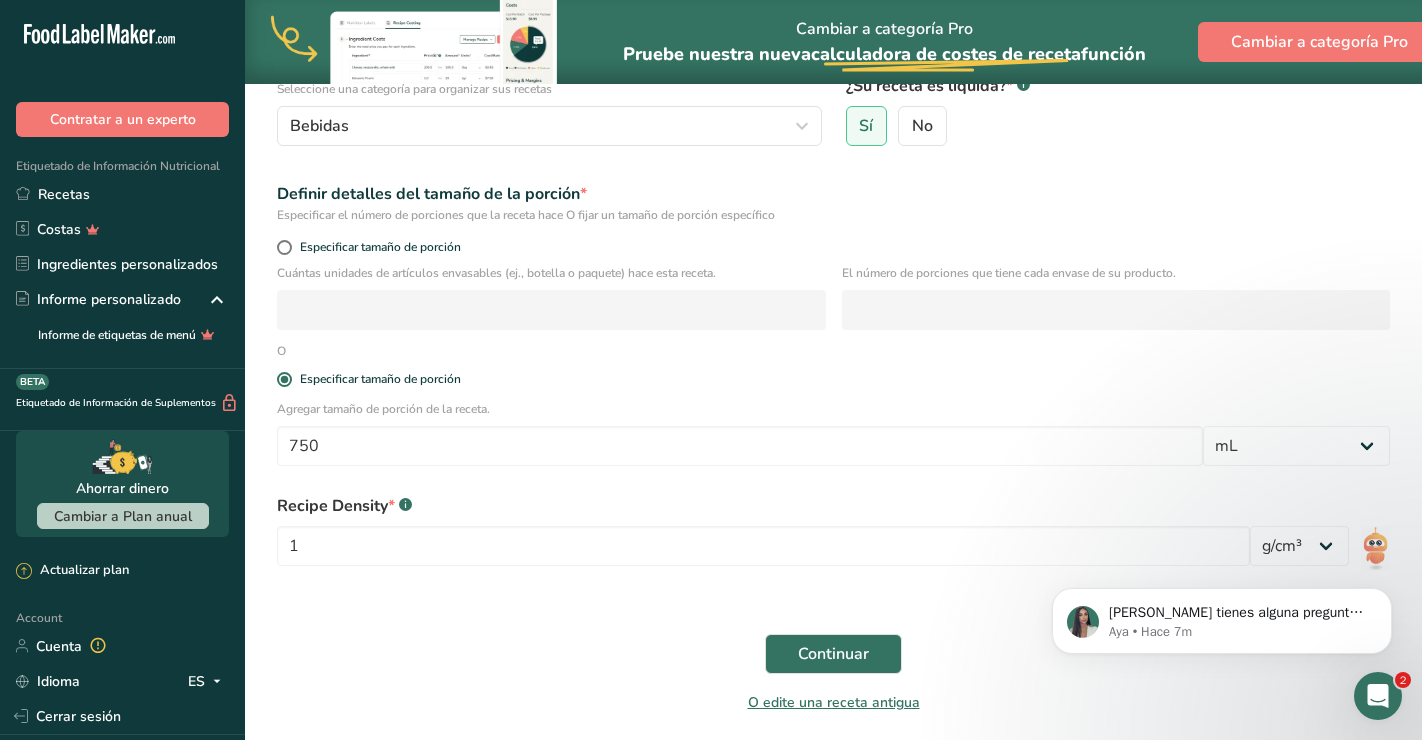 click on "Agregar tamaño de porción de la receta." at bounding box center (833, 409) 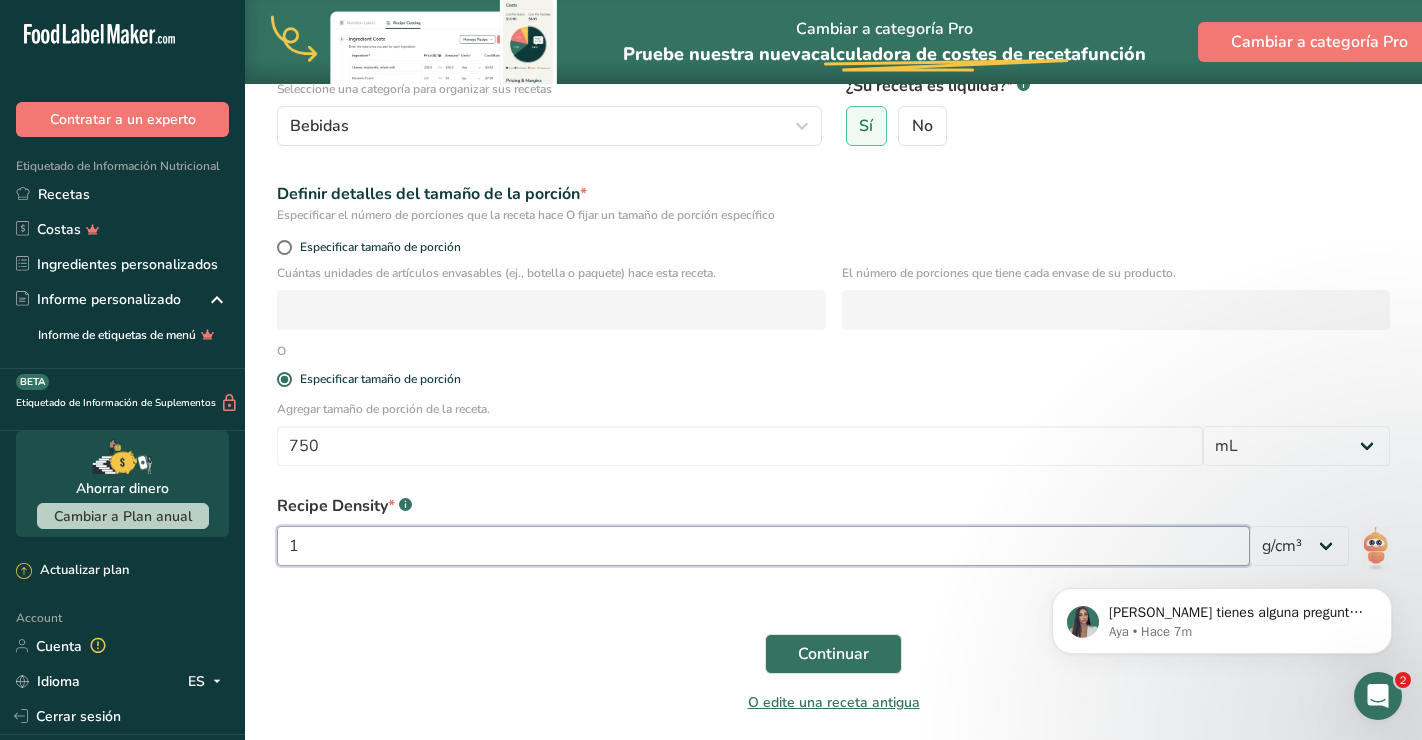 click on "1" at bounding box center (763, 546) 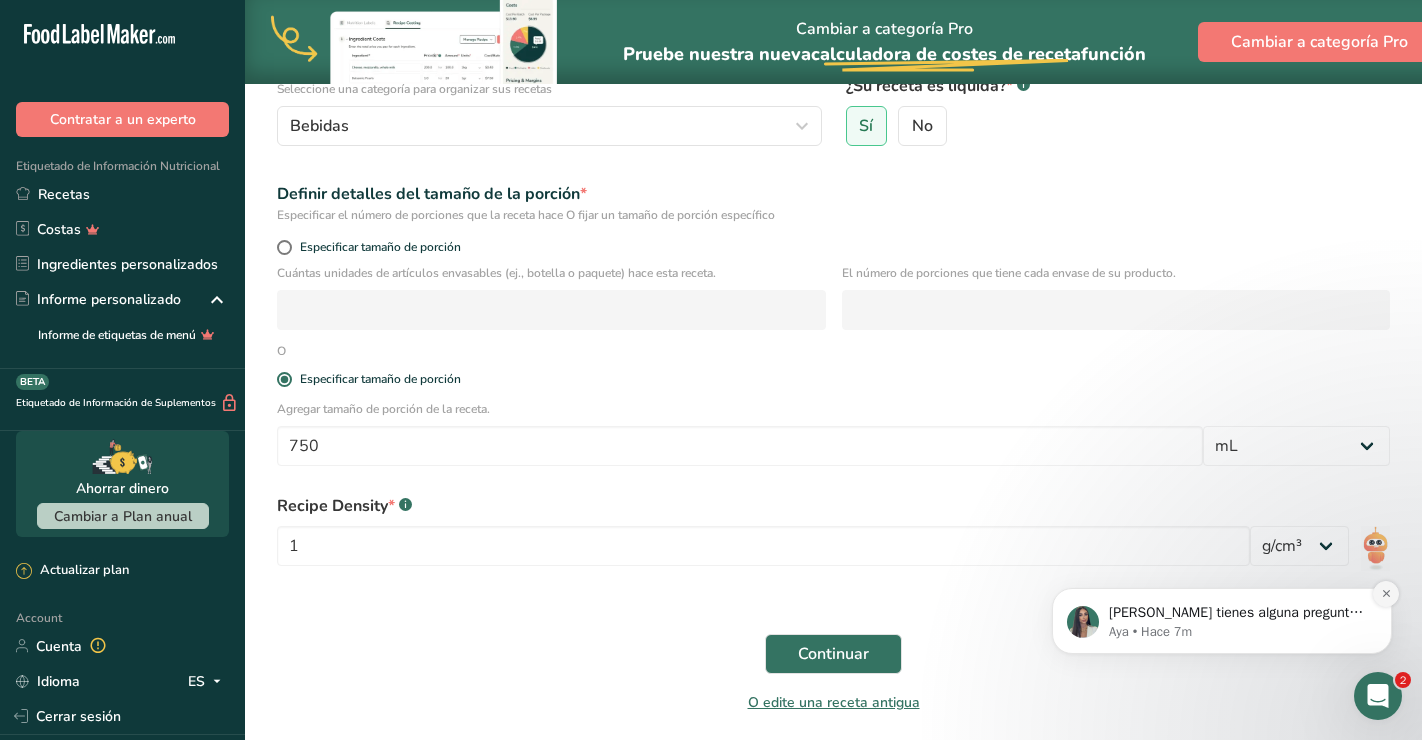 click at bounding box center (1386, 594) 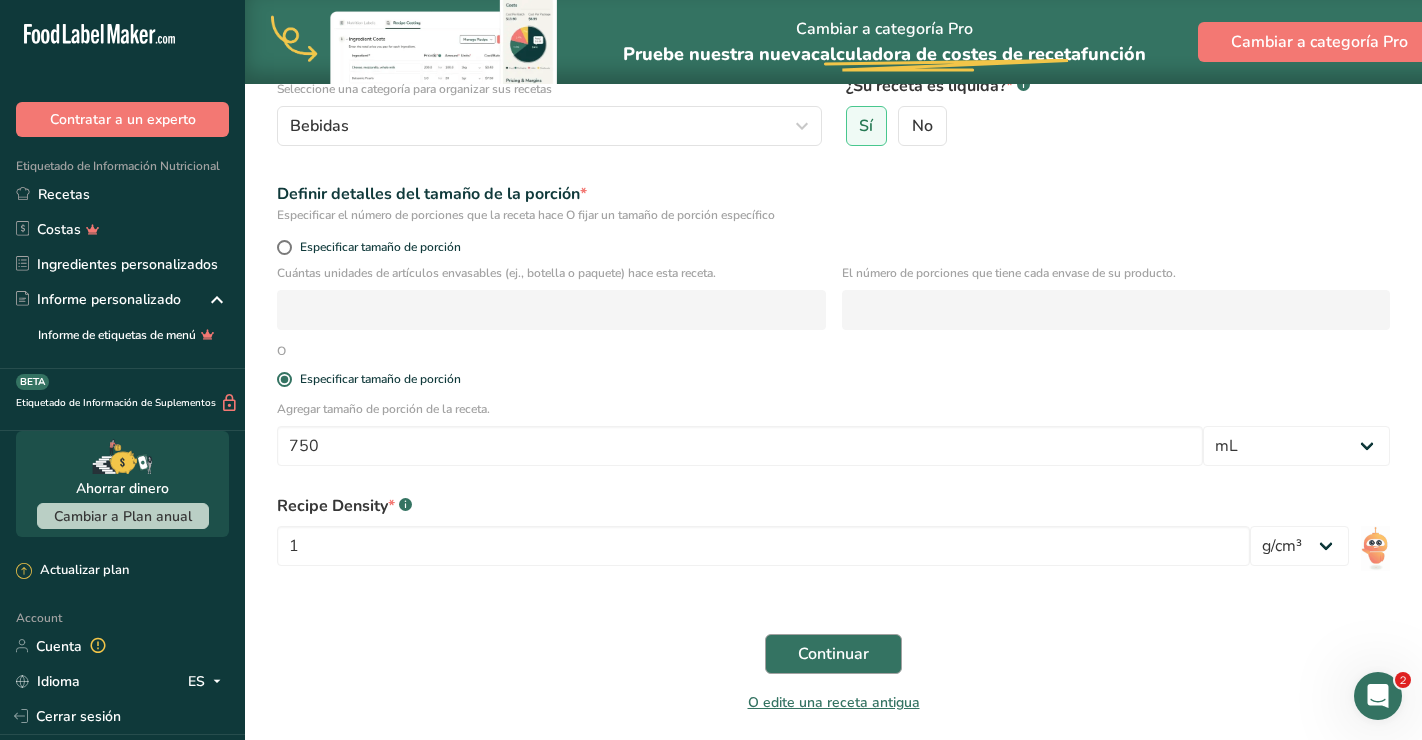 click on "Continuar" at bounding box center (833, 654) 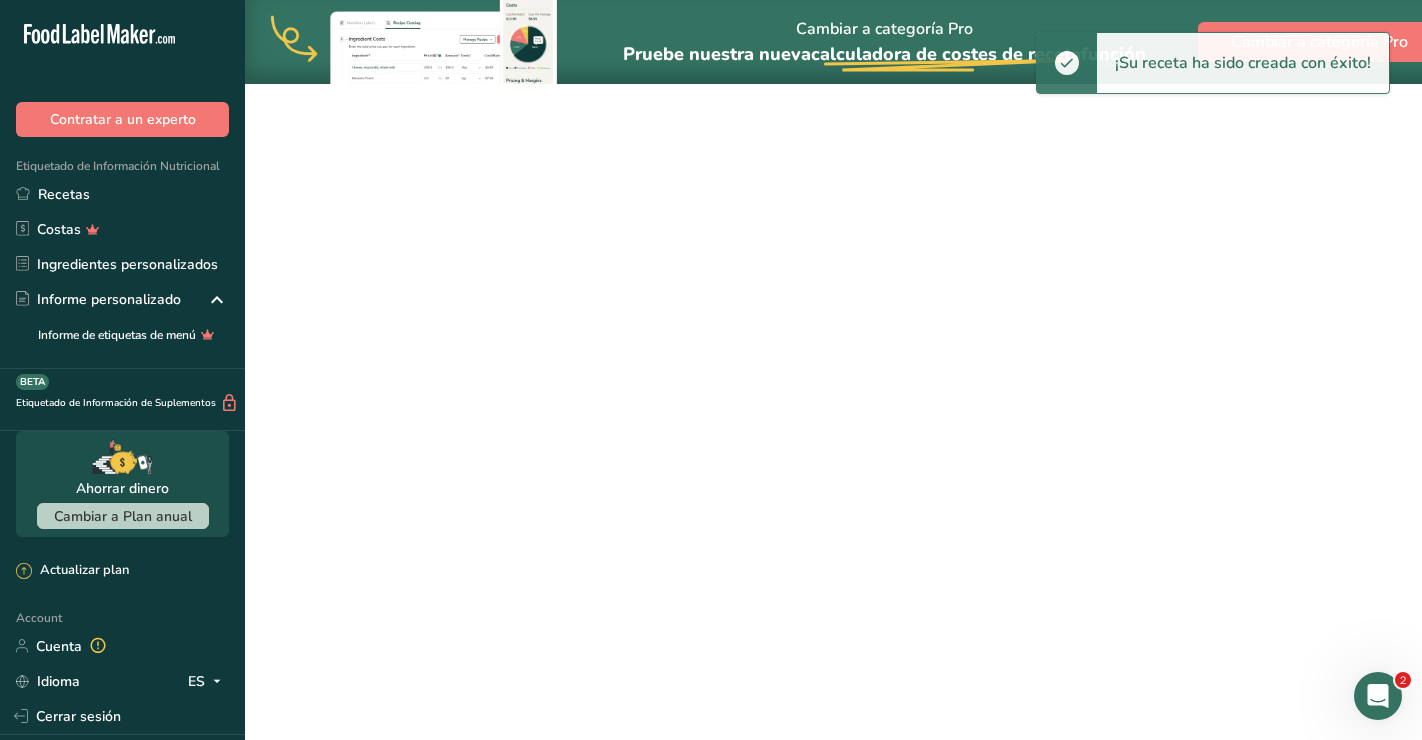 scroll, scrollTop: 0, scrollLeft: 0, axis: both 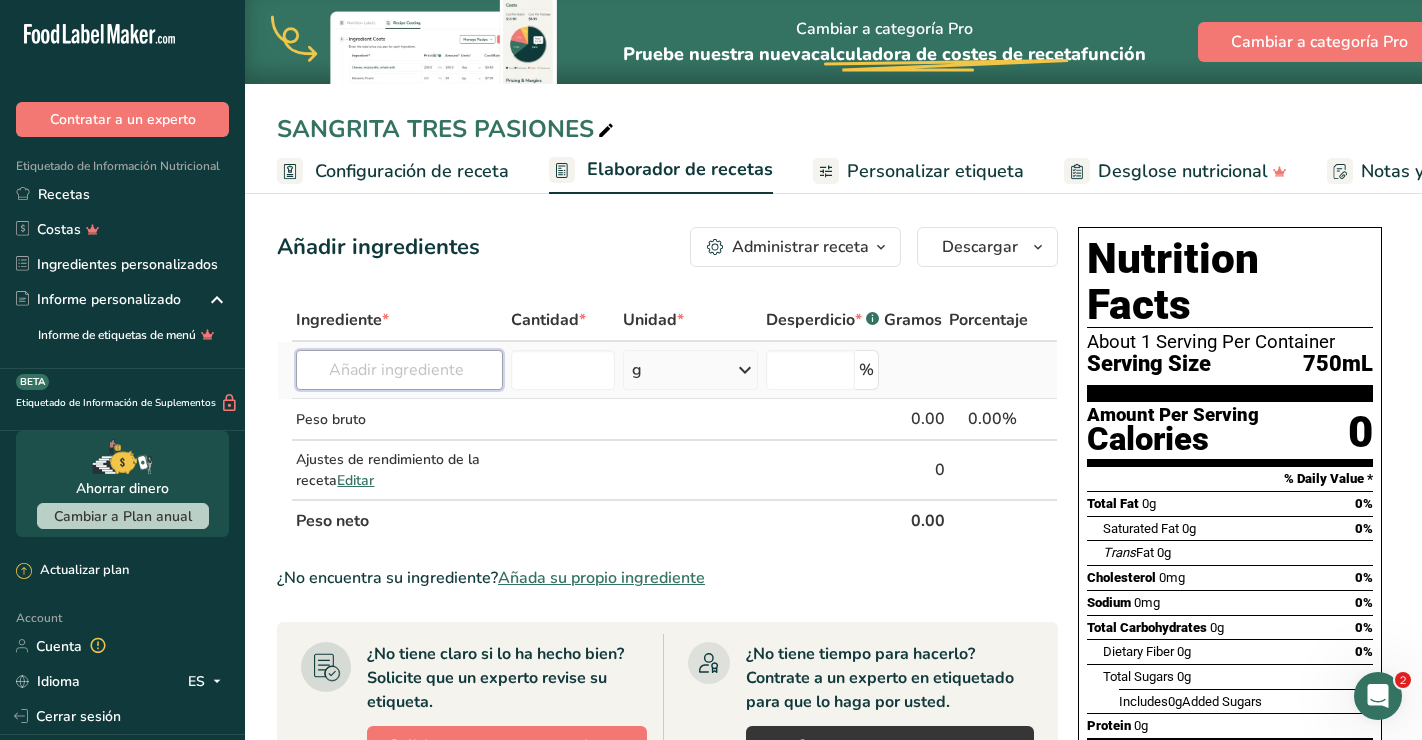 click at bounding box center (399, 370) 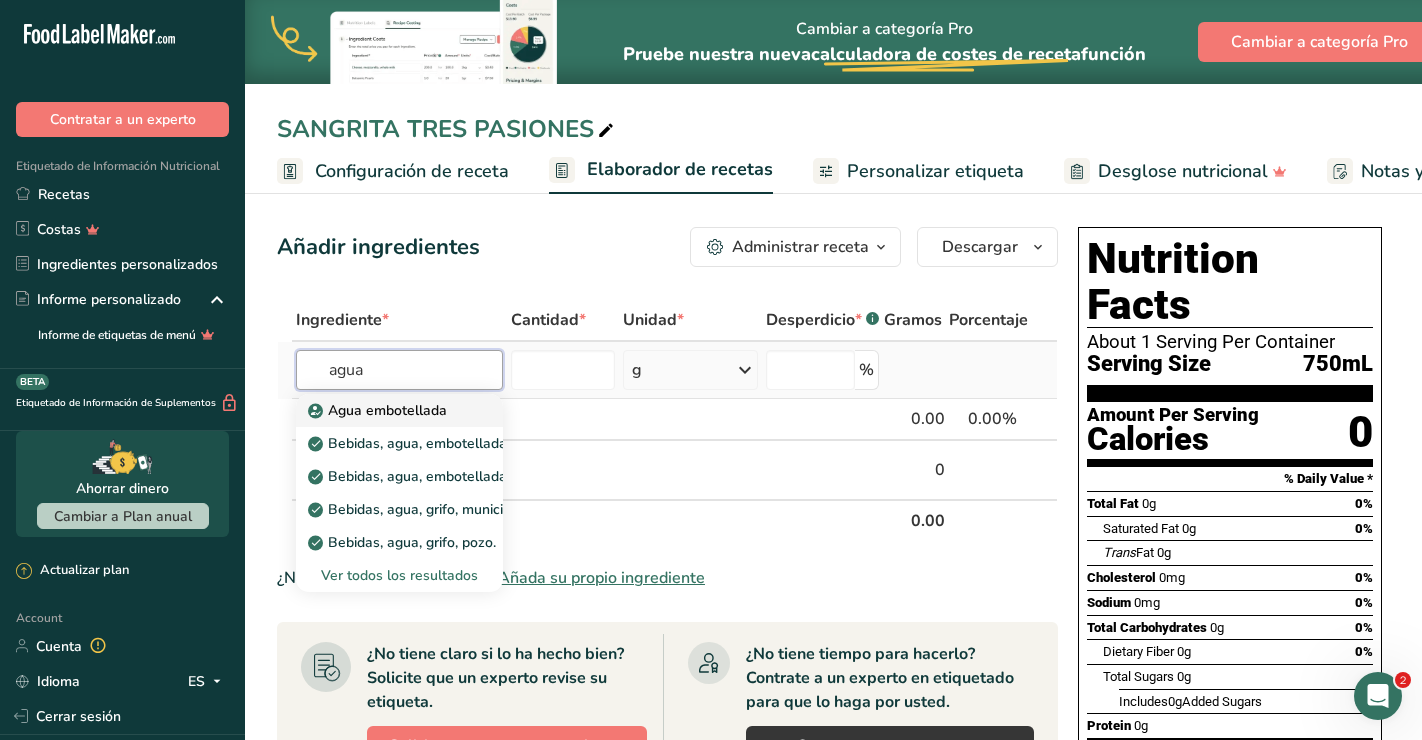 type on "agua" 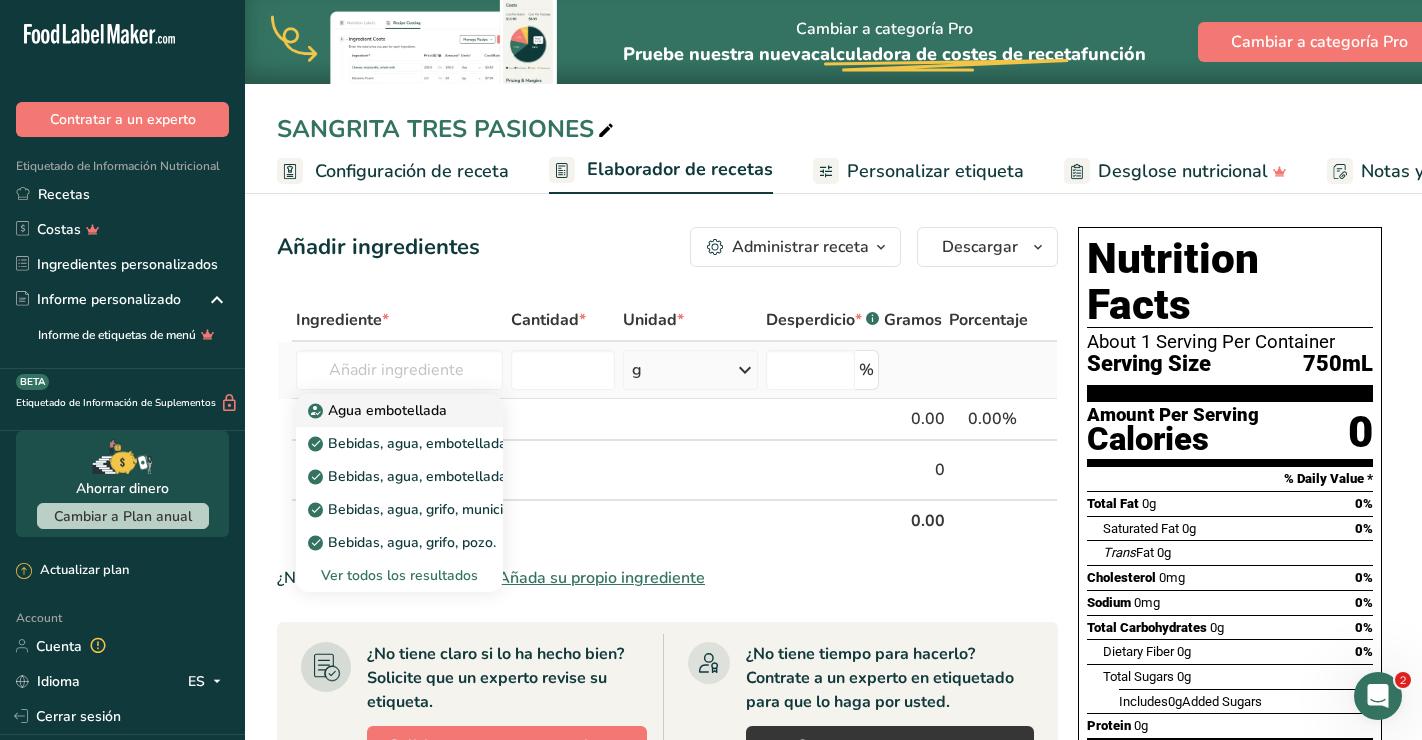 click on "Agua embotellada" at bounding box center (379, 410) 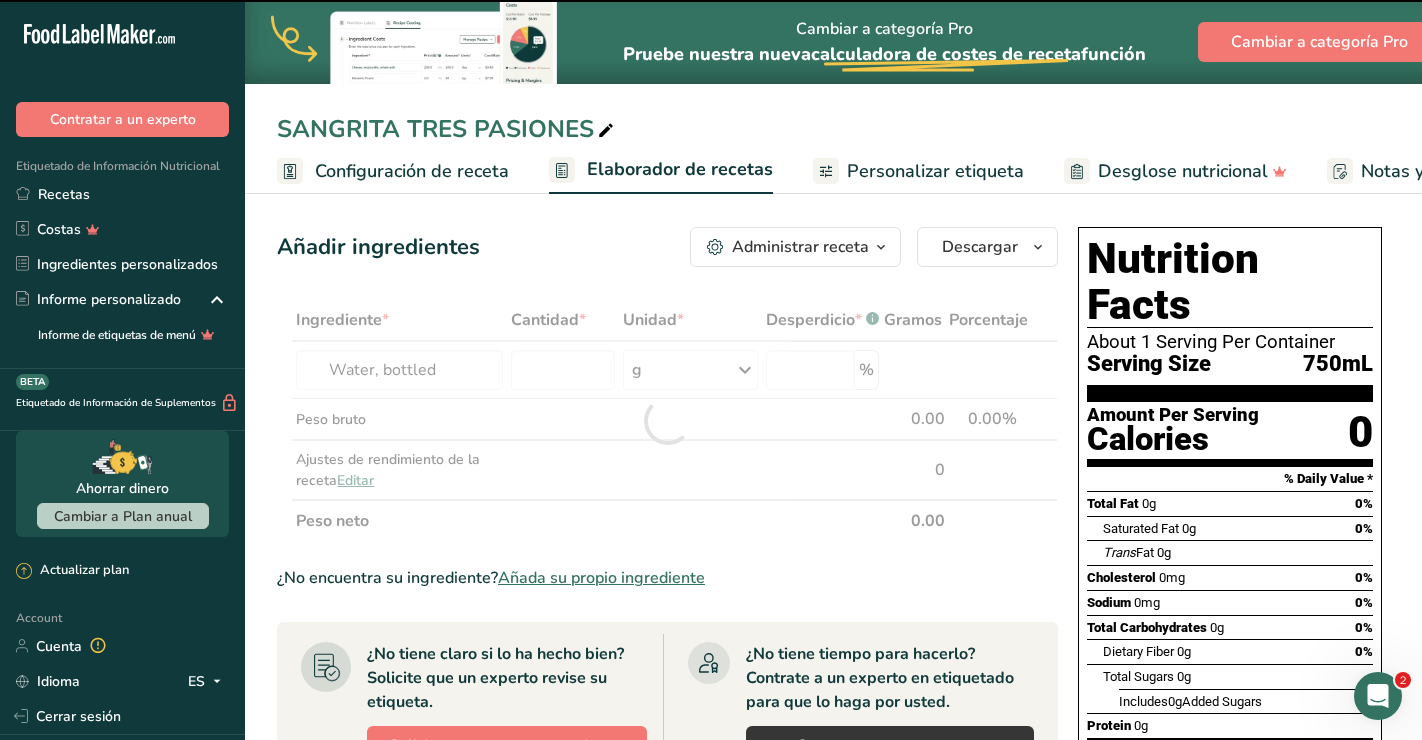 type on "0" 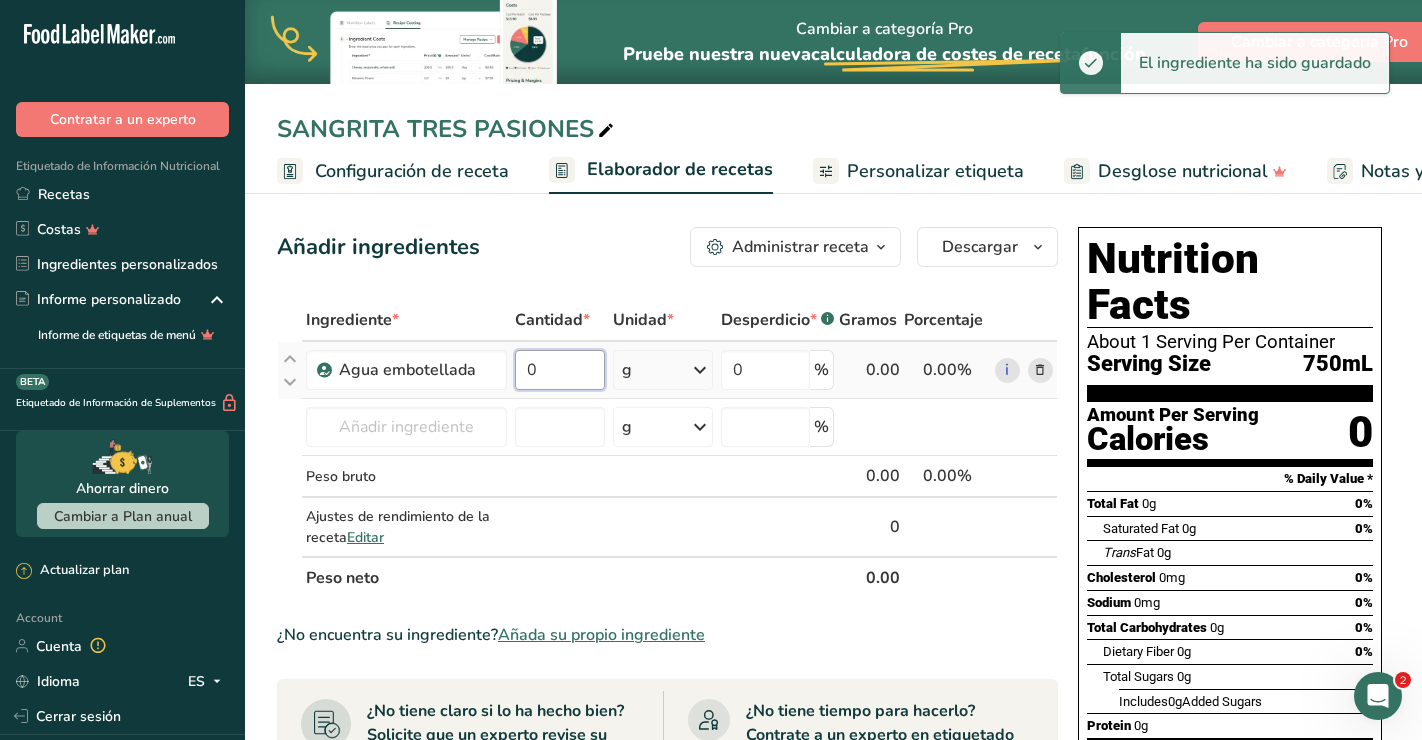 click on "0" at bounding box center (560, 370) 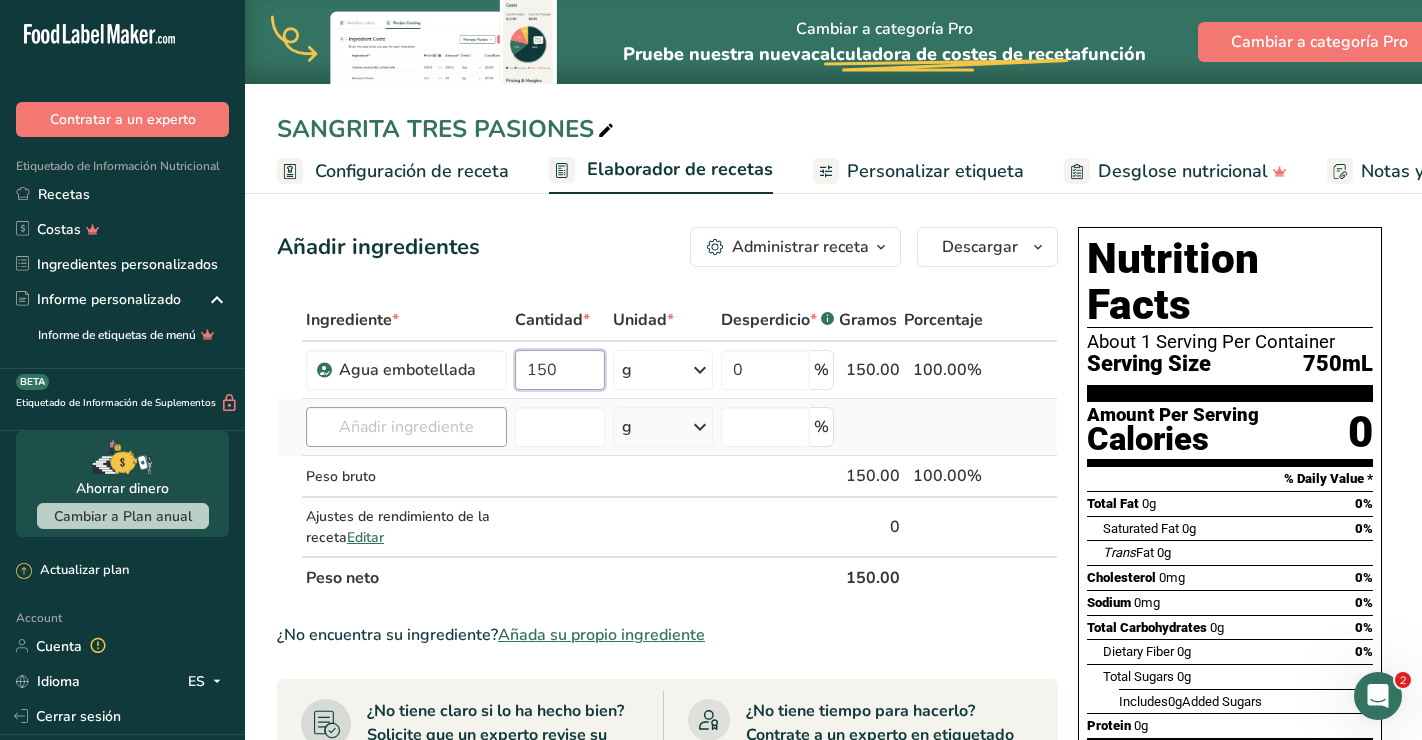 type on "150" 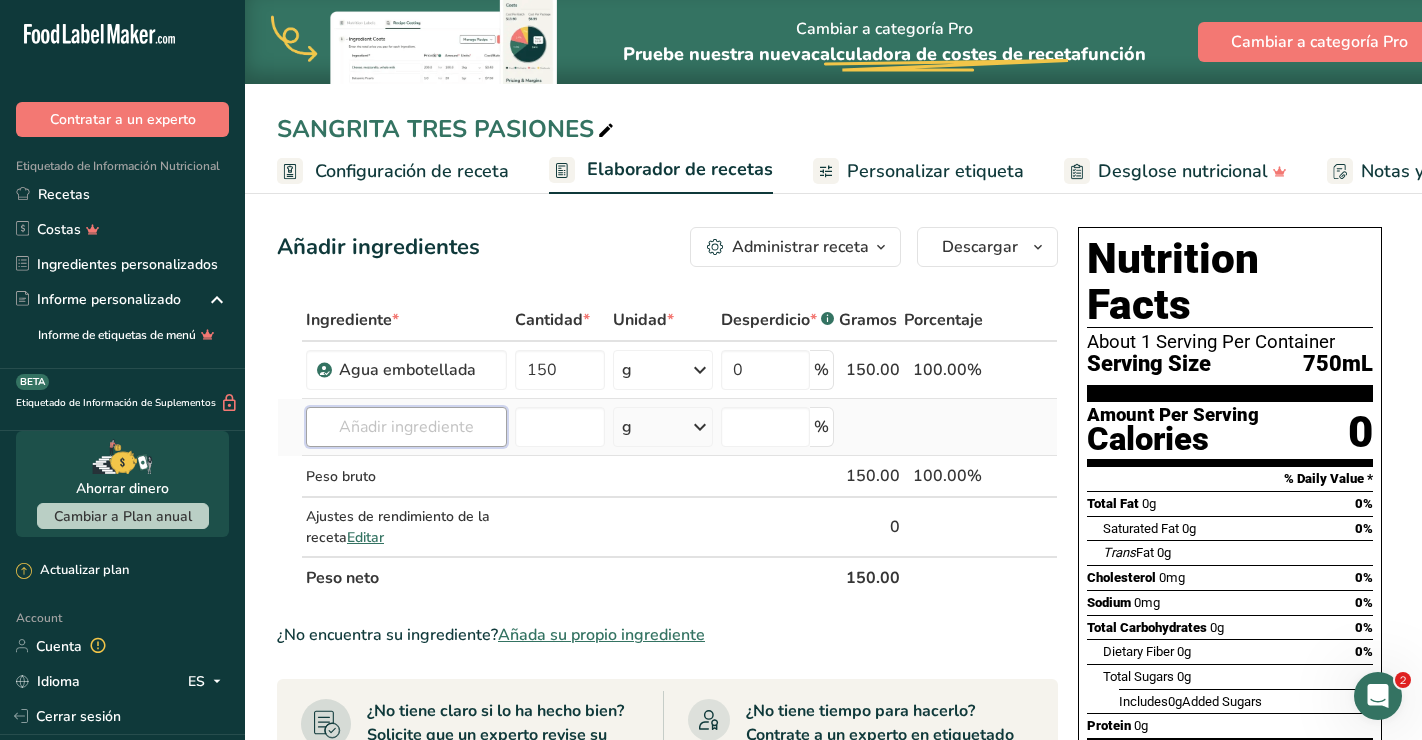click on "Ingrediente *
Cantidad *
Unidad *
Desperdicio *   .a-a{fill:#347362;}.b-a{fill:#fff;}          Gramos
Porcentaje
Agua embotellada
150
g
Unidades de peso
g
kg
mg
Ver más
Unidades de volumen
[GEOGRAPHIC_DATA]
Las unidades de volumen requieren una conversión de densidad. Si conoce la densidad de su ingrediente, introdúzcala a continuación. De lo contrario, [PERSON_NAME] clic en "RIA", nuestra asistente regulatoria de IA, quien podrá ayudarle.
lb/pie³
g/cm³
Confirmar
mL
lb/pie³
g/cm³
Confirmar
onza líquida" at bounding box center (667, 449) 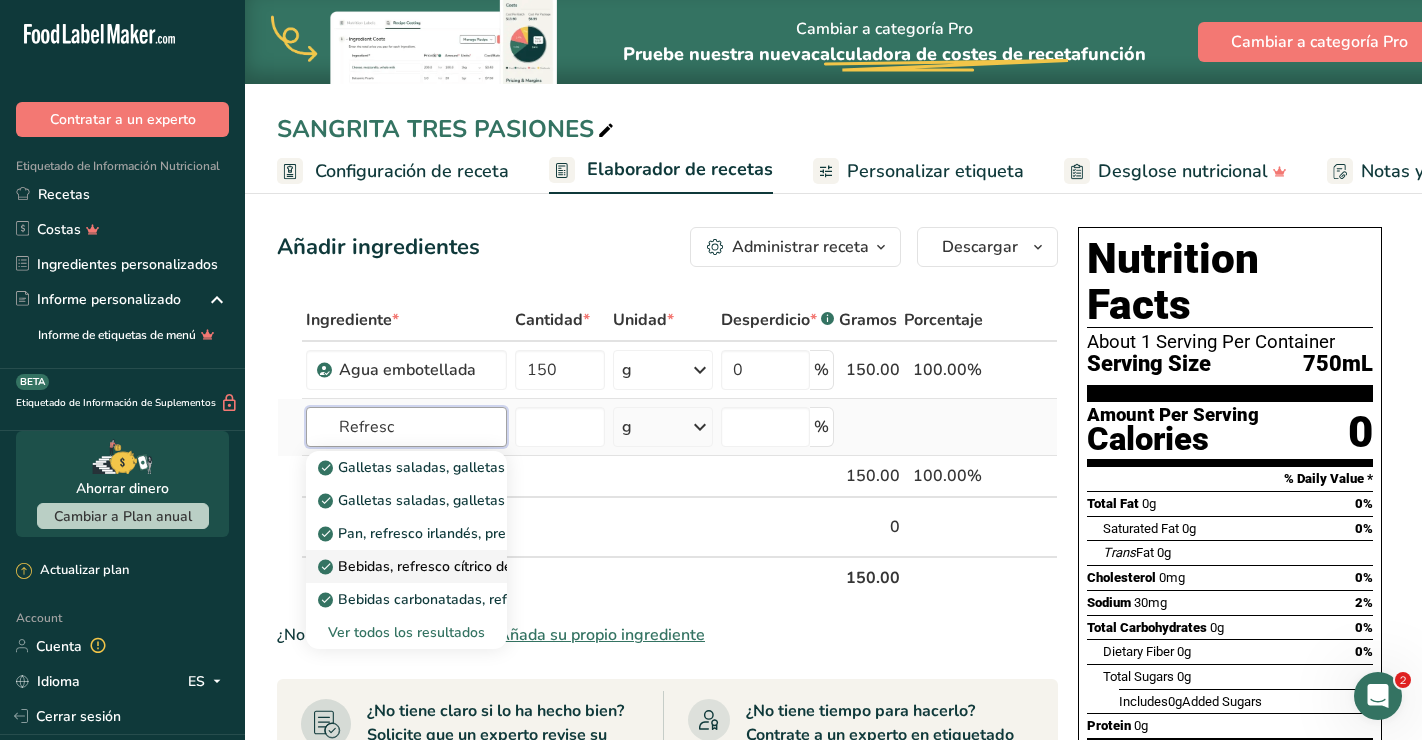 type on "Refresc" 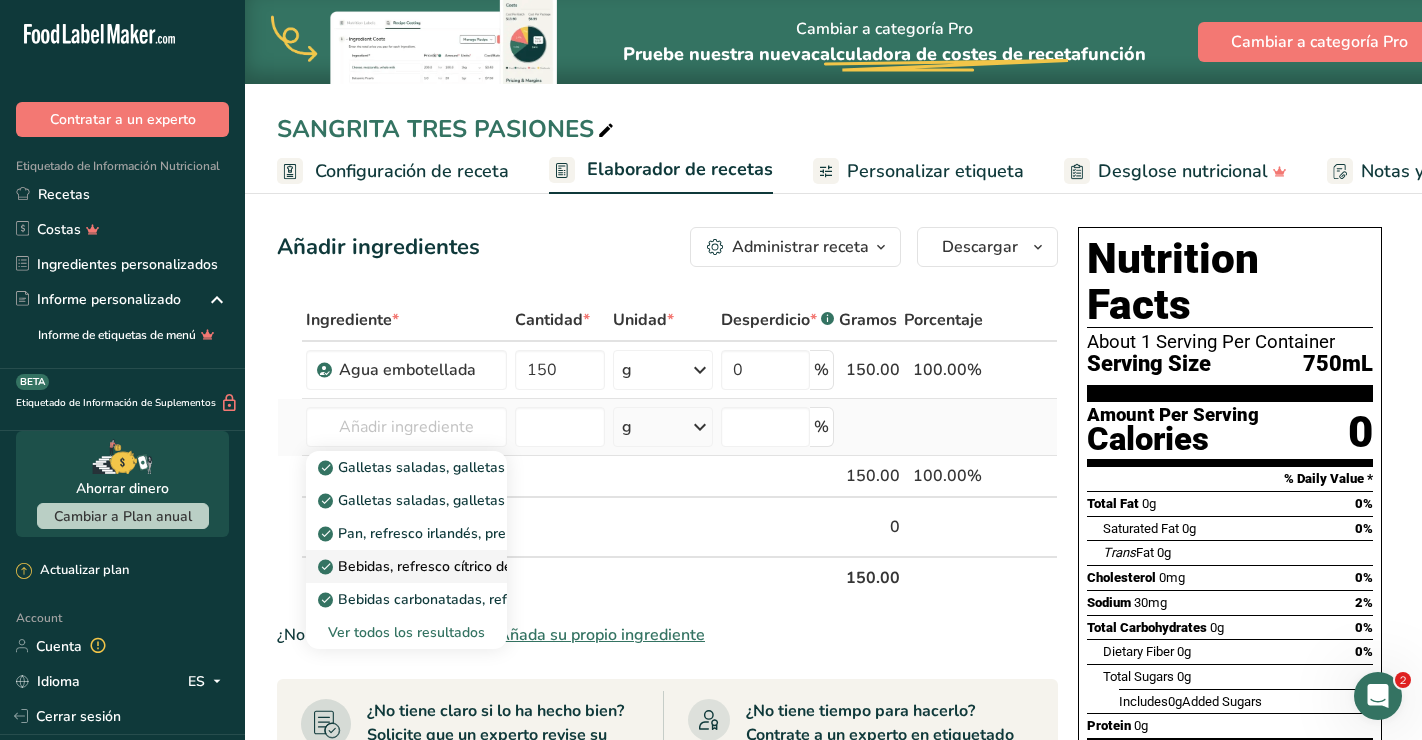 click on "Bebidas, refresco cítrico de color amarillo verde con cafeína." at bounding box center (523, 566) 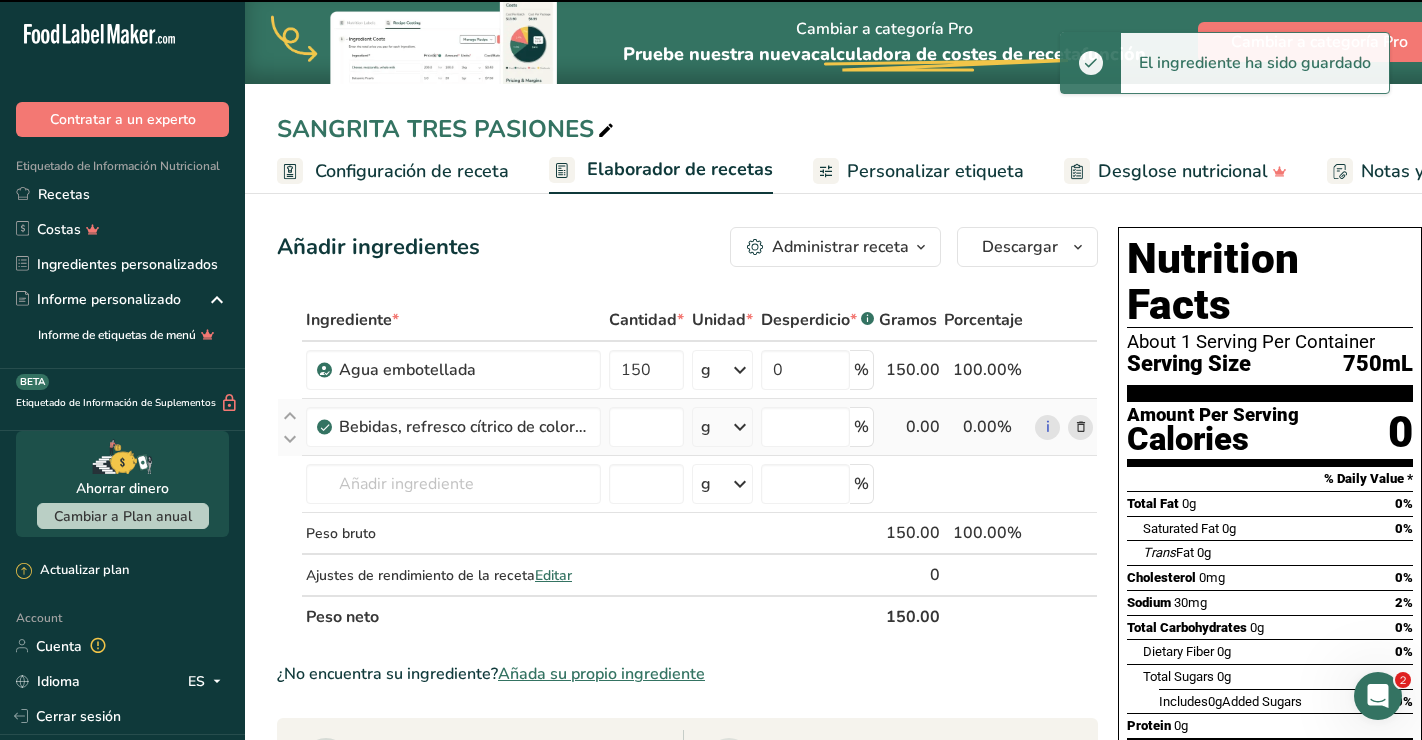 type on "0" 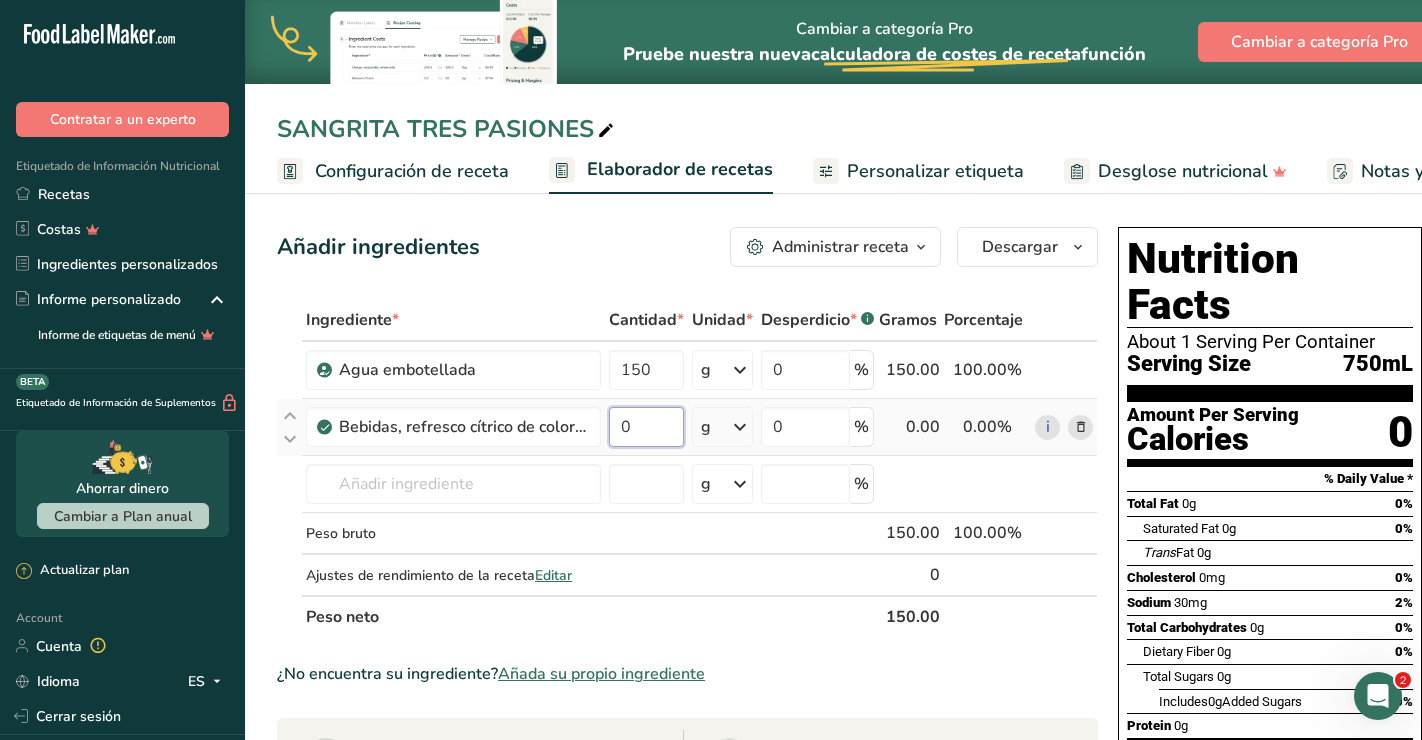click on "0" at bounding box center (646, 427) 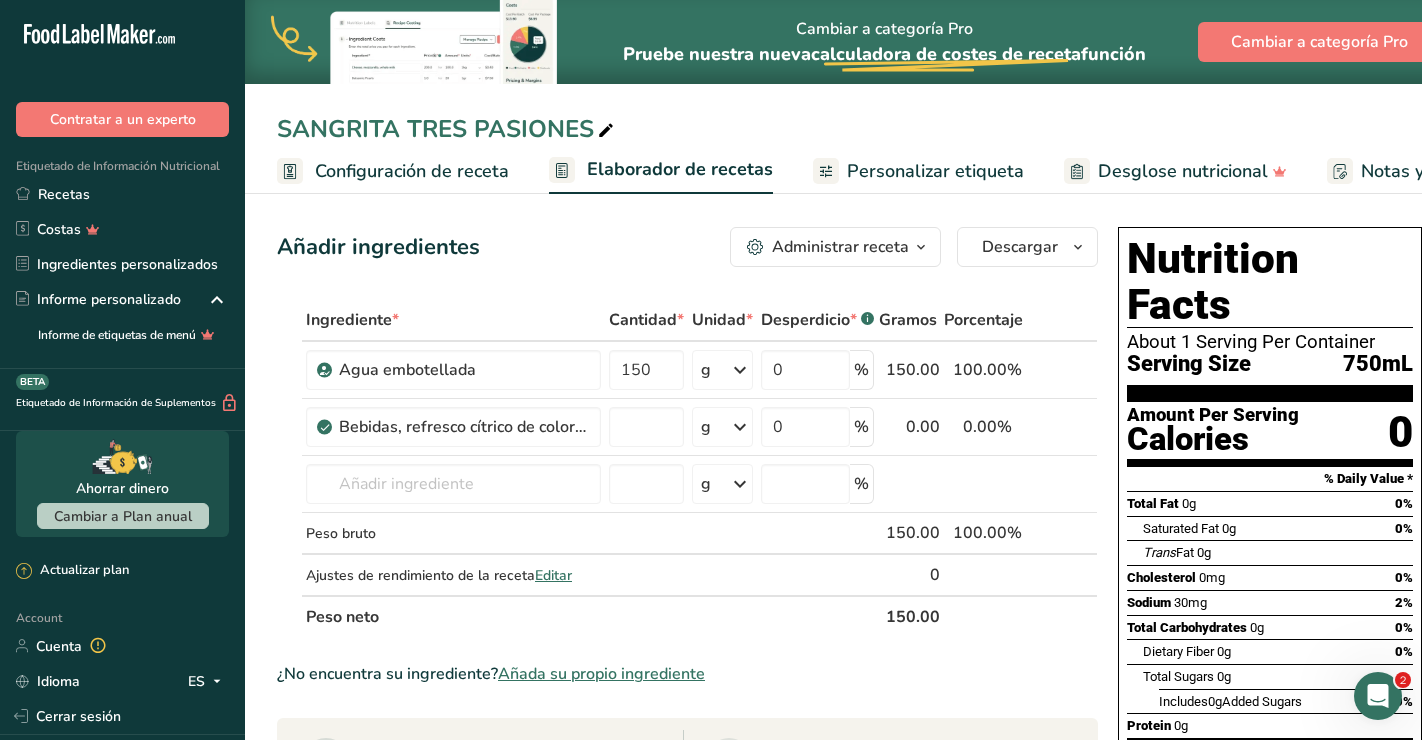 type 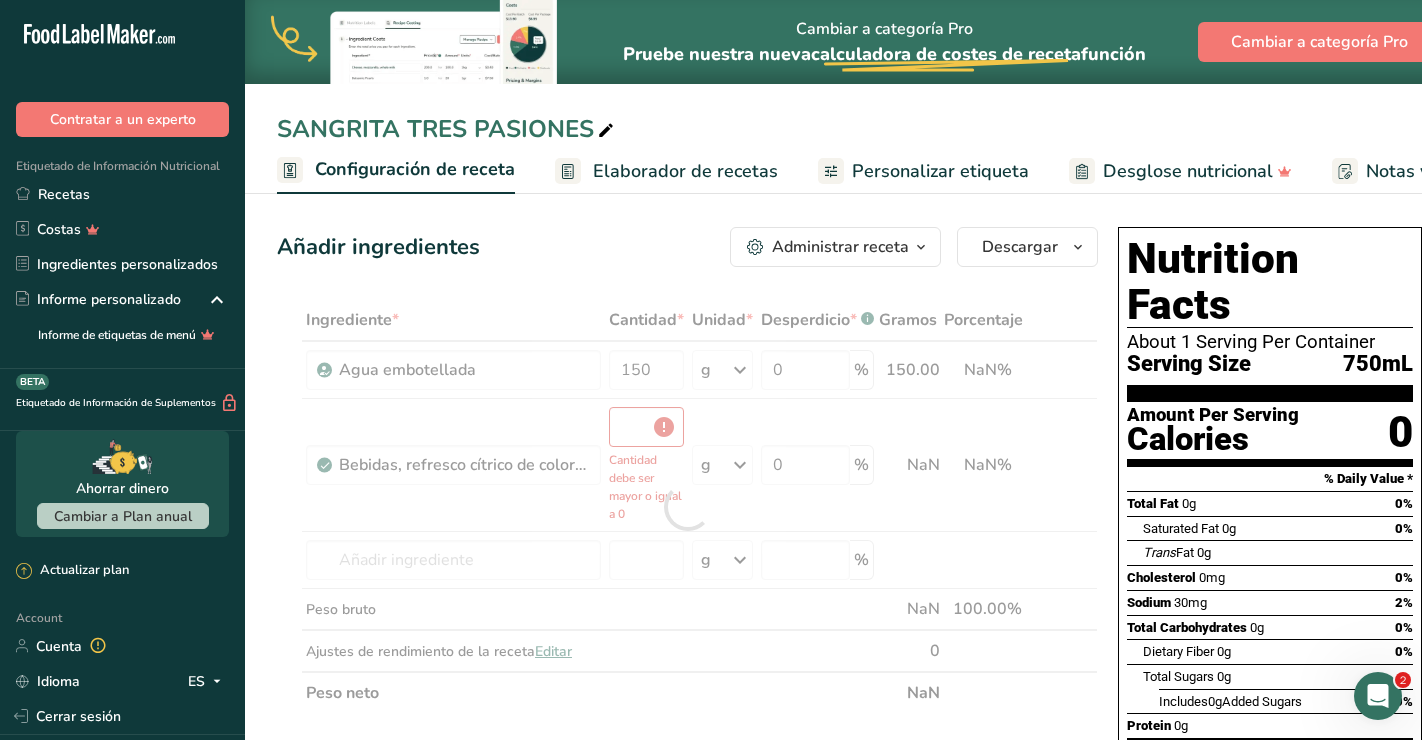 scroll, scrollTop: 0, scrollLeft: 7, axis: horizontal 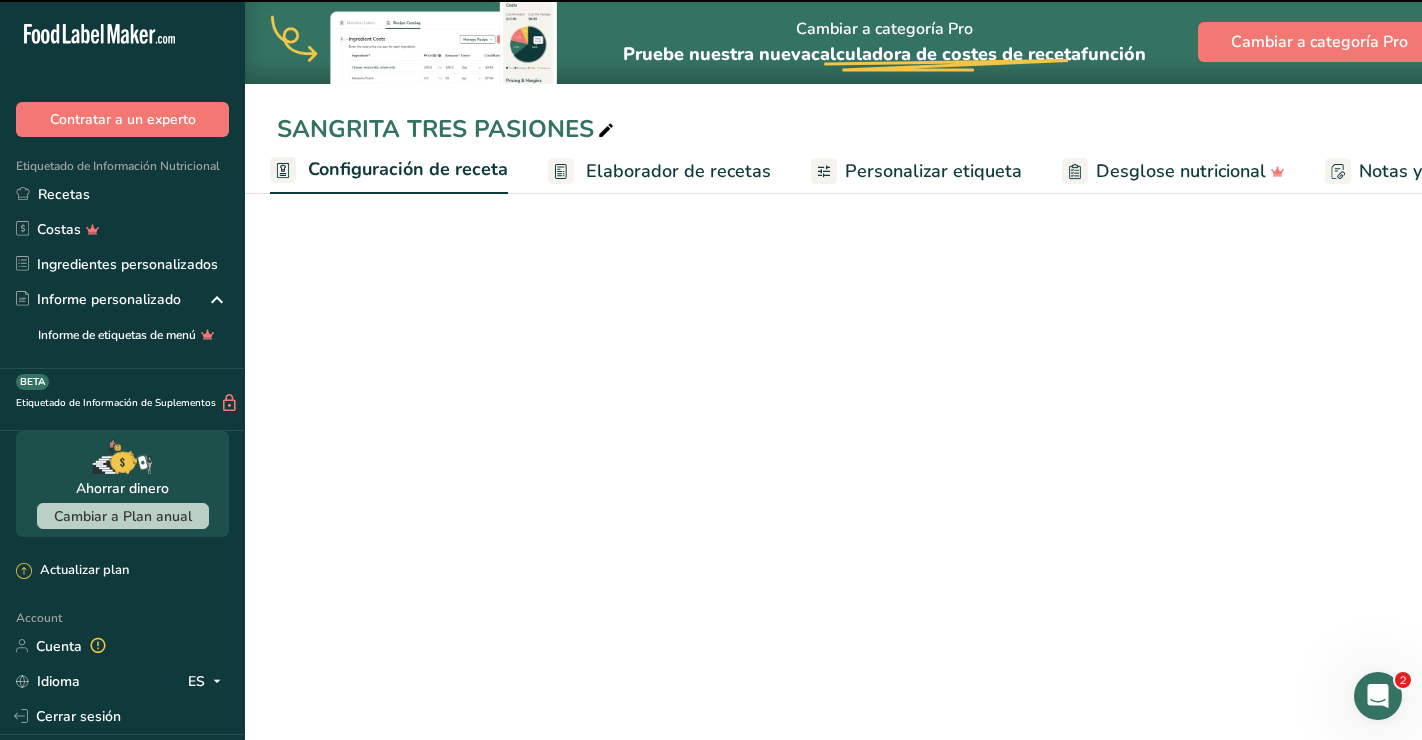 select on "17" 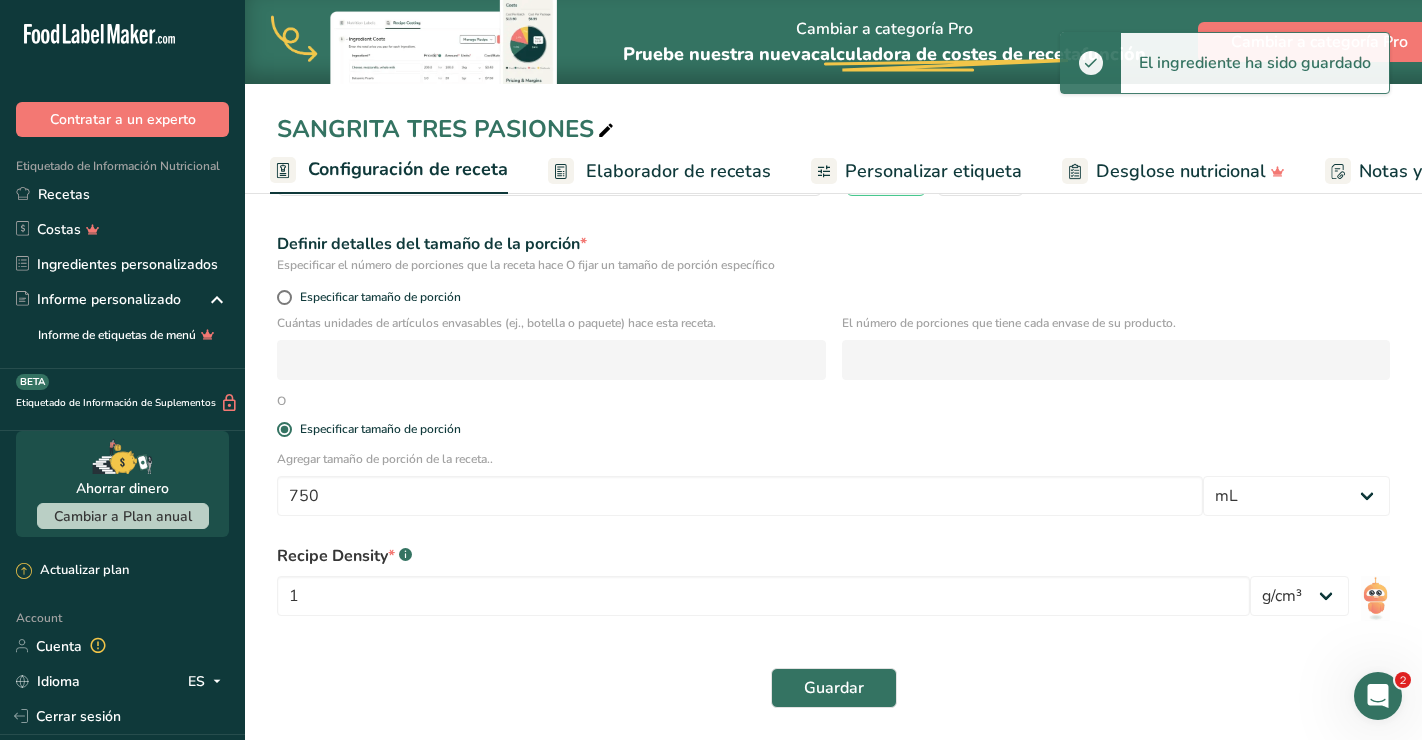 scroll, scrollTop: 241, scrollLeft: 0, axis: vertical 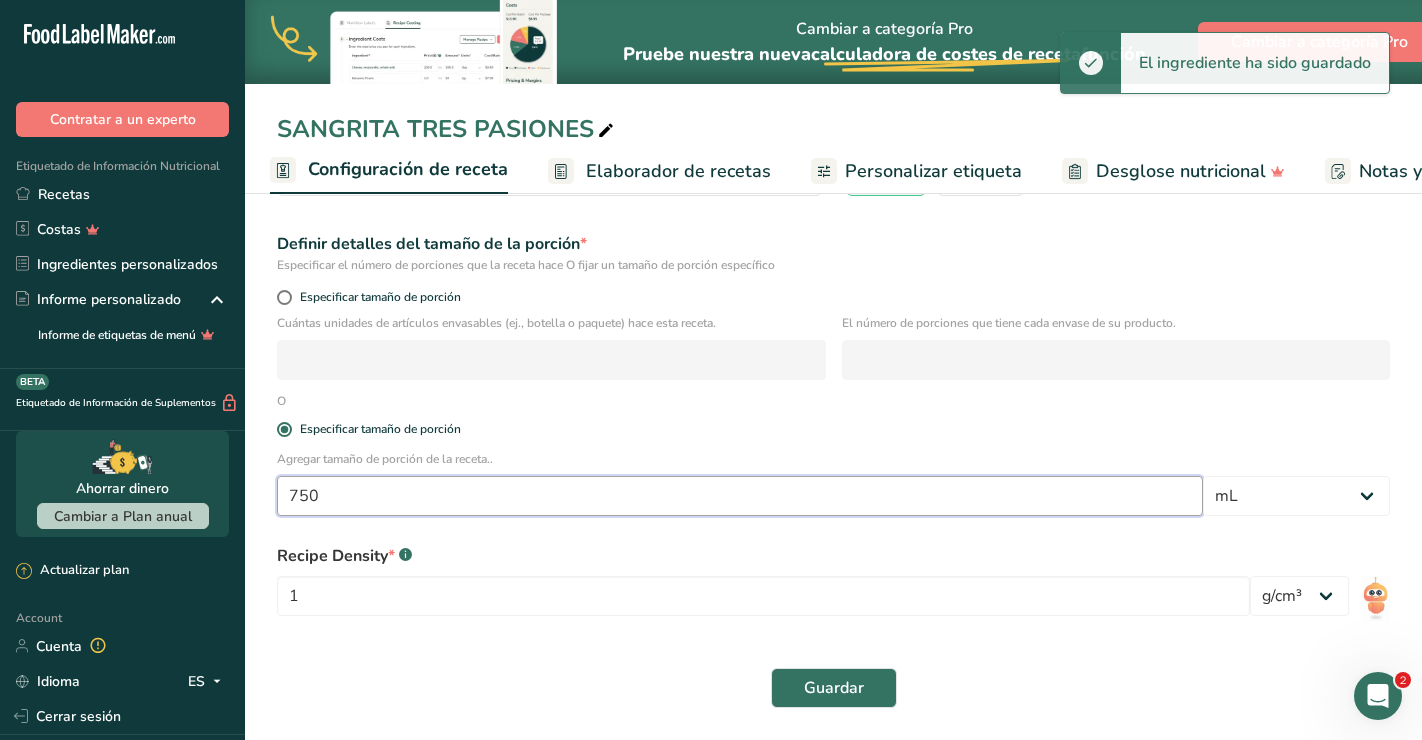 click on "750" at bounding box center (740, 496) 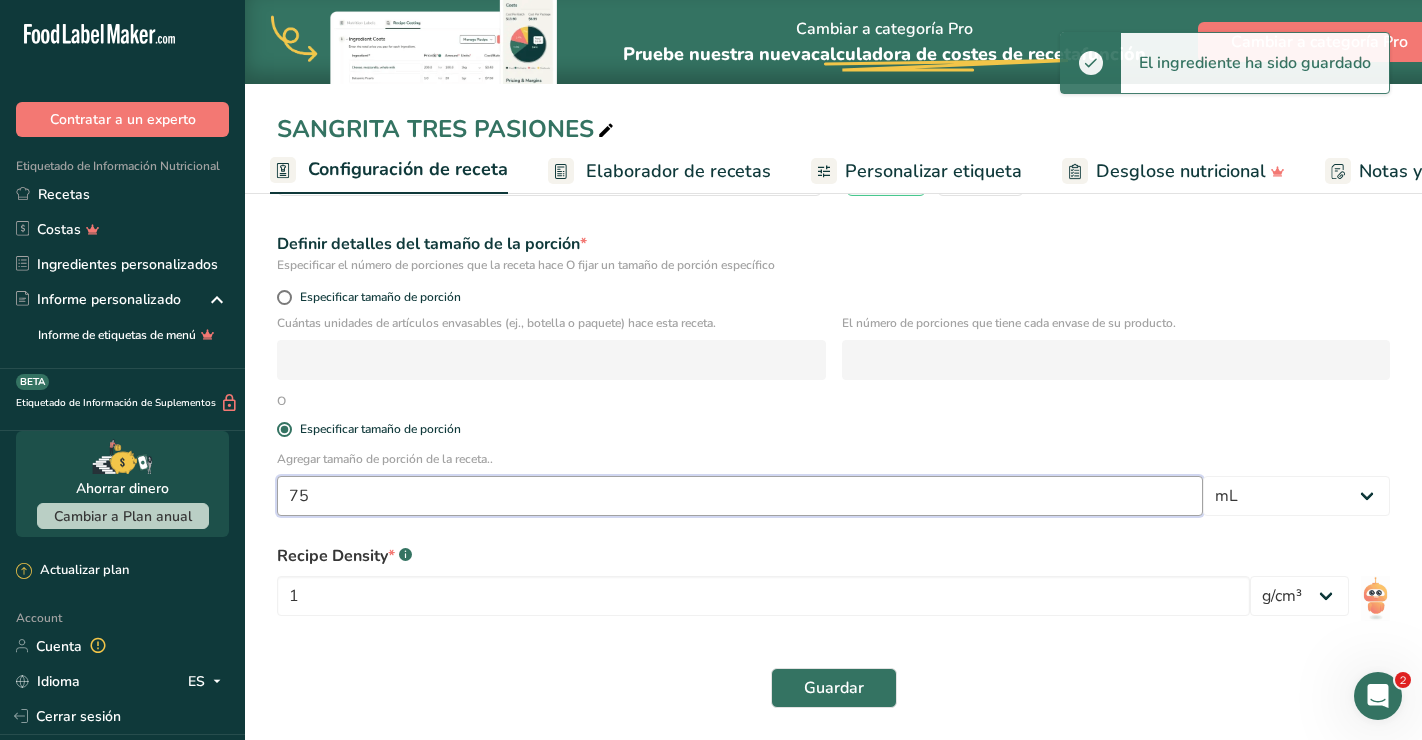 type on "7" 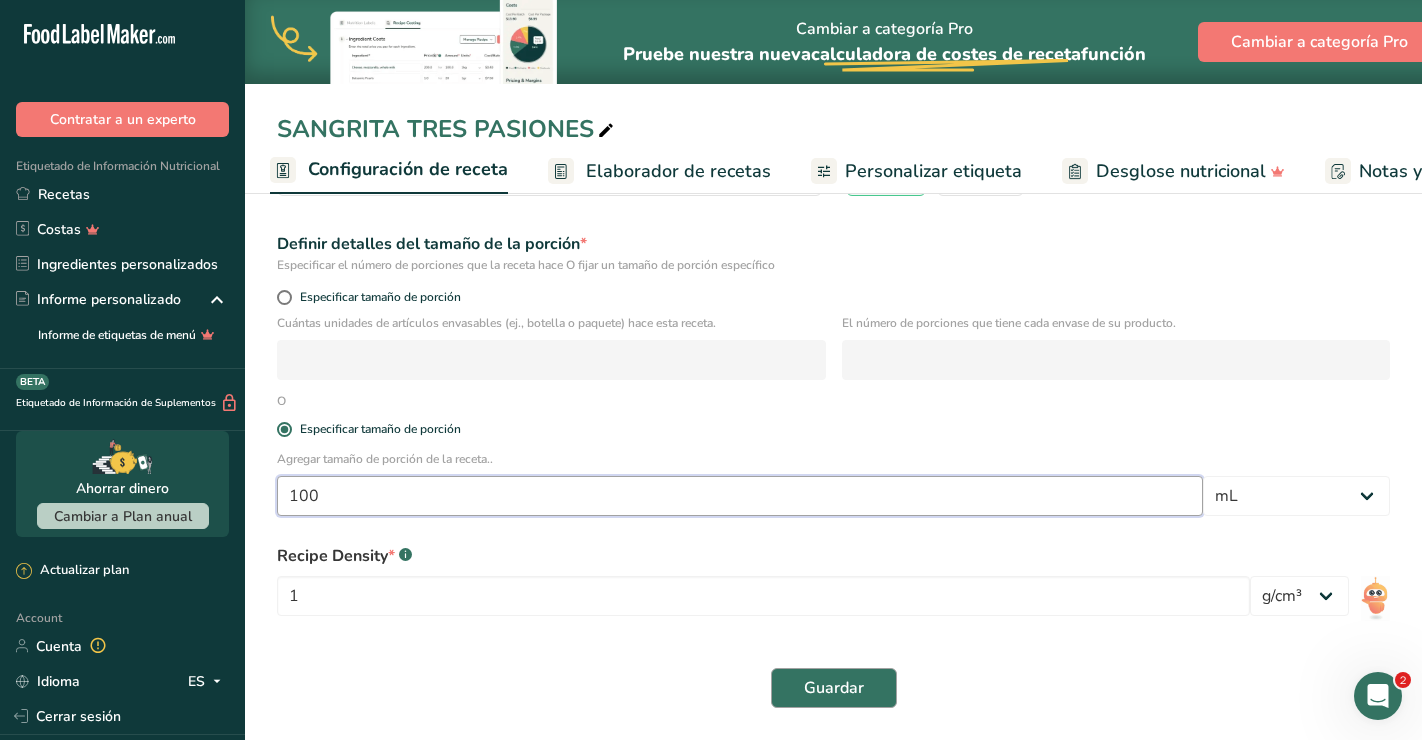 type on "100" 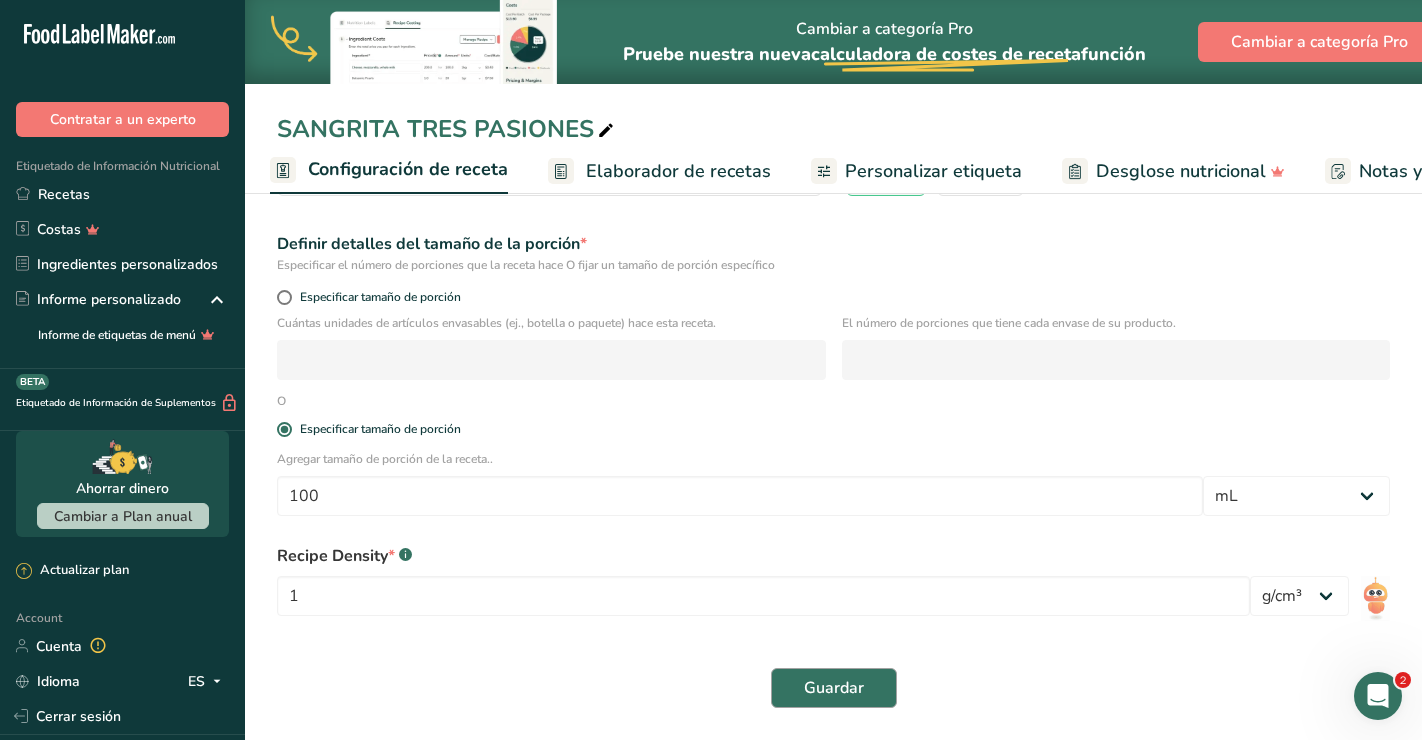 click on "Guardar" at bounding box center (834, 688) 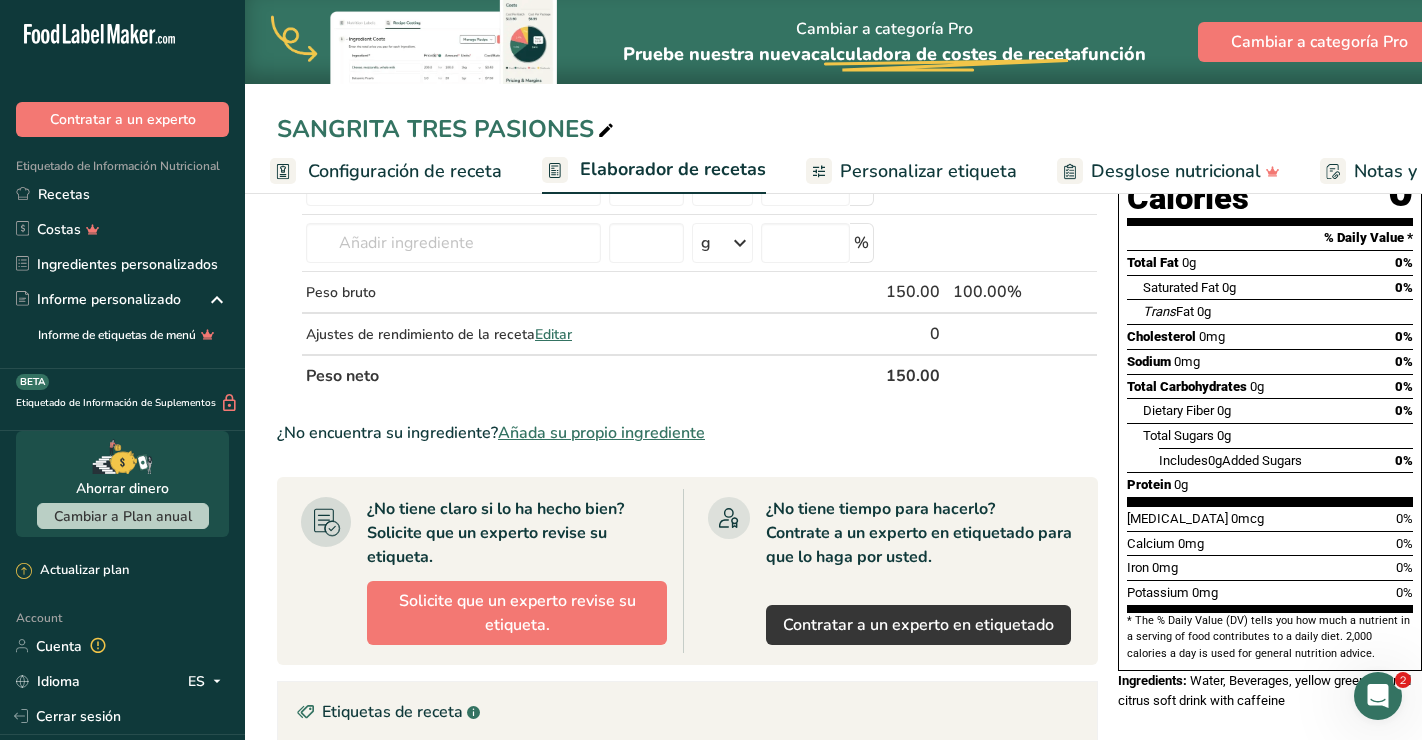 click on "Peso neto" at bounding box center (590, 375) 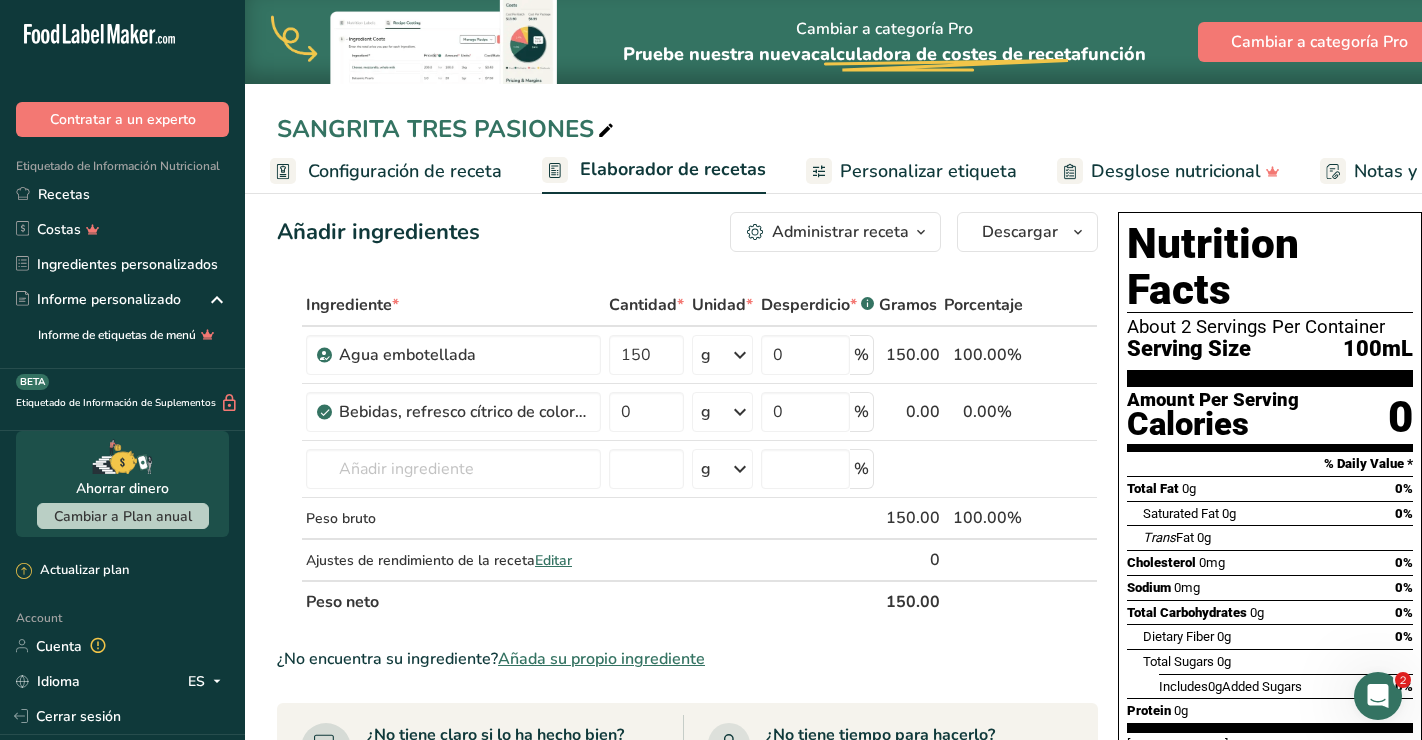 scroll, scrollTop: 0, scrollLeft: 0, axis: both 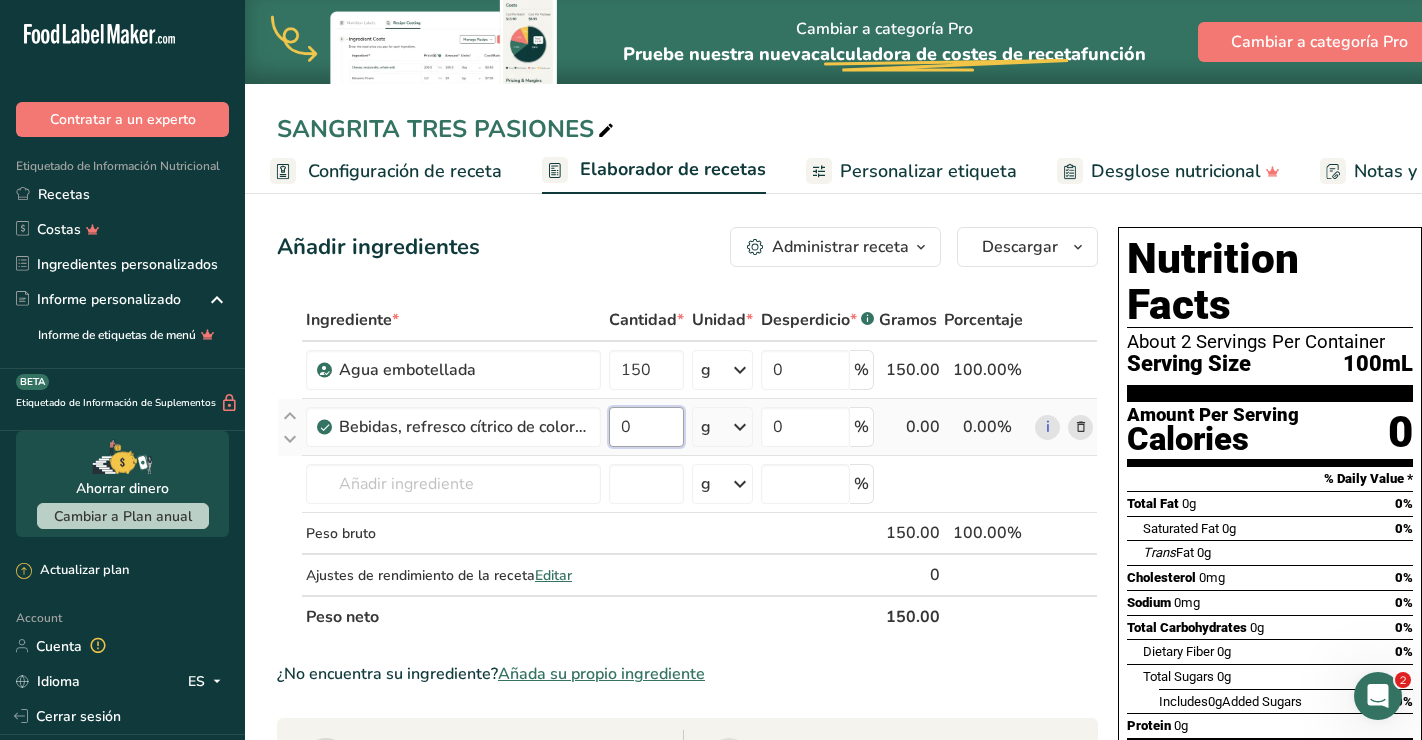 click on "0" at bounding box center (646, 427) 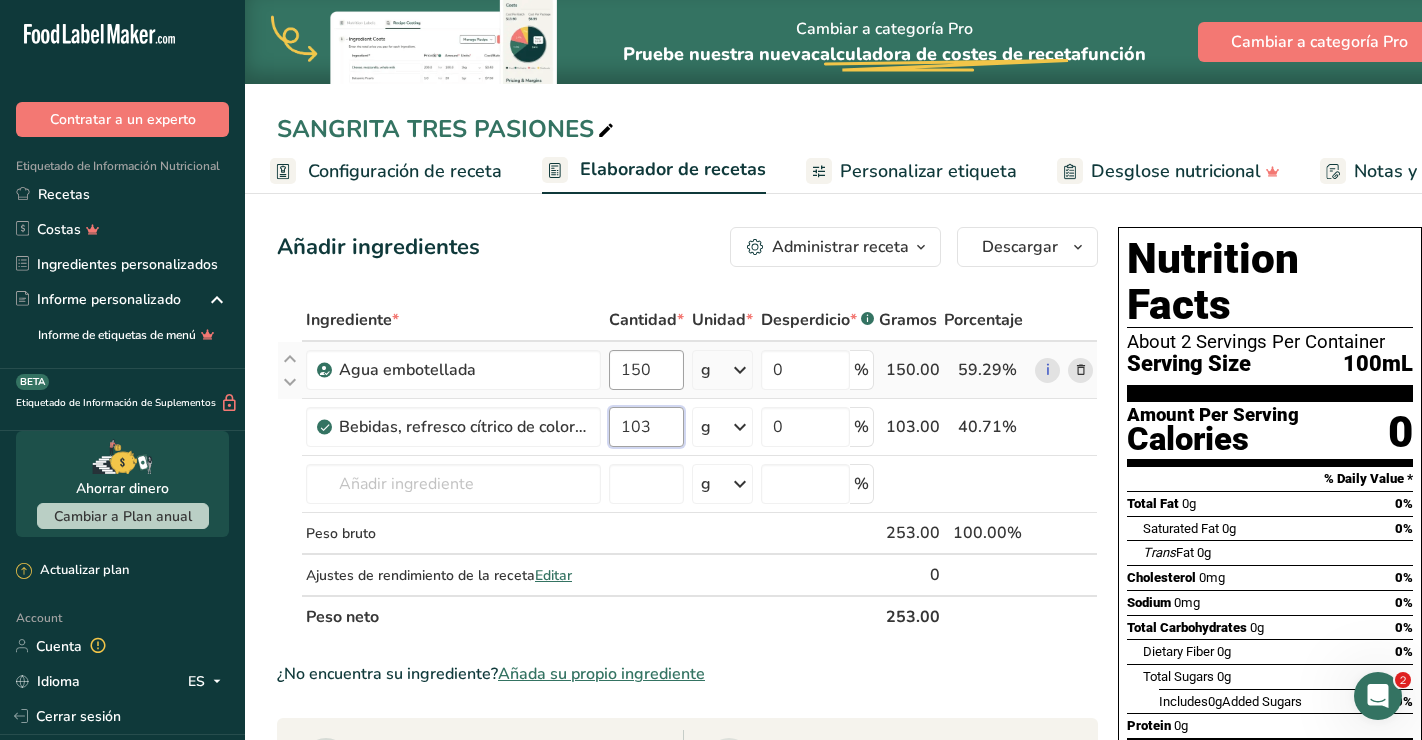 type on "103" 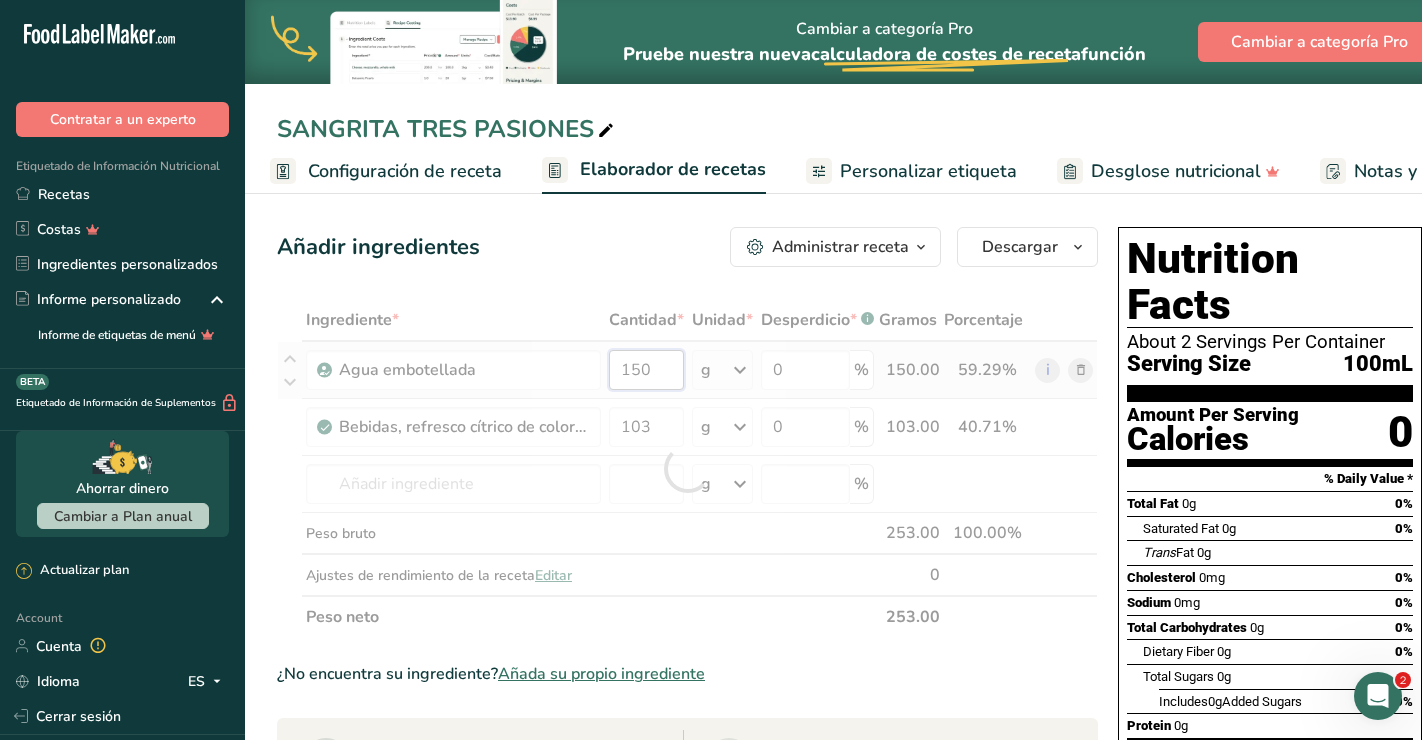 click on "Ingrediente *
Cantidad *
Unidad *
Desperdicio *   .a-a{fill:#347362;}.b-a{fill:#fff;}          Gramos
Porcentaje
Agua embotellada
150
g
Unidades de peso
g
kg
mg
Ver más
Unidades de volumen
[GEOGRAPHIC_DATA]
Las unidades de volumen requieren una conversión de densidad. Si conoce la densidad de su ingrediente, introdúzcala a continuación. De lo contrario, [PERSON_NAME] clic en "RIA", nuestra asistente regulatoria de IA, quien podrá ayudarle.
lb/pie³
g/cm³
Confirmar
mL
lb/pie³
g/cm³
Confirmar
onza líquida" at bounding box center (687, 468) 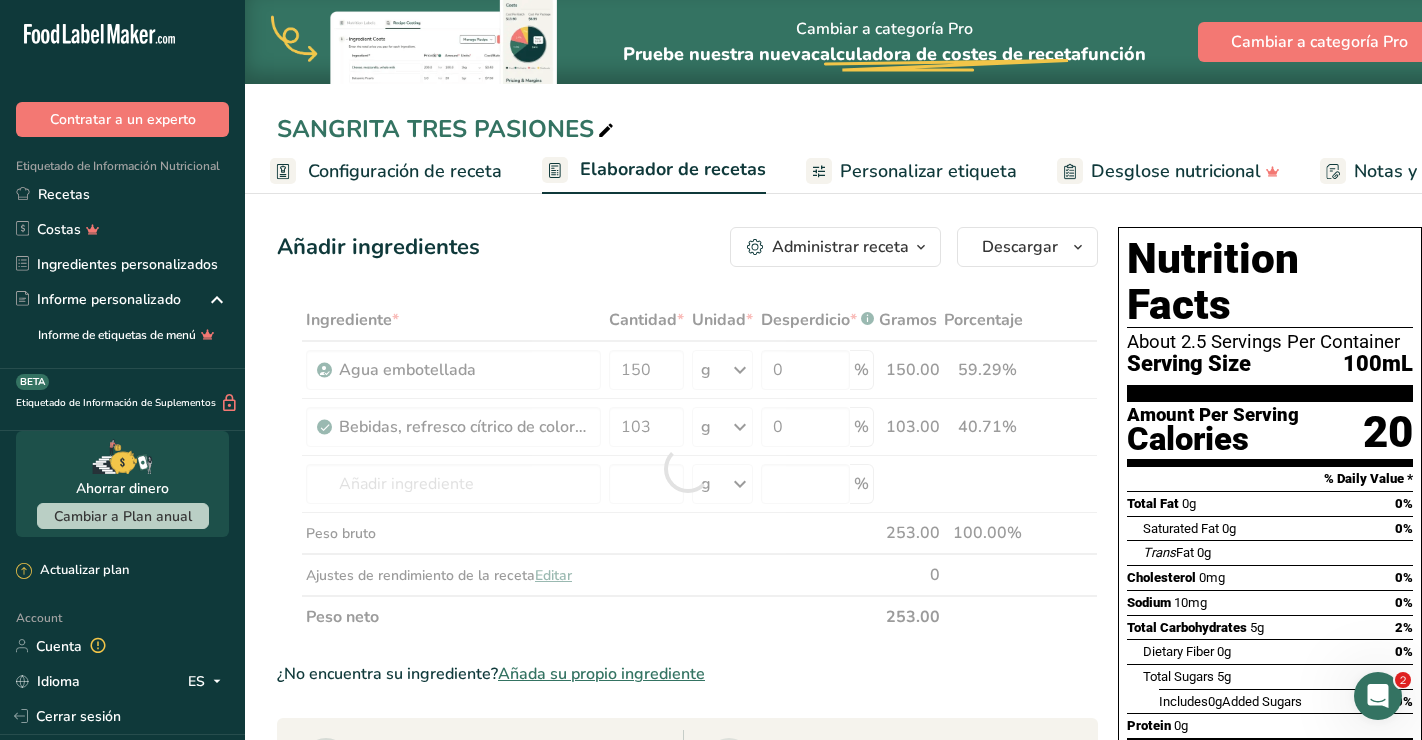 click on "Configuración de receta" at bounding box center [405, 171] 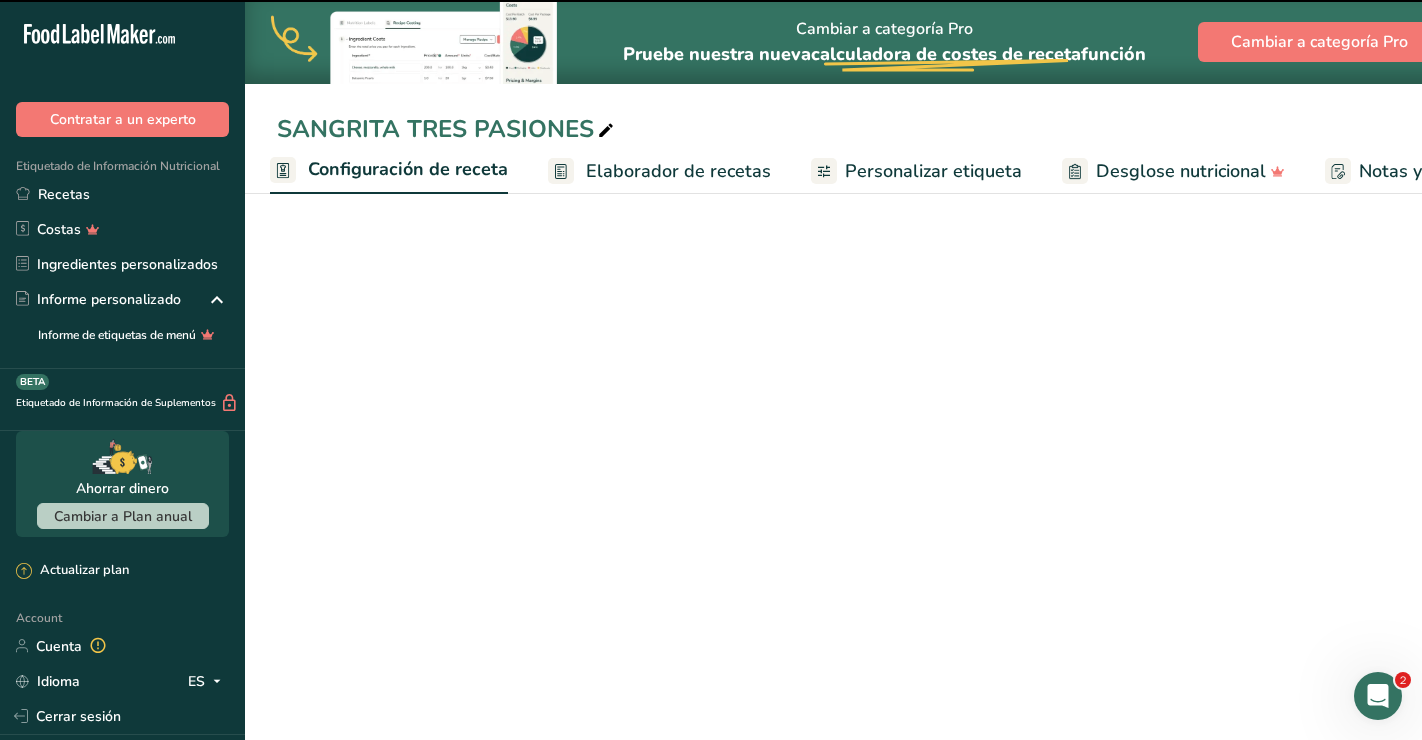 select on "17" 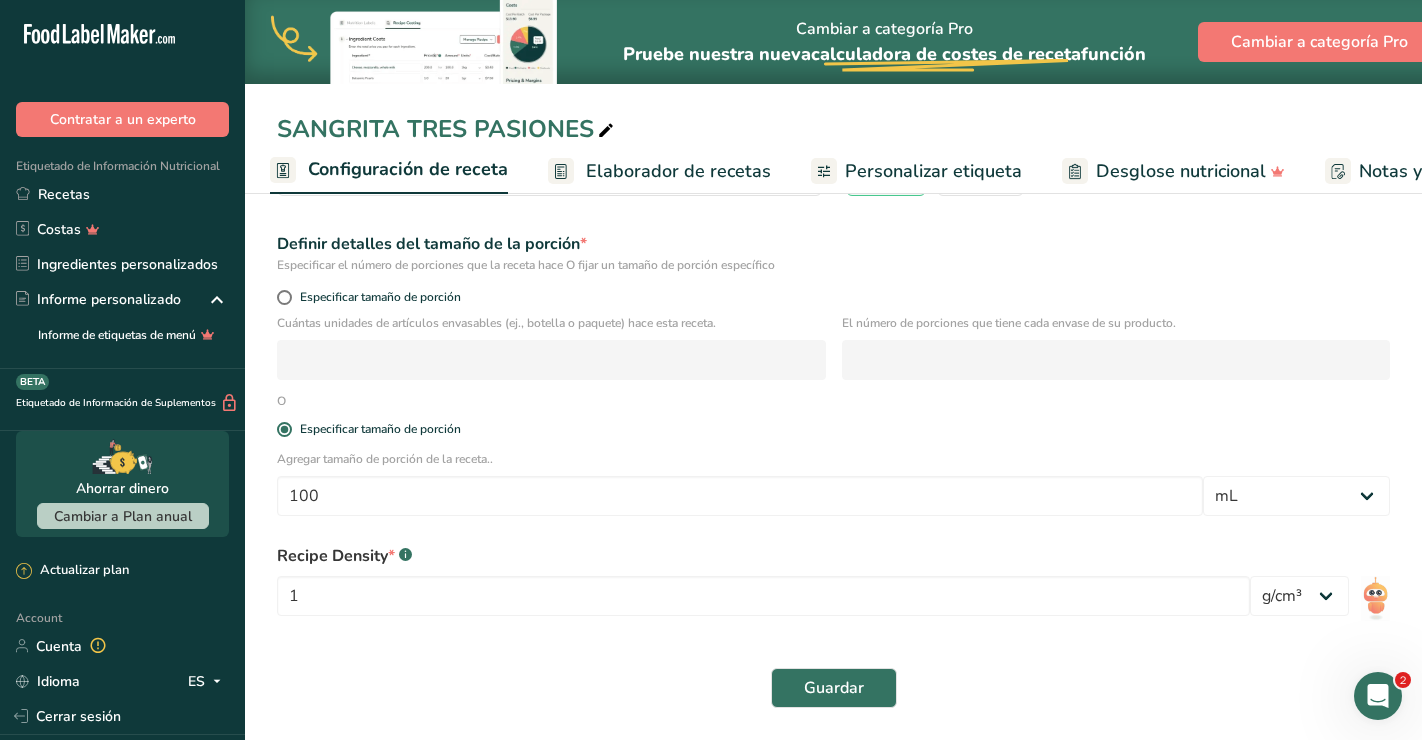 scroll, scrollTop: 241, scrollLeft: 0, axis: vertical 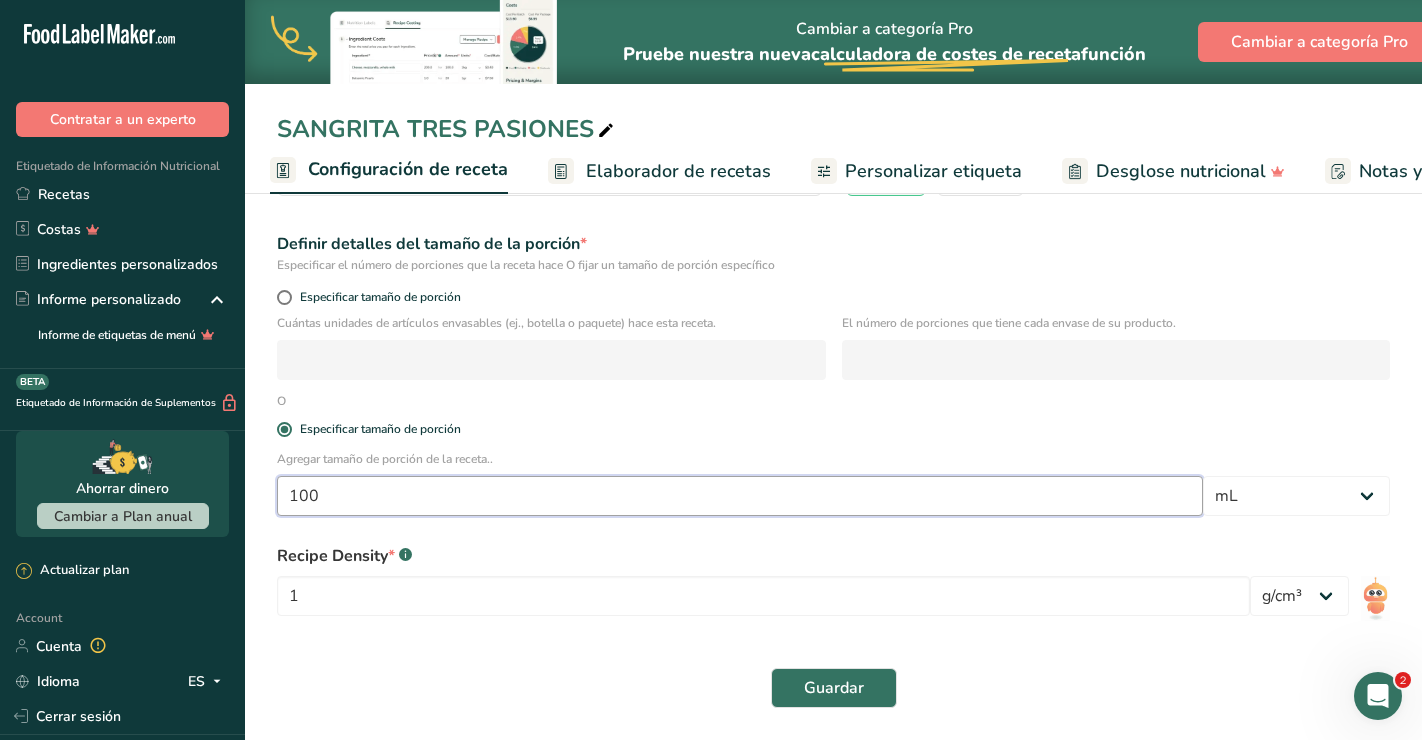 click on "100" at bounding box center (740, 496) 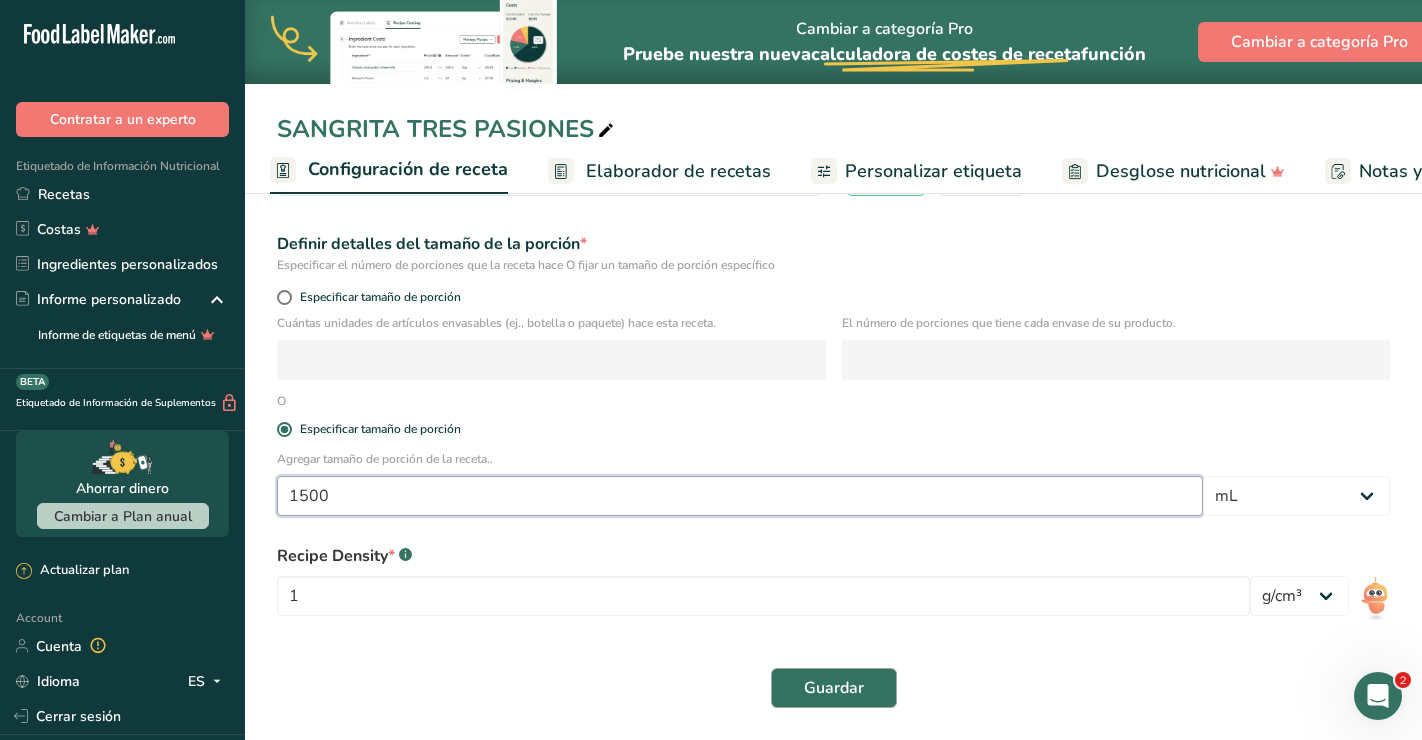 type on "1500" 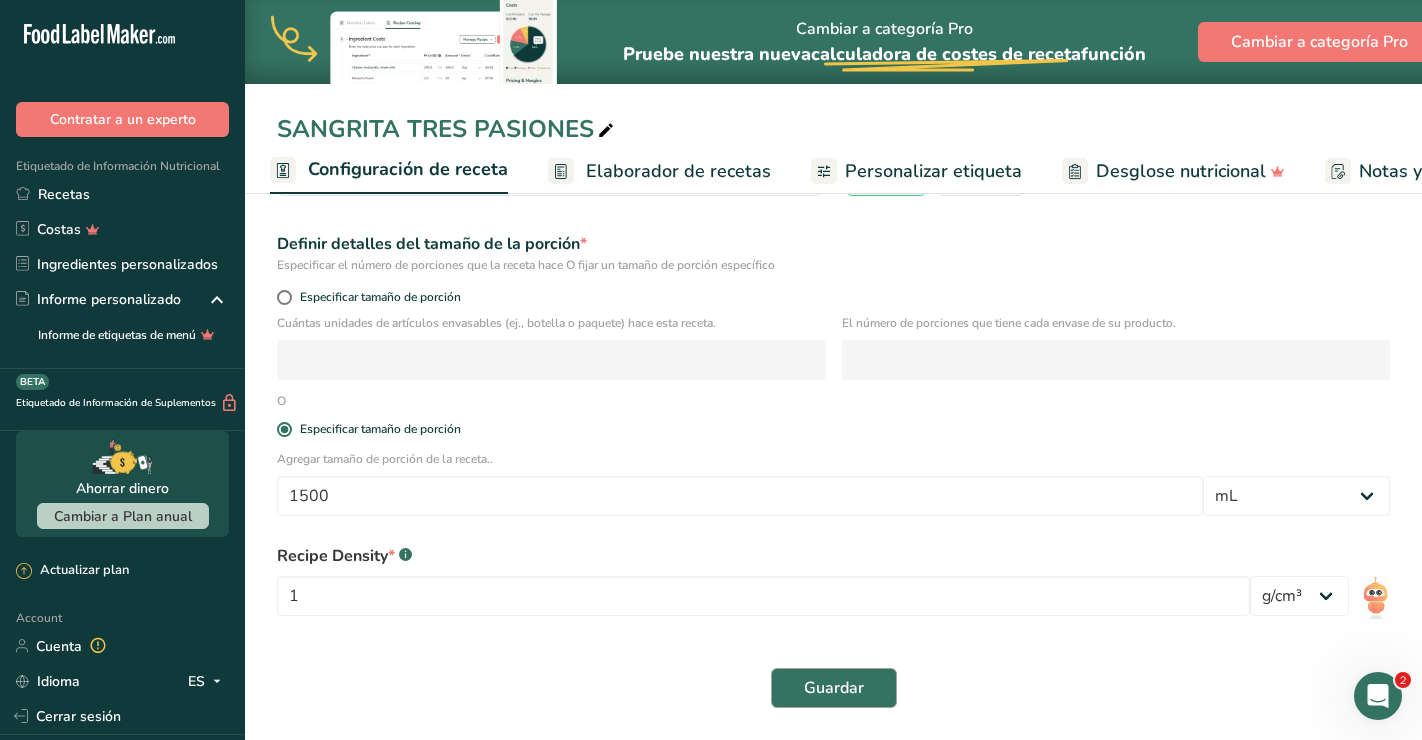 click on "Guardar" at bounding box center [834, 688] 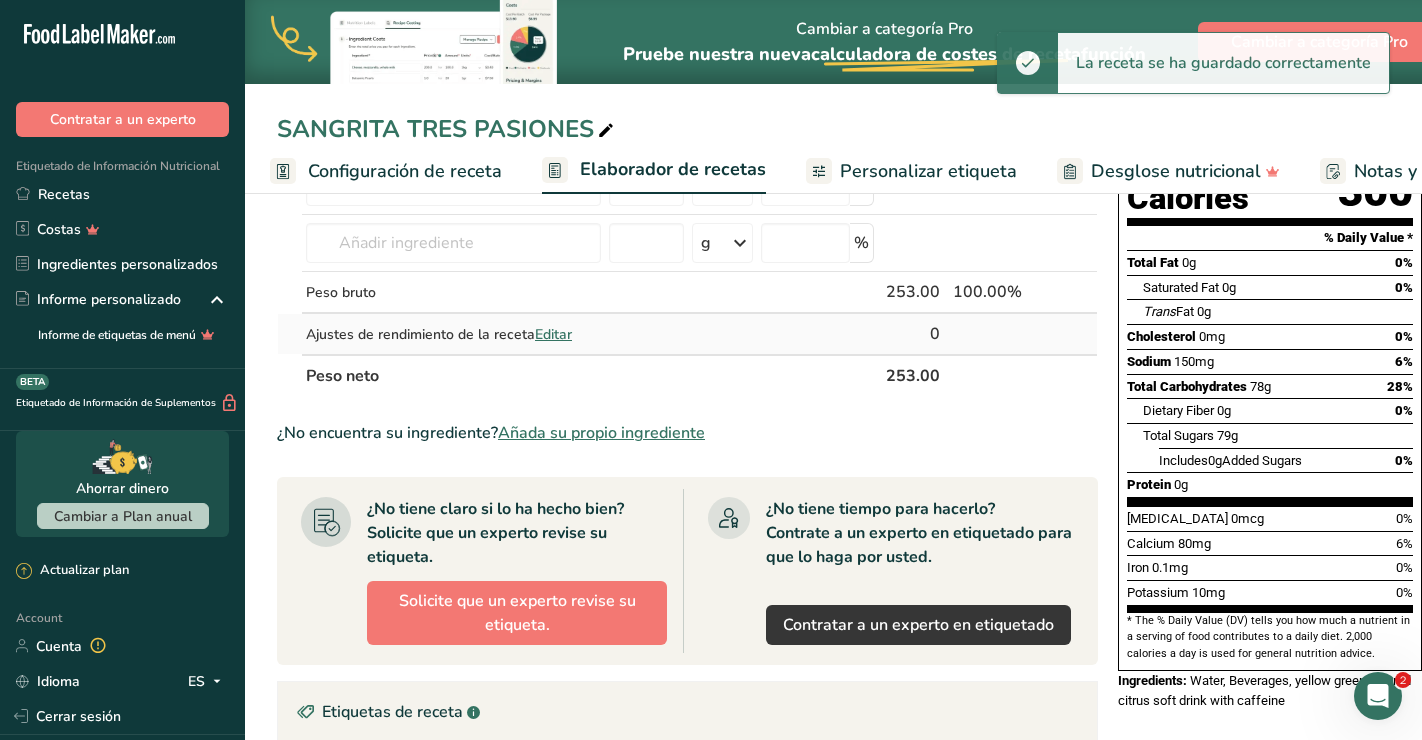 scroll, scrollTop: 34, scrollLeft: 0, axis: vertical 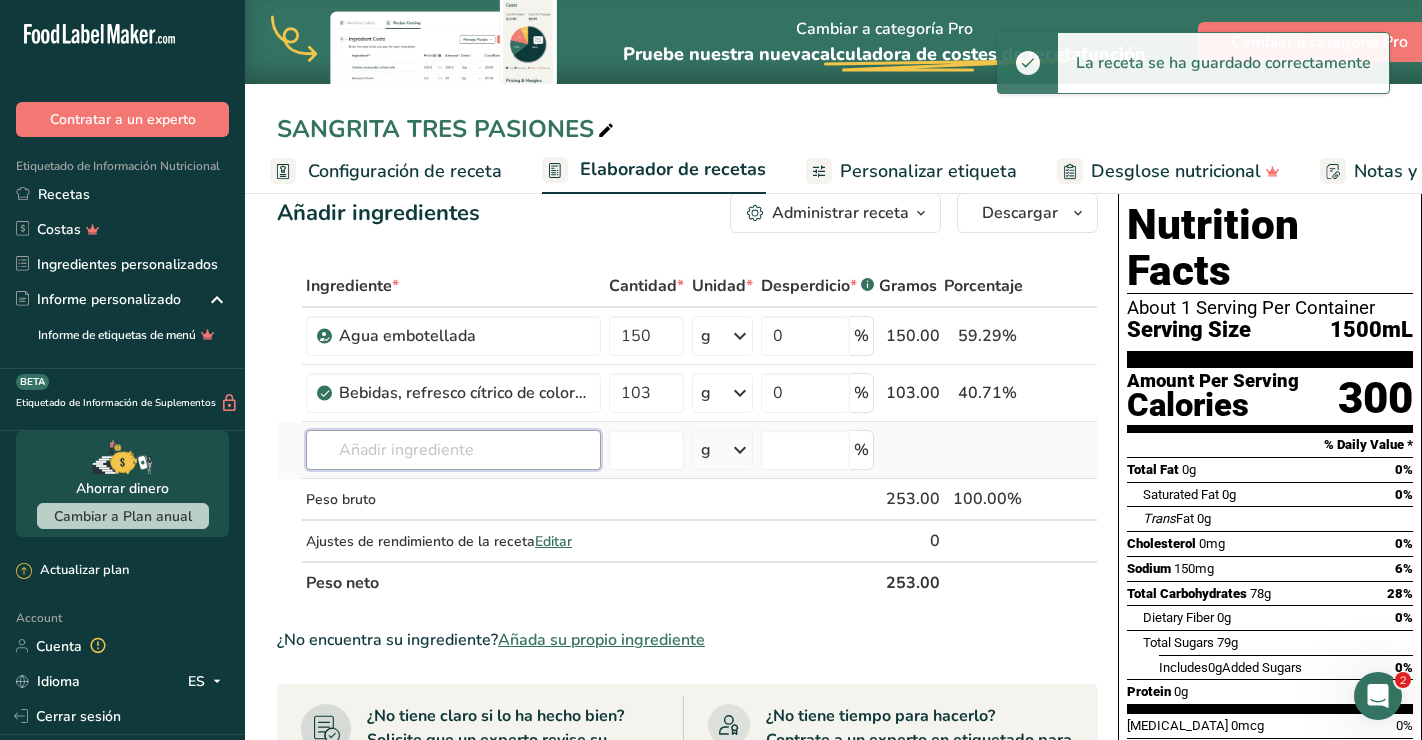 click at bounding box center (453, 450) 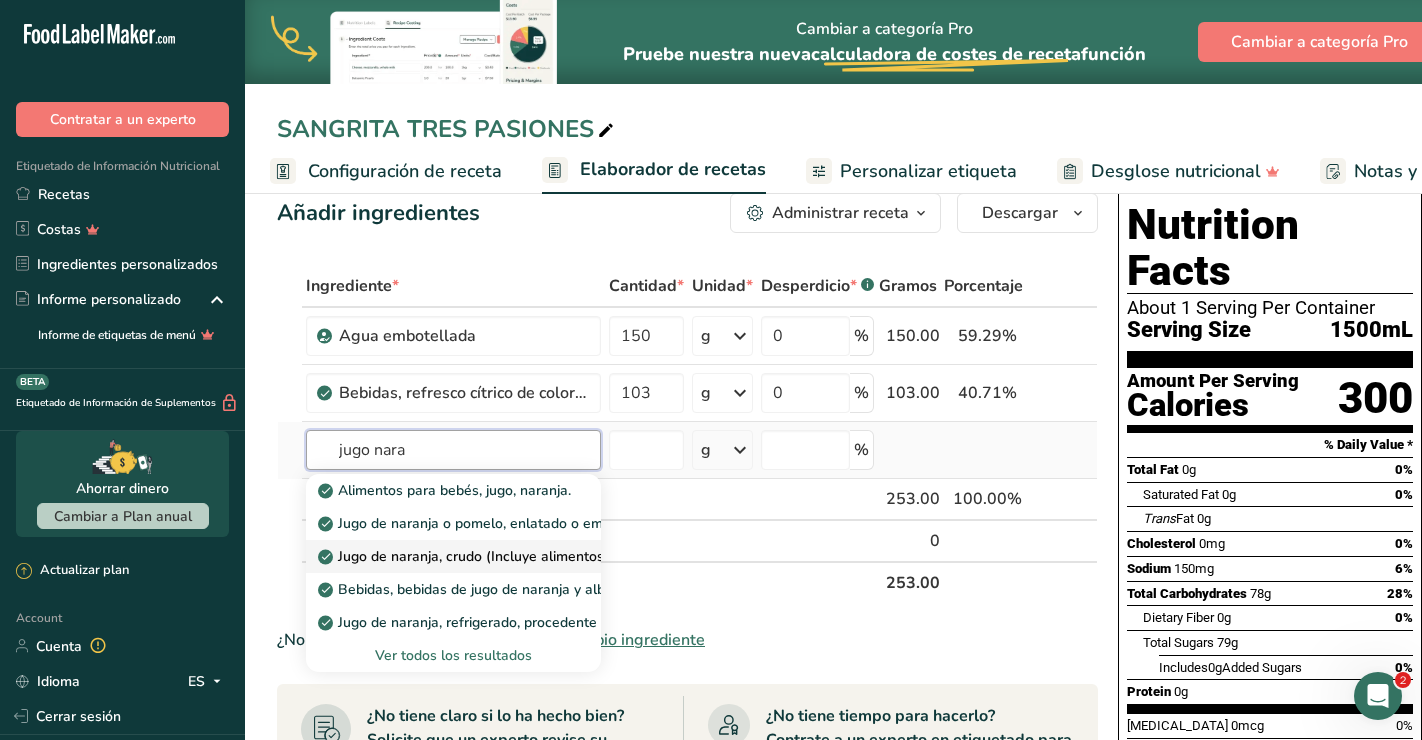 type on "jugo nara" 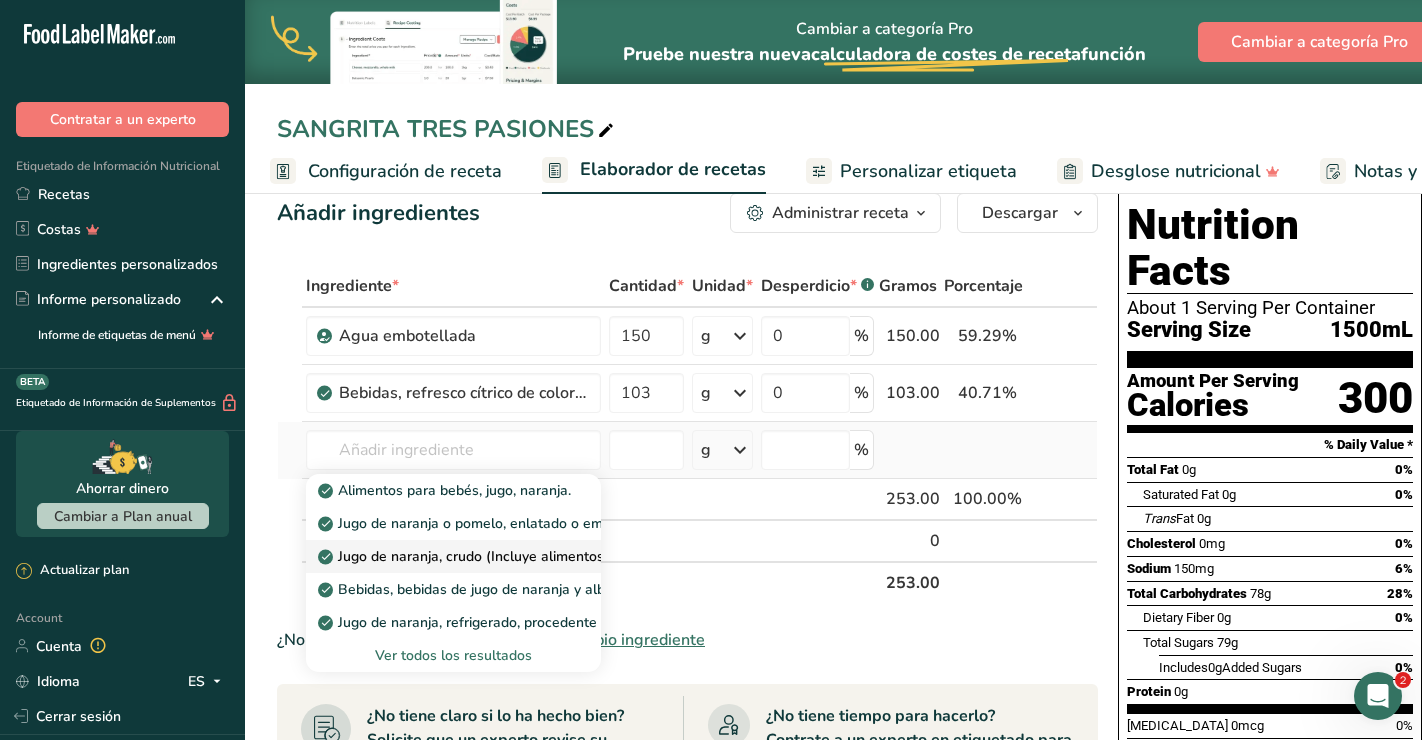 click on "Jugo de naranja, crudo (Incluye alimentos para el Programa de Distribución de Alimentos del USDA)" at bounding box center (652, 556) 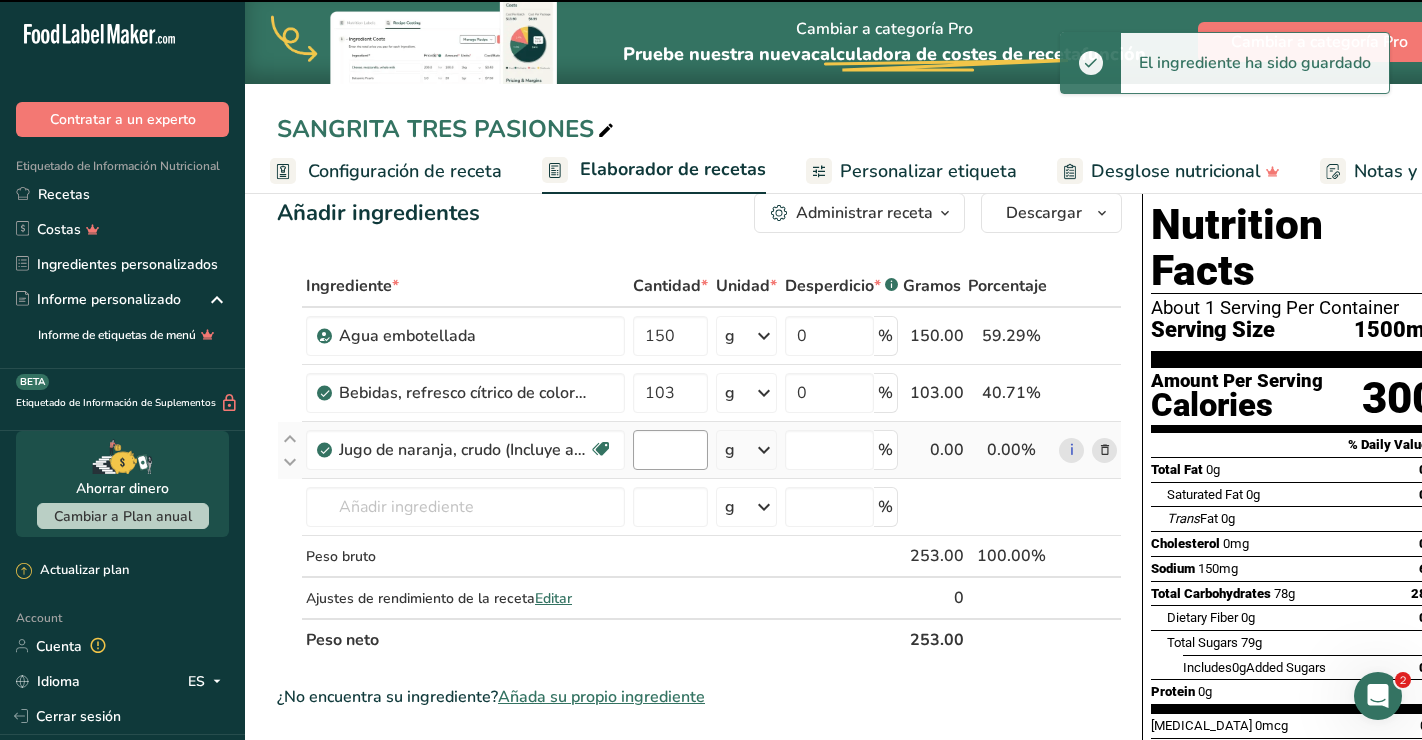 type on "0" 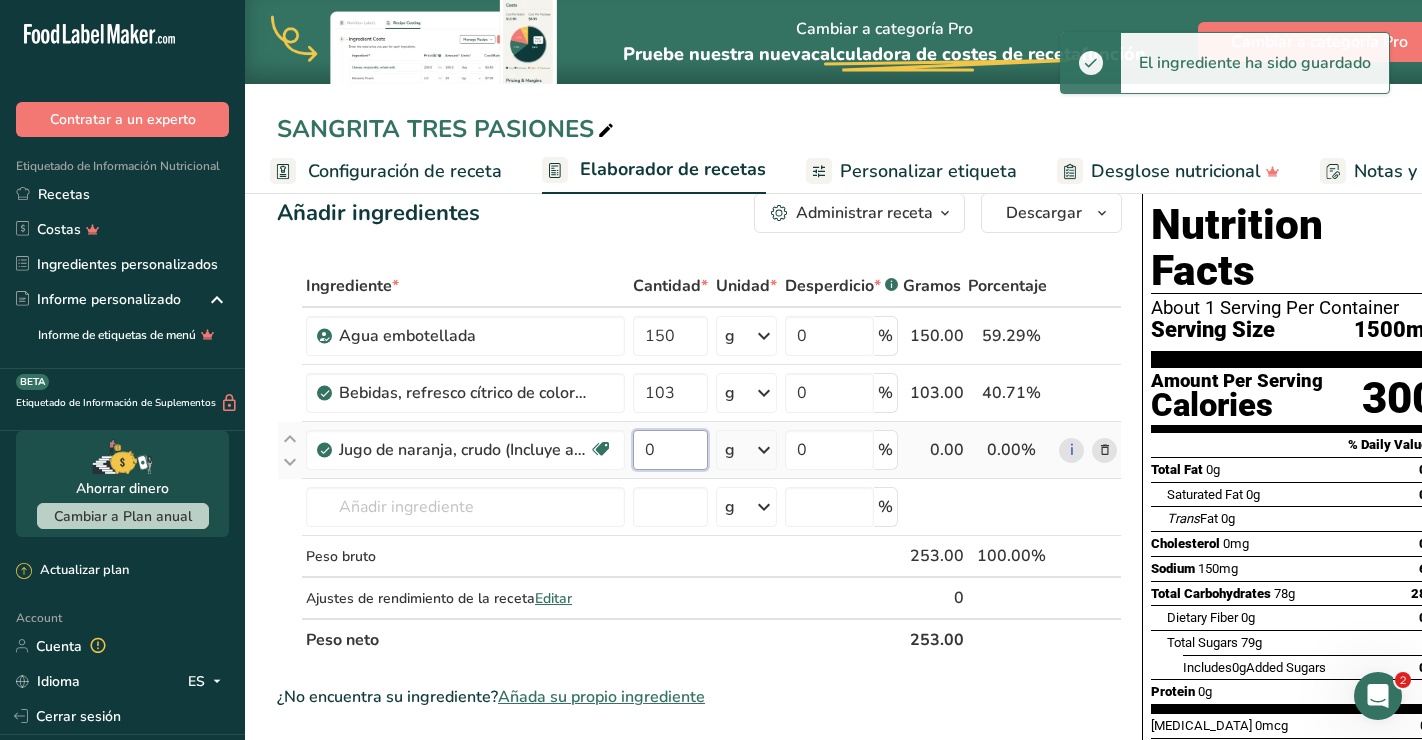 click on "0" at bounding box center [670, 450] 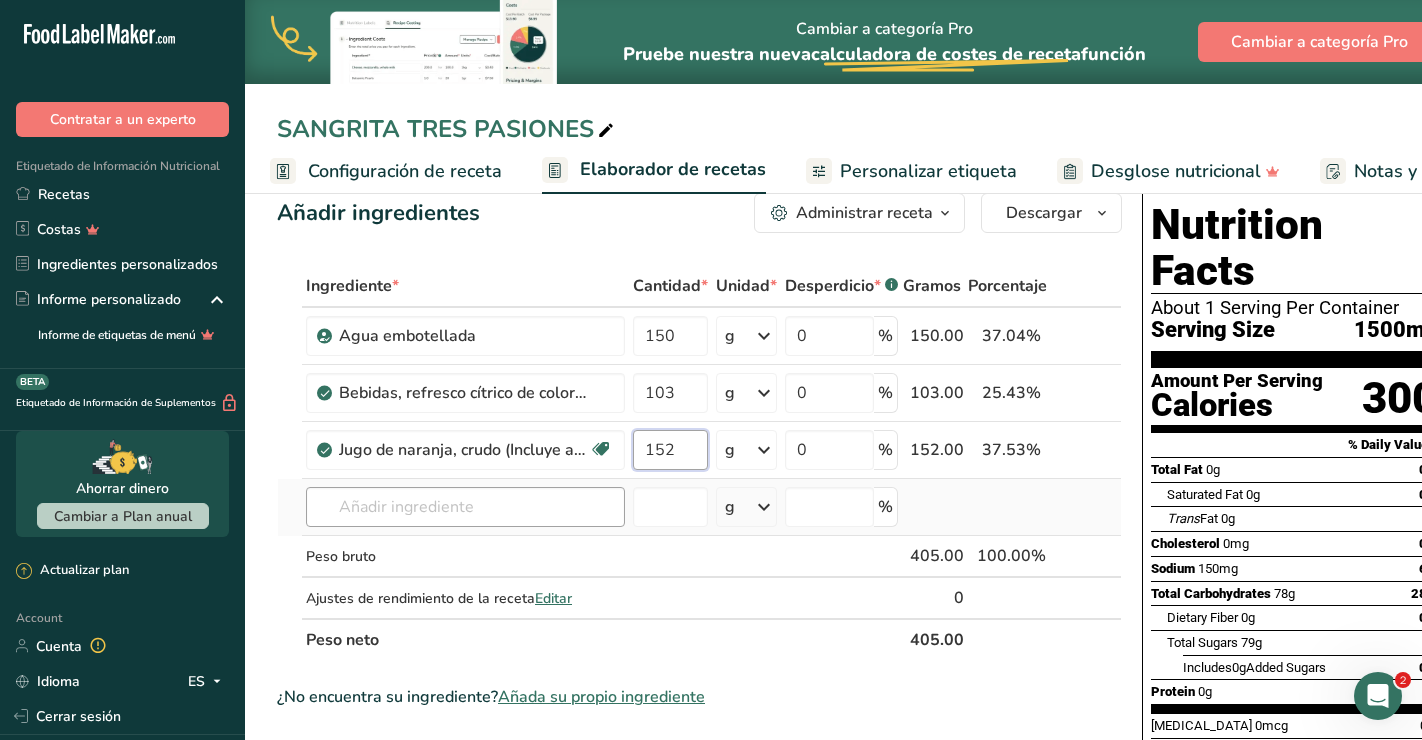 type on "152" 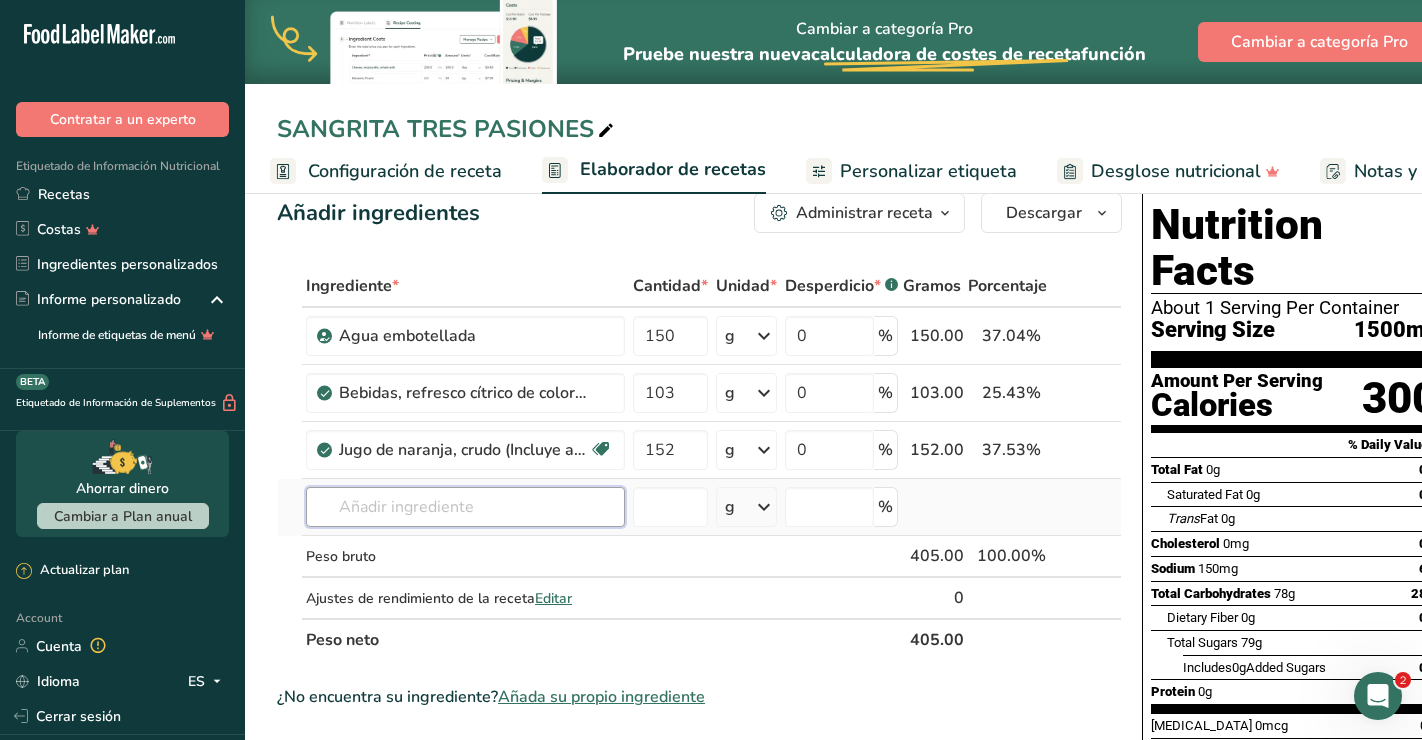 click on "Ingrediente *
Cantidad *
Unidad *
Desperdicio *   .a-a{fill:#347362;}.b-a{fill:#fff;}          Gramos
Porcentaje
Agua embotellada
150
g
Unidades de peso
g
kg
mg
Ver más
Unidades de volumen
[GEOGRAPHIC_DATA]
Las unidades de volumen requieren una conversión de densidad. Si conoce la densidad de su ingrediente, introdúzcala a continuación. De lo contrario, [PERSON_NAME] clic en "RIA", nuestra asistente regulatoria de IA, quien podrá ayudarle.
lb/pie³
g/cm³
Confirmar
mL
lb/pie³
g/cm³
Confirmar
onza líquida" at bounding box center (699, 463) 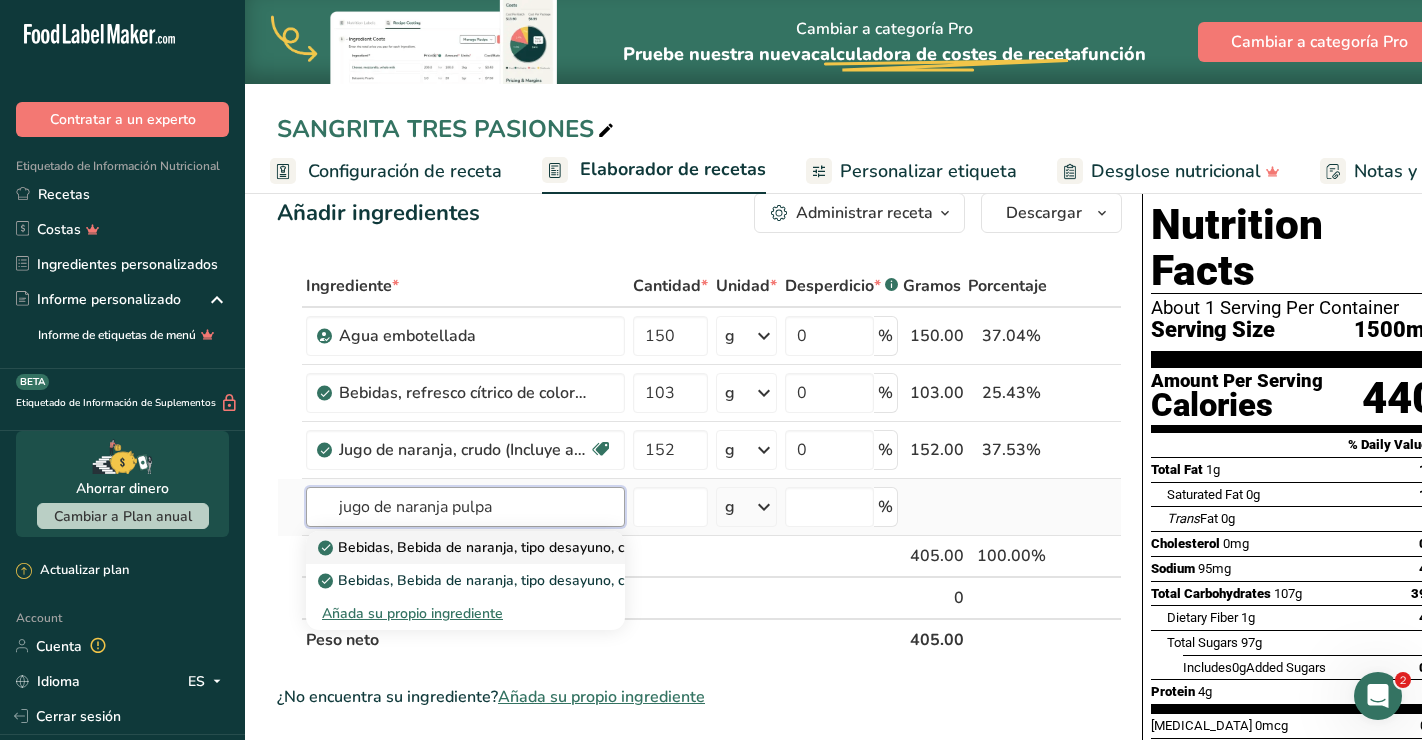 type on "jugo de naranja pulpa" 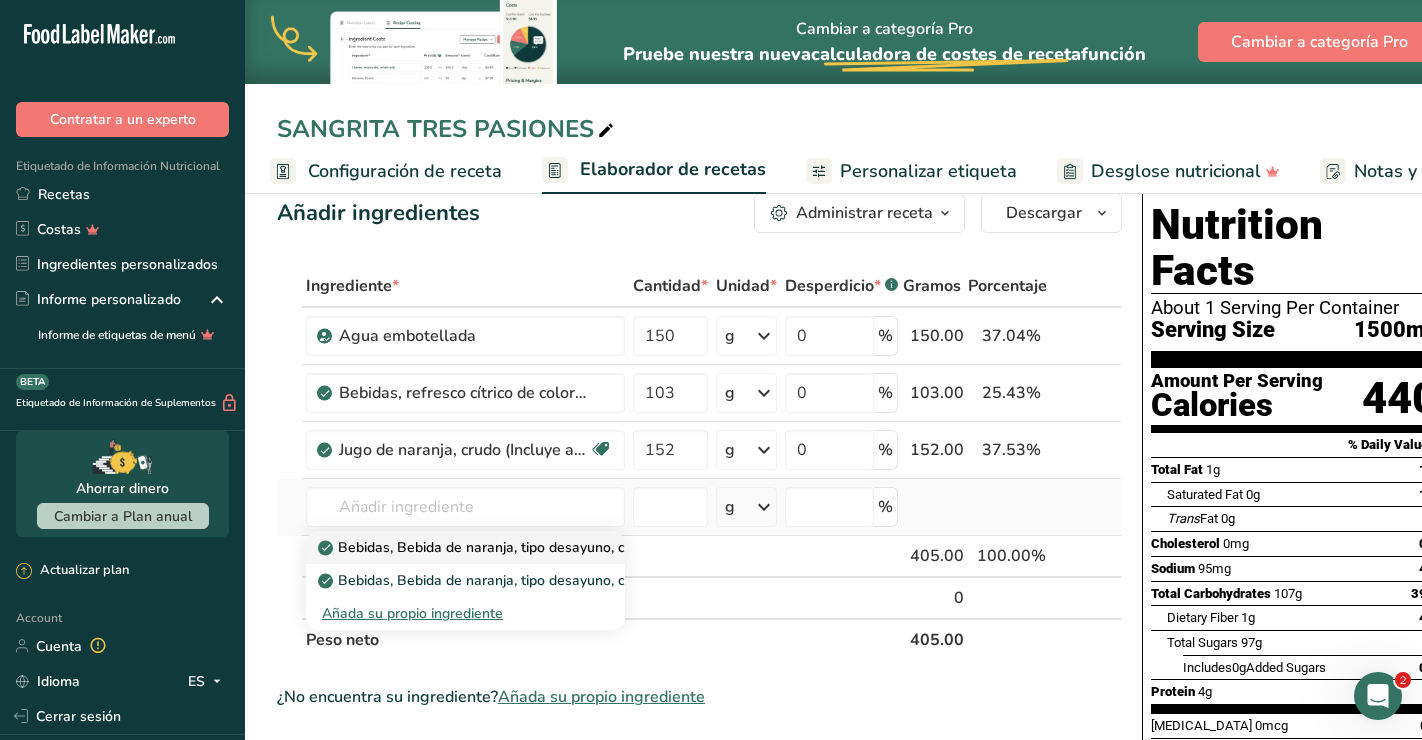 click on "Bebidas, Bebida de naranja, tipo desayuno, con jugo y pulpa, concentrado congelado, preparado con agua" at bounding box center (669, 547) 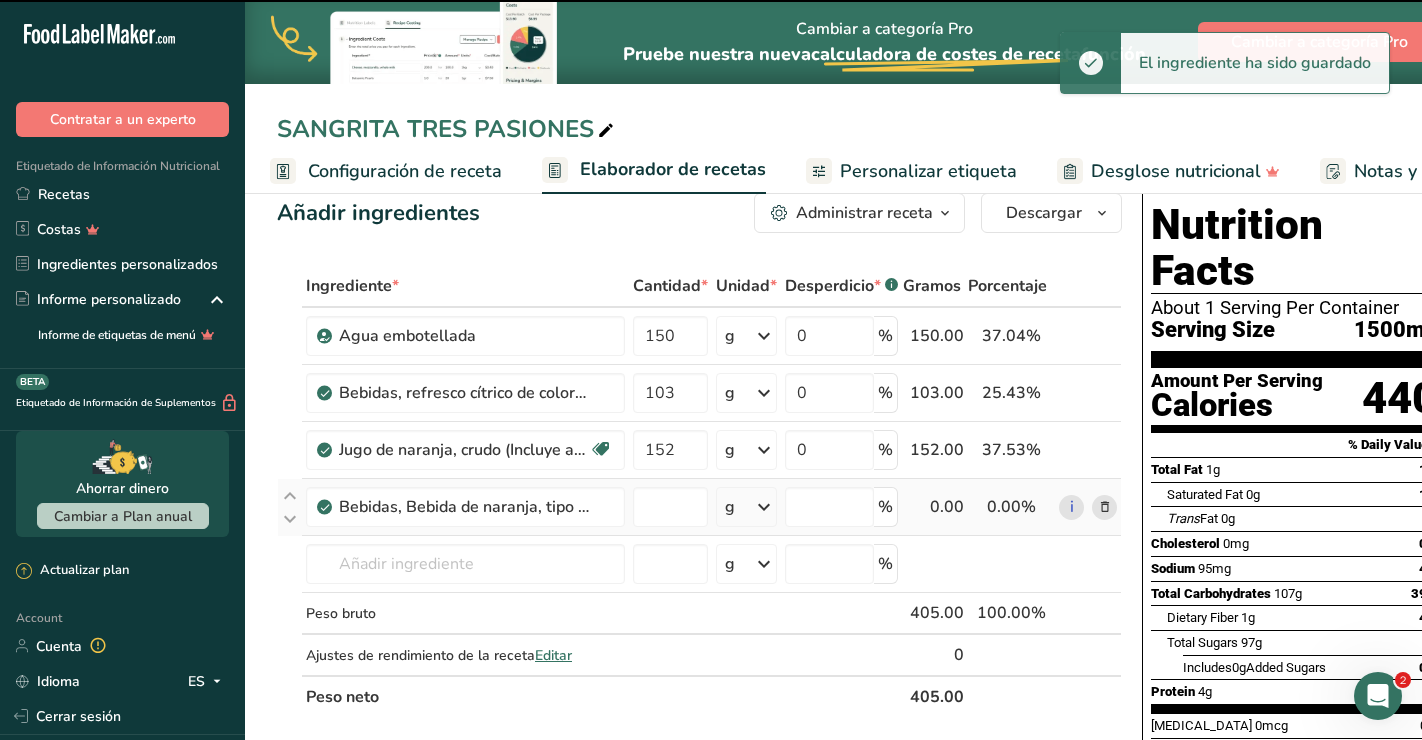 type on "0" 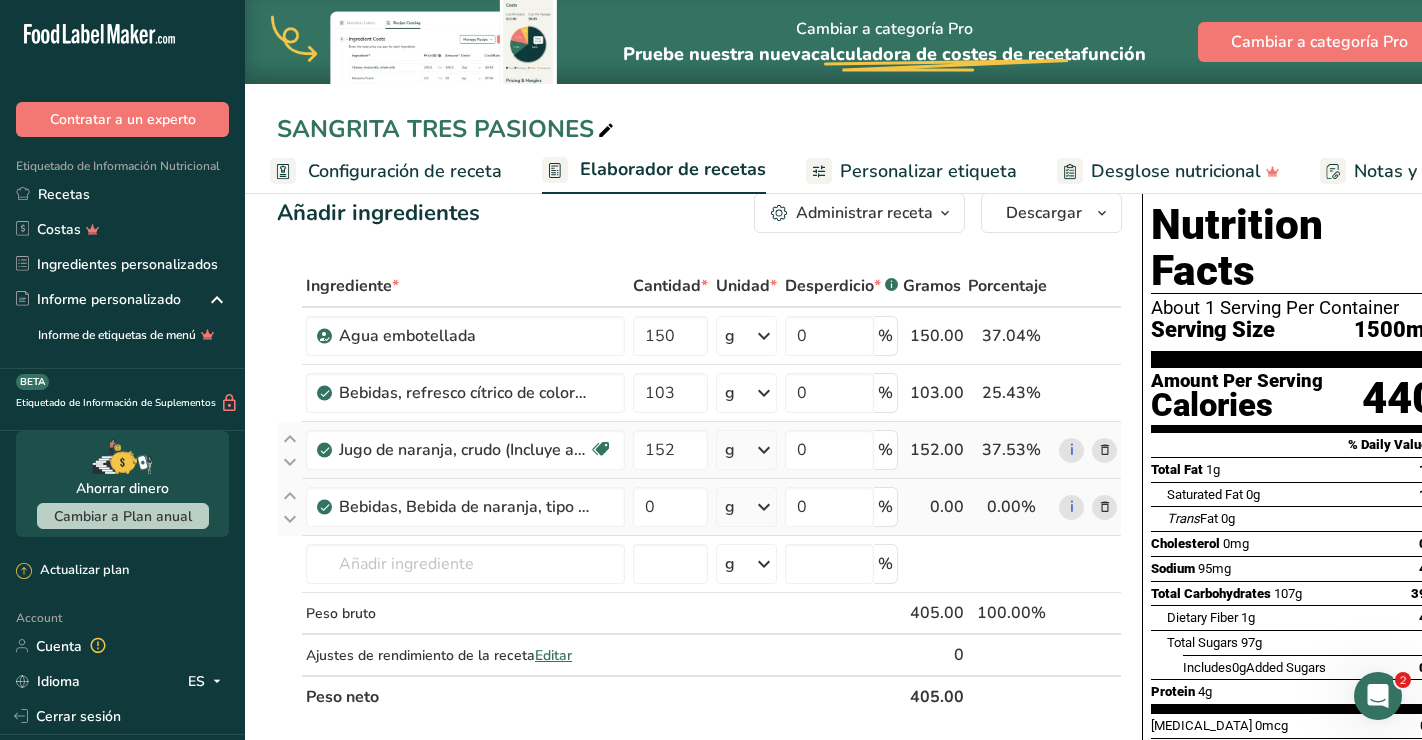 click at bounding box center (1105, 450) 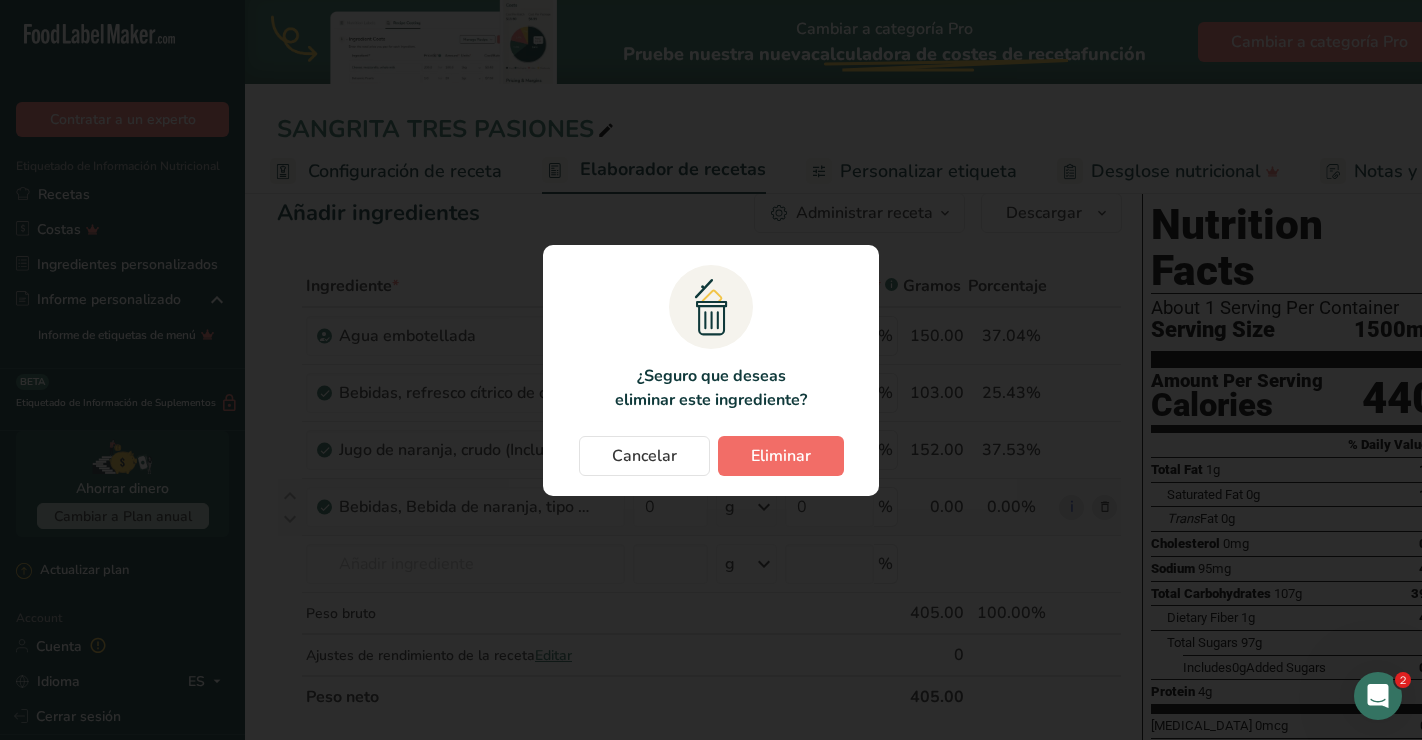 click on "Eliminar" at bounding box center (781, 456) 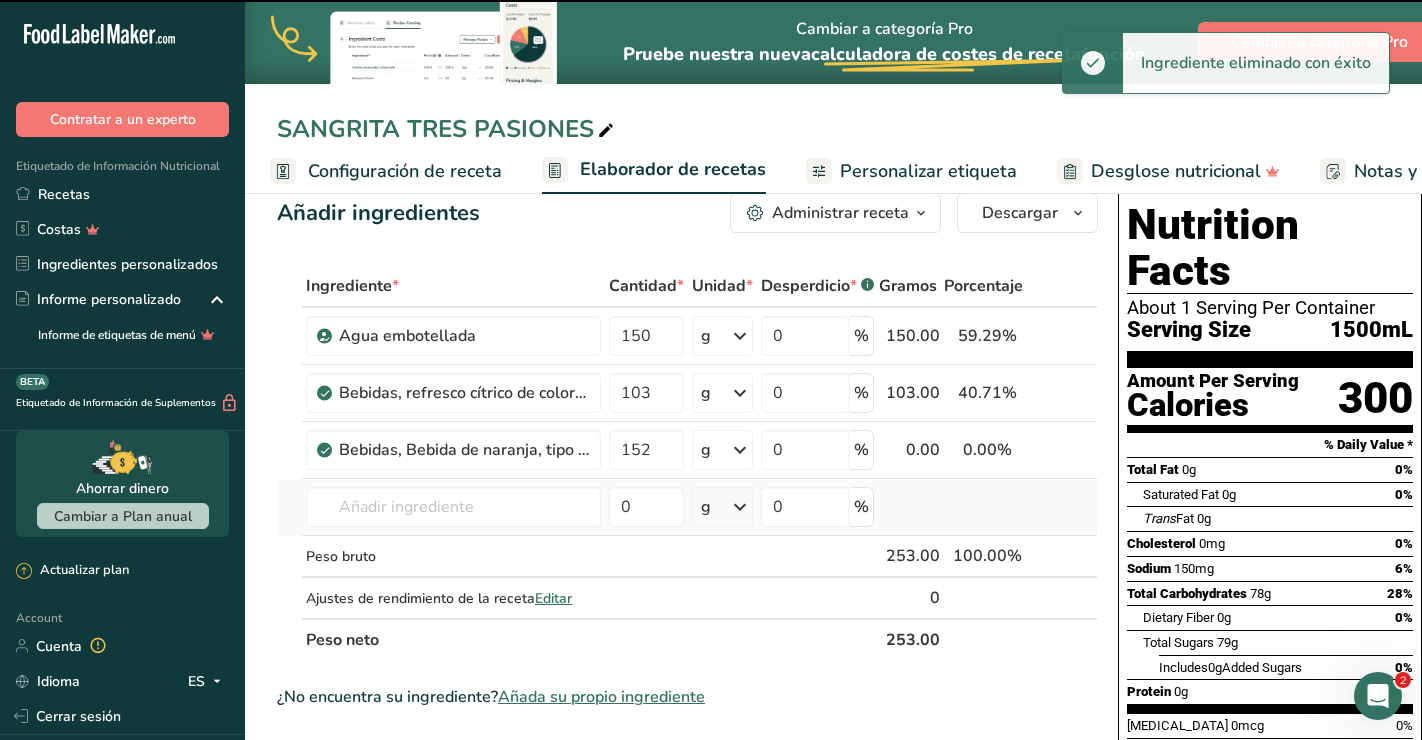 type on "0" 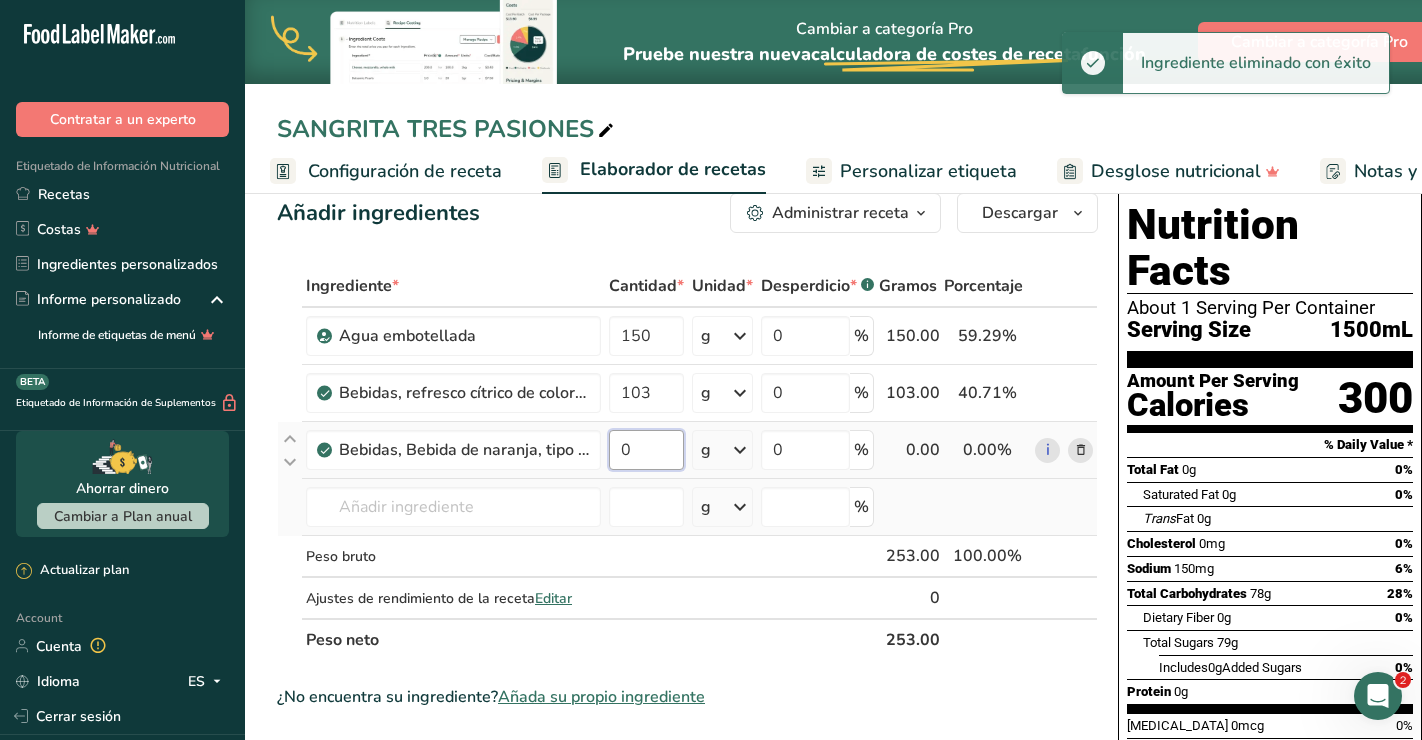 click on "0" at bounding box center (646, 450) 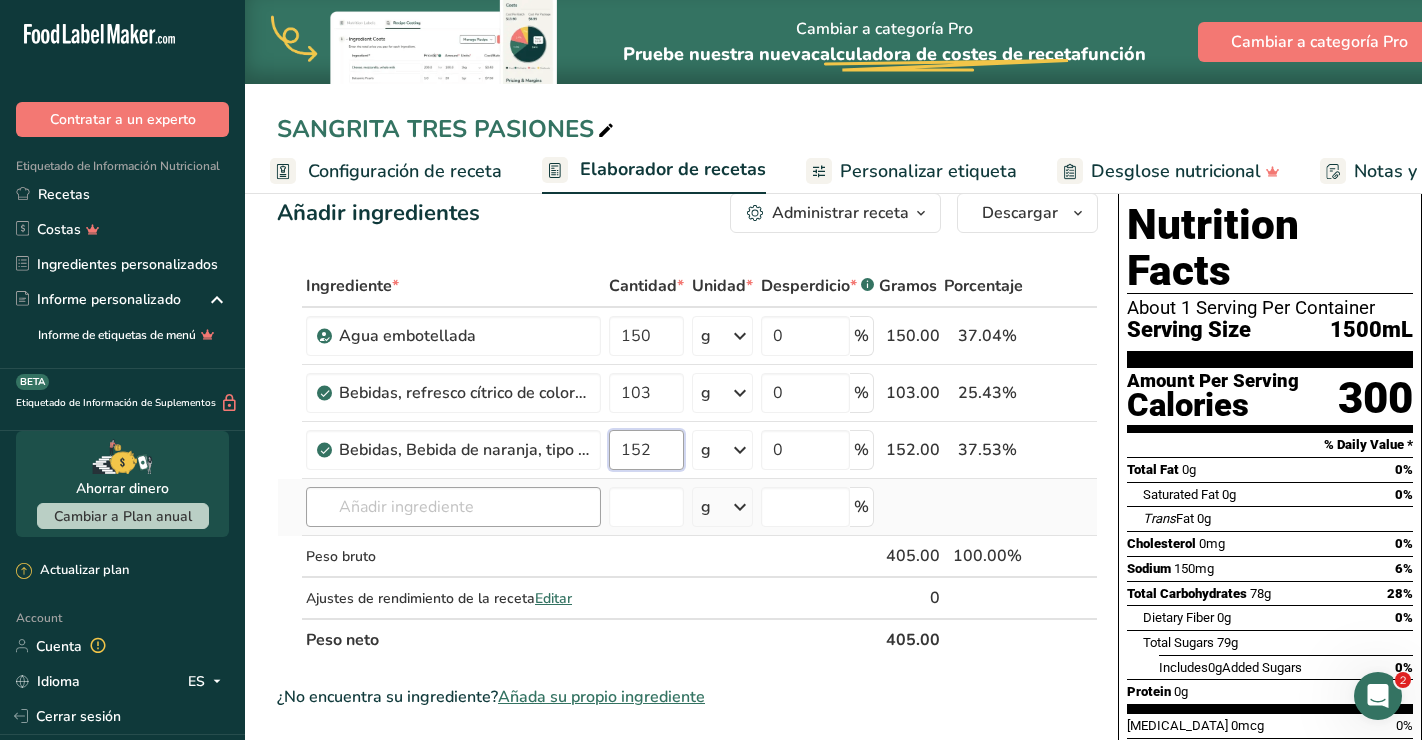 type on "152" 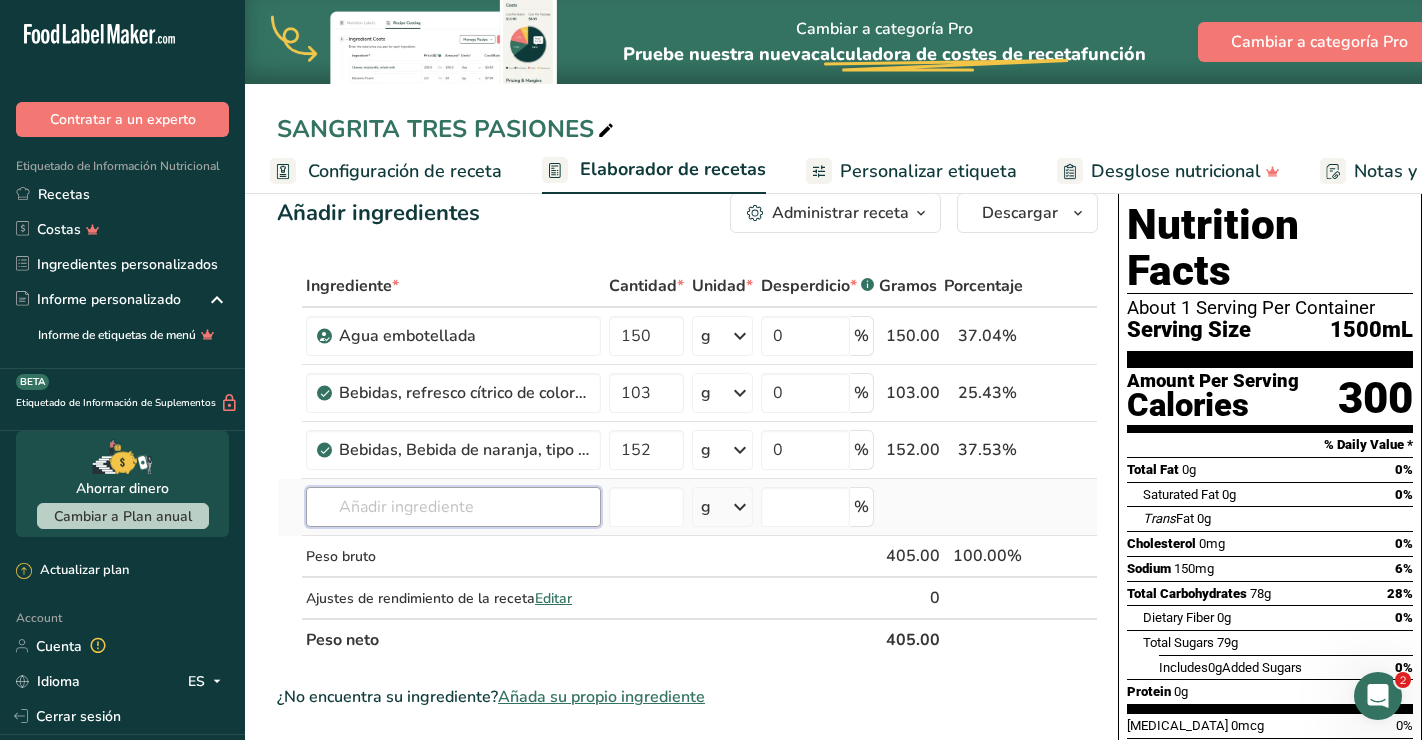 click on "Ingrediente *
Cantidad *
Unidad *
Desperdicio *   .a-a{fill:#347362;}.b-a{fill:#fff;}          Gramos
Porcentaje
Agua embotellada
150
g
Unidades de peso
g
kg
mg
Ver más
Unidades de volumen
[GEOGRAPHIC_DATA]
Las unidades de volumen requieren una conversión de densidad. Si conoce la densidad de su ingrediente, introdúzcala a continuación. De lo contrario, [PERSON_NAME] clic en "RIA", nuestra asistente regulatoria de IA, quien podrá ayudarle.
lb/pie³
g/cm³
Confirmar
mL
lb/pie³
g/cm³
Confirmar
onza líquida" at bounding box center [687, 463] 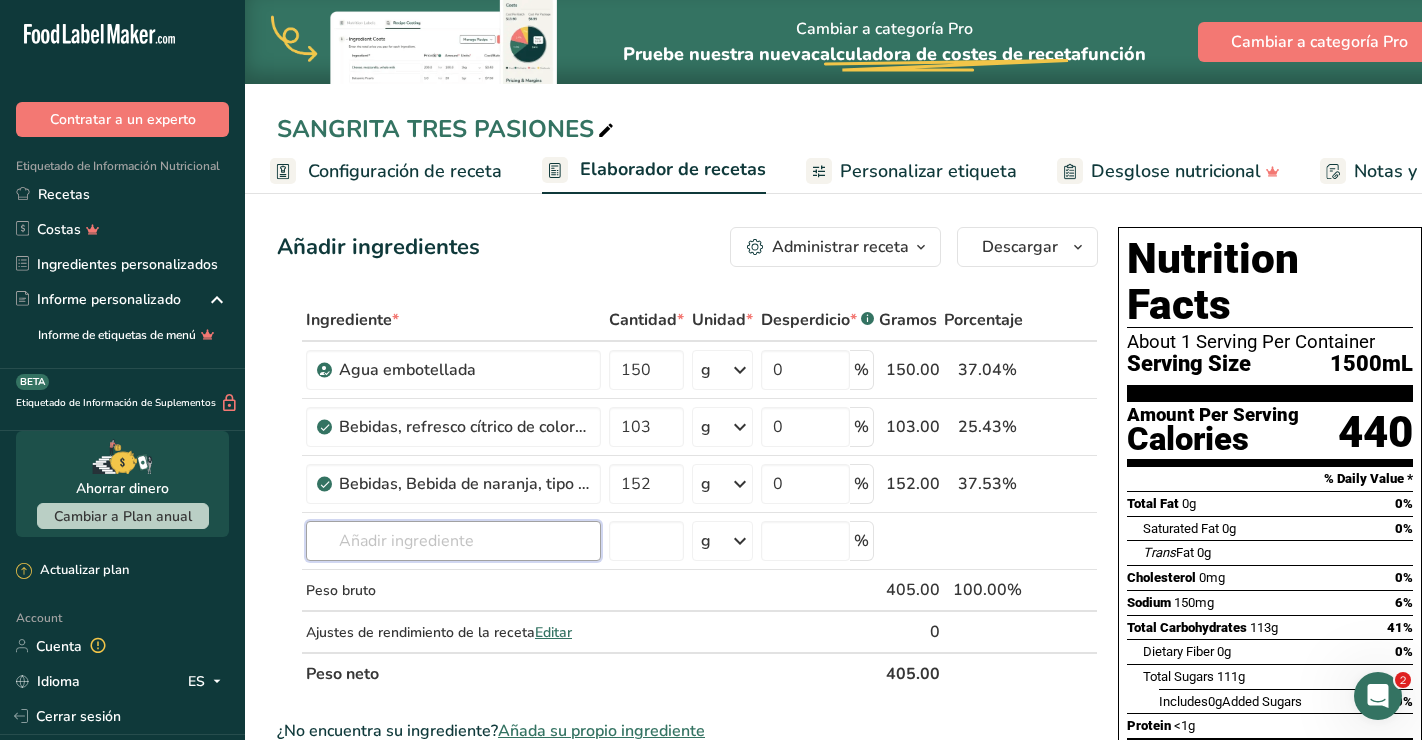 scroll, scrollTop: 118, scrollLeft: 0, axis: vertical 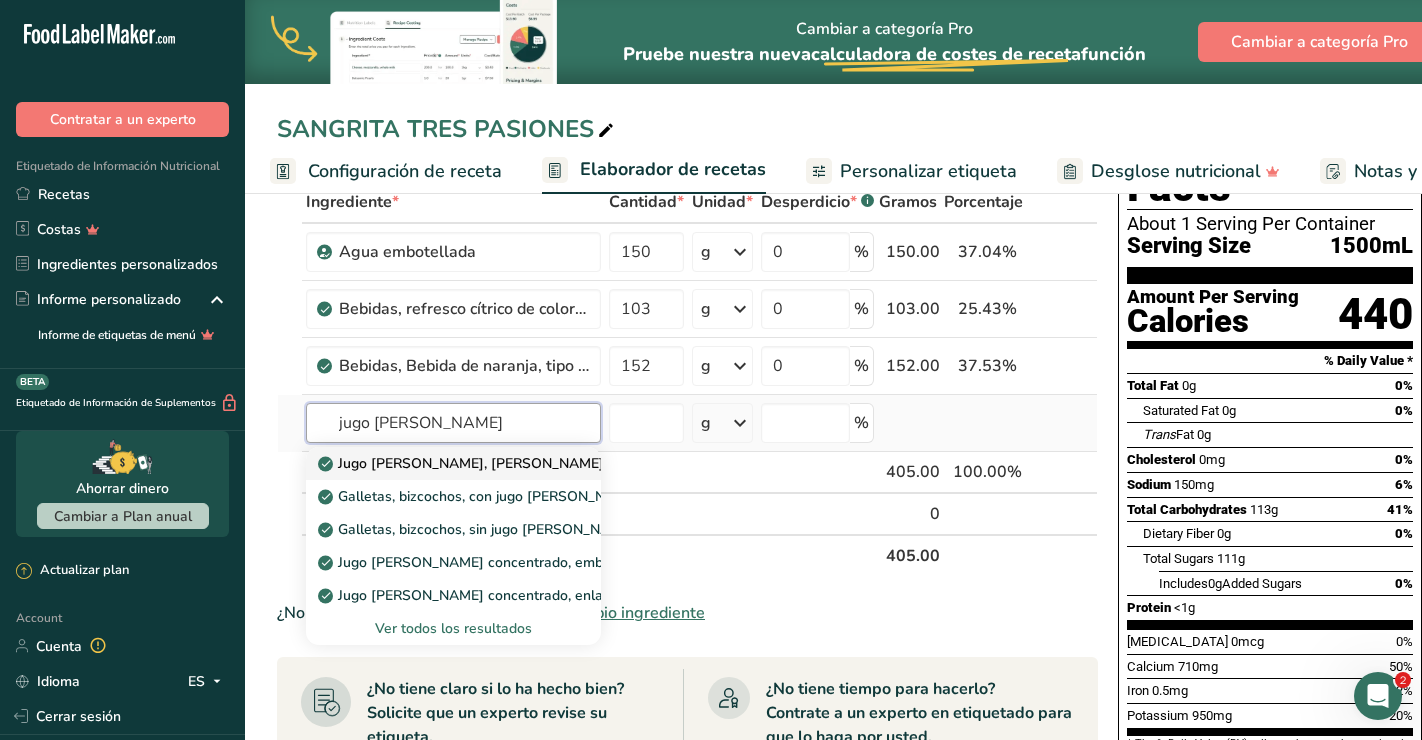 type on "jugo [PERSON_NAME]" 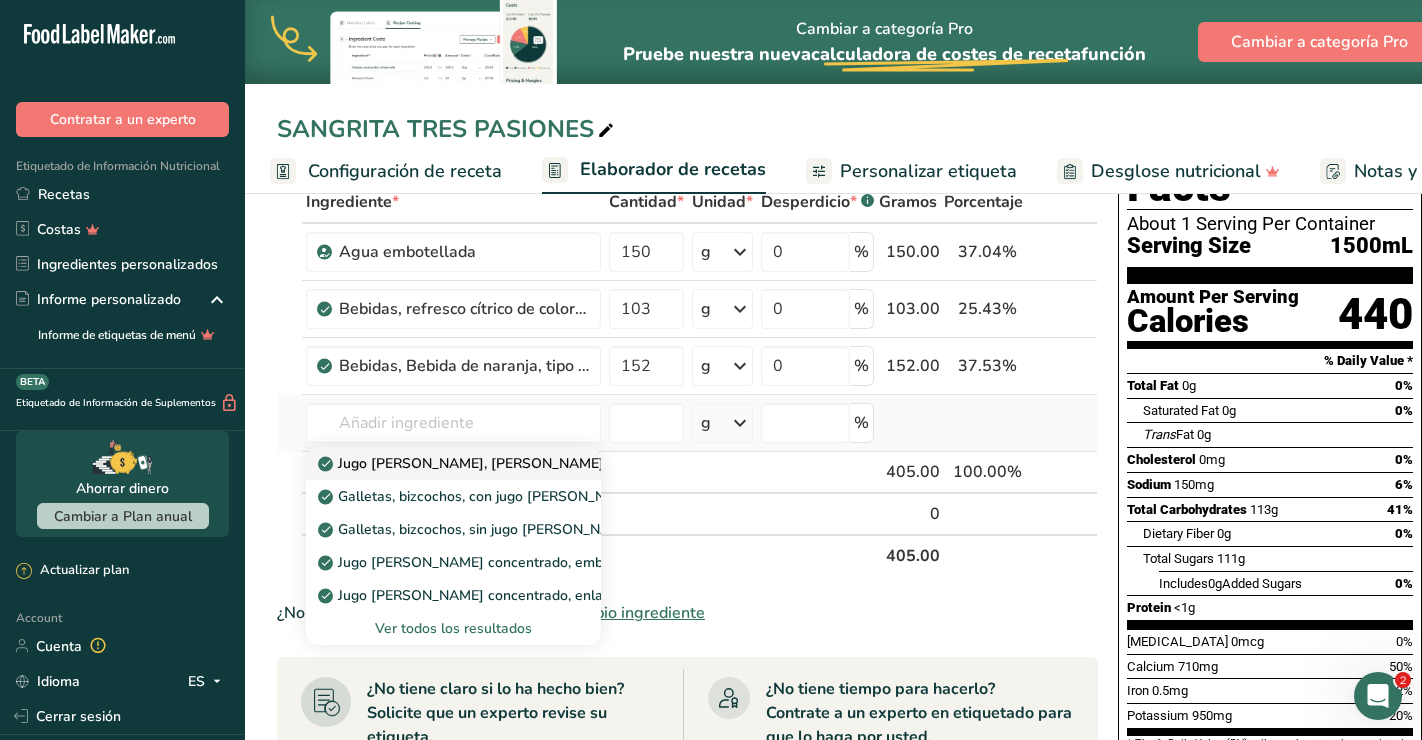 click on "Jugo [PERSON_NAME], [PERSON_NAME]" at bounding box center [437, 463] 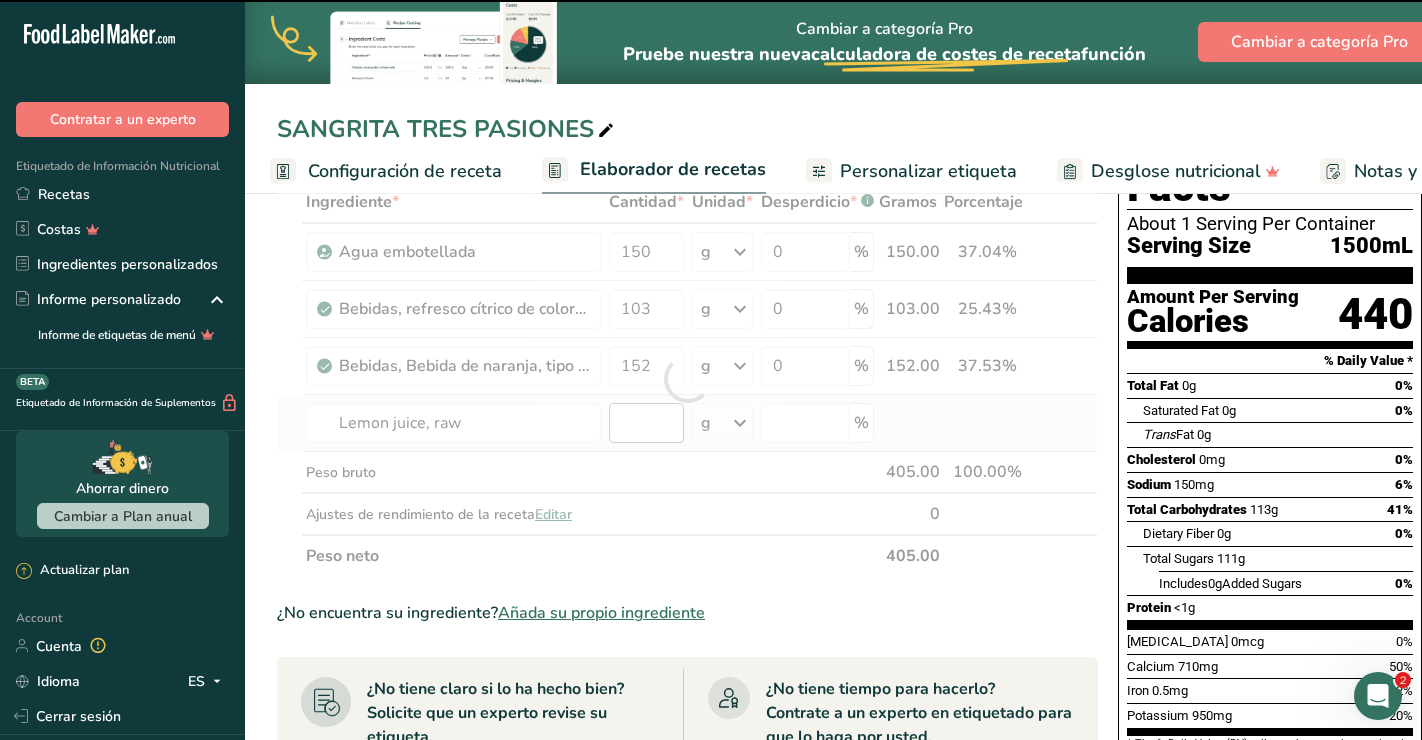 type on "0" 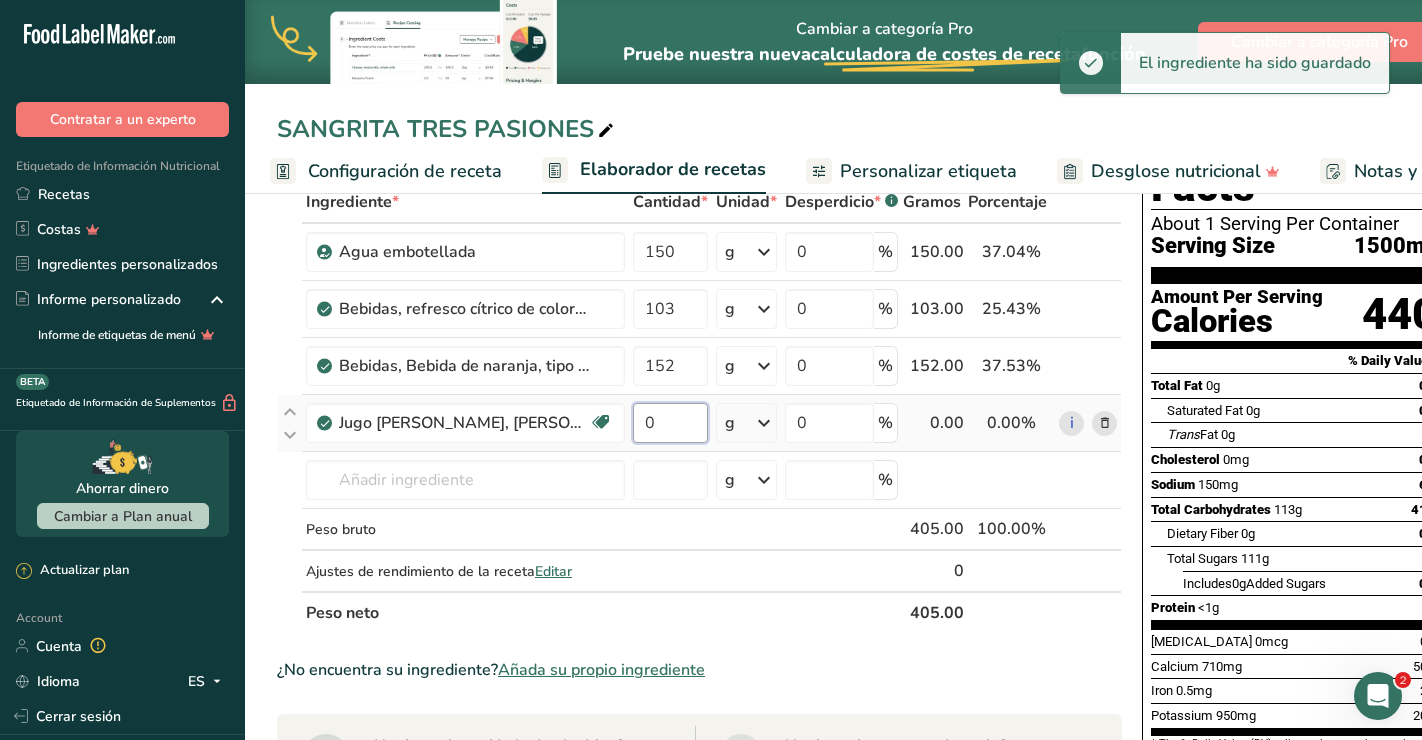 click on "0" at bounding box center (670, 423) 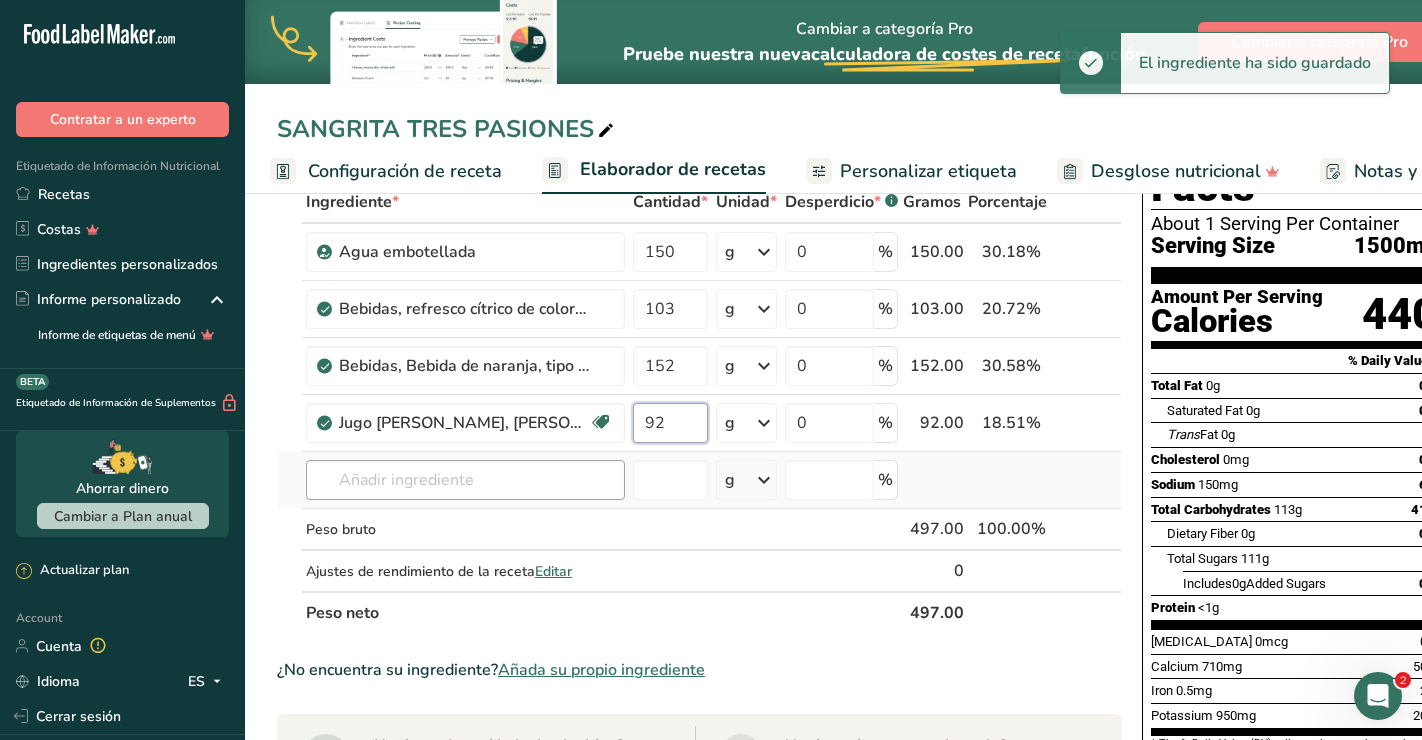 type on "92" 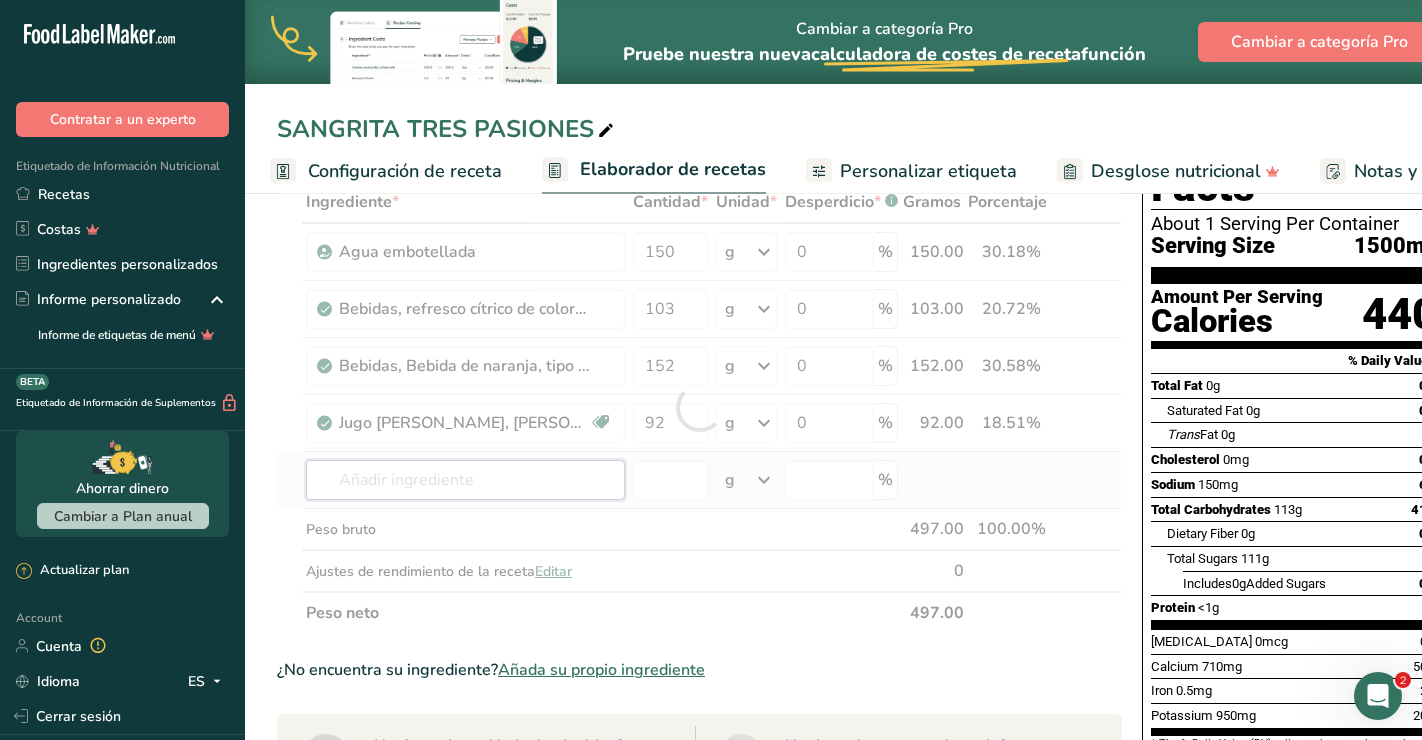 click on "Ingrediente *
Cantidad *
Unidad *
Desperdicio *   .a-a{fill:#347362;}.b-a{fill:#fff;}          Gramos
Porcentaje
Agua embotellada
150
g
Unidades de peso
g
kg
mg
Ver más
Unidades de volumen
[GEOGRAPHIC_DATA]
Las unidades de volumen requieren una conversión de densidad. Si conoce la densidad de su ingrediente, introdúzcala a continuación. De lo contrario, [PERSON_NAME] clic en "RIA", nuestra asistente regulatoria de IA, quien podrá ayudarle.
lb/pie³
g/cm³
Confirmar
mL
lb/pie³
g/cm³
Confirmar
onza líquida" at bounding box center (699, 407) 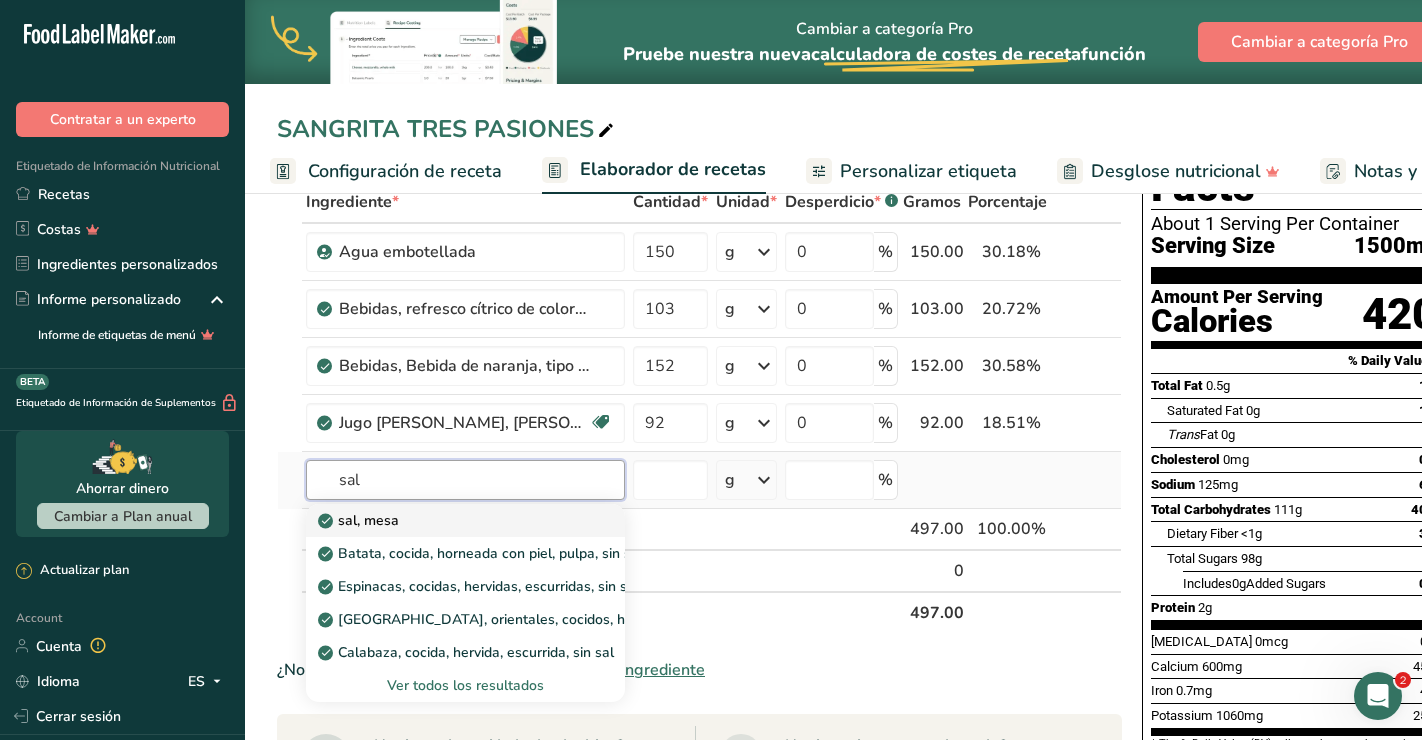 type on "sal" 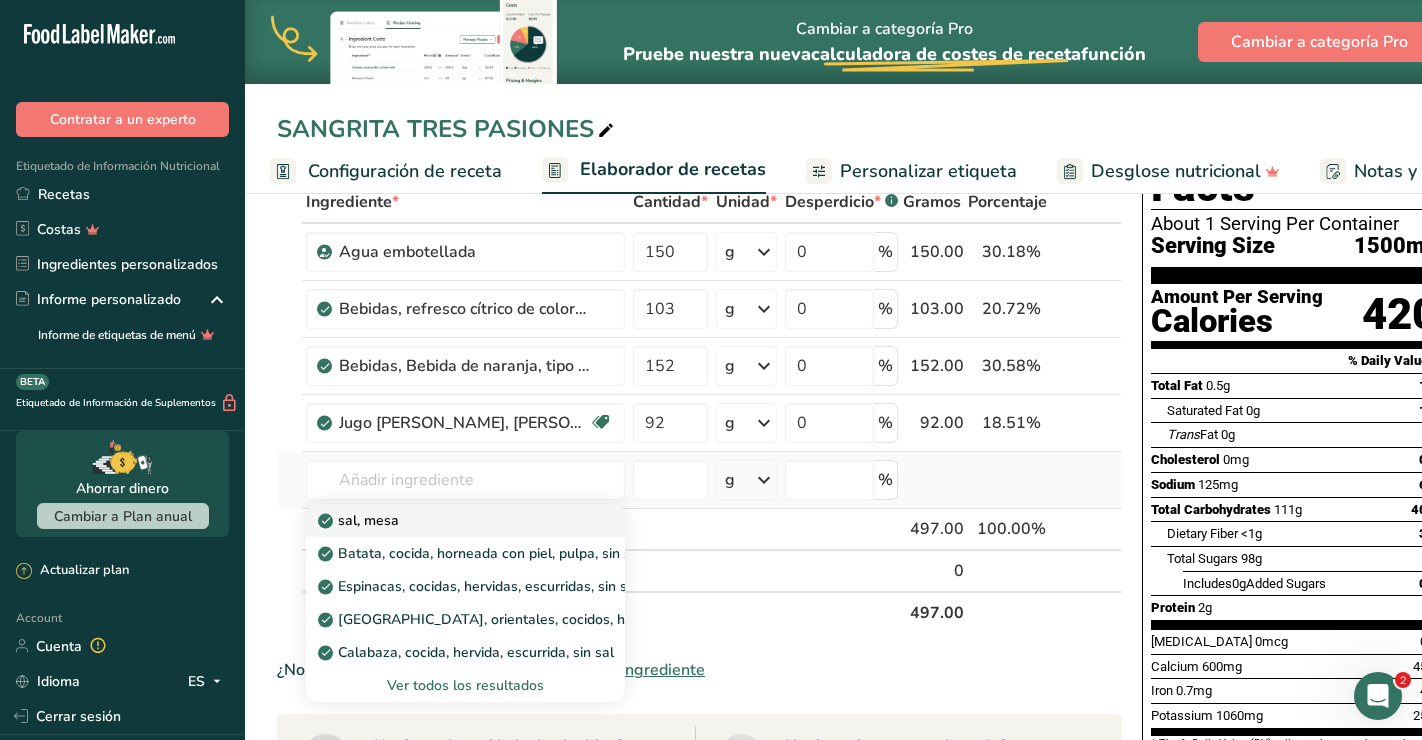 click on "sal, mesa" at bounding box center (360, 520) 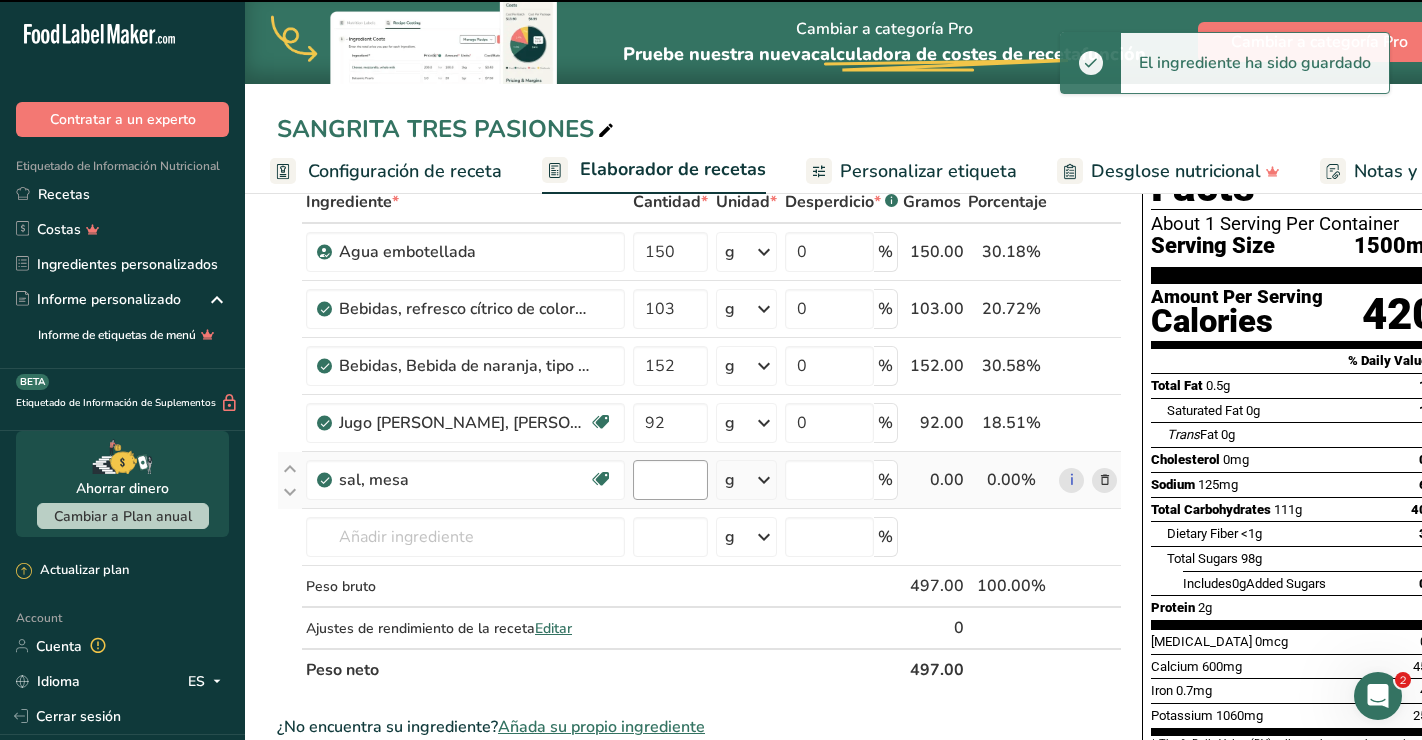 type on "0" 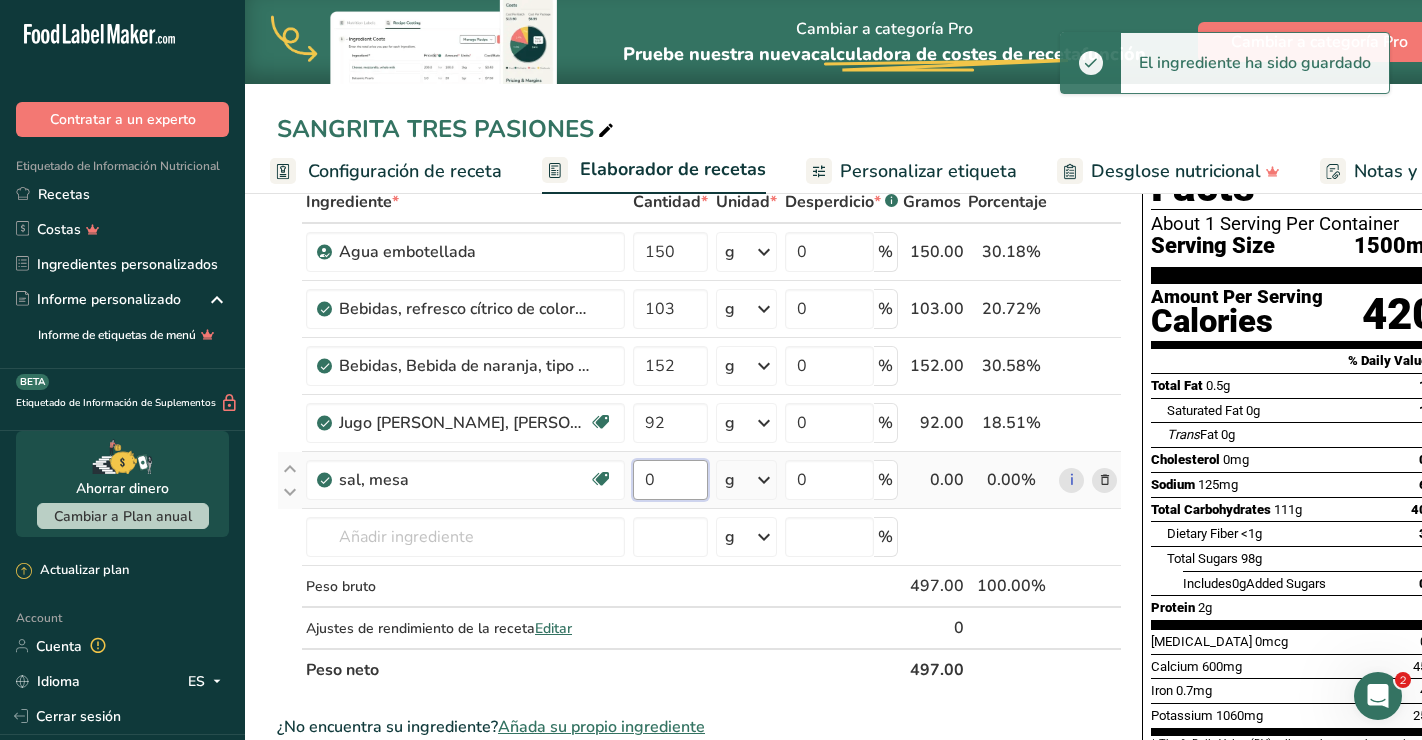 click on "0" at bounding box center (670, 480) 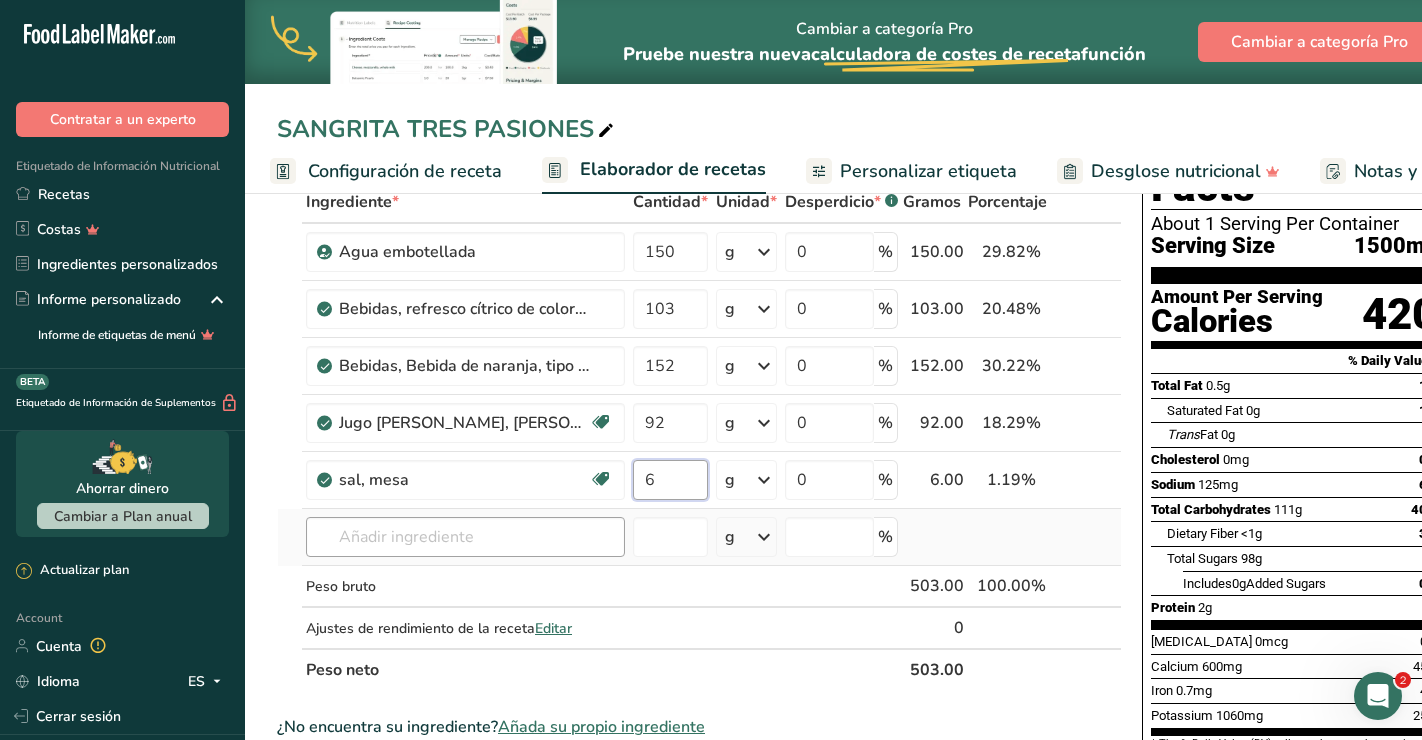 type on "6" 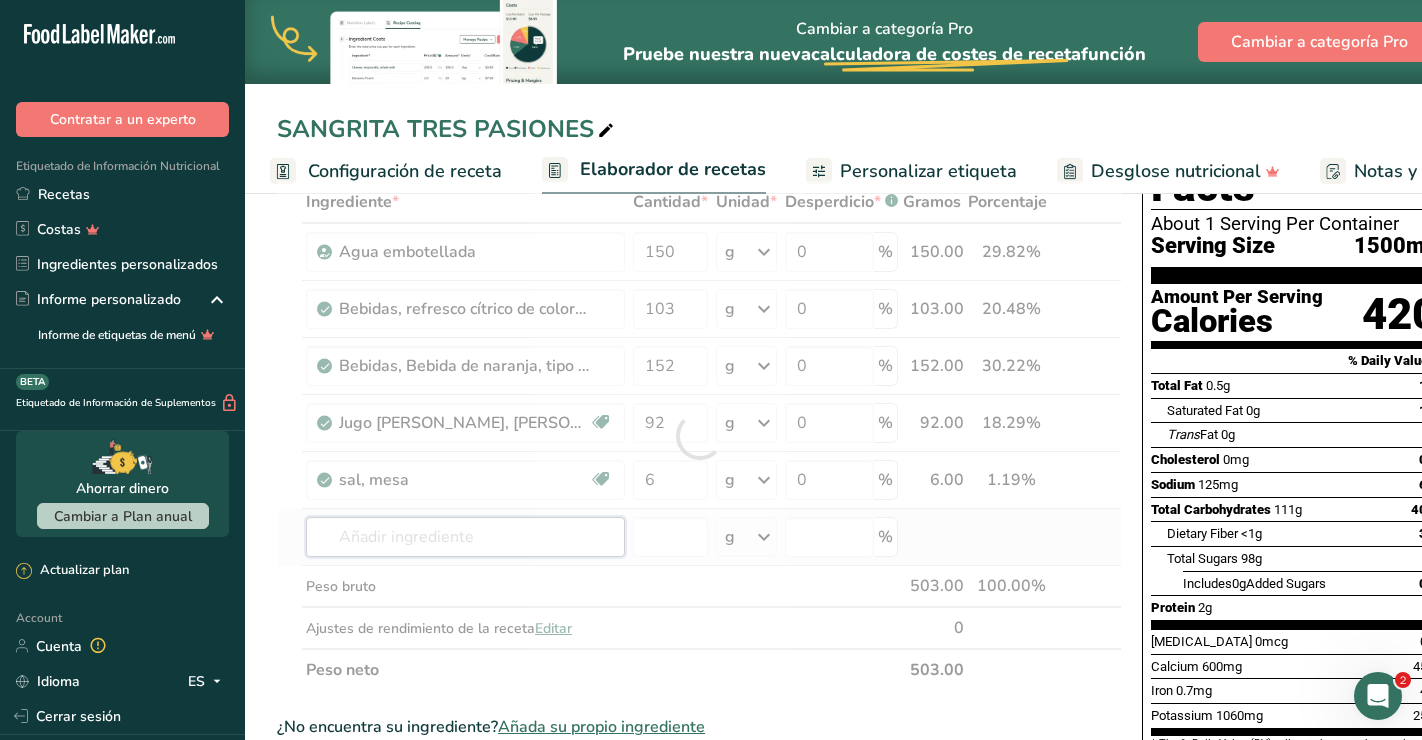 click on "Ingrediente *
Cantidad *
Unidad *
Desperdicio *   .a-a{fill:#347362;}.b-a{fill:#fff;}          Gramos
Porcentaje
Agua embotellada
150
g
Unidades de peso
g
kg
mg
Ver más
Unidades de volumen
[GEOGRAPHIC_DATA]
Las unidades de volumen requieren una conversión de densidad. Si conoce la densidad de su ingrediente, introdúzcala a continuación. De lo contrario, [PERSON_NAME] clic en "RIA", nuestra asistente regulatoria de IA, quien podrá ayudarle.
lb/pie³
g/cm³
Confirmar
mL
lb/pie³
g/cm³
Confirmar
onza líquida" at bounding box center (699, 436) 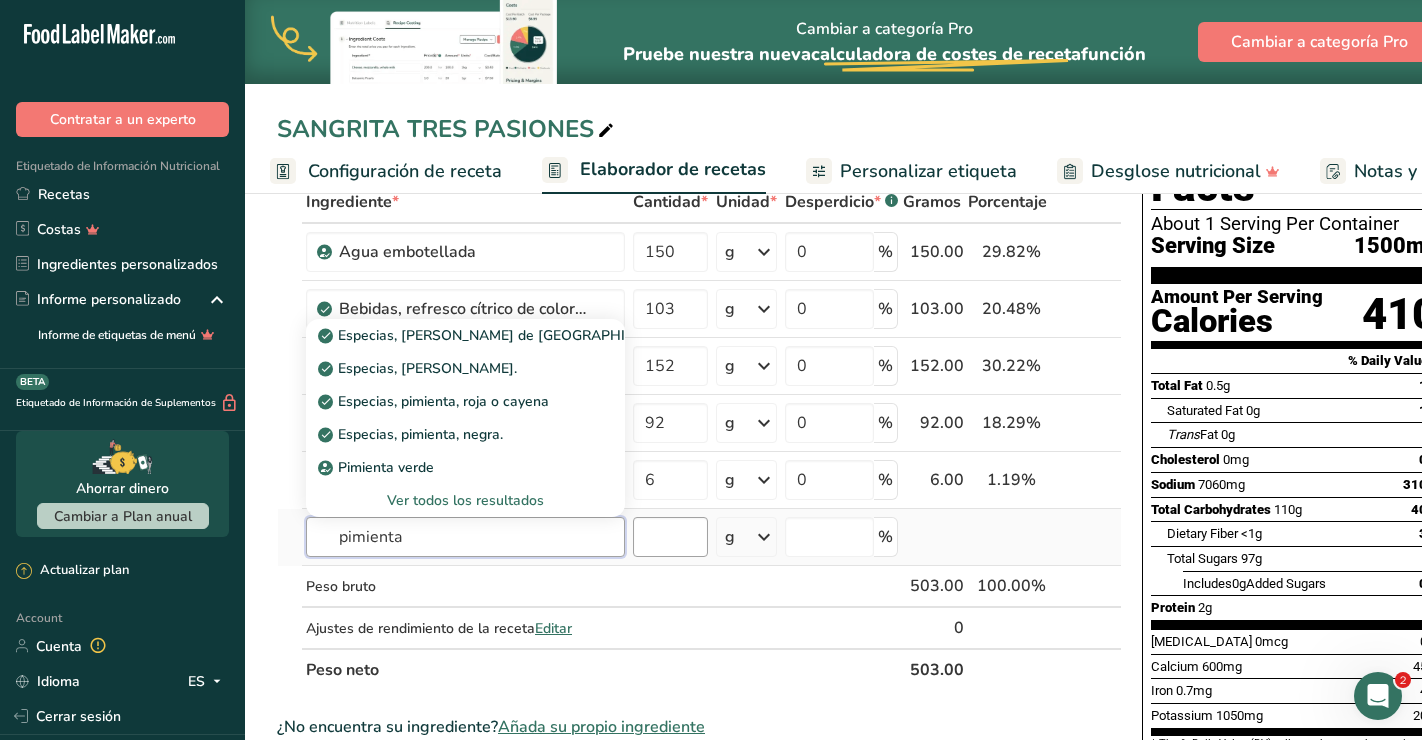 type on "pimienta" 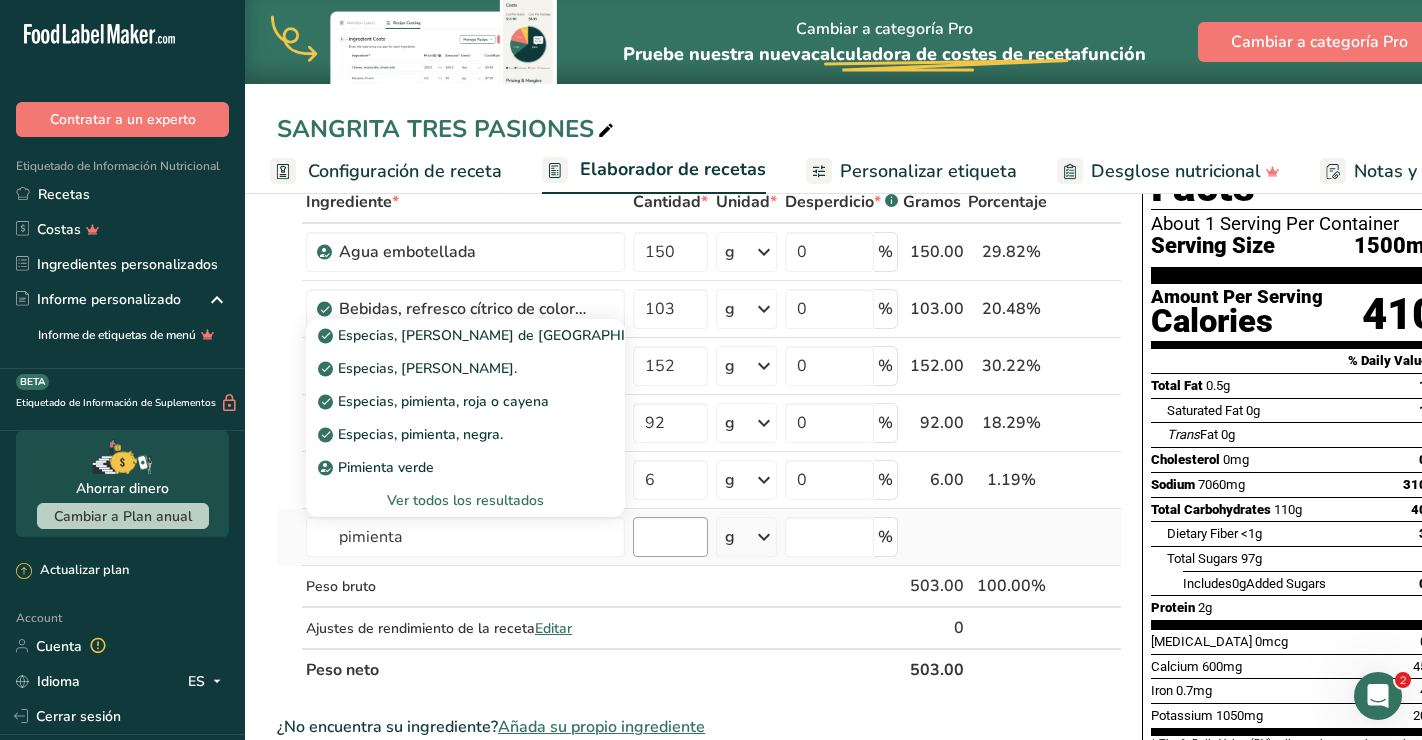 type 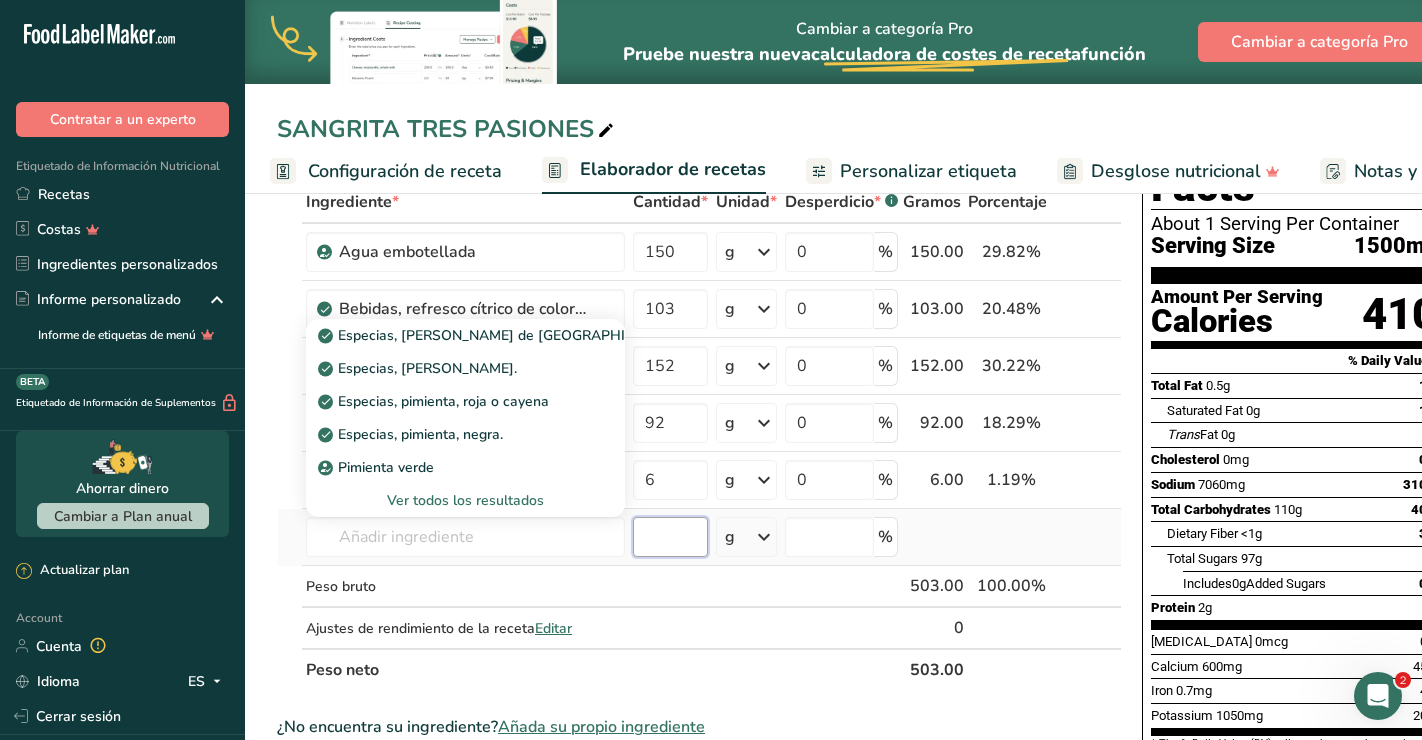 click at bounding box center (670, 537) 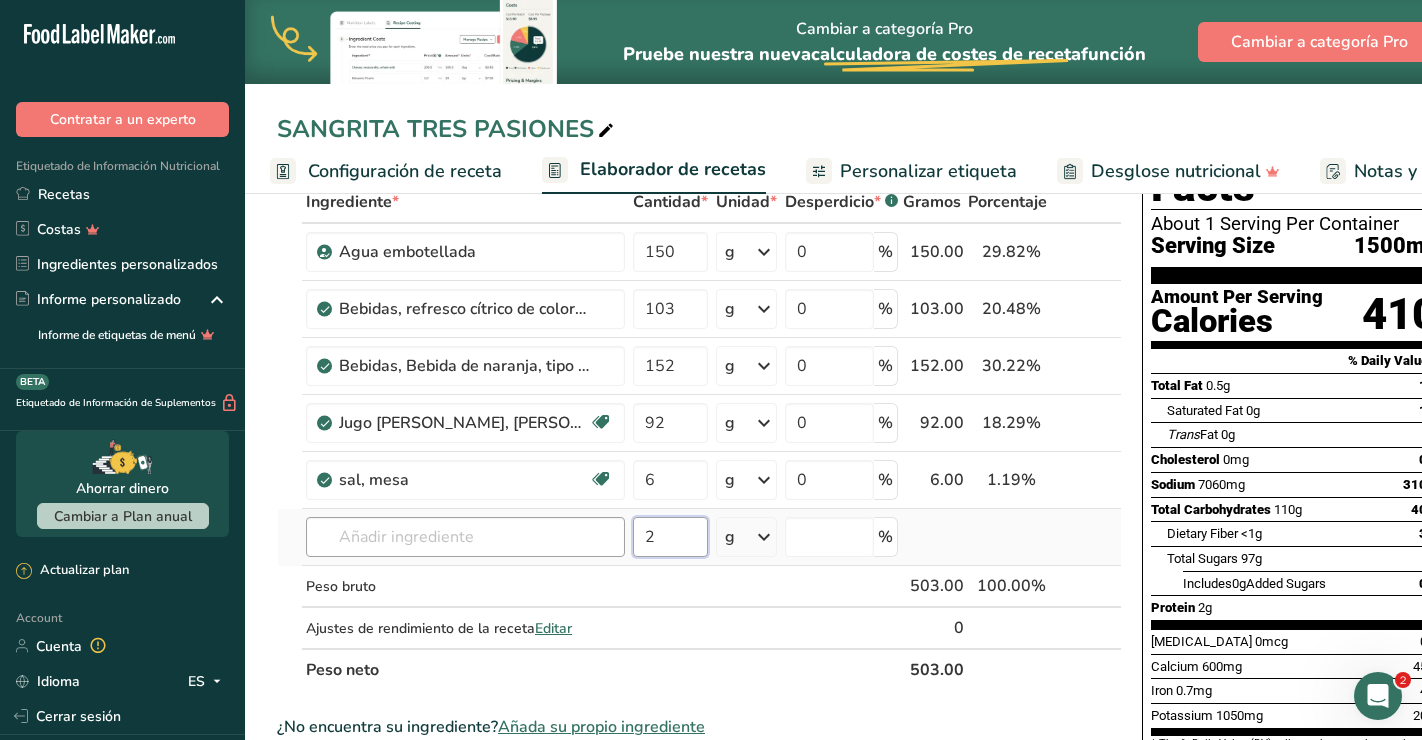 type on "2" 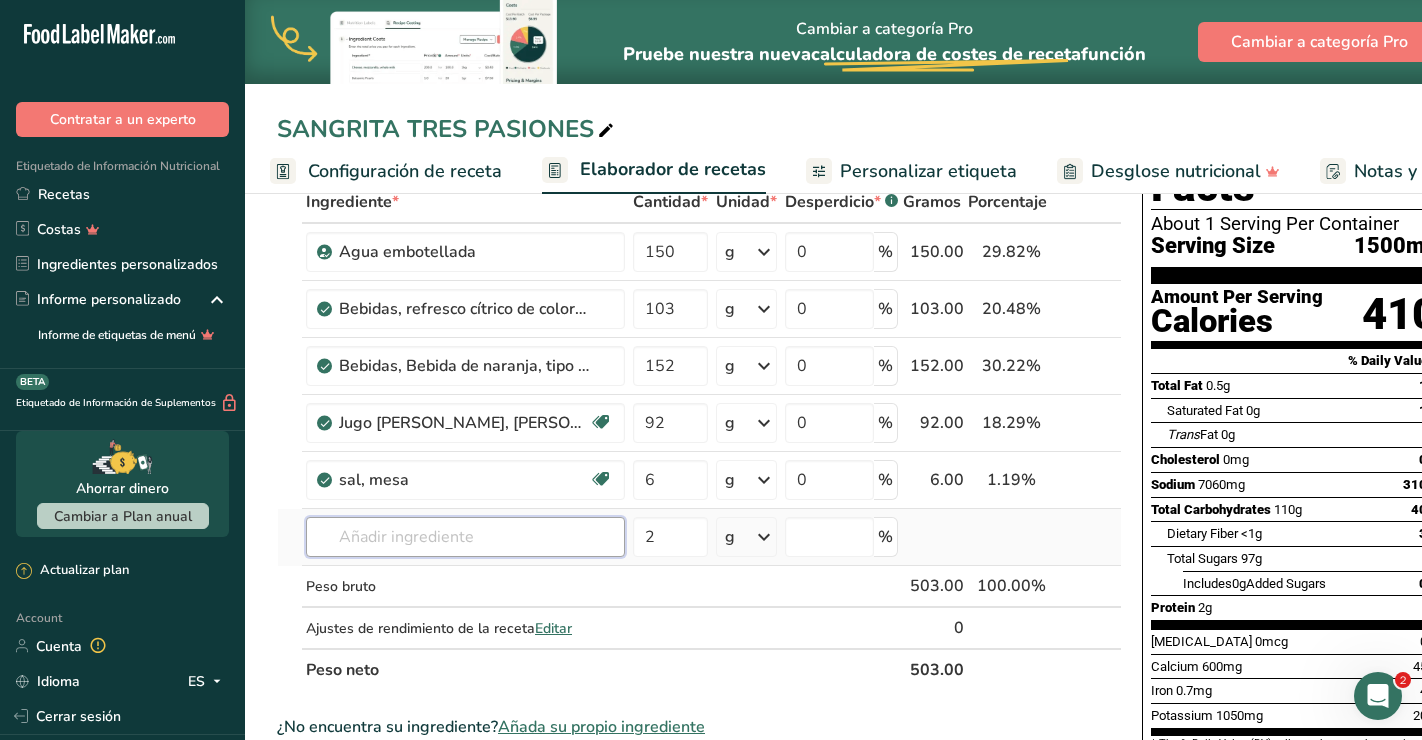 click at bounding box center (465, 537) 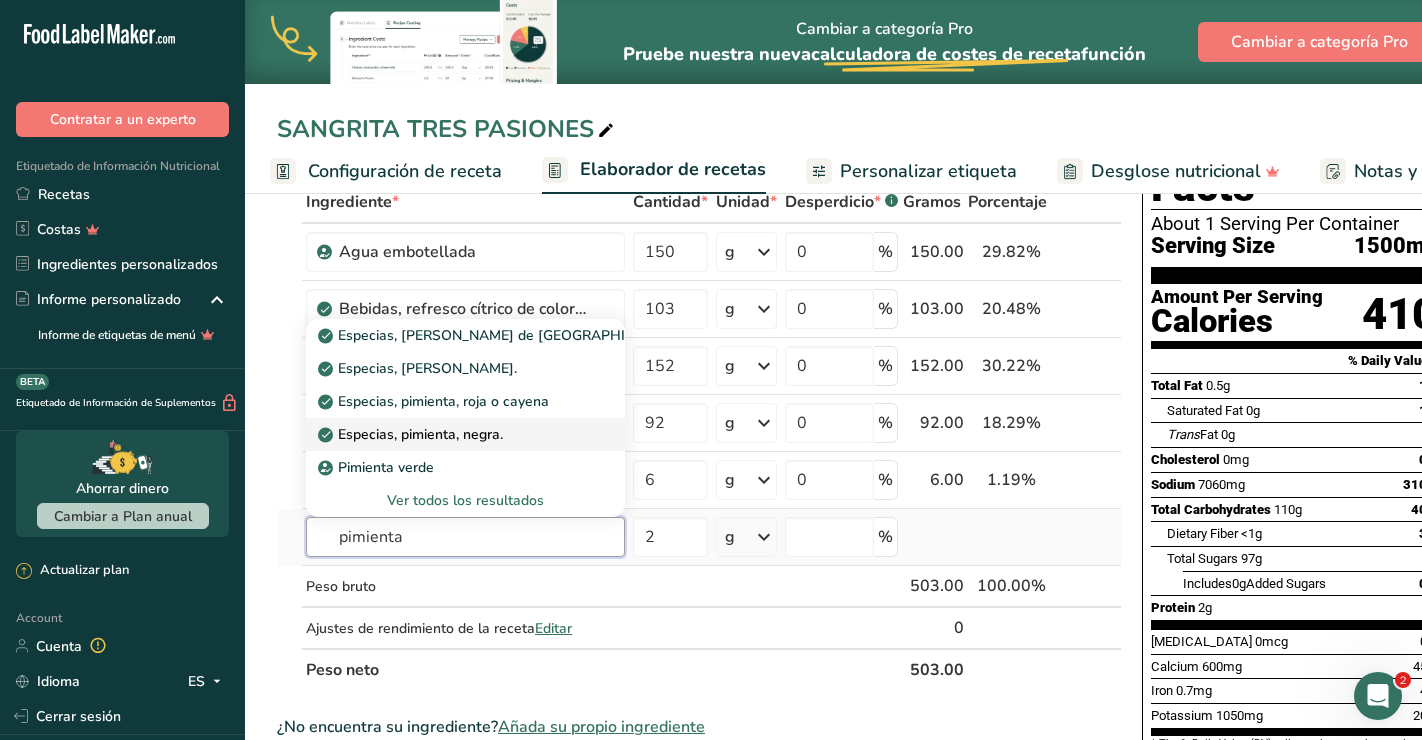type on "pimienta" 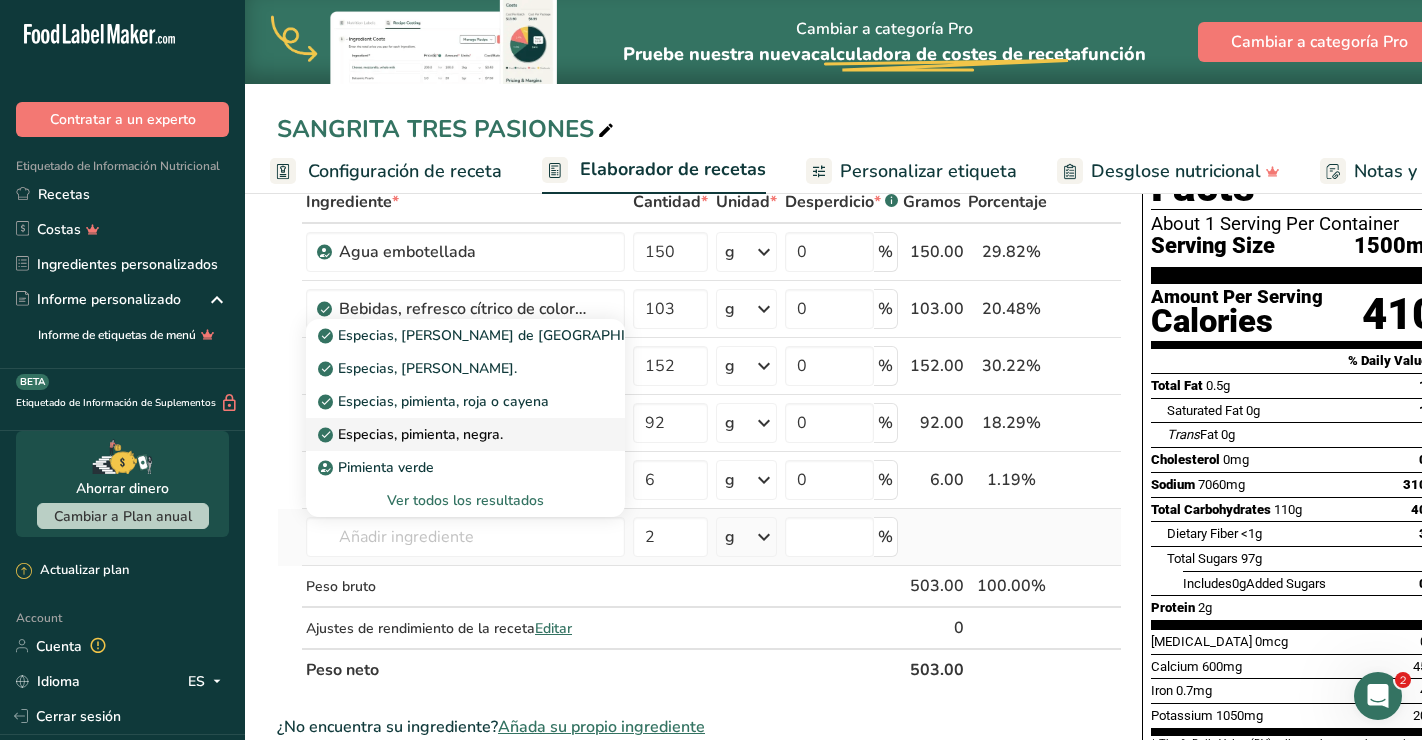 click on "Especias, pimienta, negra." at bounding box center [412, 434] 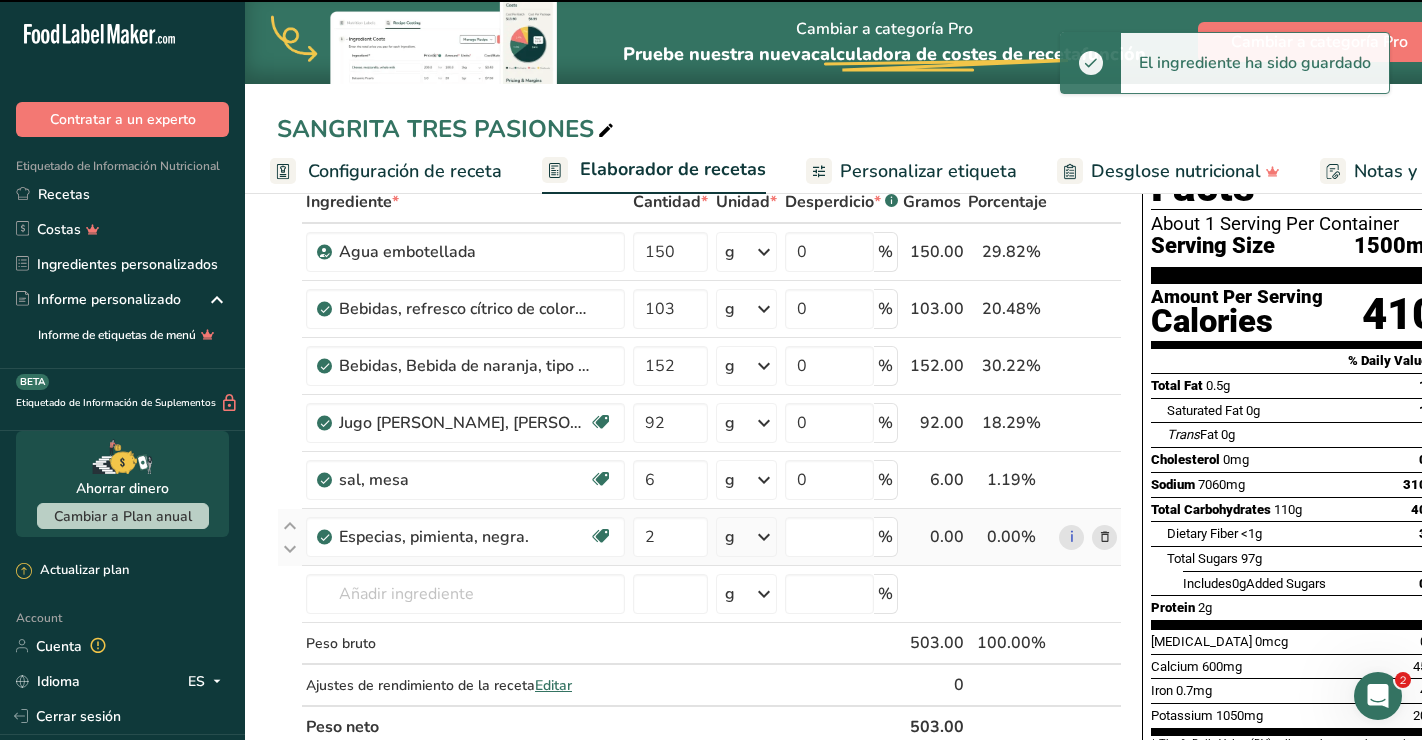 type on "0" 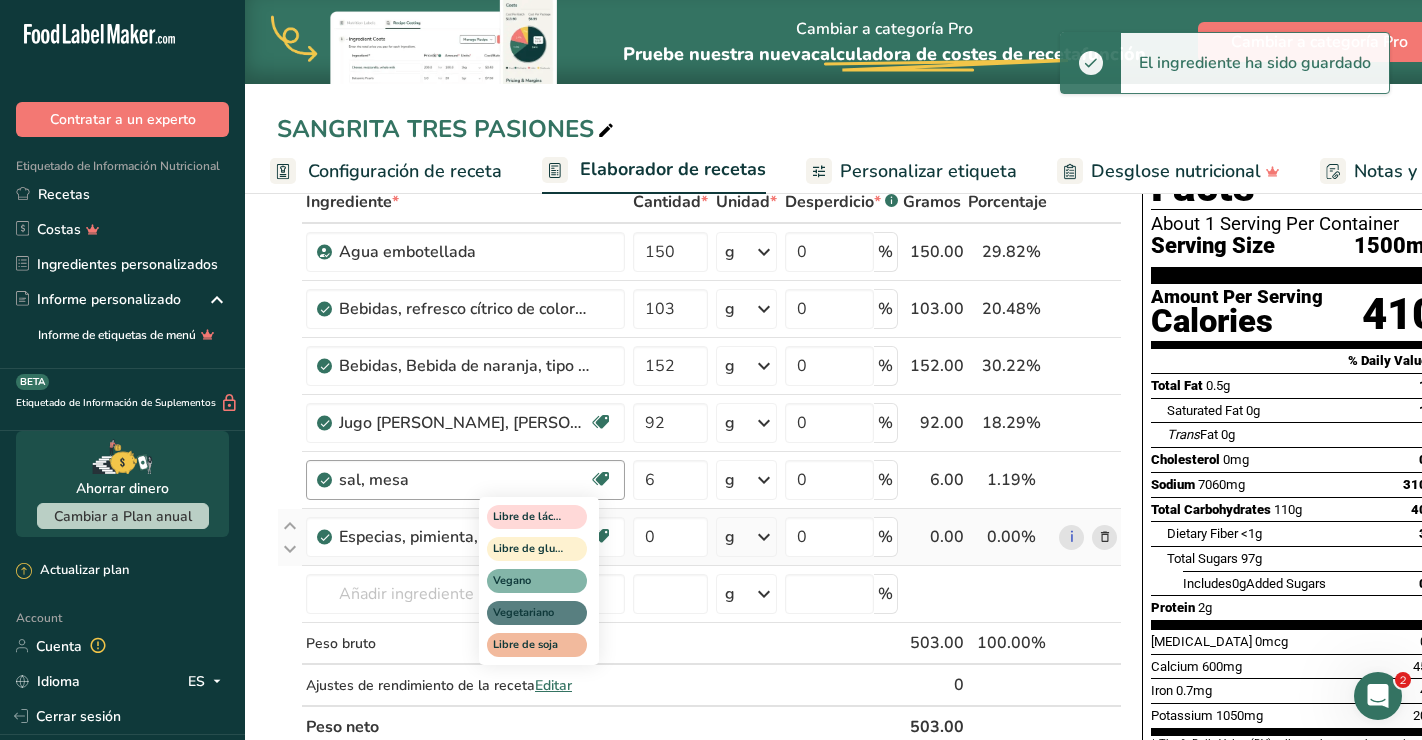 click on "Libre de lácteos
Libre de gluten
[GEOGRAPHIC_DATA]
Vegetariano
Libre [PERSON_NAME]" at bounding box center (575, 579) 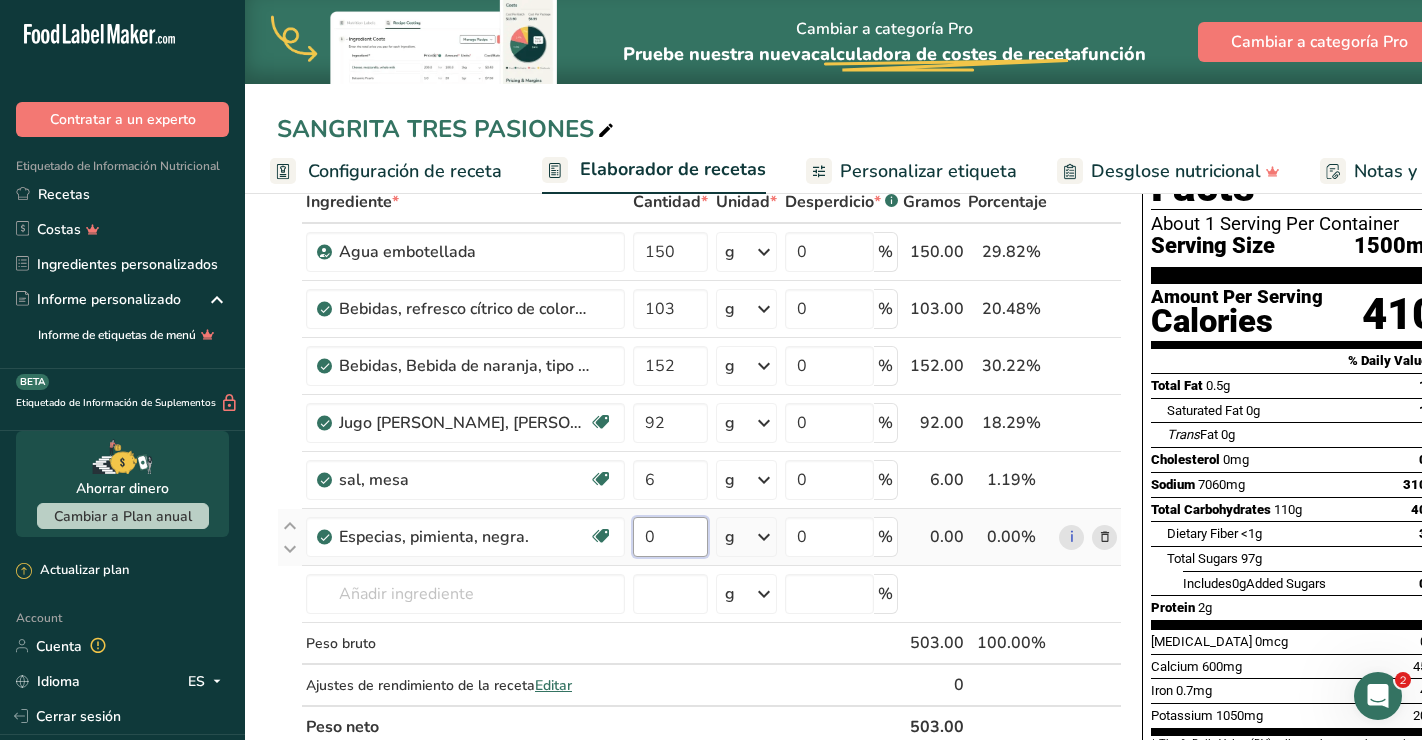 click on "0" at bounding box center (670, 537) 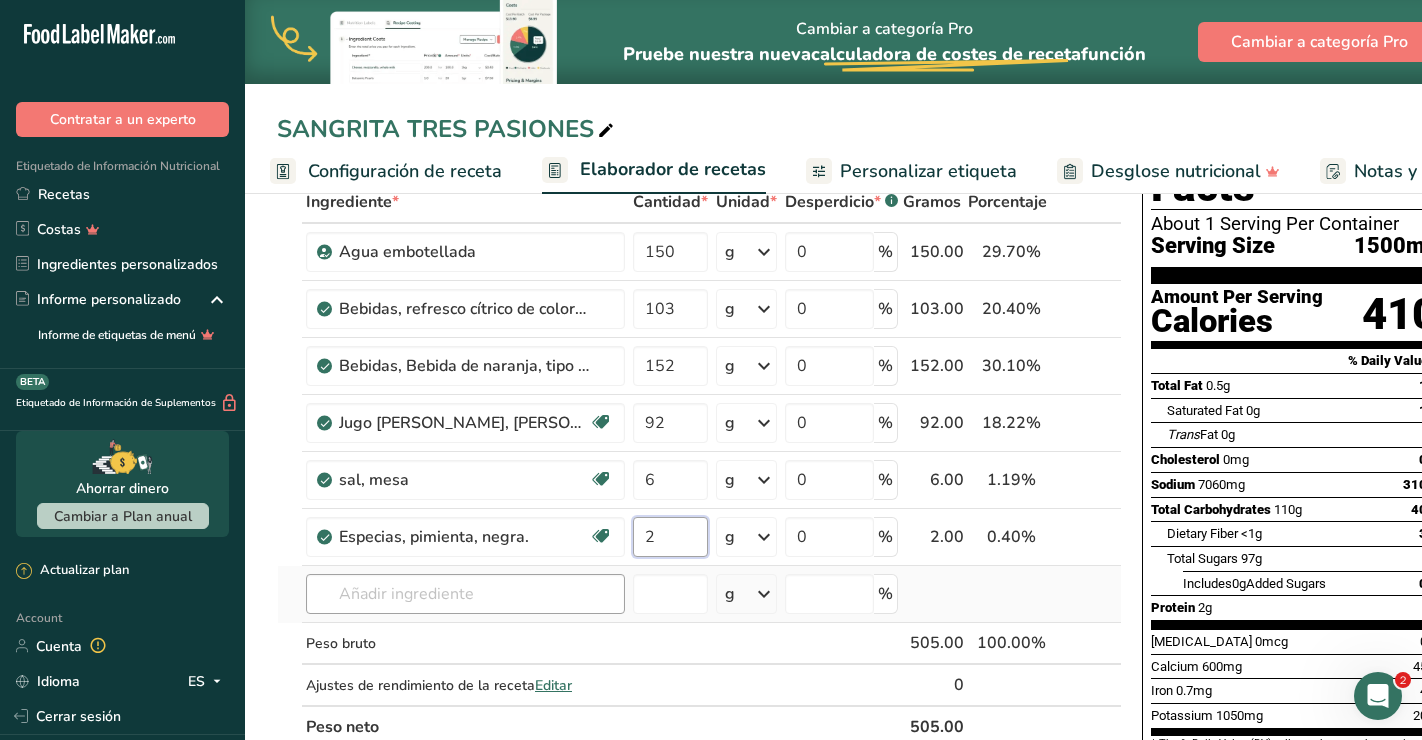 type on "2" 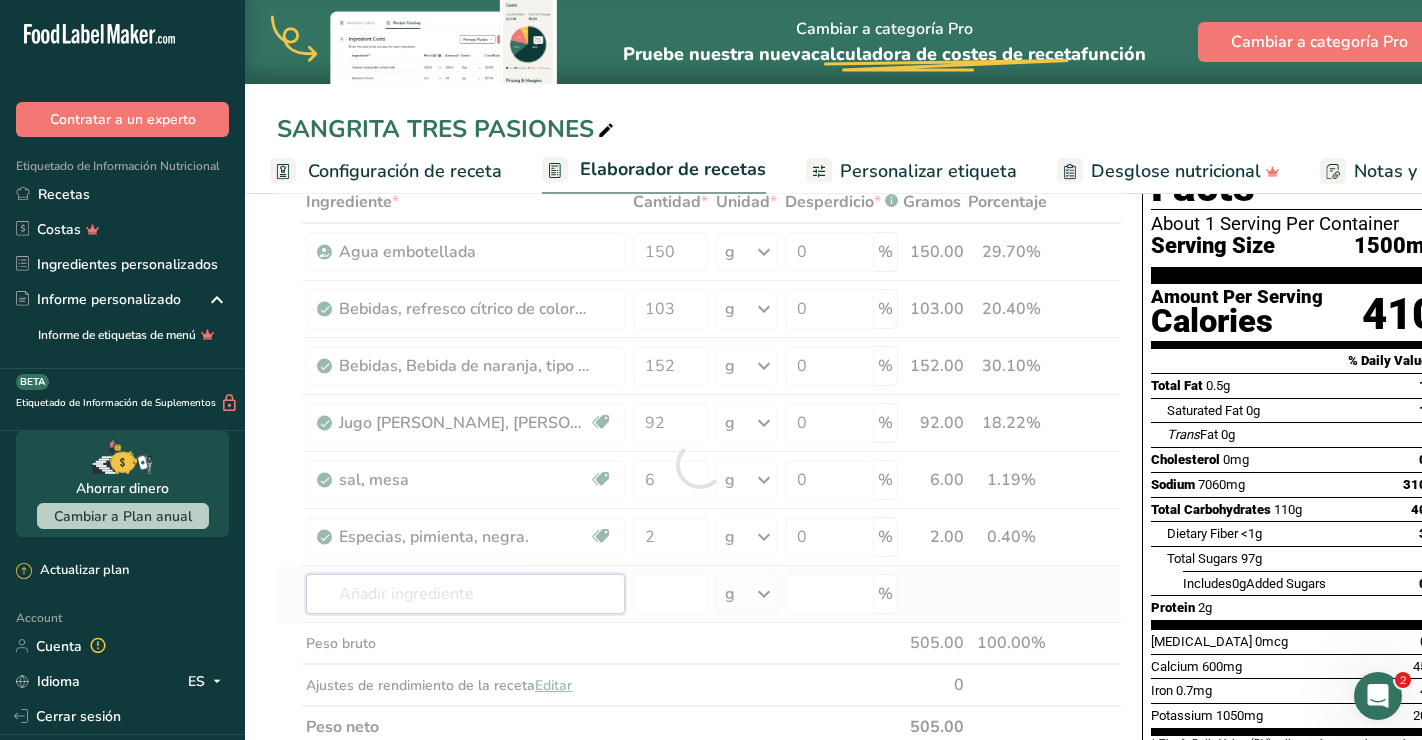 click on "Ingrediente *
Cantidad *
Unidad *
Desperdicio *   .a-a{fill:#347362;}.b-a{fill:#fff;}          Gramos
Porcentaje
Agua embotellada
150
g
Unidades de peso
g
kg
mg
Ver más
Unidades de volumen
[GEOGRAPHIC_DATA]
Las unidades de volumen requieren una conversión de densidad. Si conoce la densidad de su ingrediente, introdúzcala a continuación. De lo contrario, [PERSON_NAME] clic en "RIA", nuestra asistente regulatoria de IA, quien podrá ayudarle.
lb/pie³
g/cm³
Confirmar
mL
lb/pie³
g/cm³
Confirmar
onza líquida" at bounding box center [699, 464] 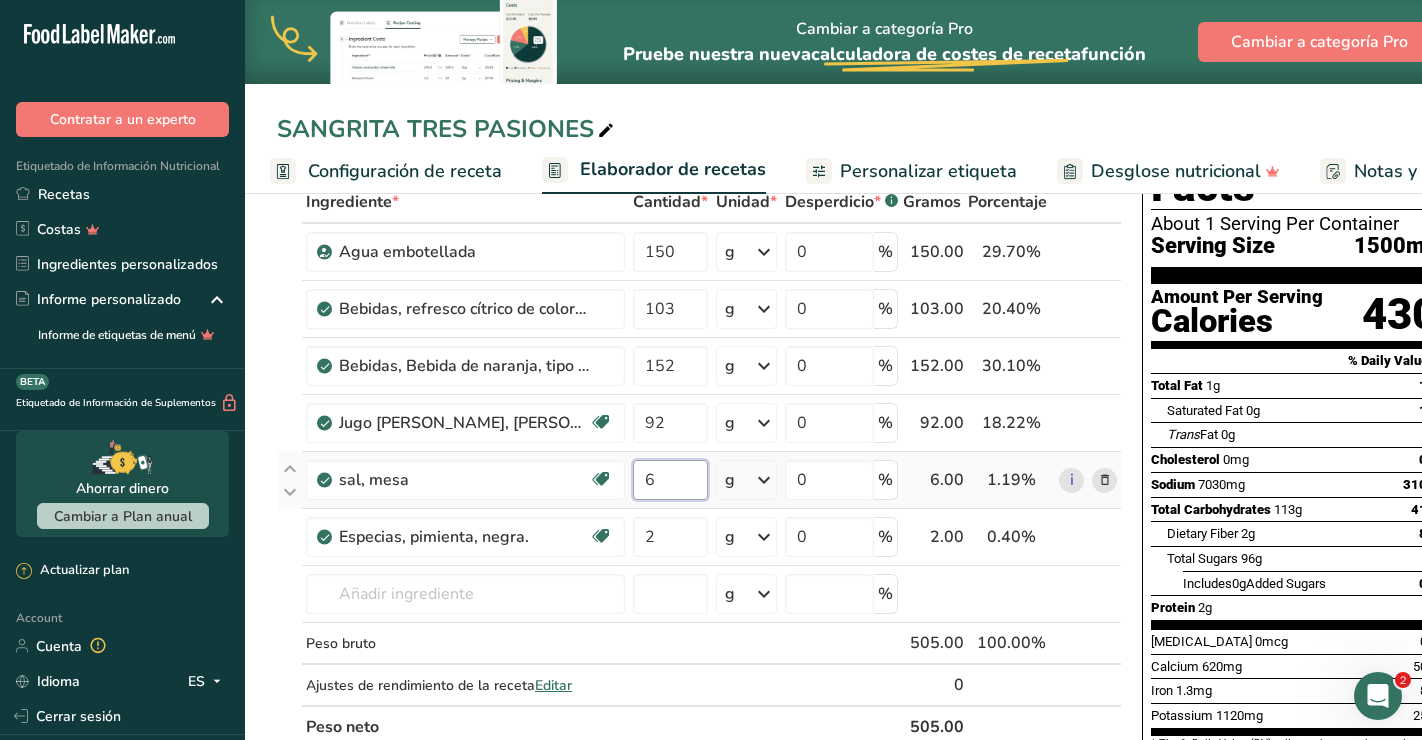 click on "6" at bounding box center [670, 480] 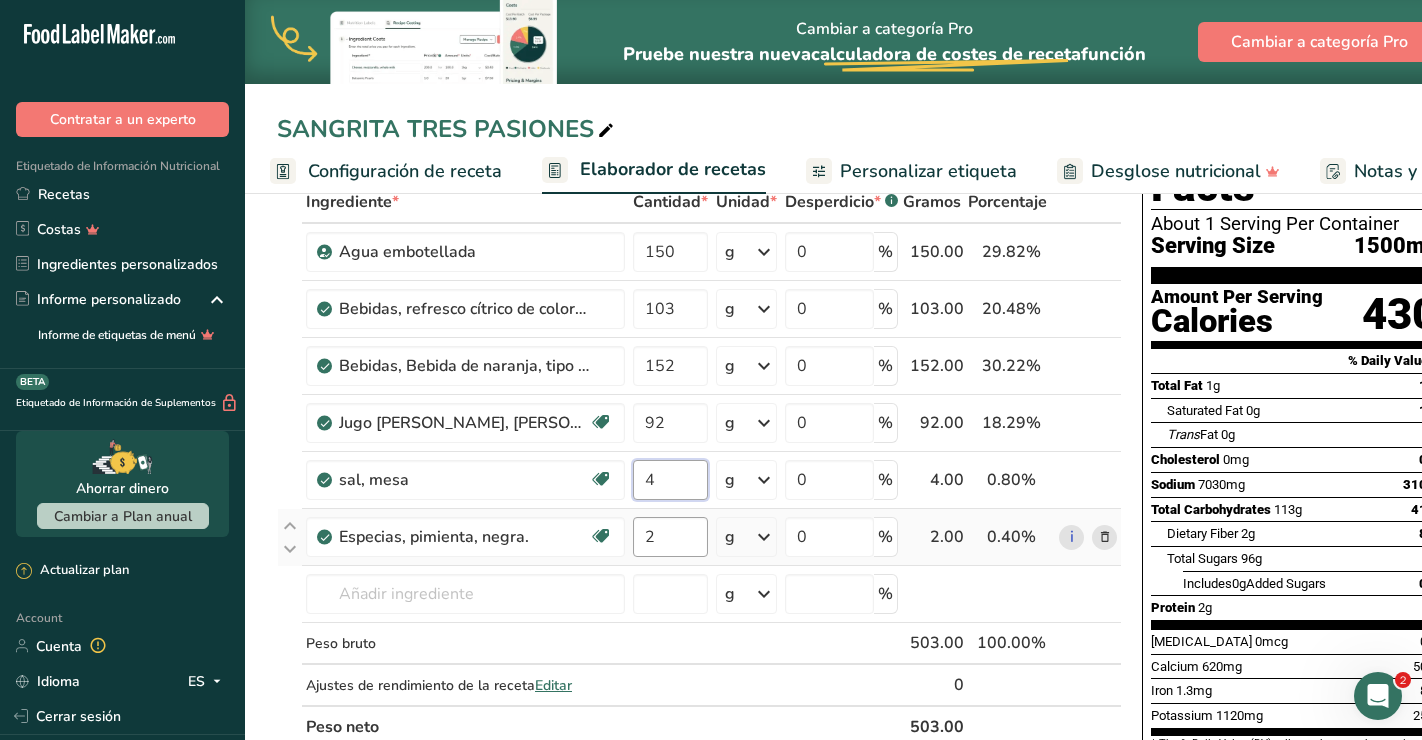 type on "4" 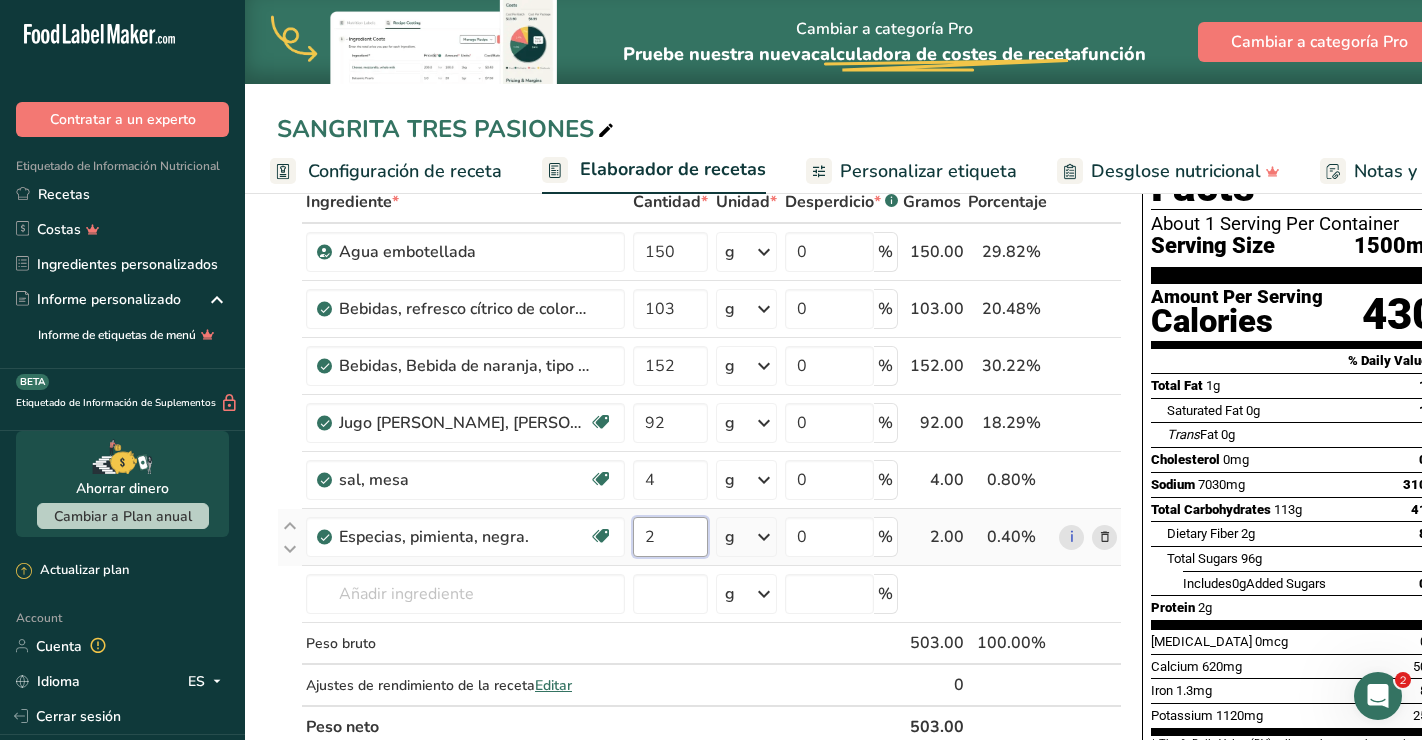 click on "Ingrediente *
Cantidad *
Unidad *
Desperdicio *   .a-a{fill:#347362;}.b-a{fill:#fff;}          Gramos
Porcentaje
Agua embotellada
150
g
Unidades de peso
g
kg
mg
Ver más
Unidades de volumen
[GEOGRAPHIC_DATA]
Las unidades de volumen requieren una conversión de densidad. Si conoce la densidad de su ingrediente, introdúzcala a continuación. De lo contrario, [PERSON_NAME] clic en "RIA", nuestra asistente regulatoria de IA, quien podrá ayudarle.
lb/pie³
g/cm³
Confirmar
mL
lb/pie³
g/cm³
Confirmar
onza líquida" at bounding box center [699, 464] 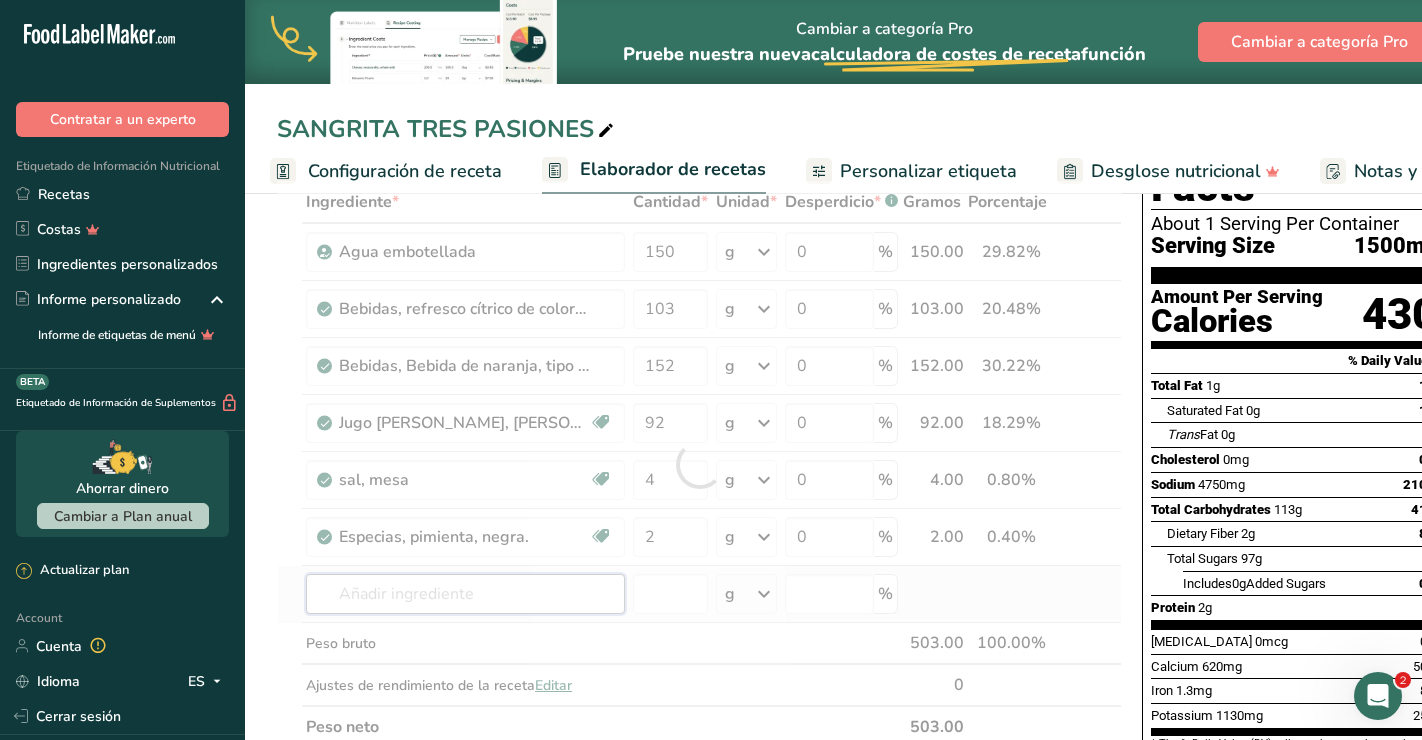 click on "Ingrediente *
Cantidad *
Unidad *
Desperdicio *   .a-a{fill:#347362;}.b-a{fill:#fff;}          Gramos
Porcentaje
Agua embotellada
150
g
Unidades de peso
g
kg
mg
Ver más
Unidades de volumen
[GEOGRAPHIC_DATA]
Las unidades de volumen requieren una conversión de densidad. Si conoce la densidad de su ingrediente, introdúzcala a continuación. De lo contrario, [PERSON_NAME] clic en "RIA", nuestra asistente regulatoria de IA, quien podrá ayudarle.
lb/pie³
g/cm³
Confirmar
mL
lb/pie³
g/cm³
Confirmar
onza líquida" at bounding box center [699, 464] 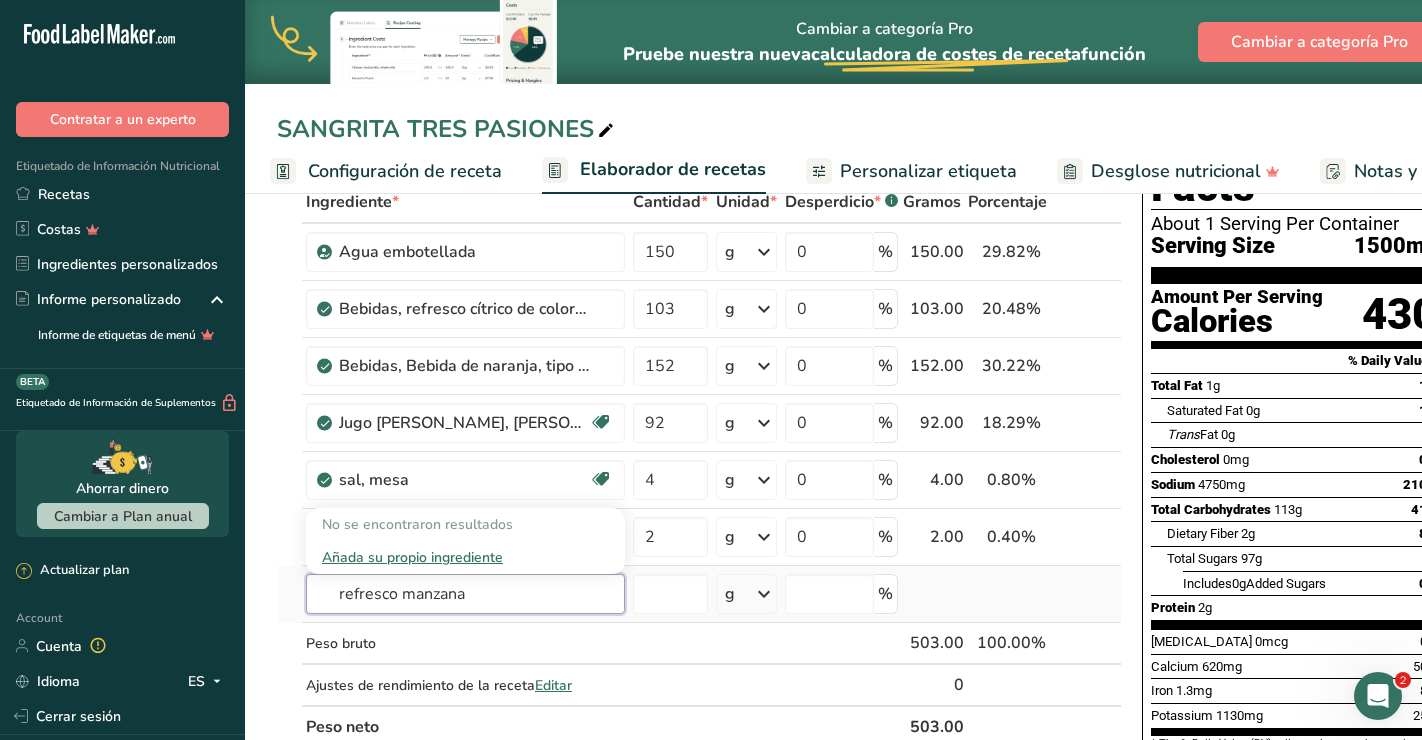 click on "refresco manzana" at bounding box center (465, 594) 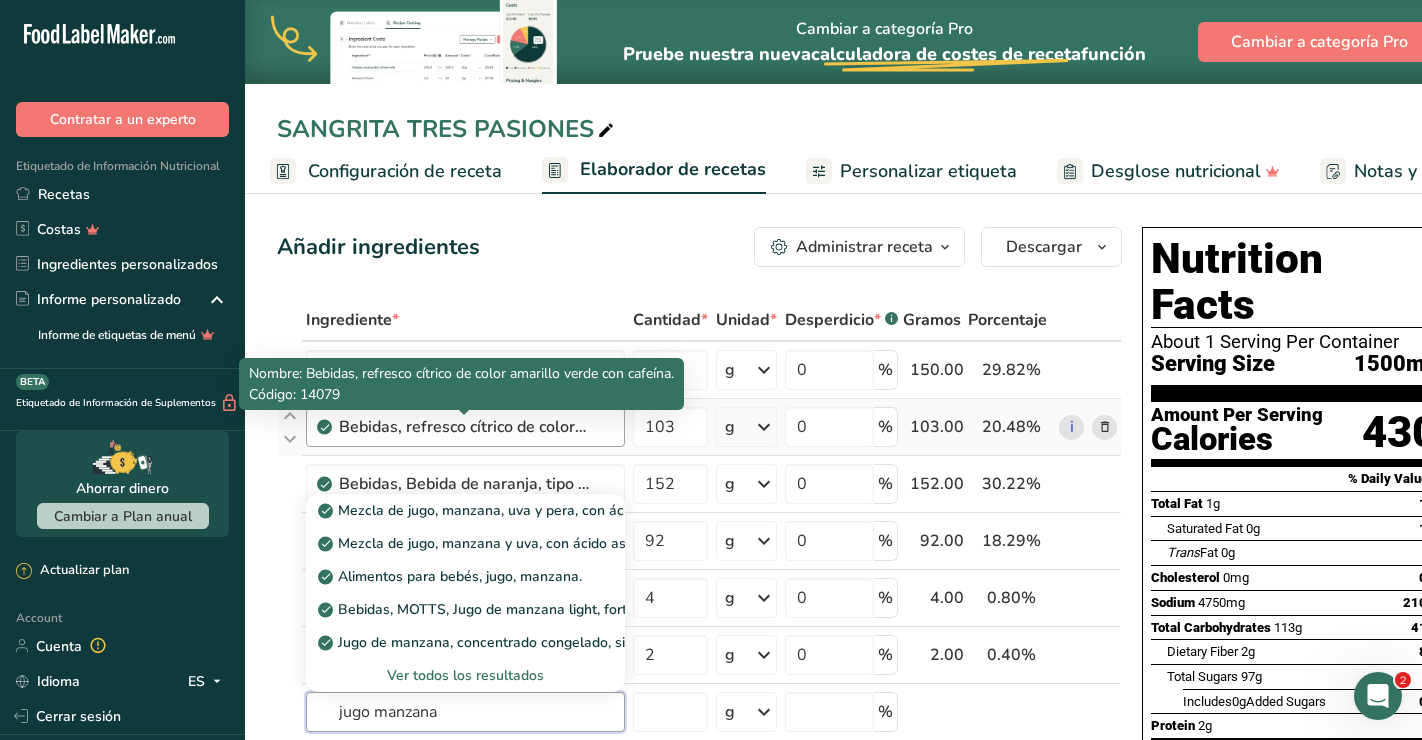 scroll, scrollTop: 159, scrollLeft: 0, axis: vertical 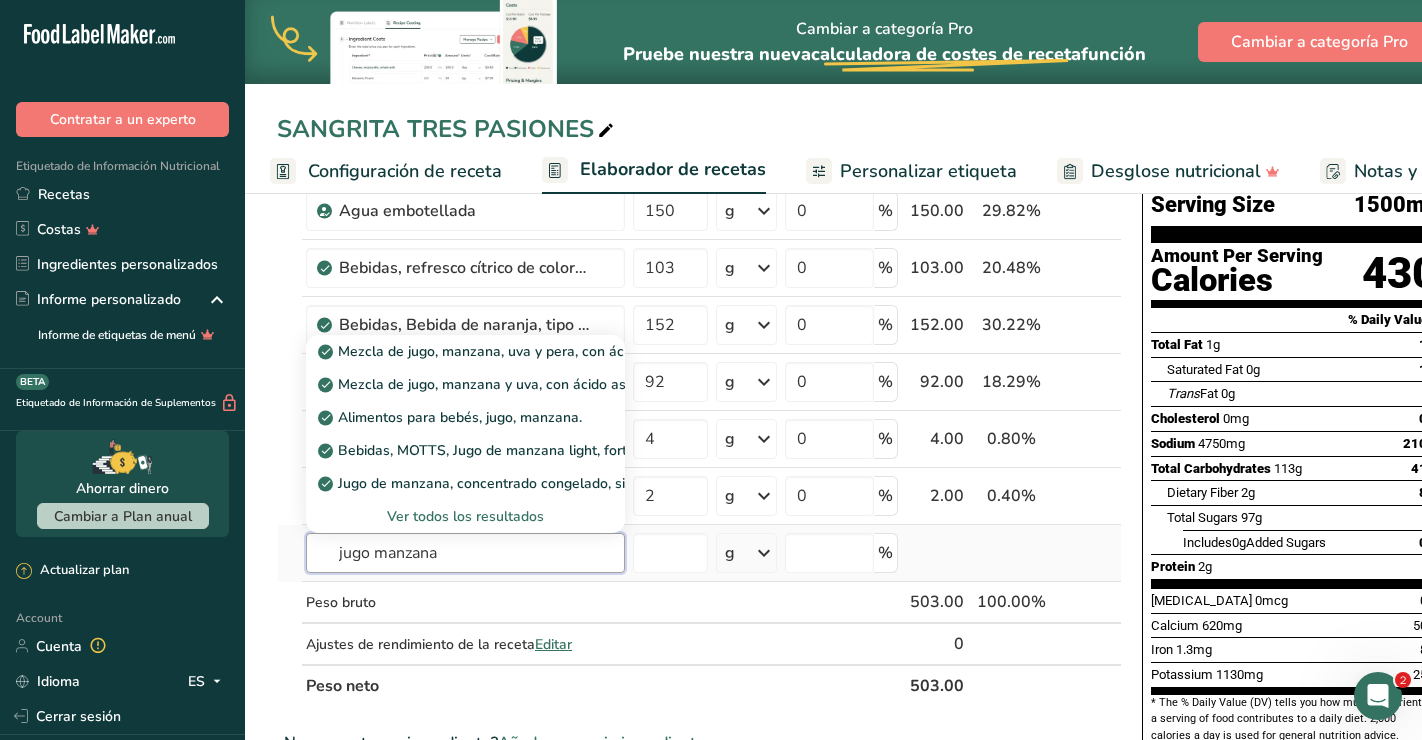 type on "jugo manzana" 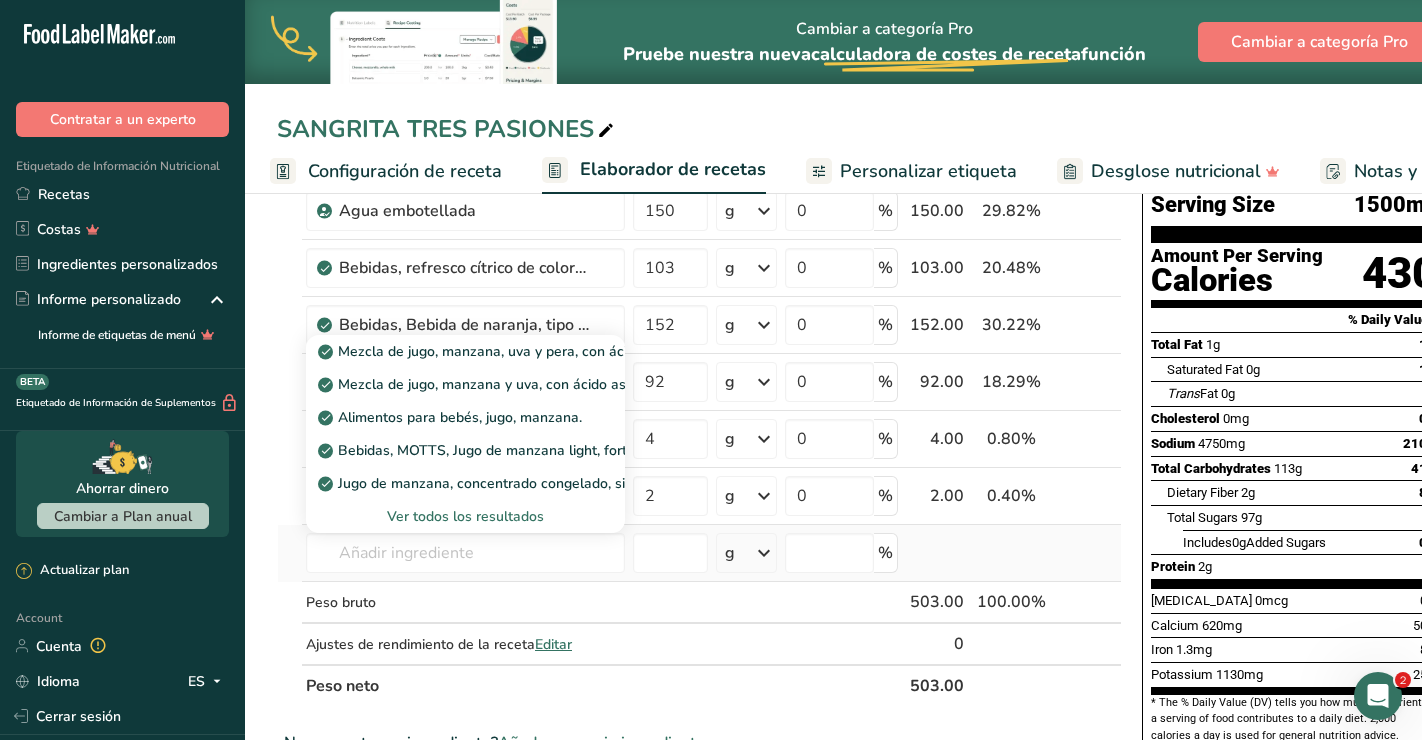 click on "Ver todos los resultados" at bounding box center [465, 516] 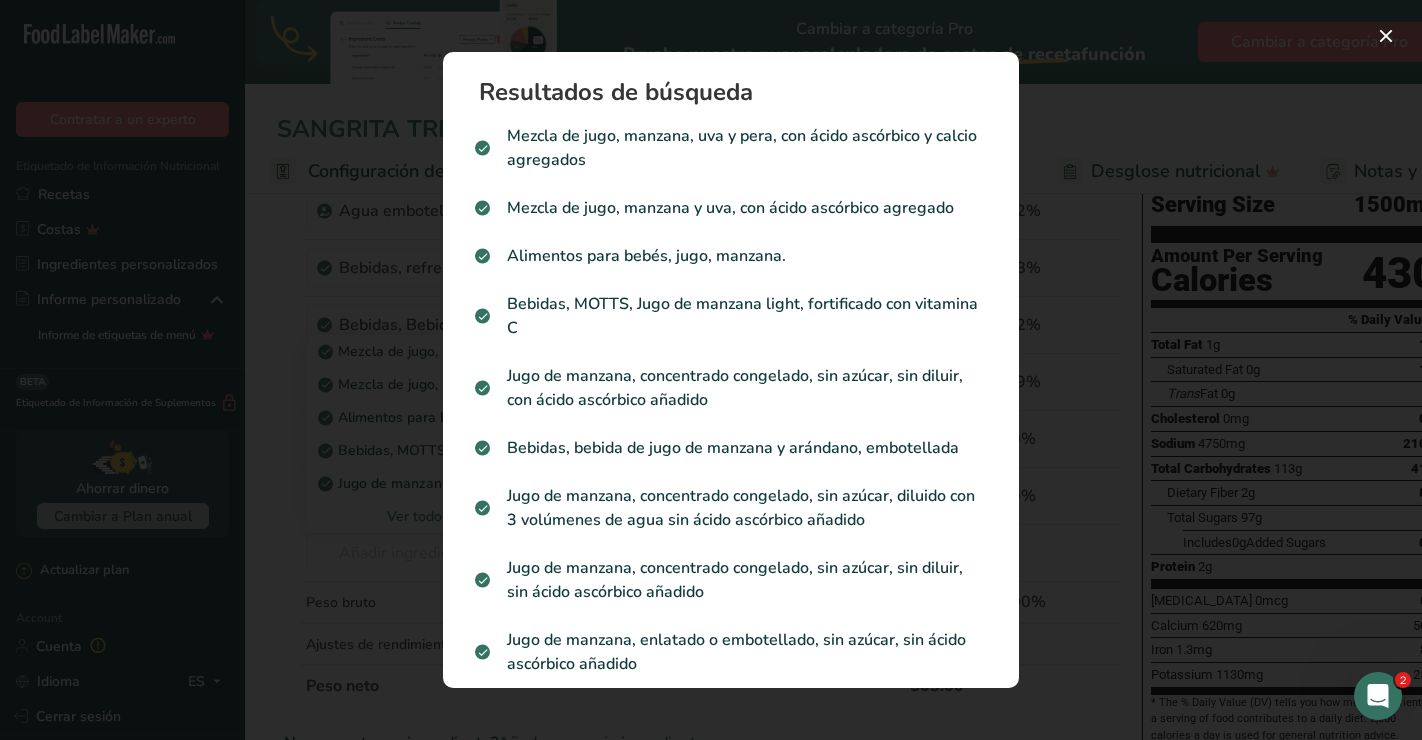 scroll, scrollTop: 0, scrollLeft: 0, axis: both 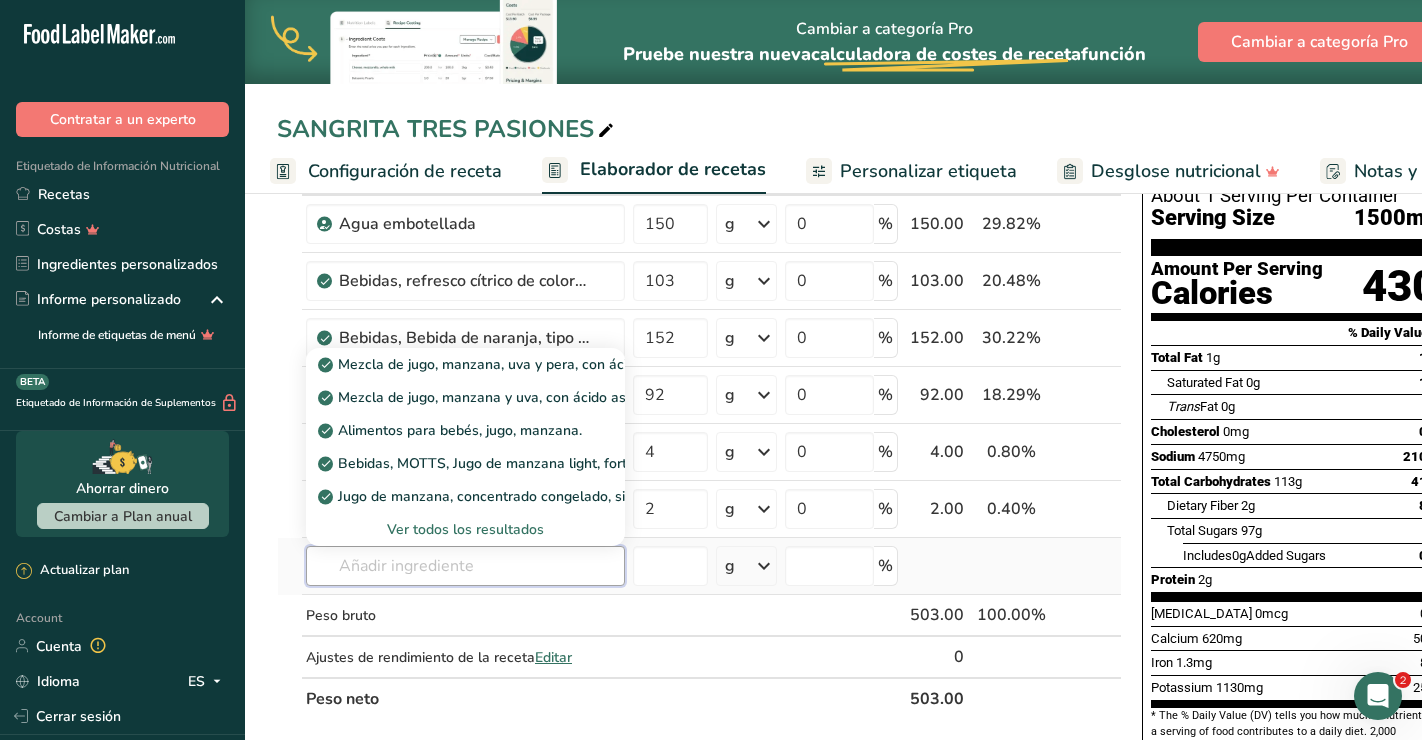 click at bounding box center (465, 566) 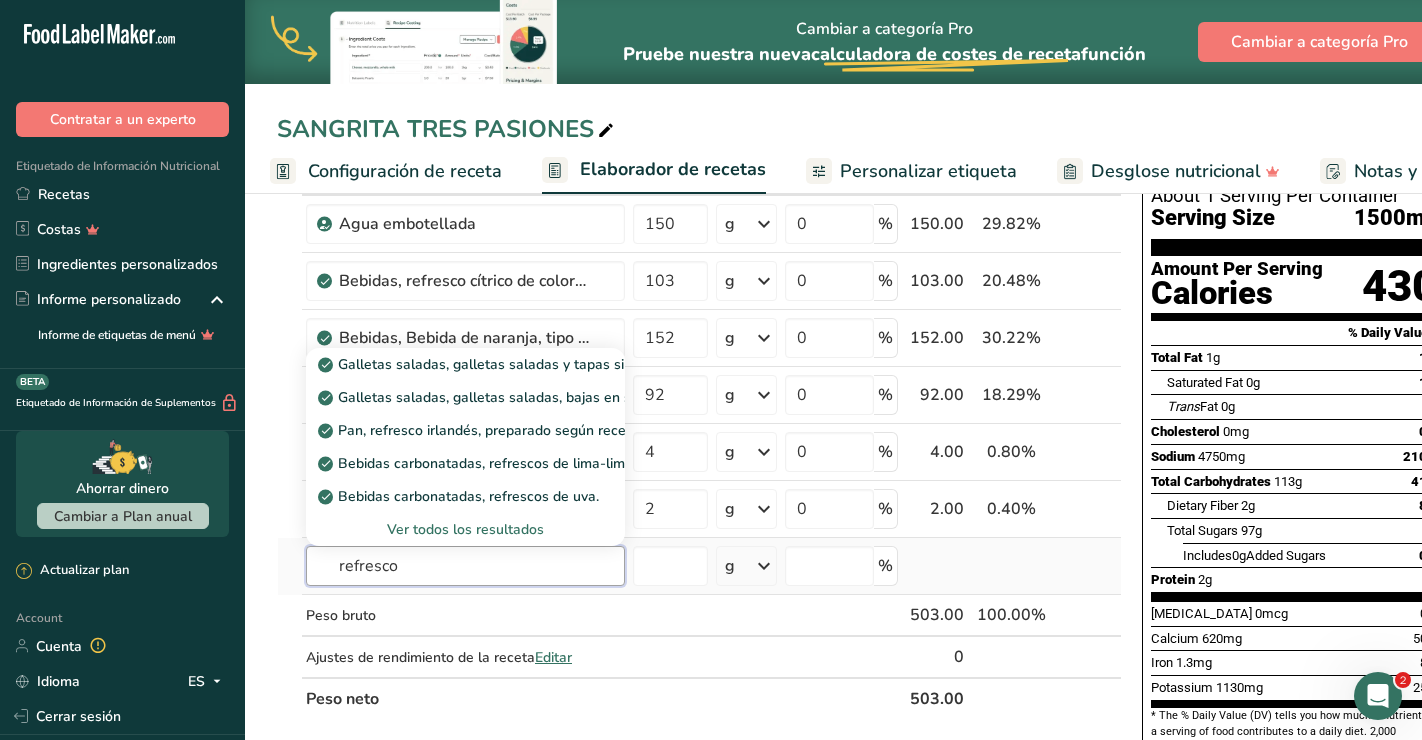 type on "refresco" 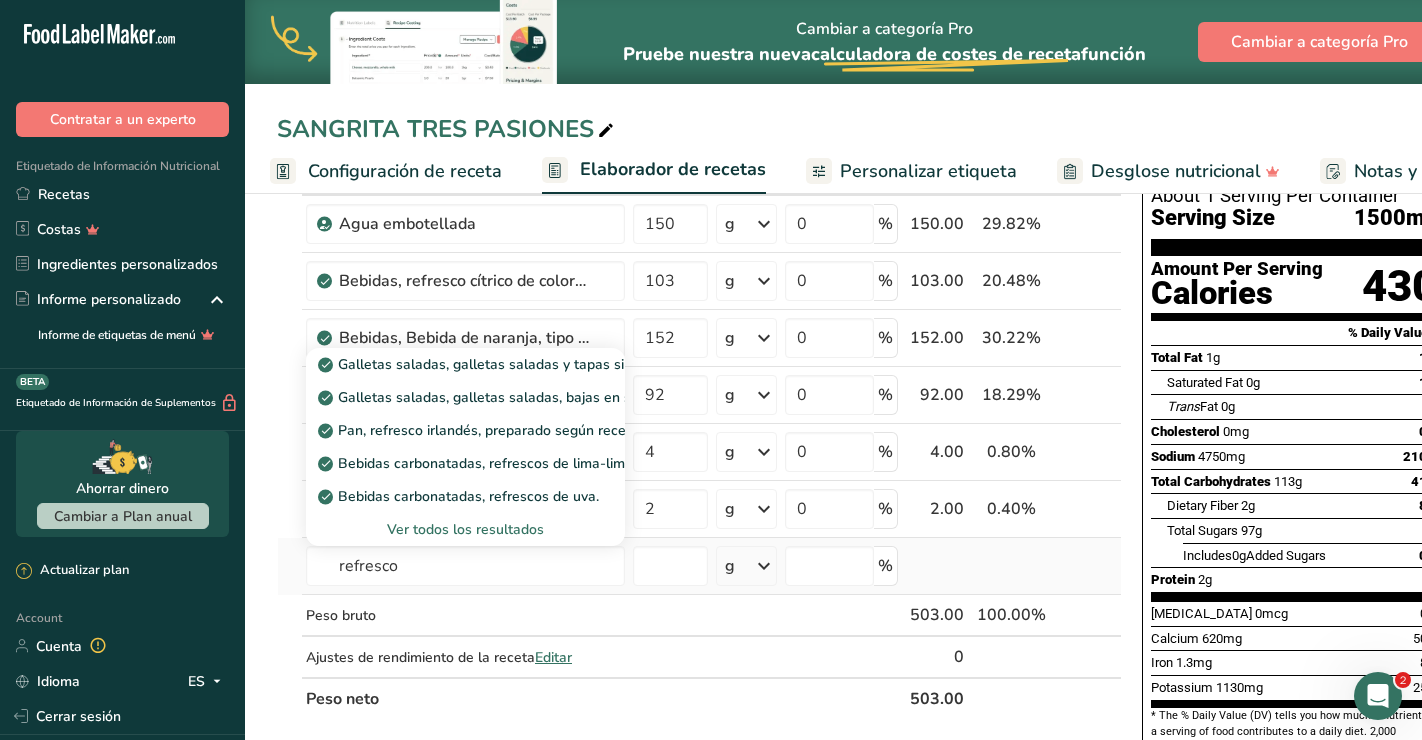 type 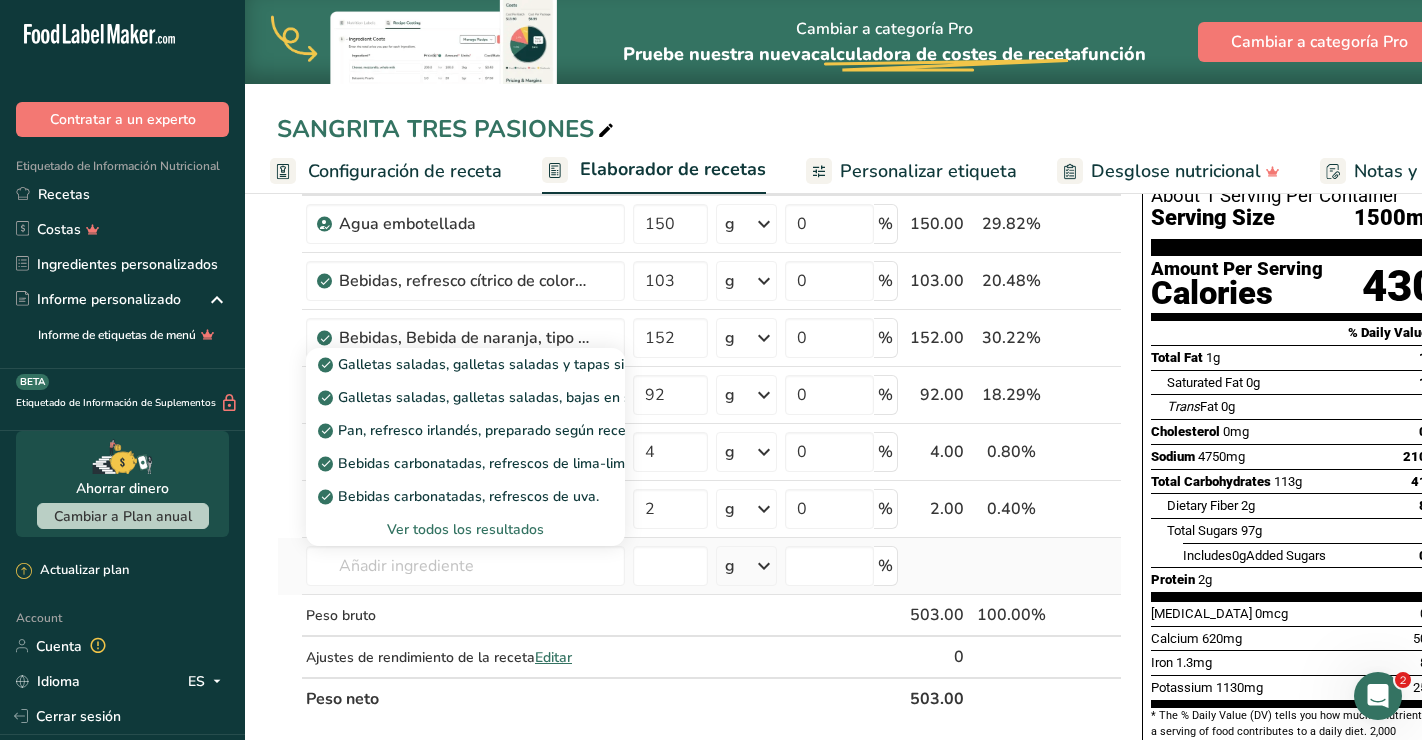 click on "Ver todos los resultados" at bounding box center (465, 529) 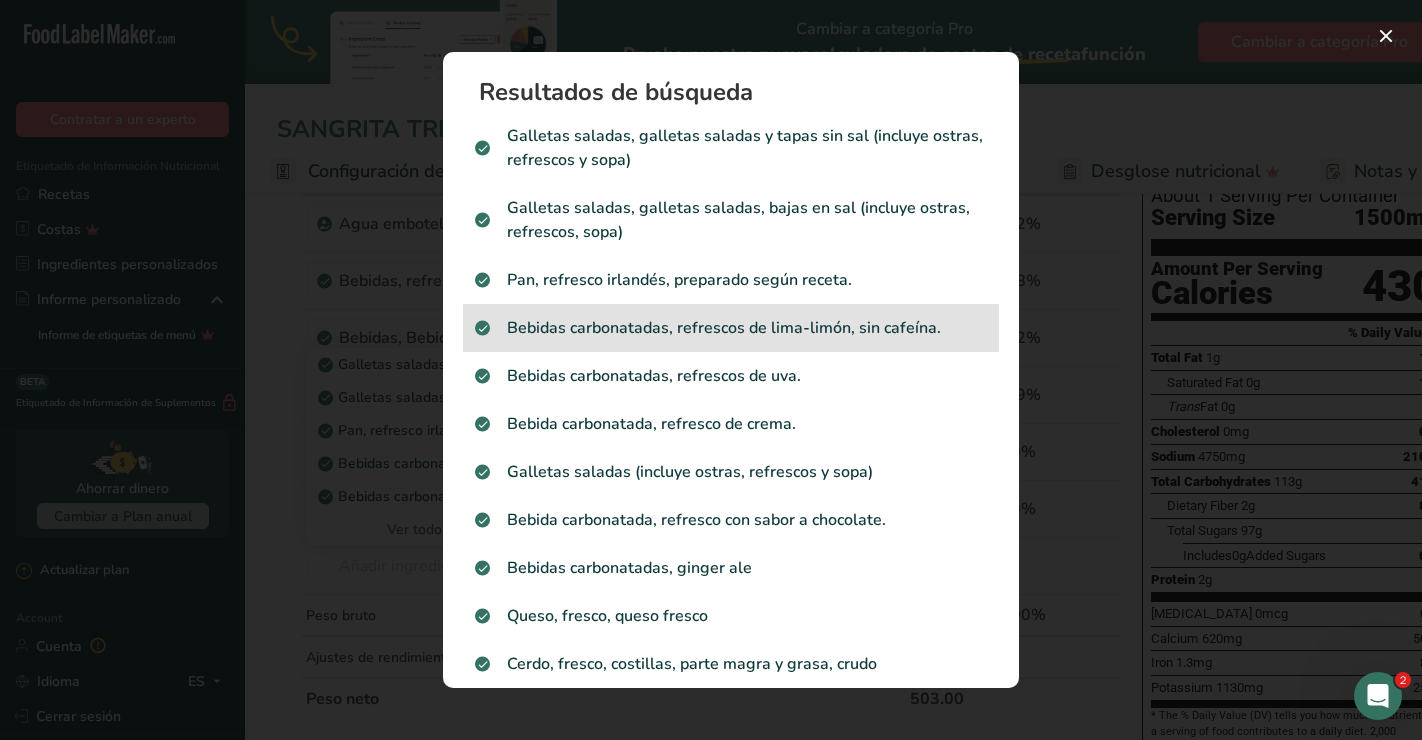 scroll, scrollTop: 0, scrollLeft: 0, axis: both 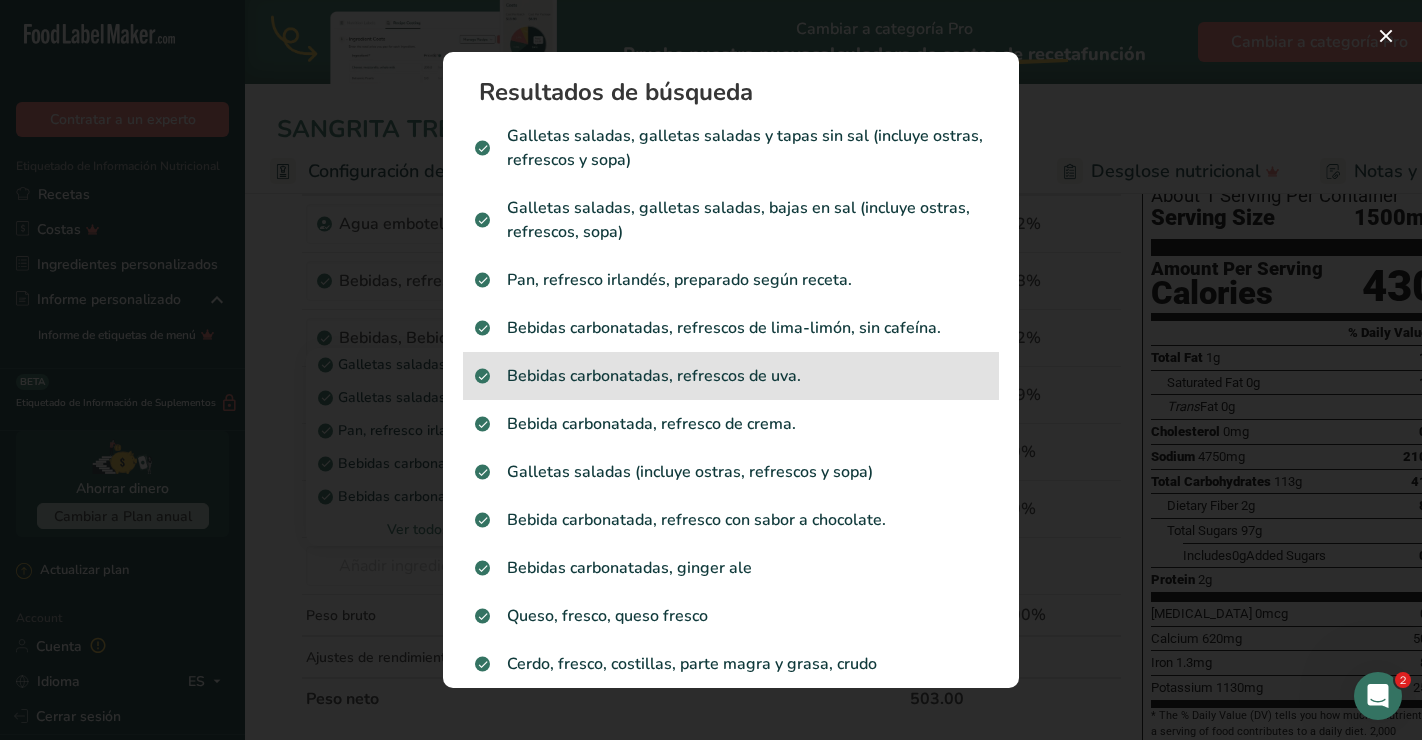 click on "Bebidas carbonatadas, refrescos de uva." at bounding box center [731, 376] 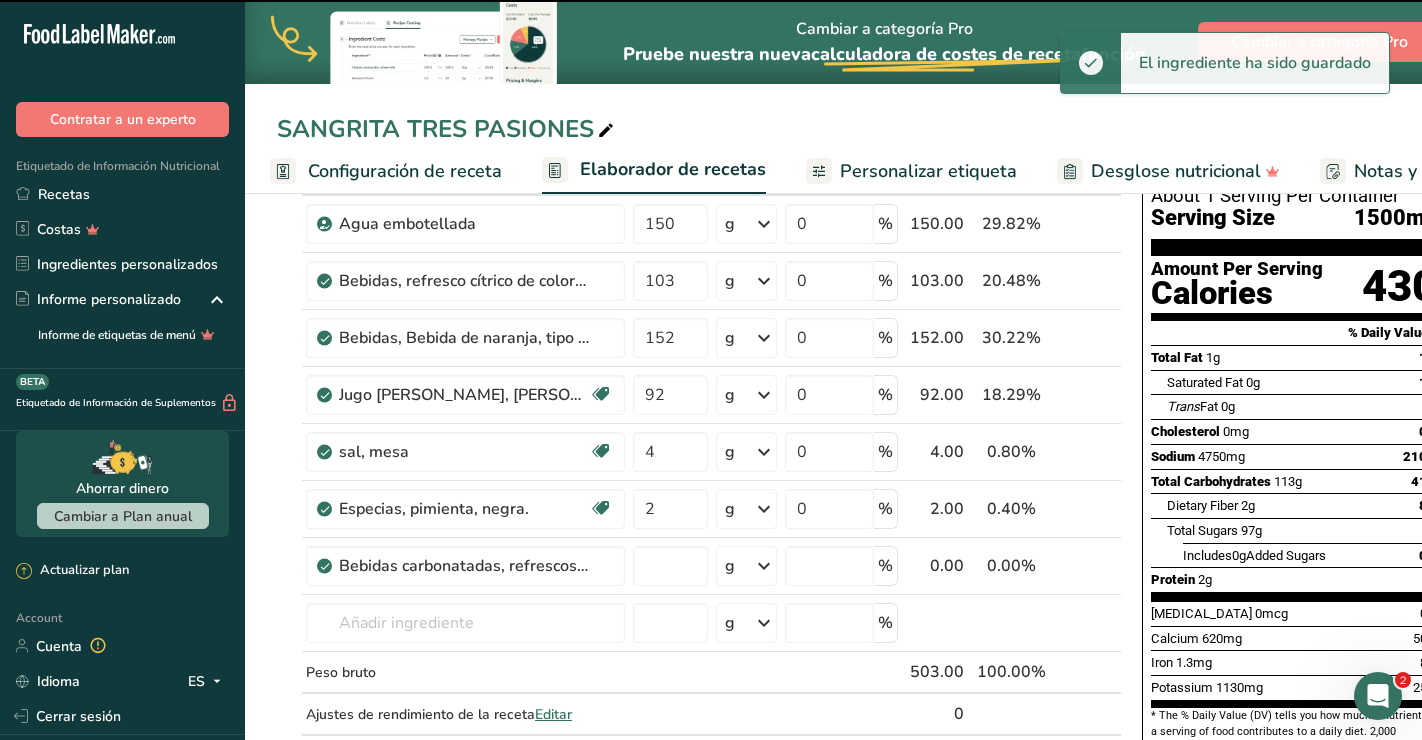 type on "0" 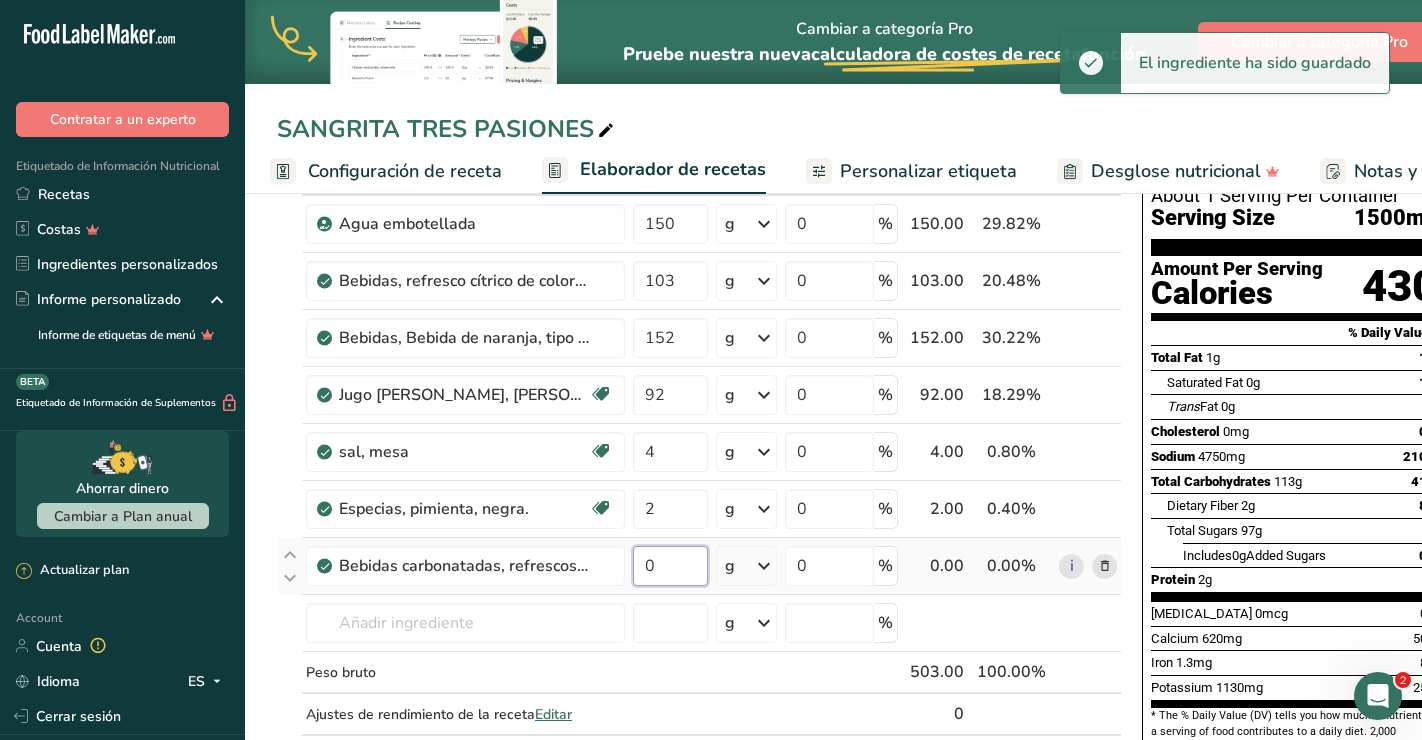 click on "0" at bounding box center (670, 566) 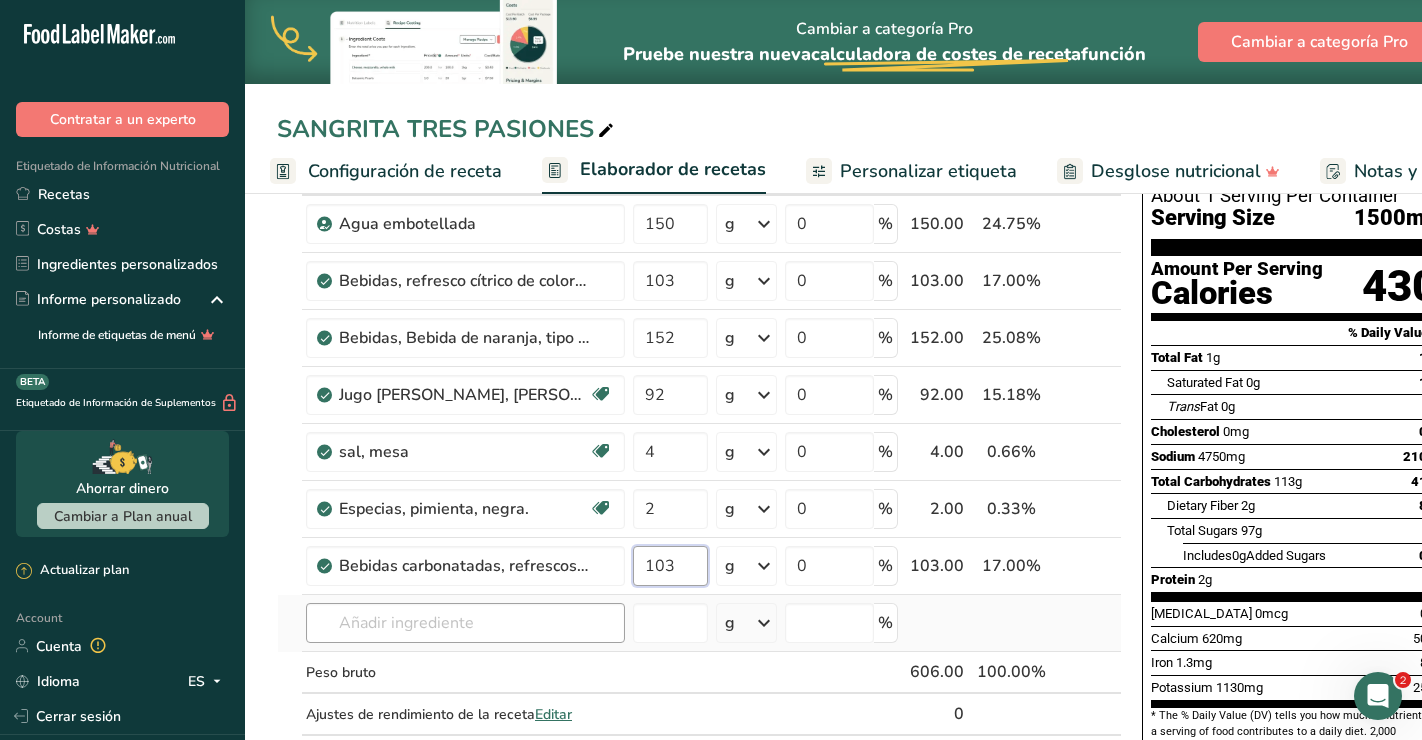 type on "103" 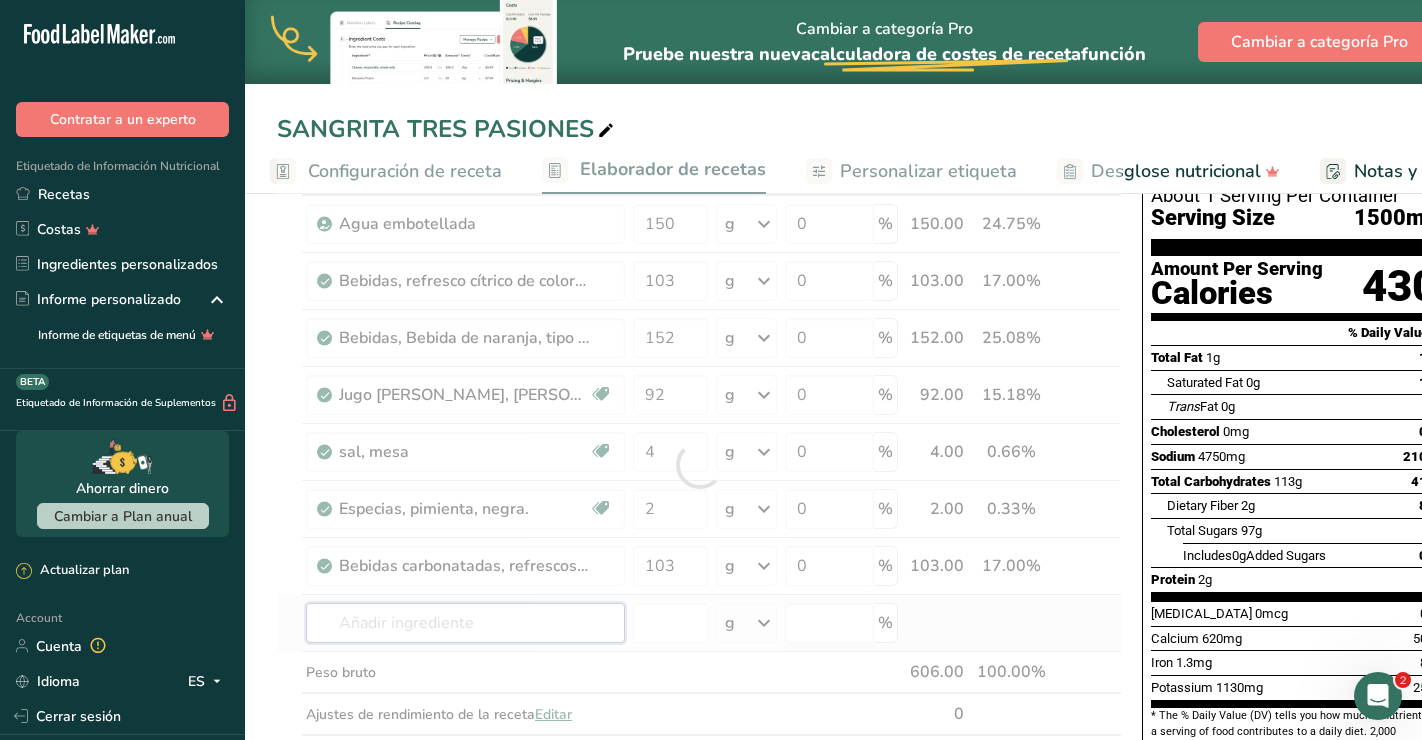click on "Ingrediente *
Cantidad *
Unidad *
Desperdicio *   .a-a{fill:#347362;}.b-a{fill:#fff;}          Gramos
Porcentaje
Agua embotellada
150
g
Unidades de peso
g
kg
mg
Ver más
Unidades de volumen
[GEOGRAPHIC_DATA]
Las unidades de volumen requieren una conversión de densidad. Si conoce la densidad de su ingrediente, introdúzcala a continuación. De lo contrario, [PERSON_NAME] clic en "RIA", nuestra asistente regulatoria de IA, quien podrá ayudarle.
lb/pie³
g/cm³
Confirmar
mL
lb/pie³
g/cm³
Confirmar
onza líquida" at bounding box center (699, 465) 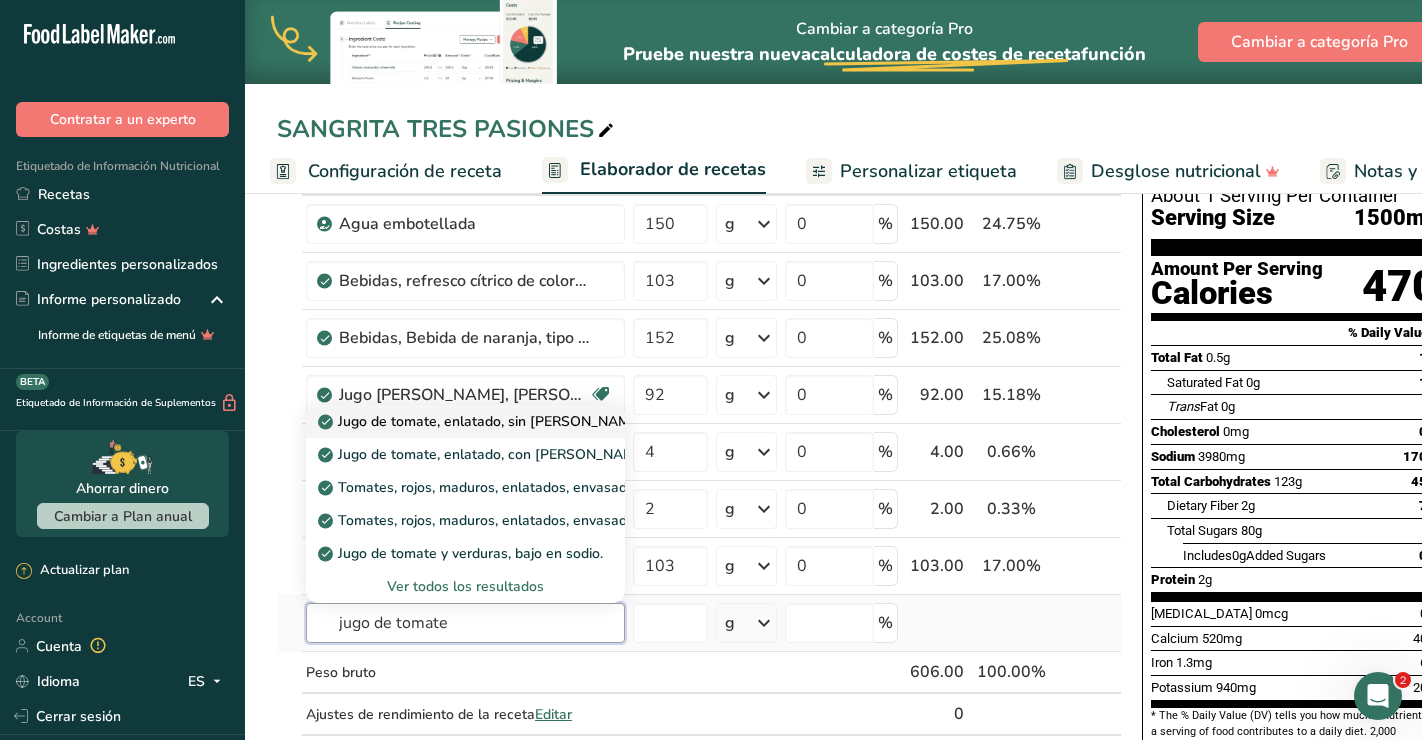 type on "jugo de tomate" 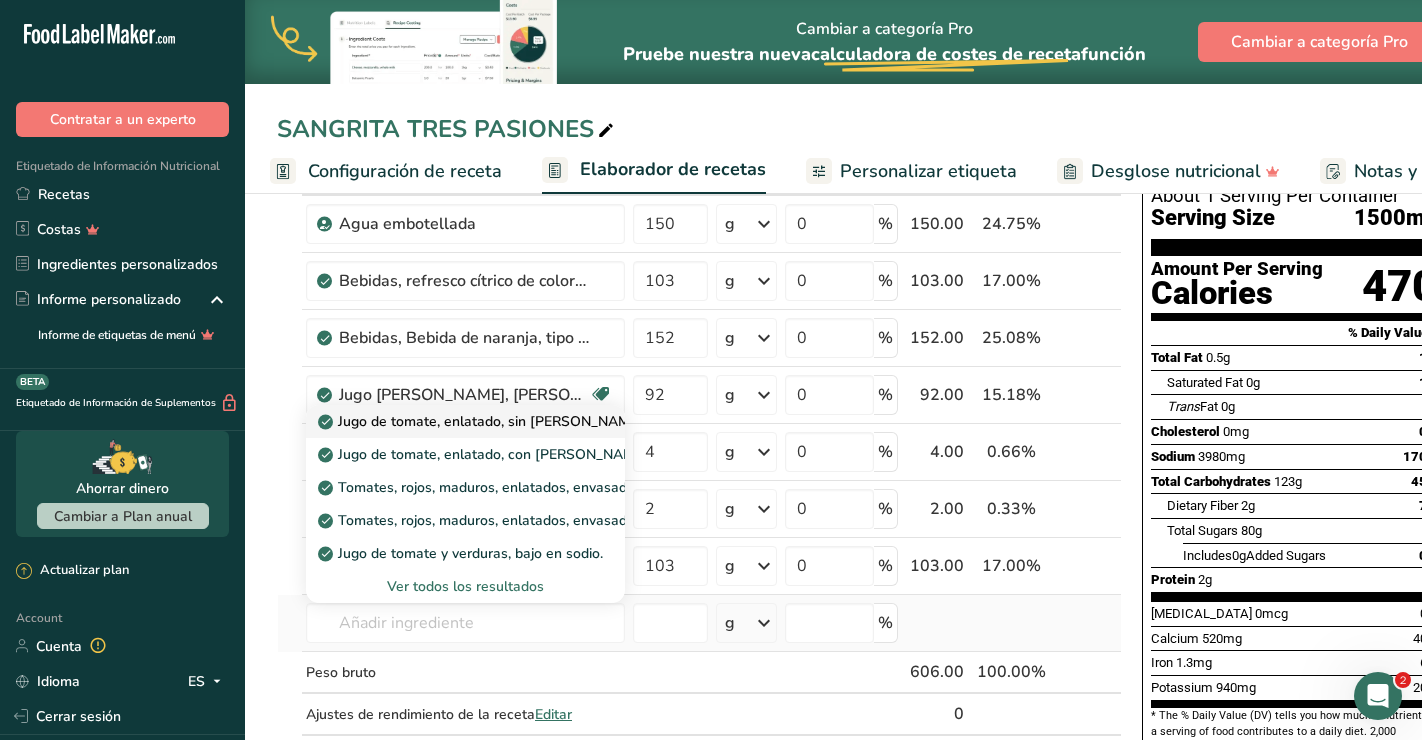 click on "Jugo de tomate, enlatado, sin [PERSON_NAME] añadida" at bounding box center [465, 421] 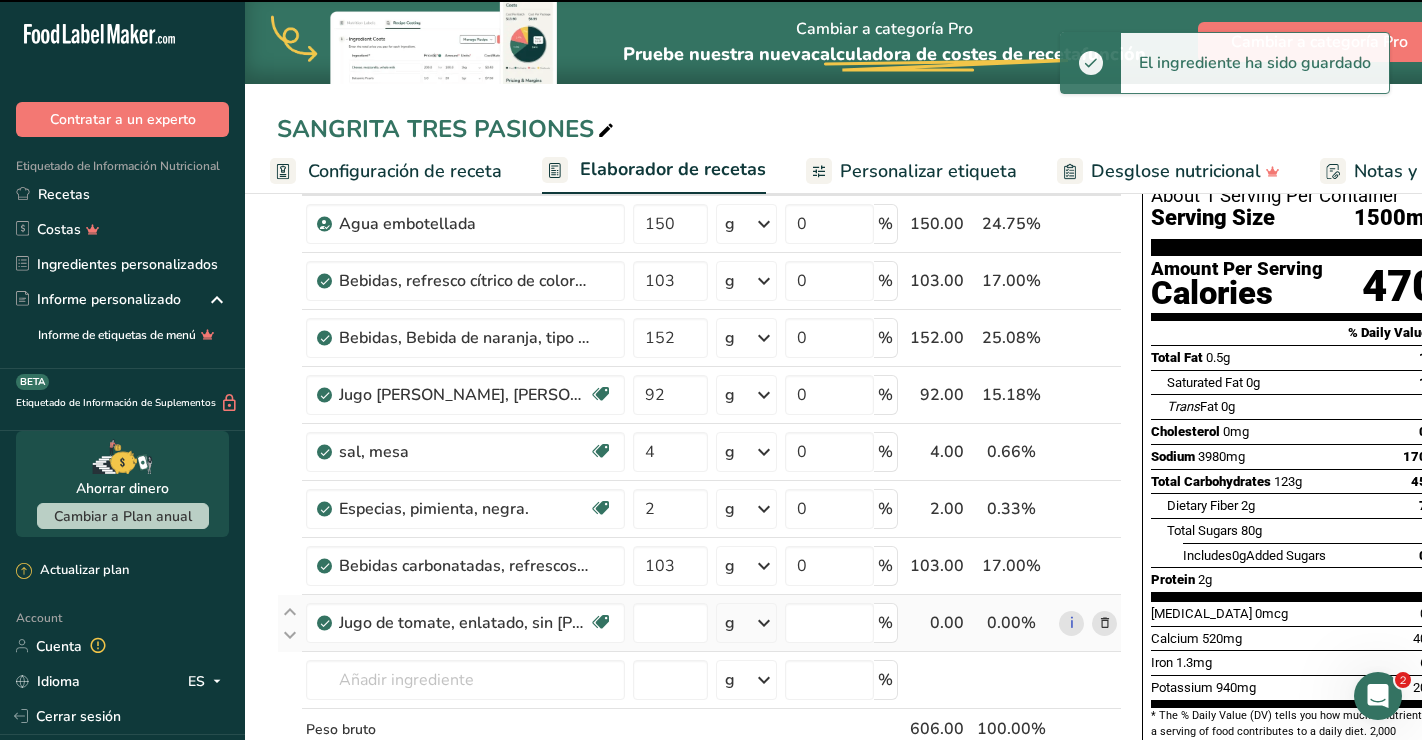 type on "0" 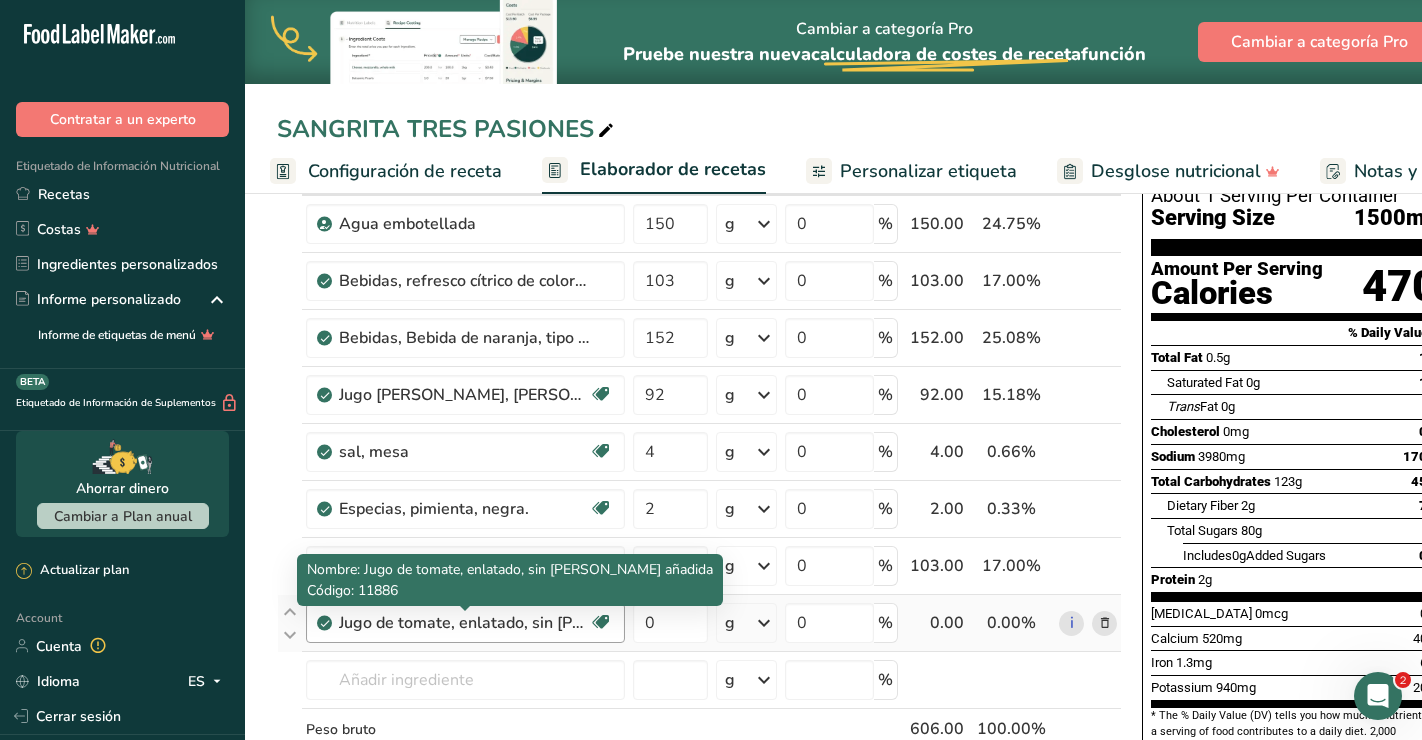 click on "Jugo de tomate, enlatado, sin [PERSON_NAME] añadida" at bounding box center (464, 623) 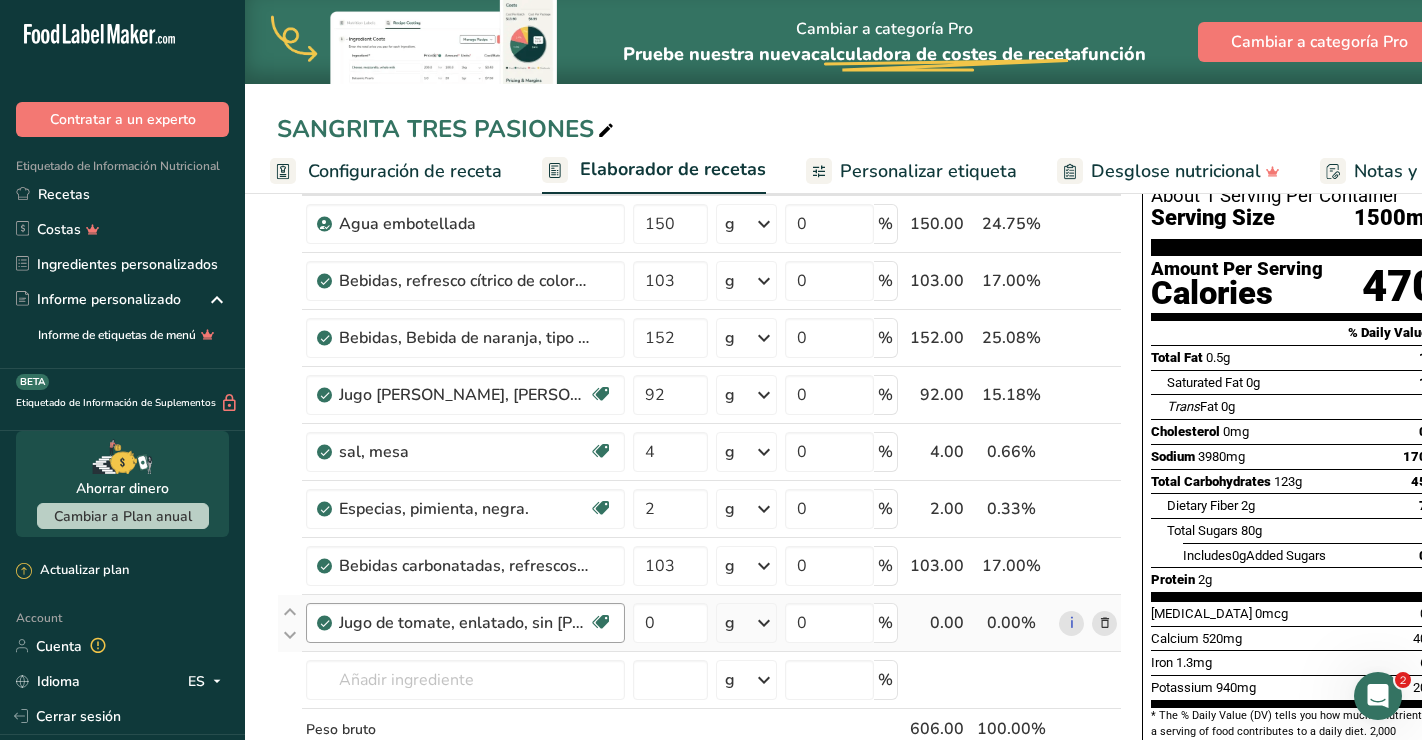 click on "Jugo de tomate, enlatado, sin [PERSON_NAME] añadida" at bounding box center (464, 623) 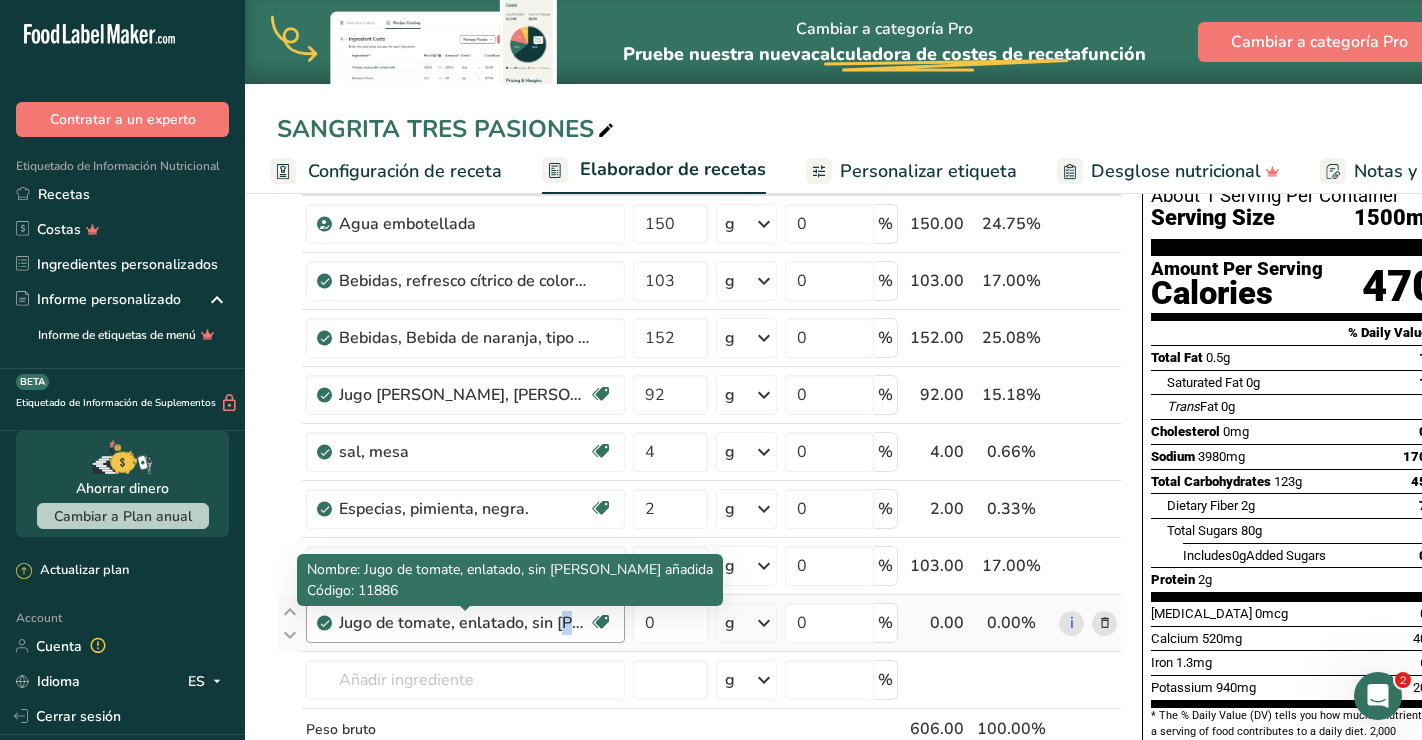 click on "Jugo de tomate, enlatado, sin [PERSON_NAME] añadida" at bounding box center [464, 623] 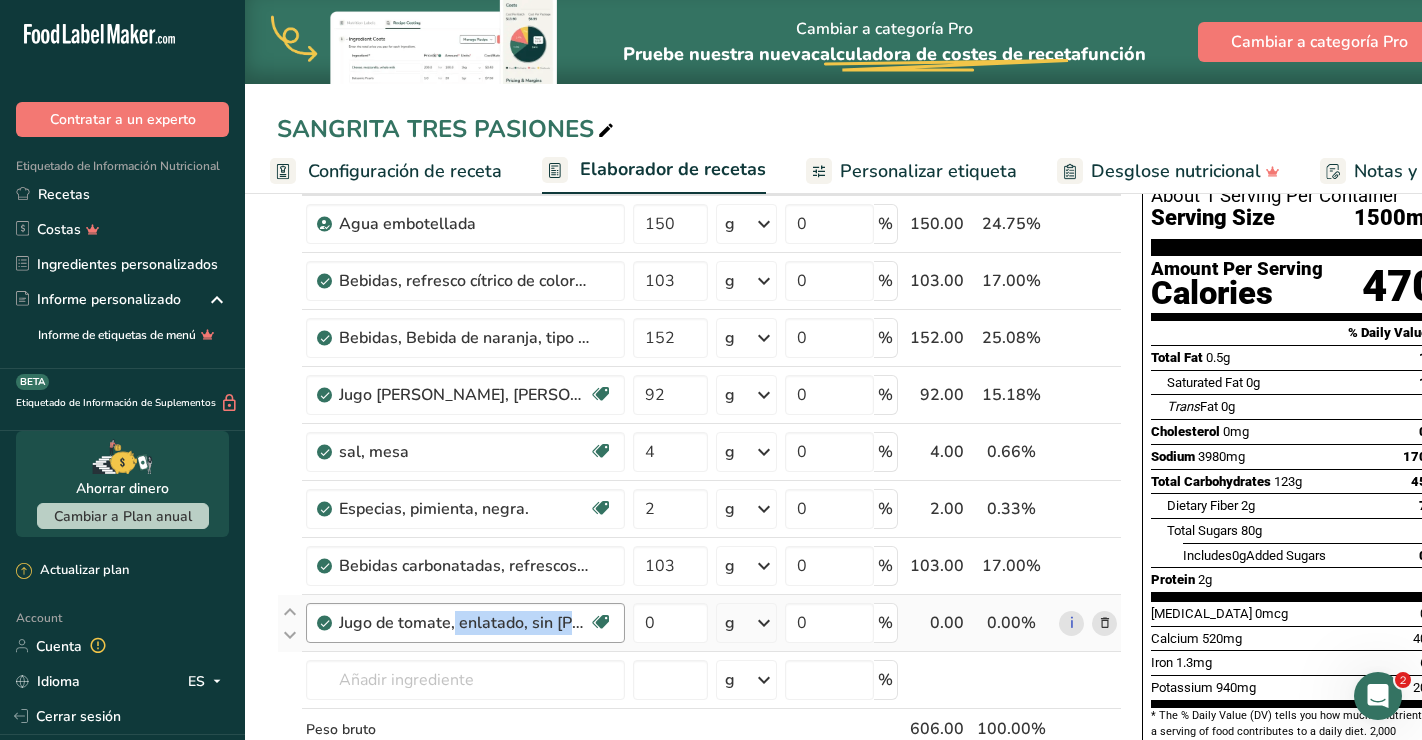 click on "Jugo de tomate, enlatado, sin [PERSON_NAME] añadida" at bounding box center (464, 623) 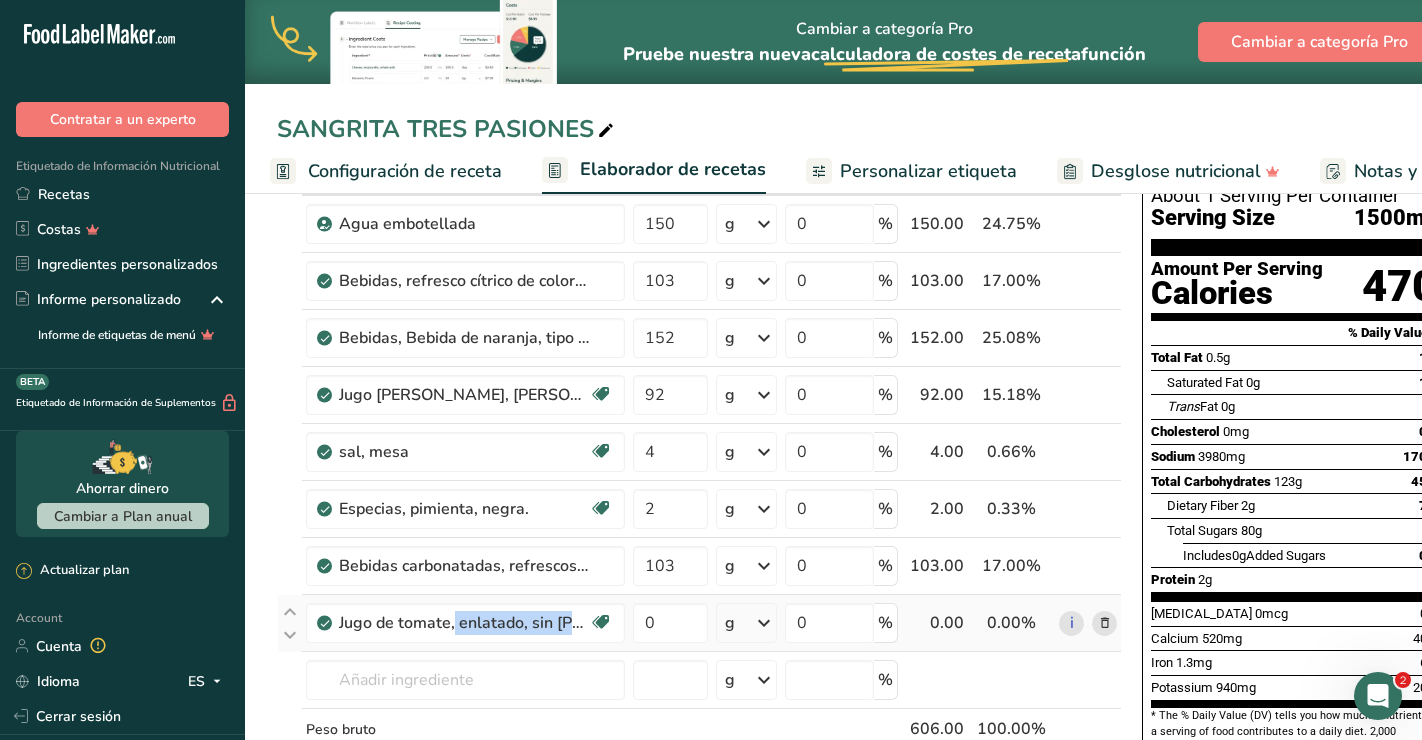 click at bounding box center (1105, 623) 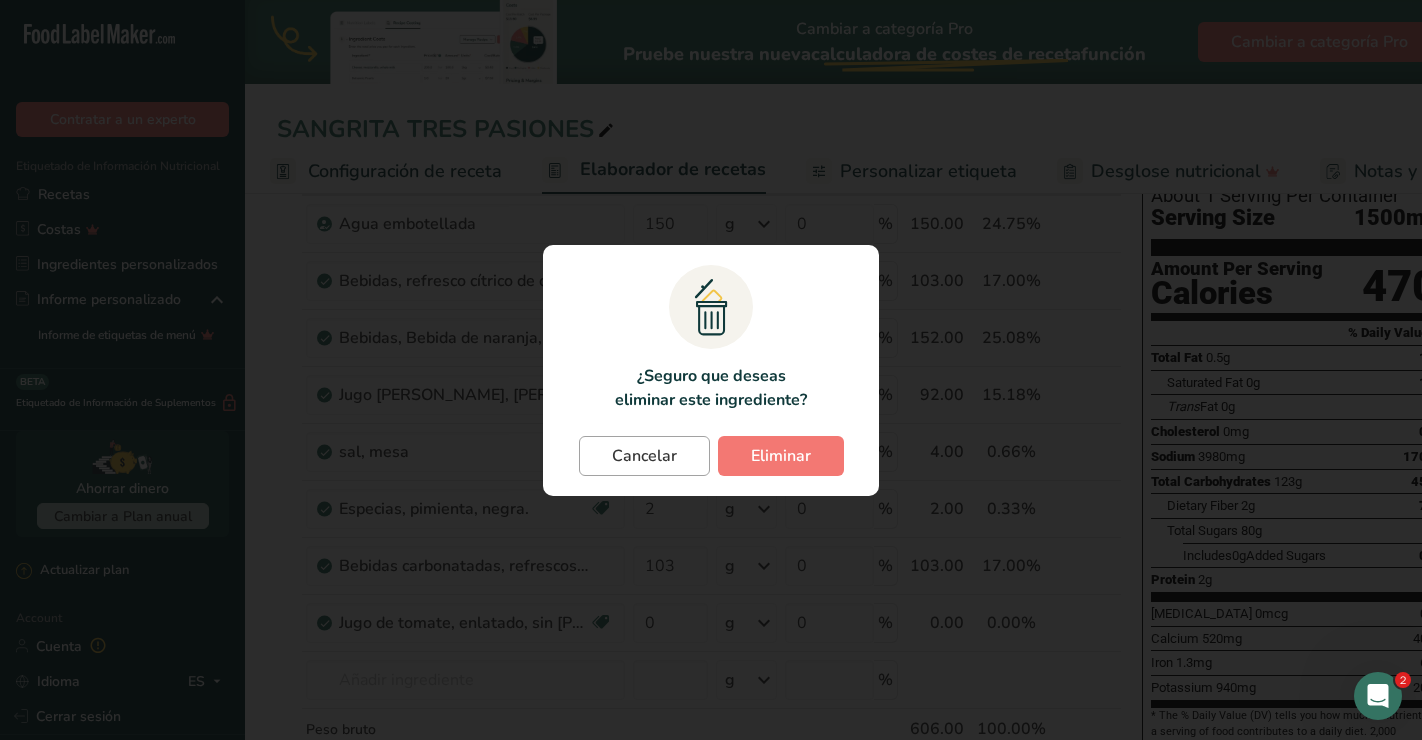click on "Cancelar" at bounding box center (644, 456) 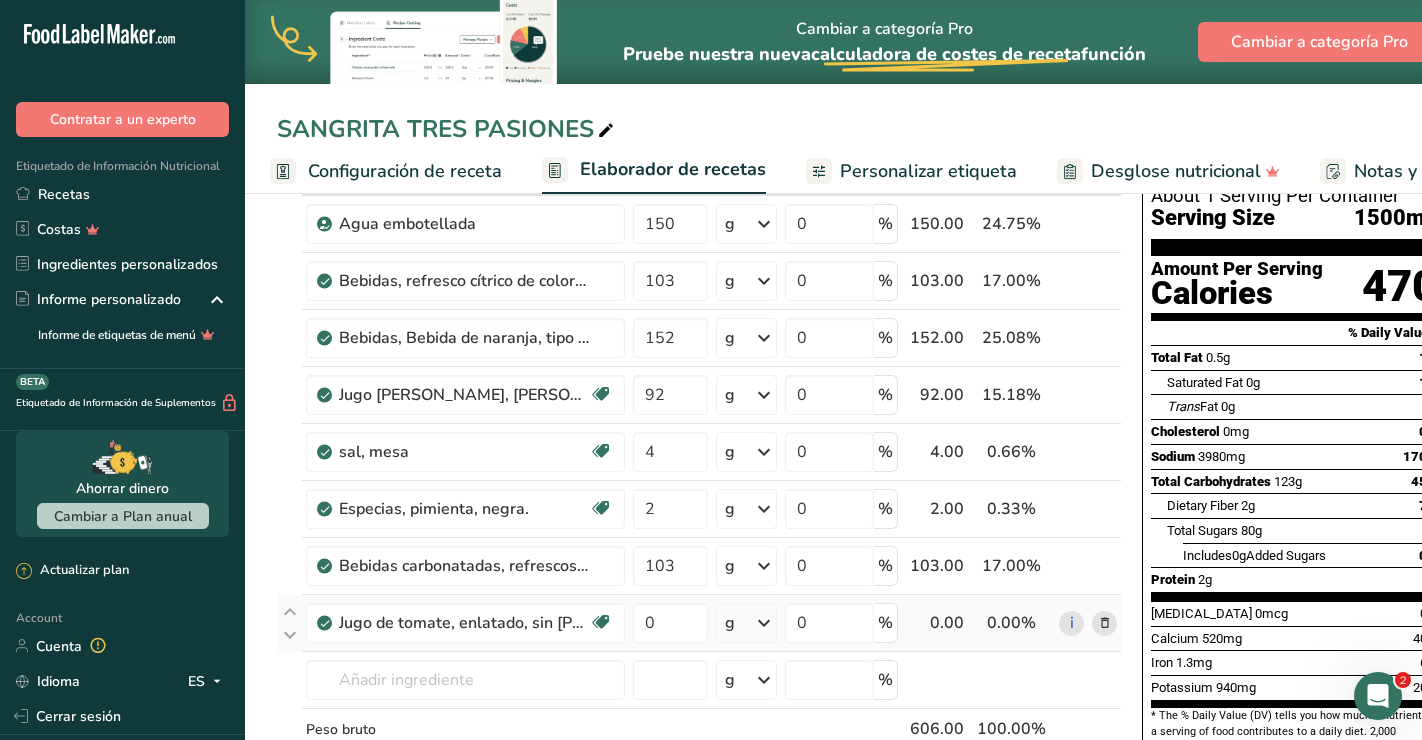 click at bounding box center [1105, 623] 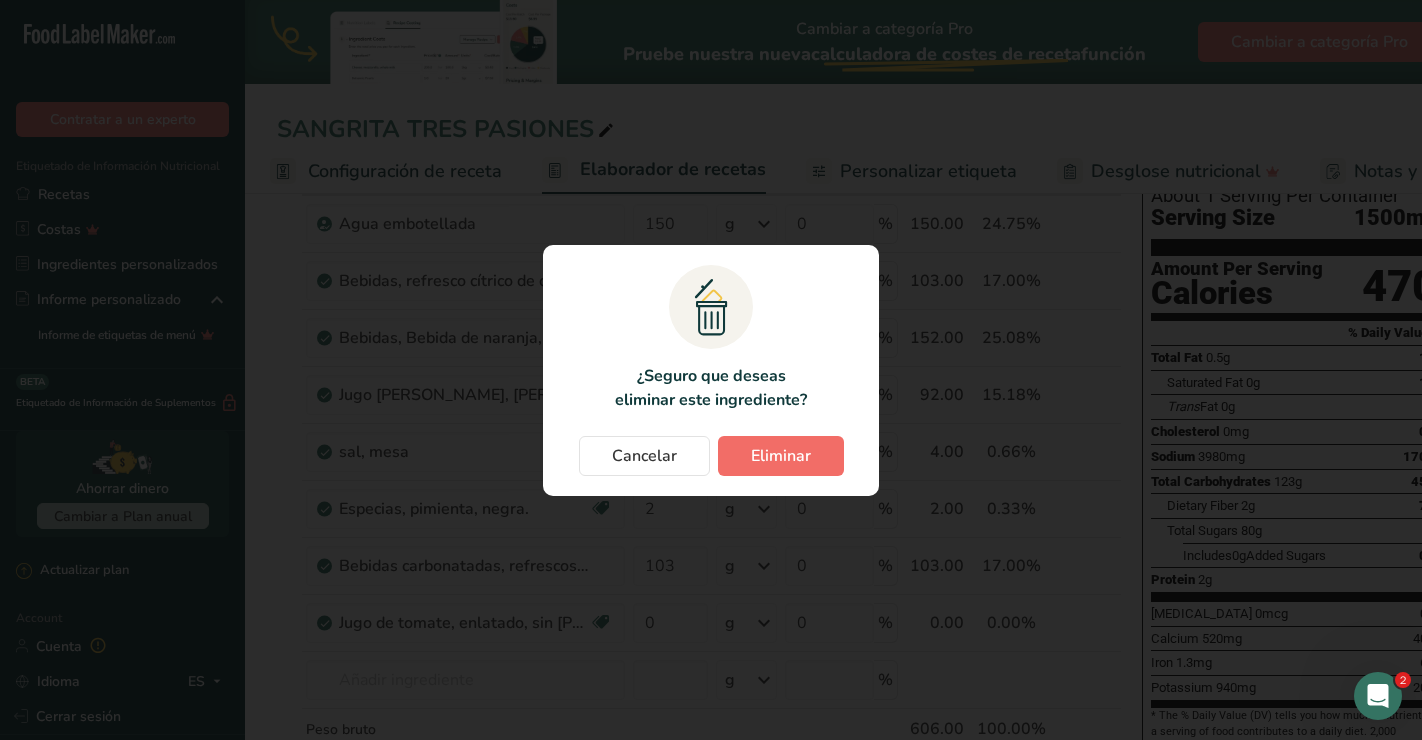 click on "Eliminar" at bounding box center [781, 456] 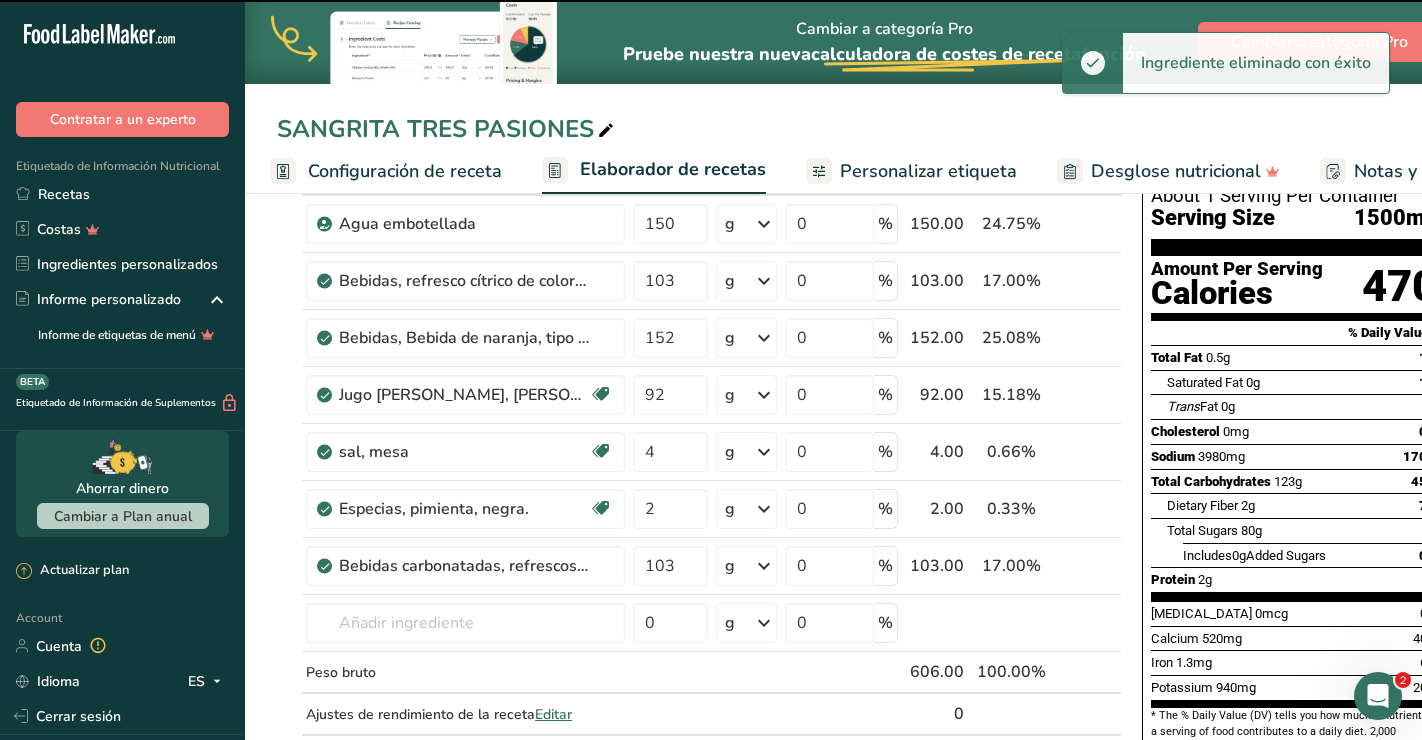type 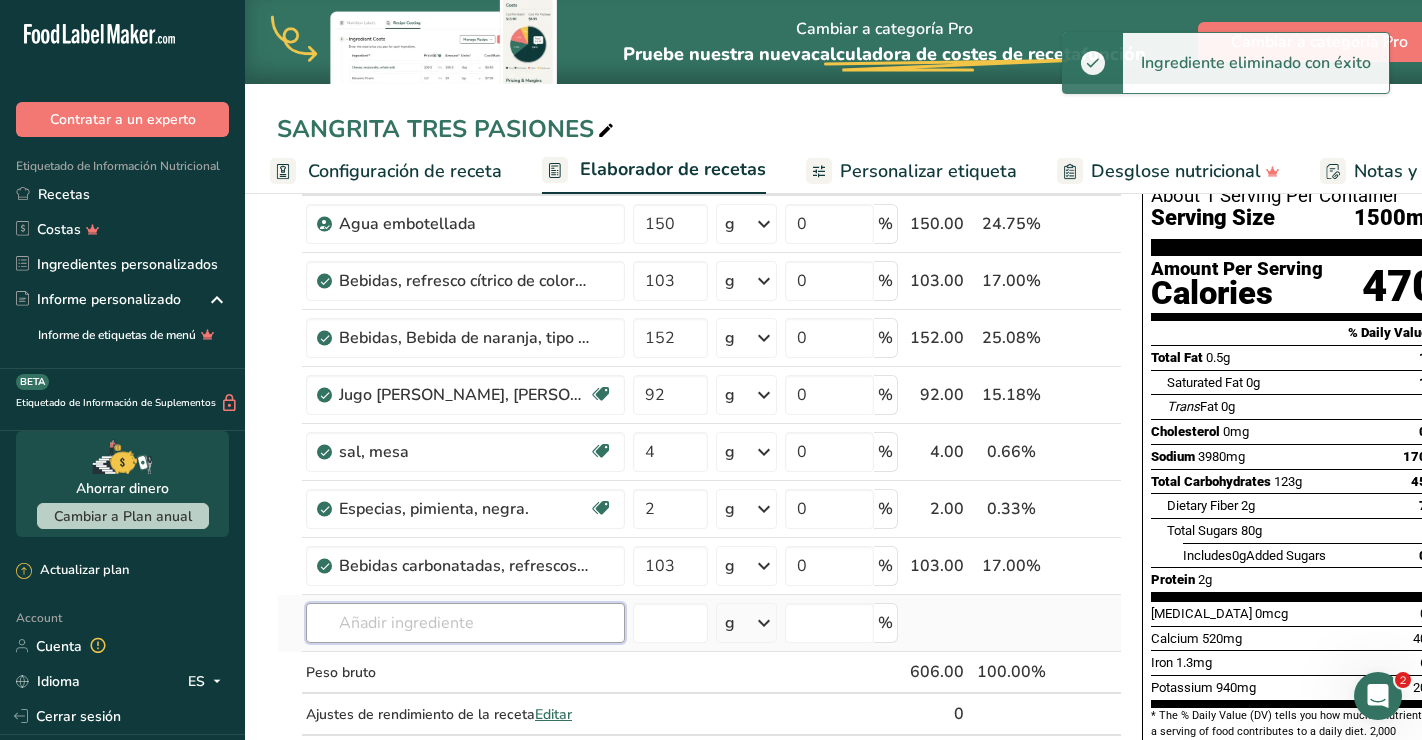click at bounding box center [465, 623] 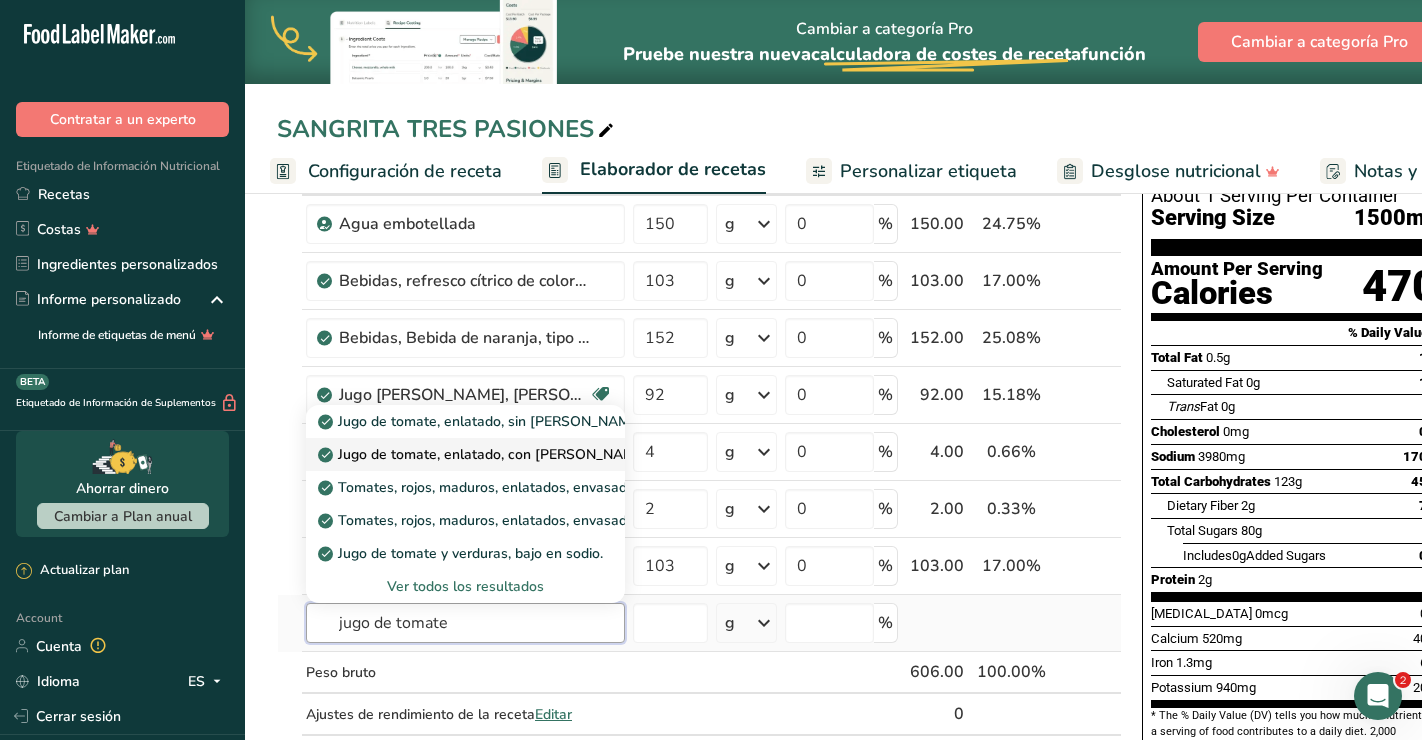 type on "jugo de tomate" 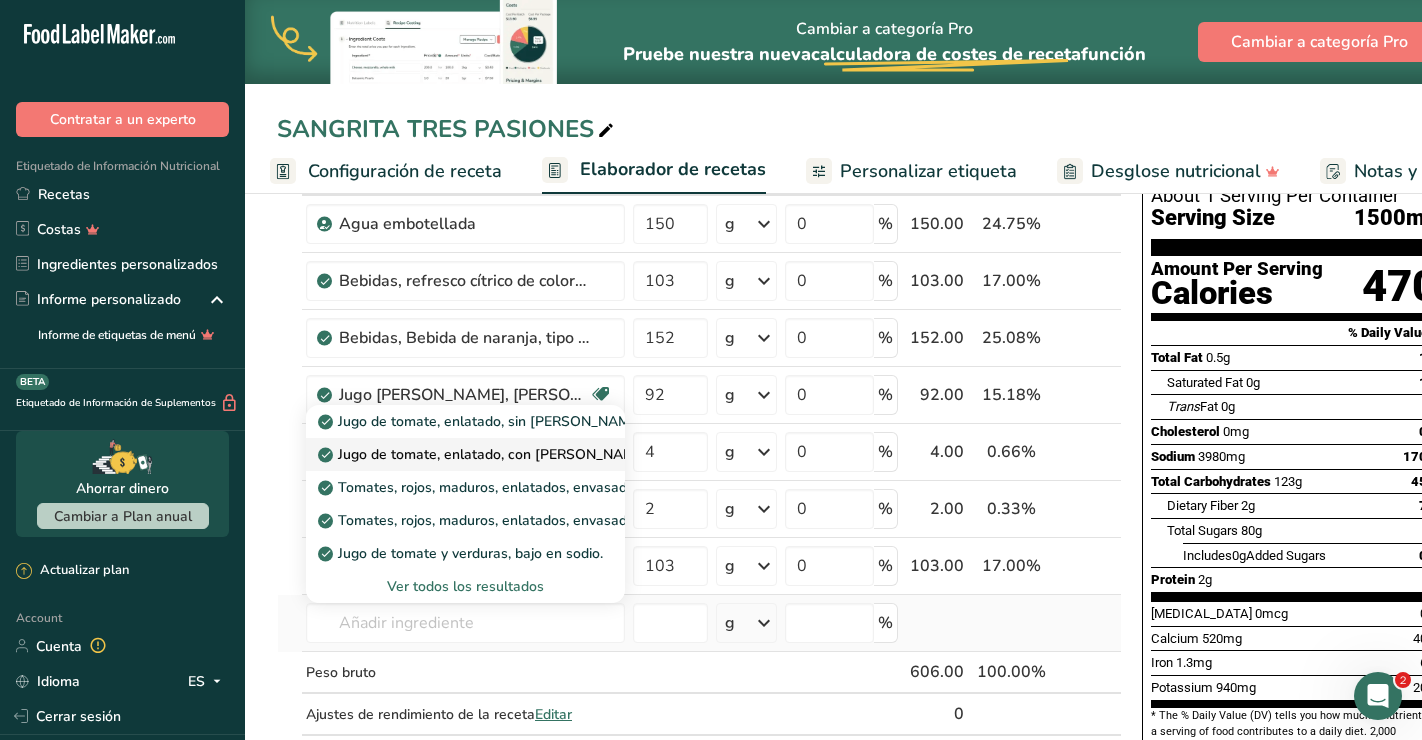 click on "Jugo de tomate, enlatado, con [PERSON_NAME] añadida" at bounding box center (512, 454) 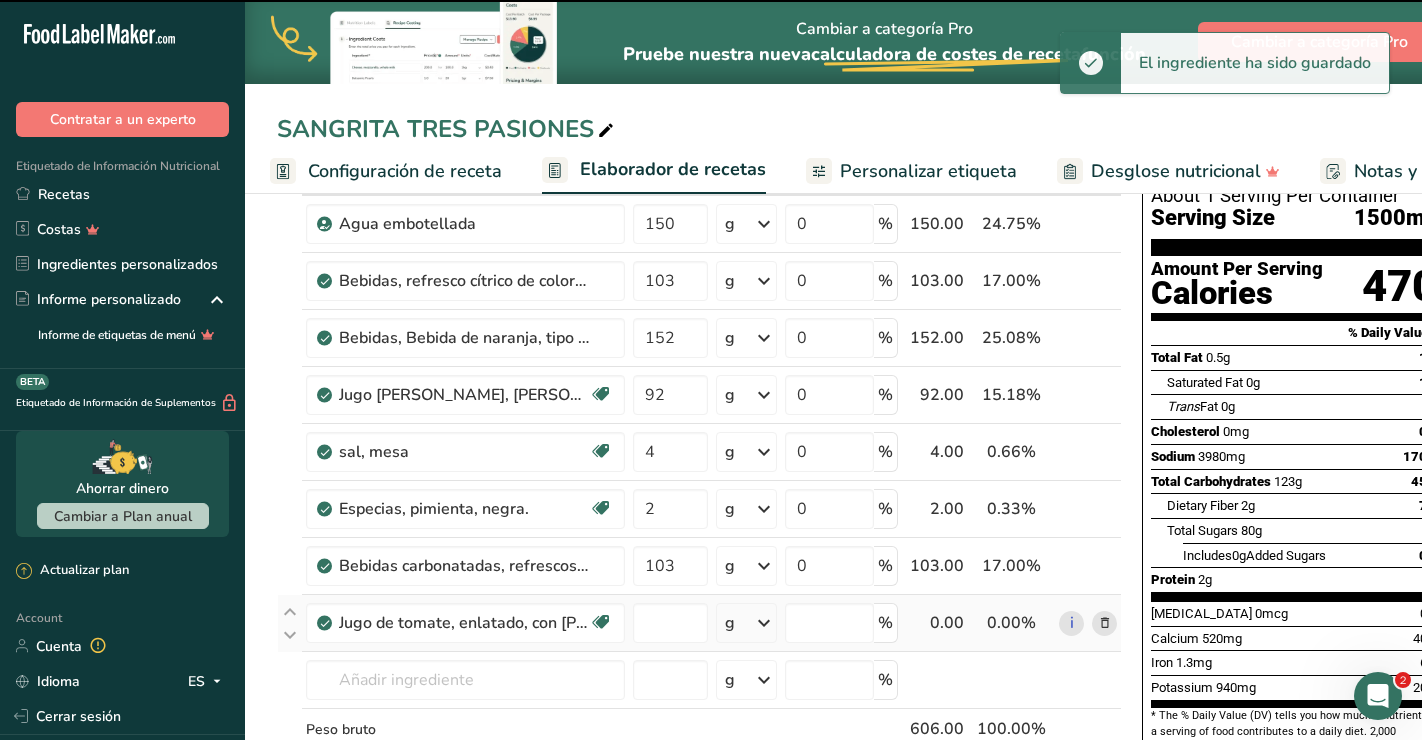 type on "0" 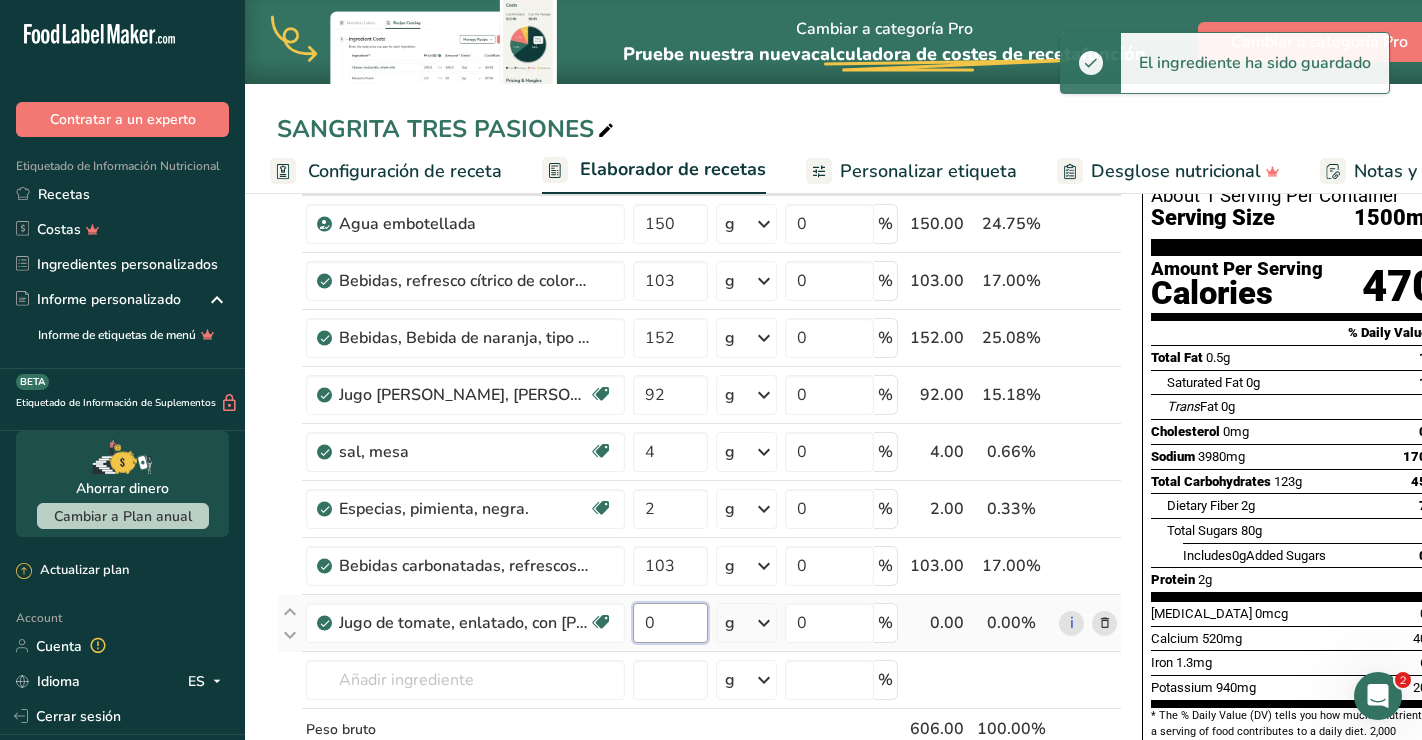 click on "0" at bounding box center [670, 623] 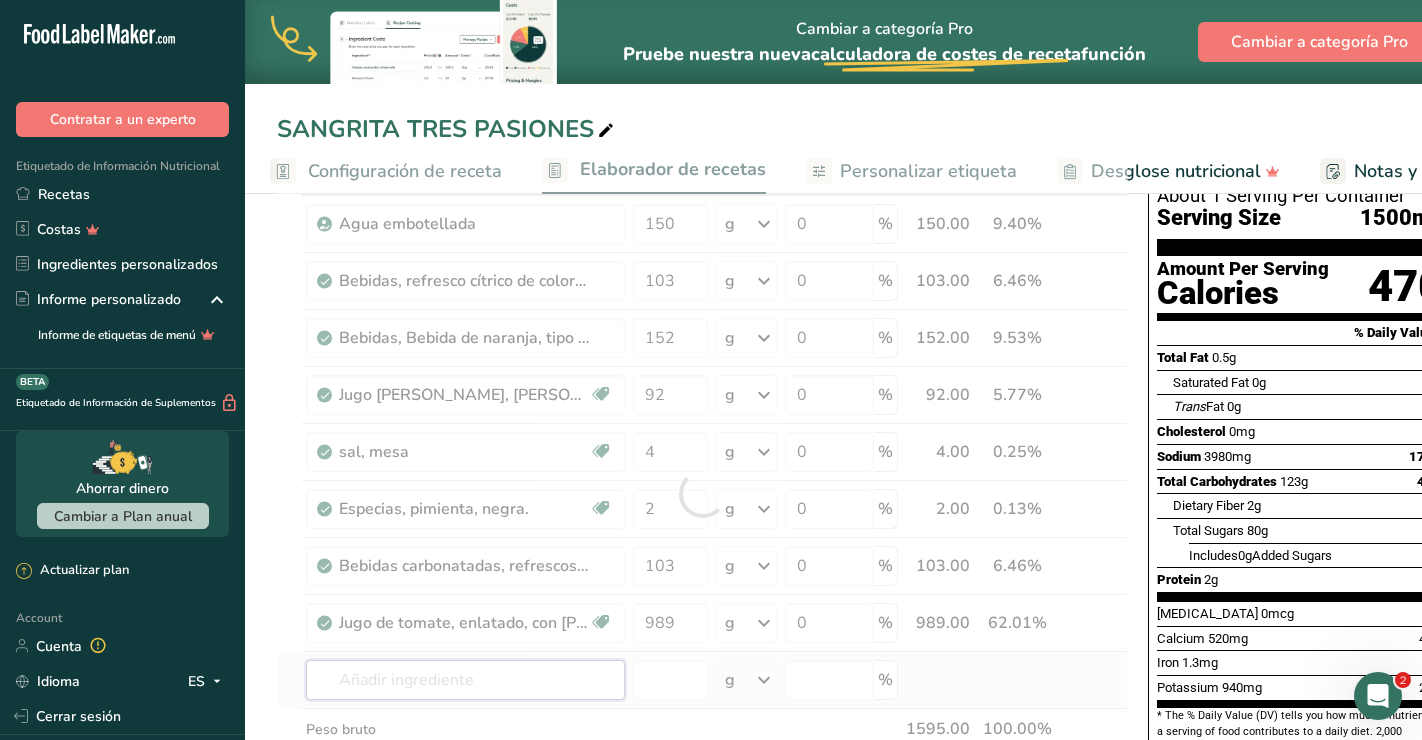 click on "Ingrediente *
Cantidad *
Unidad *
Desperdicio *   .a-a{fill:#347362;}.b-a{fill:#fff;}          Gramos
Porcentaje
Agua embotellada
150
g
Unidades de peso
g
kg
mg
Ver más
Unidades de volumen
[GEOGRAPHIC_DATA]
Las unidades de volumen requieren una conversión de densidad. Si conoce la densidad de su ingrediente, introdúzcala a continuación. De lo contrario, [PERSON_NAME] clic en "RIA", nuestra asistente regulatoria de IA, quien podrá ayudarle.
lb/pie³
g/cm³
Confirmar
mL
lb/pie³
g/cm³
Confirmar
onza líquida" at bounding box center (702, 493) 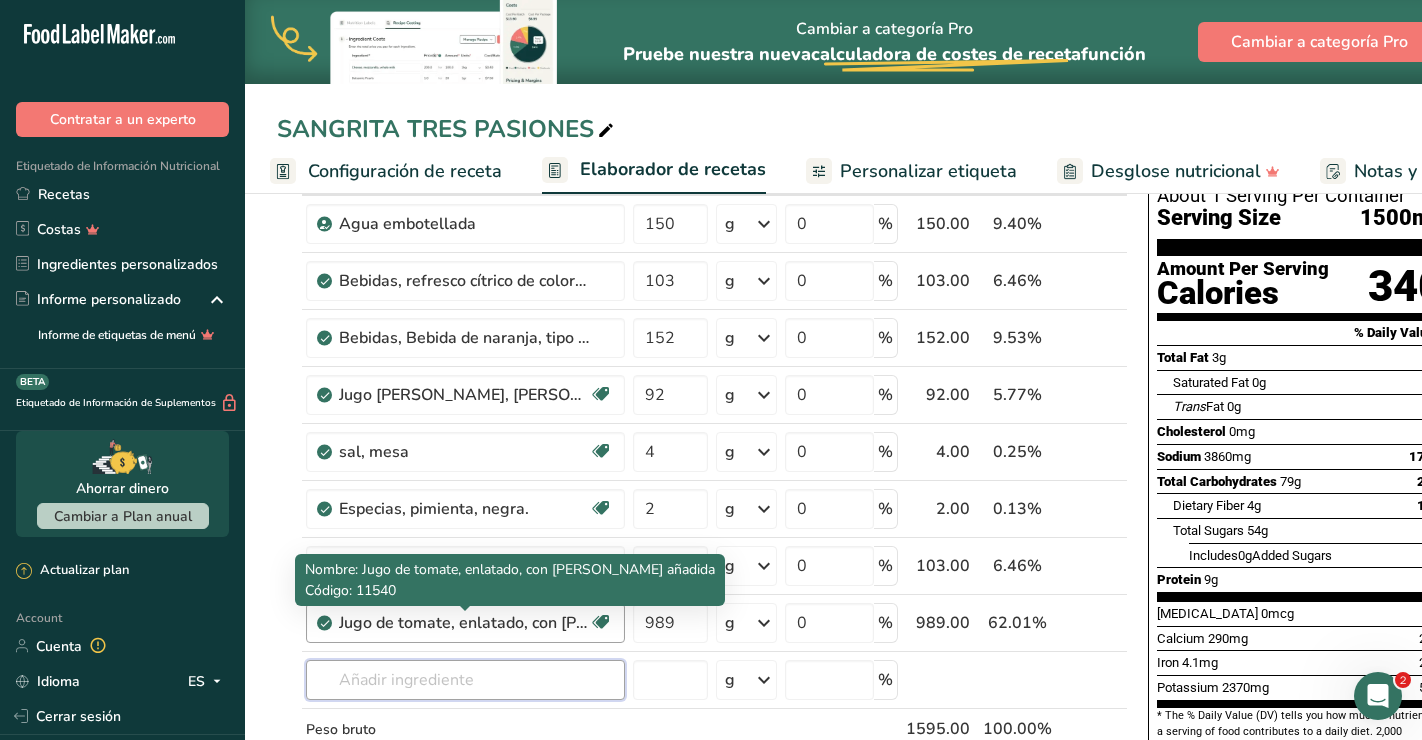 scroll, scrollTop: 342, scrollLeft: 0, axis: vertical 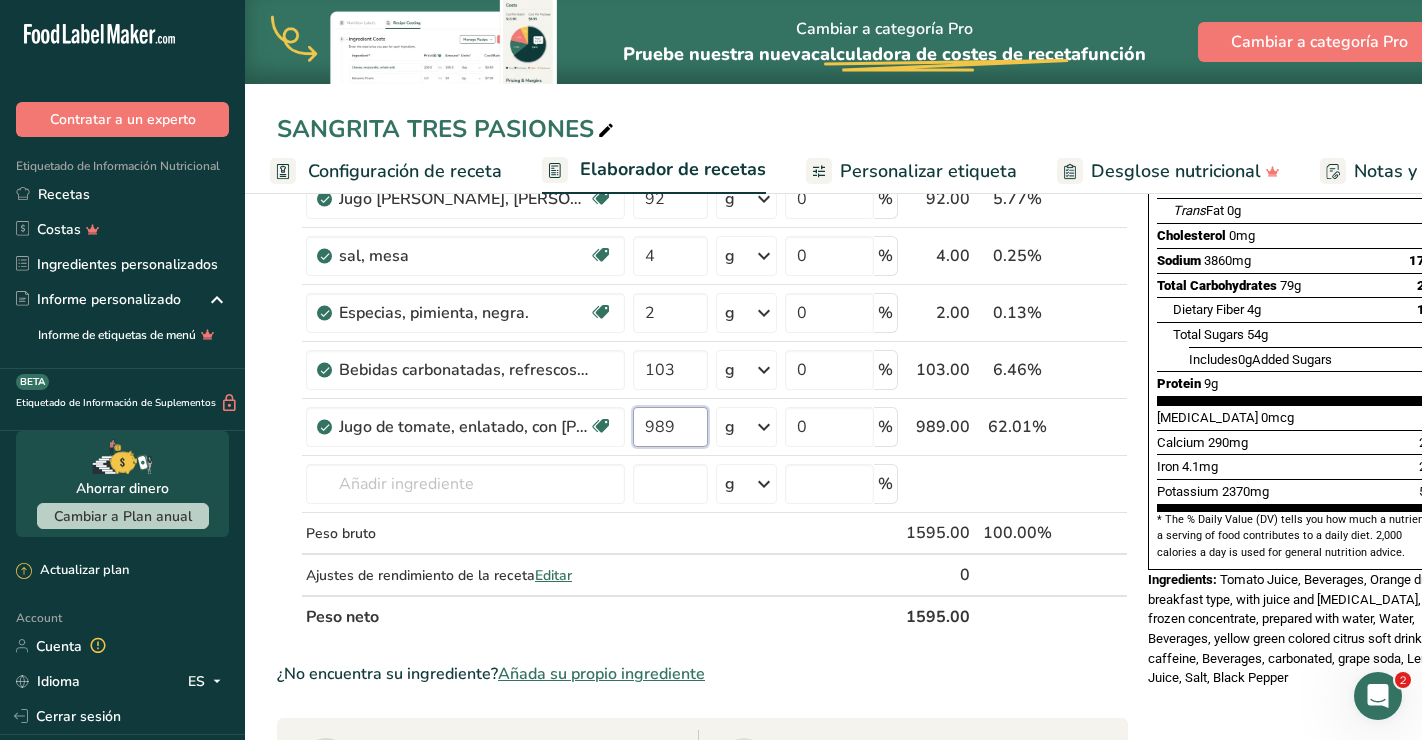click on "989" at bounding box center [670, 427] 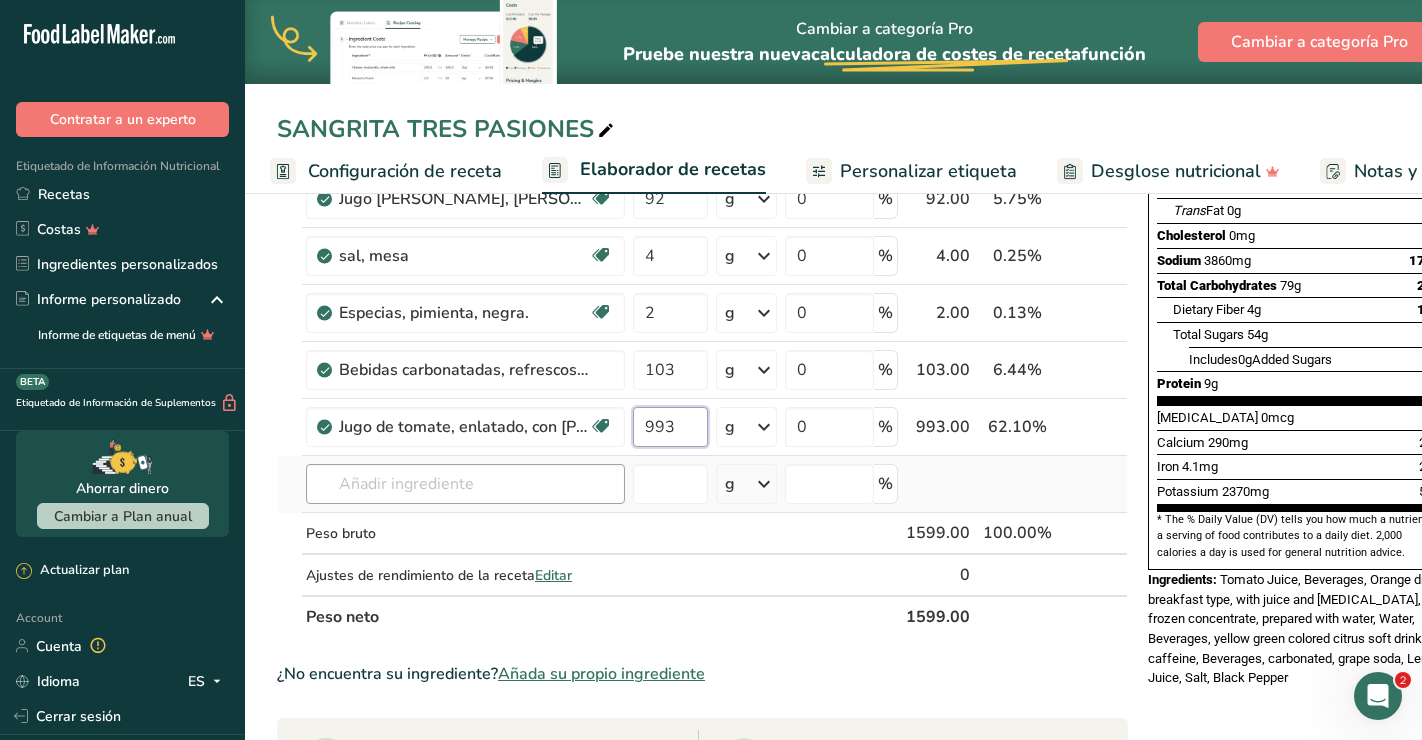 type on "993" 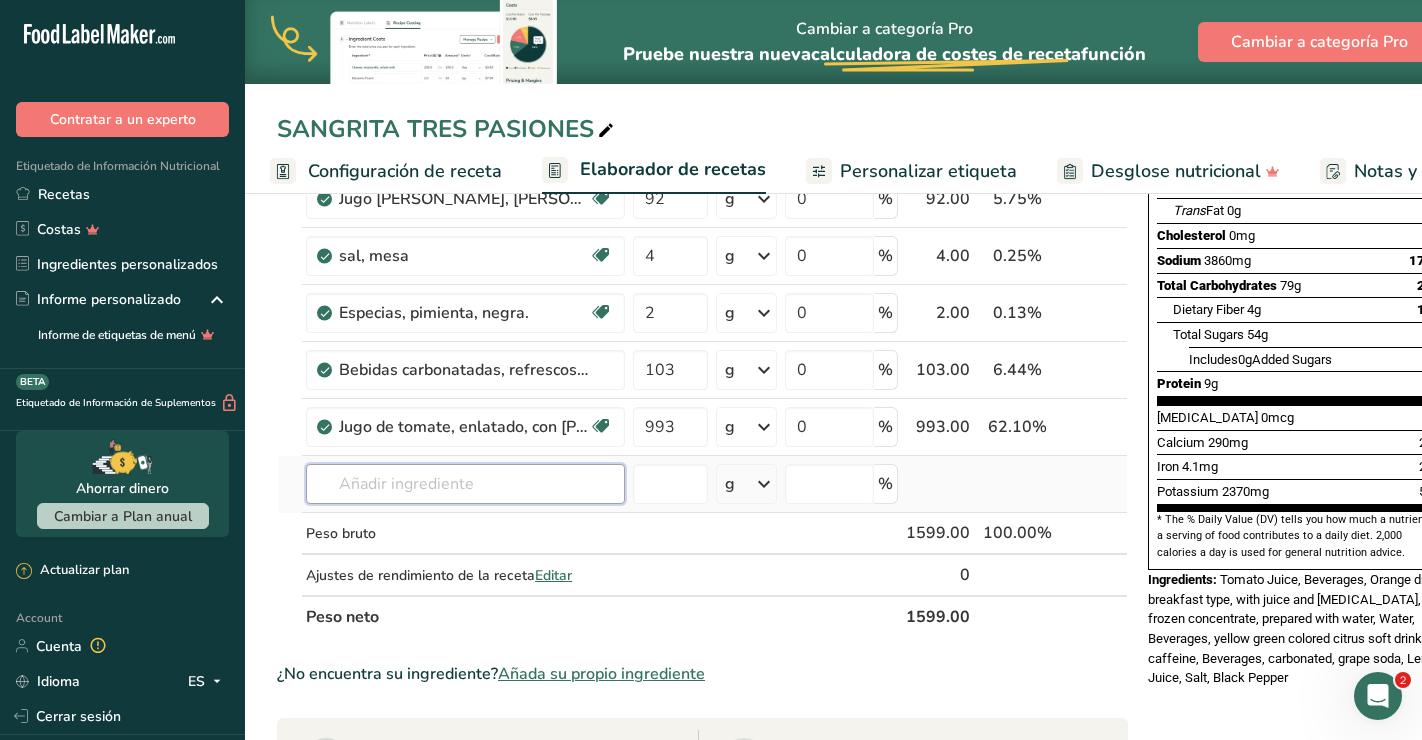 click on "Ingrediente *
Cantidad *
Unidad *
Desperdicio *   .a-a{fill:#347362;}.b-a{fill:#fff;}          Gramos
Porcentaje
Agua embotellada
150
g
Unidades de peso
g
kg
mg
Ver más
Unidades de volumen
[GEOGRAPHIC_DATA]
Las unidades de volumen requieren una conversión de densidad. Si conoce la densidad de su ingrediente, introdúzcala a continuación. De lo contrario, [PERSON_NAME] clic en "RIA", nuestra asistente regulatoria de IA, quien podrá ayudarle.
lb/pie³
g/cm³
Confirmar
mL
lb/pie³
g/cm³
Confirmar
onza líquida" at bounding box center (702, 297) 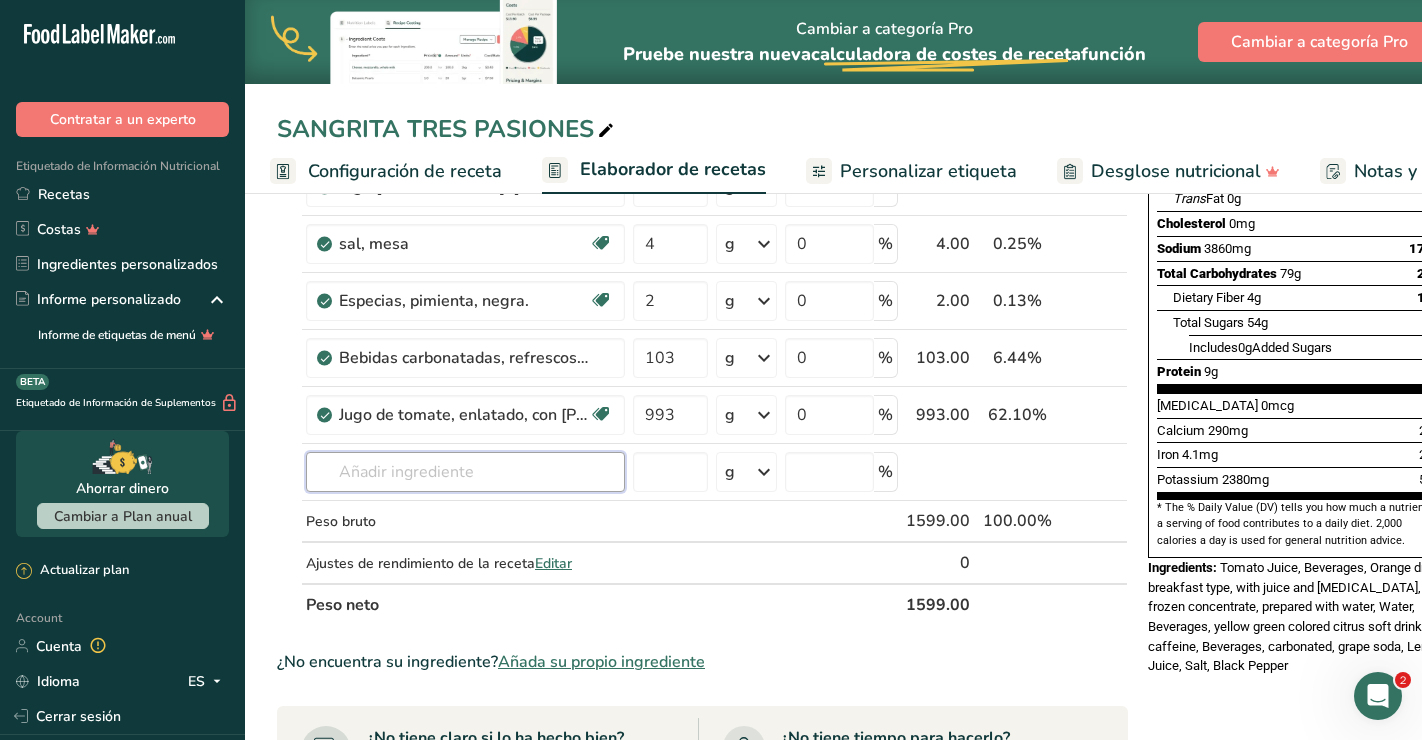 scroll, scrollTop: 535, scrollLeft: 0, axis: vertical 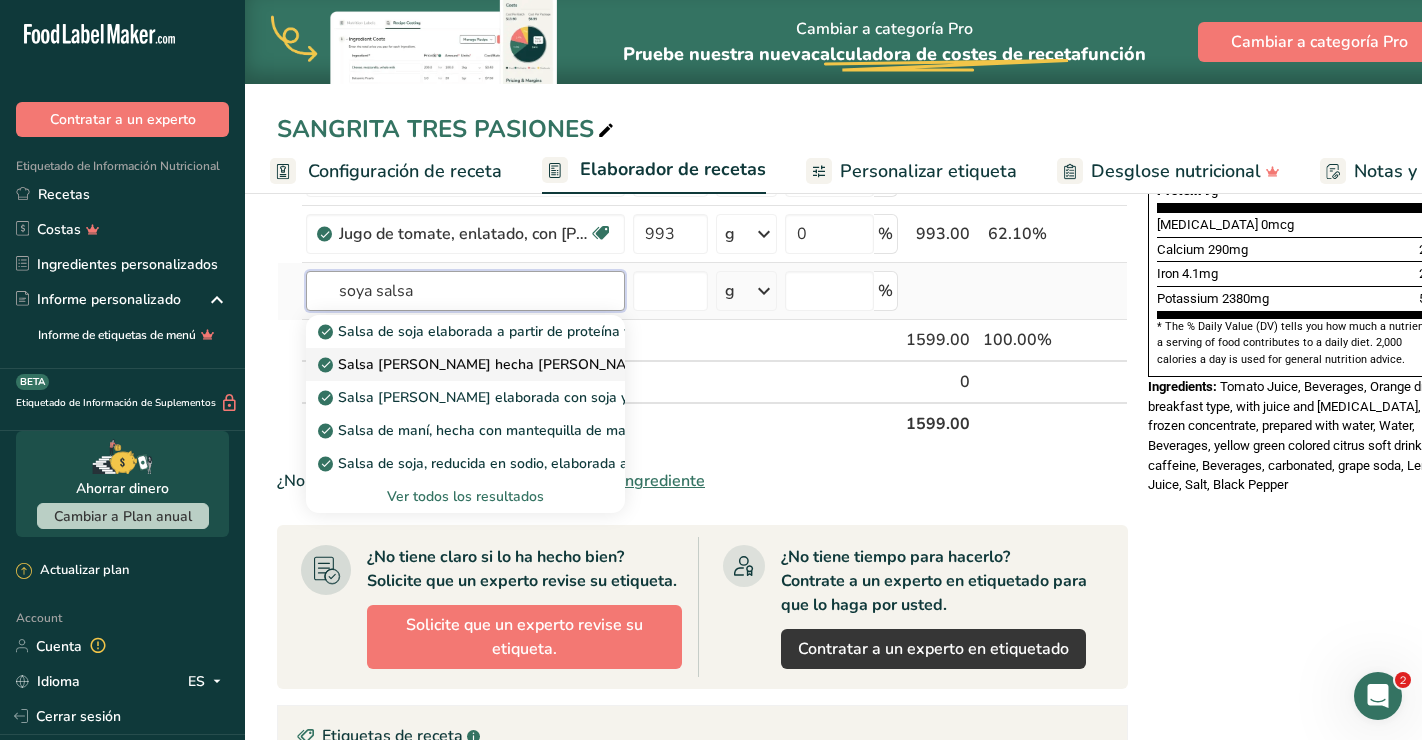 type on "soya salsa" 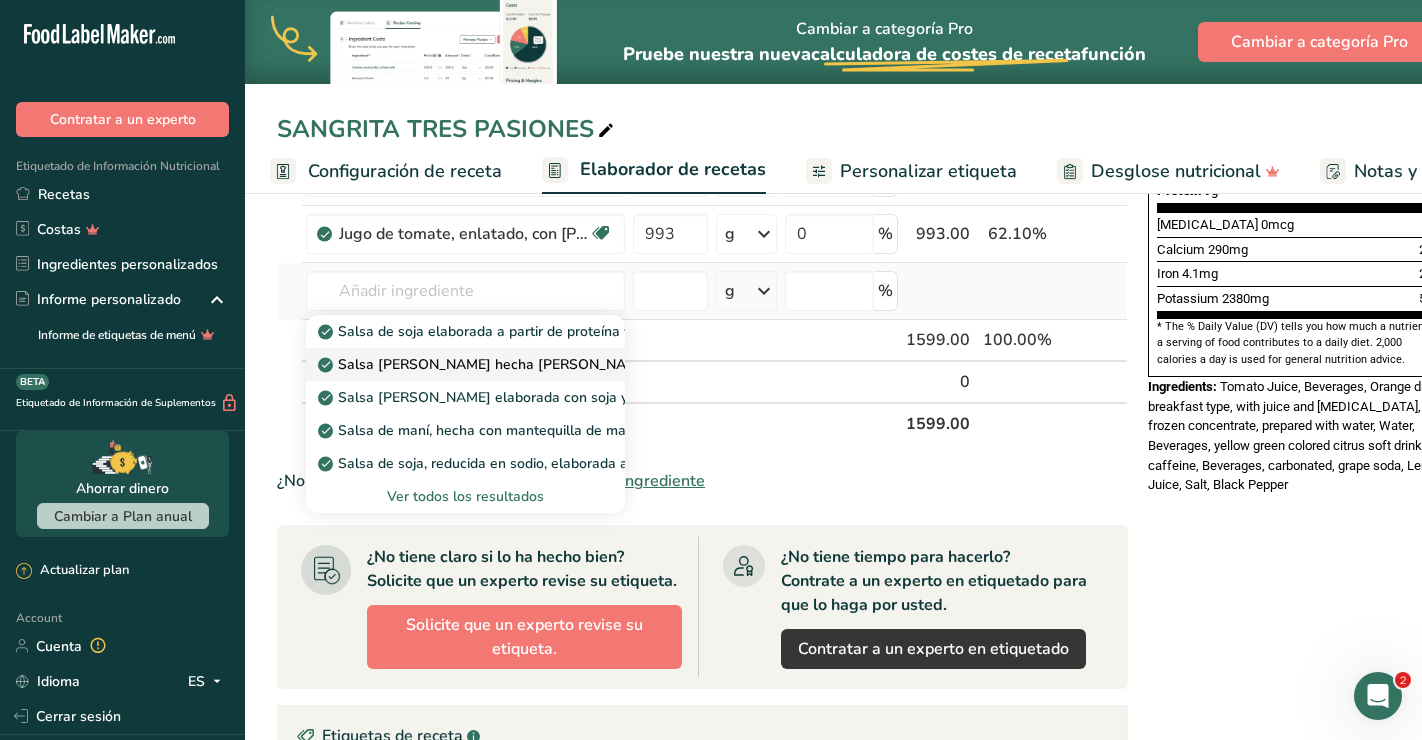 click on "Salsa [PERSON_NAME] hecha [PERSON_NAME] (tamari)" at bounding box center [514, 364] 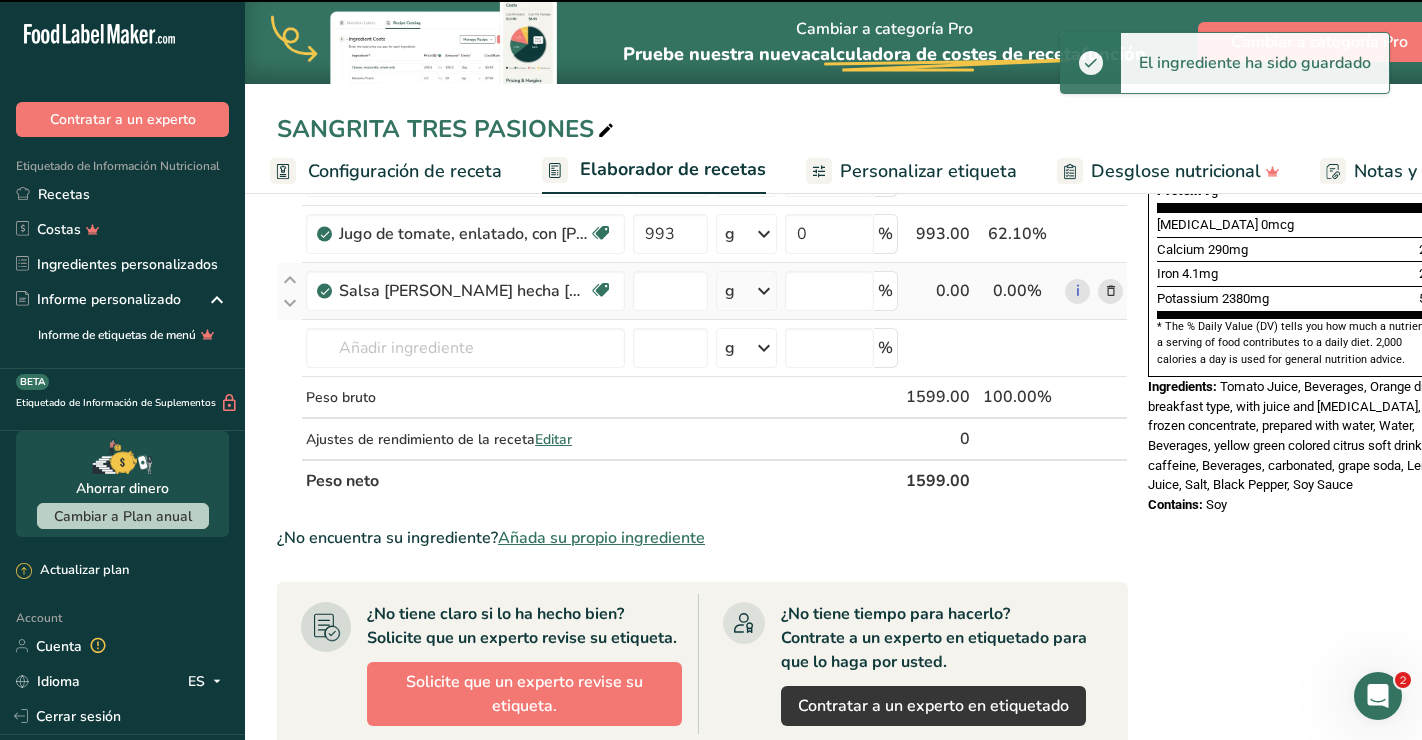 type on "0" 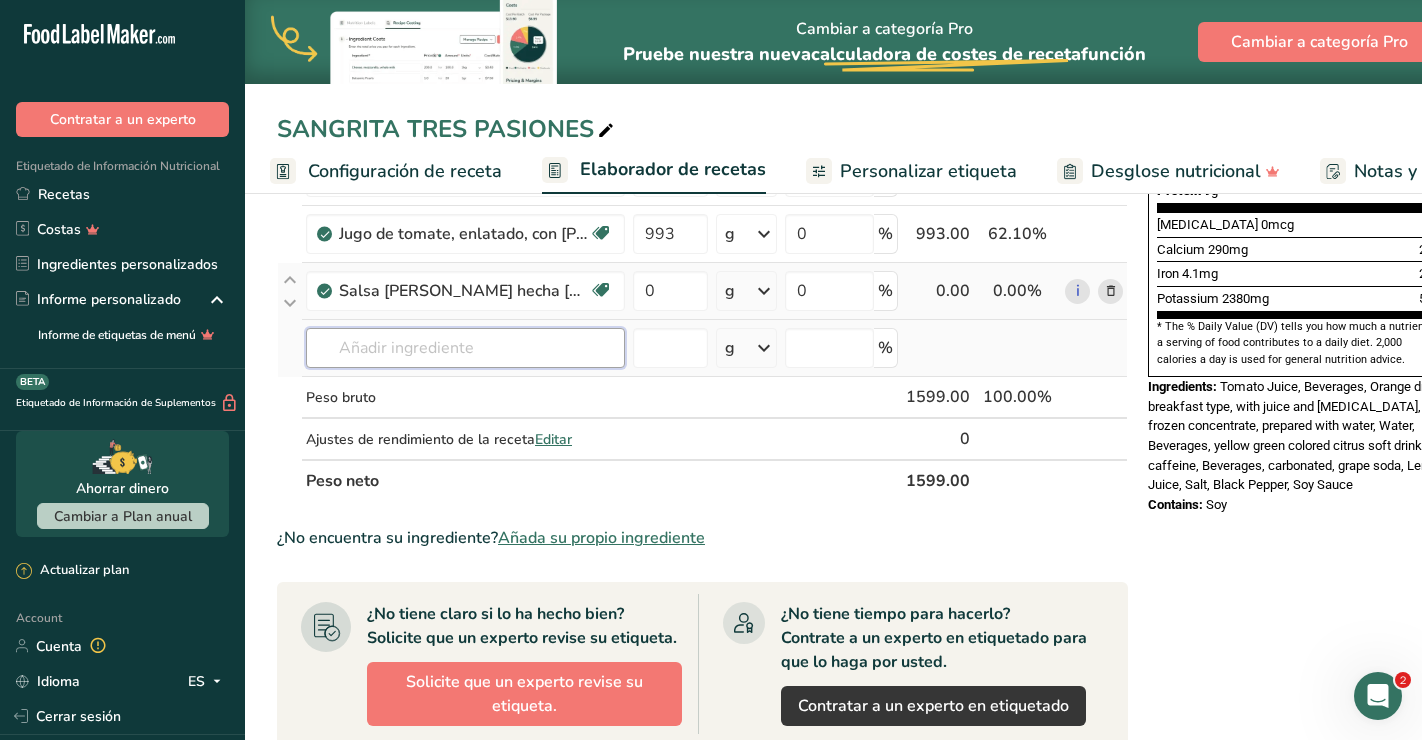 click at bounding box center [465, 348] 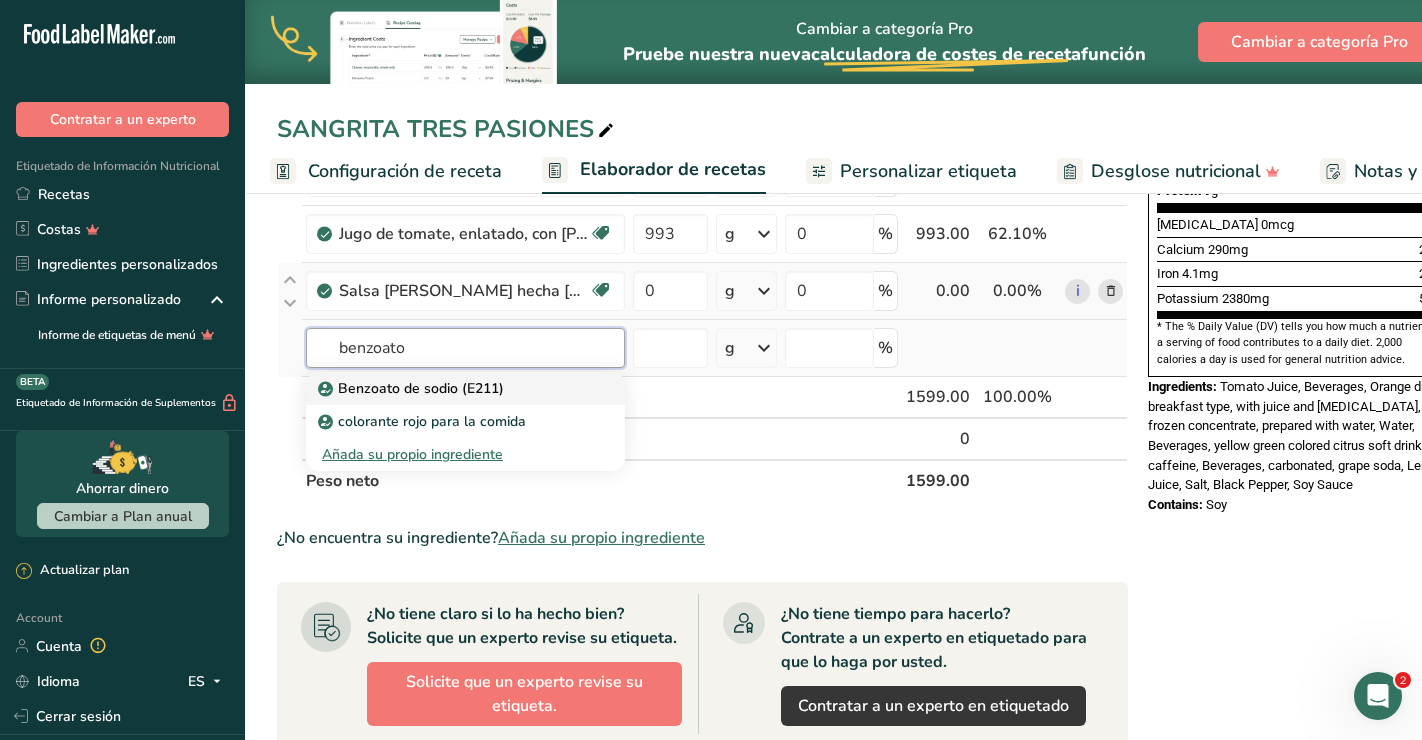 type on "benzoato" 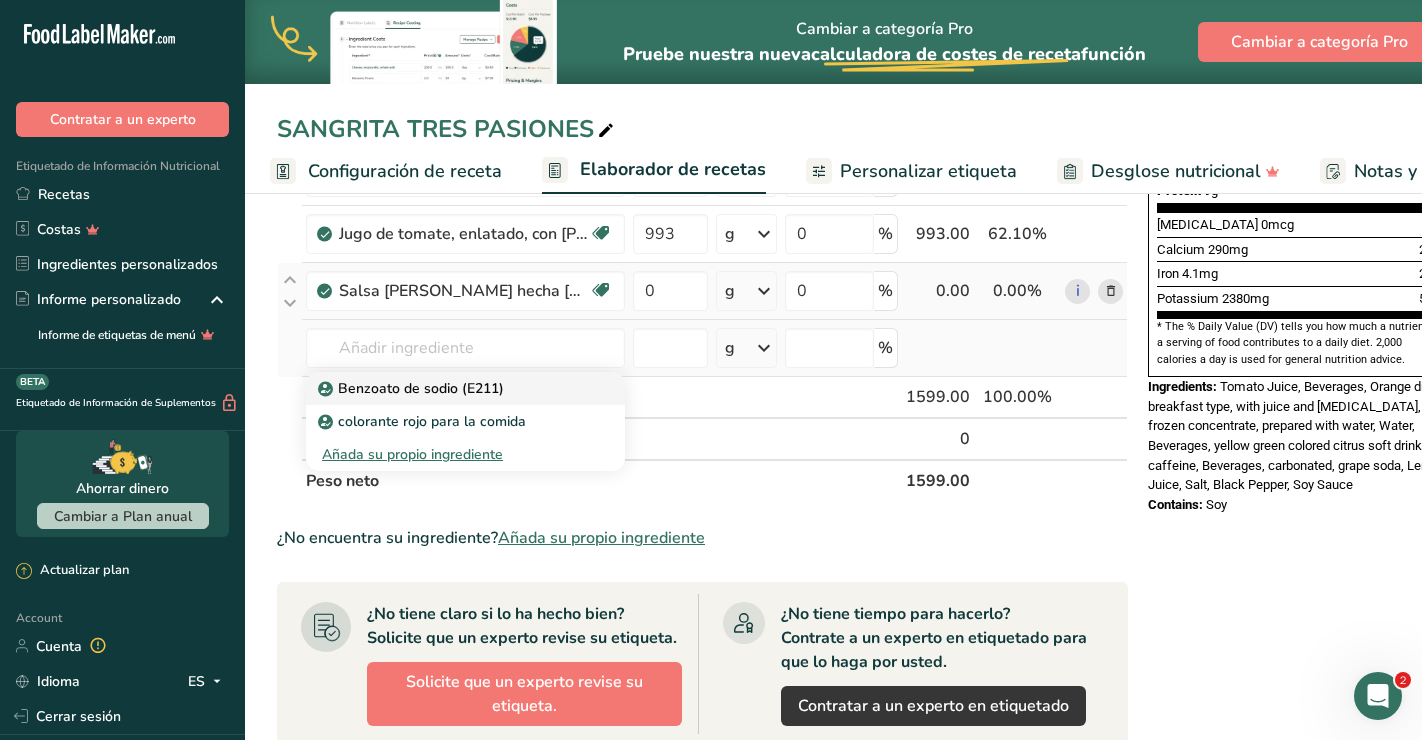 click on "Benzoato de sodio (E211)" at bounding box center (413, 388) 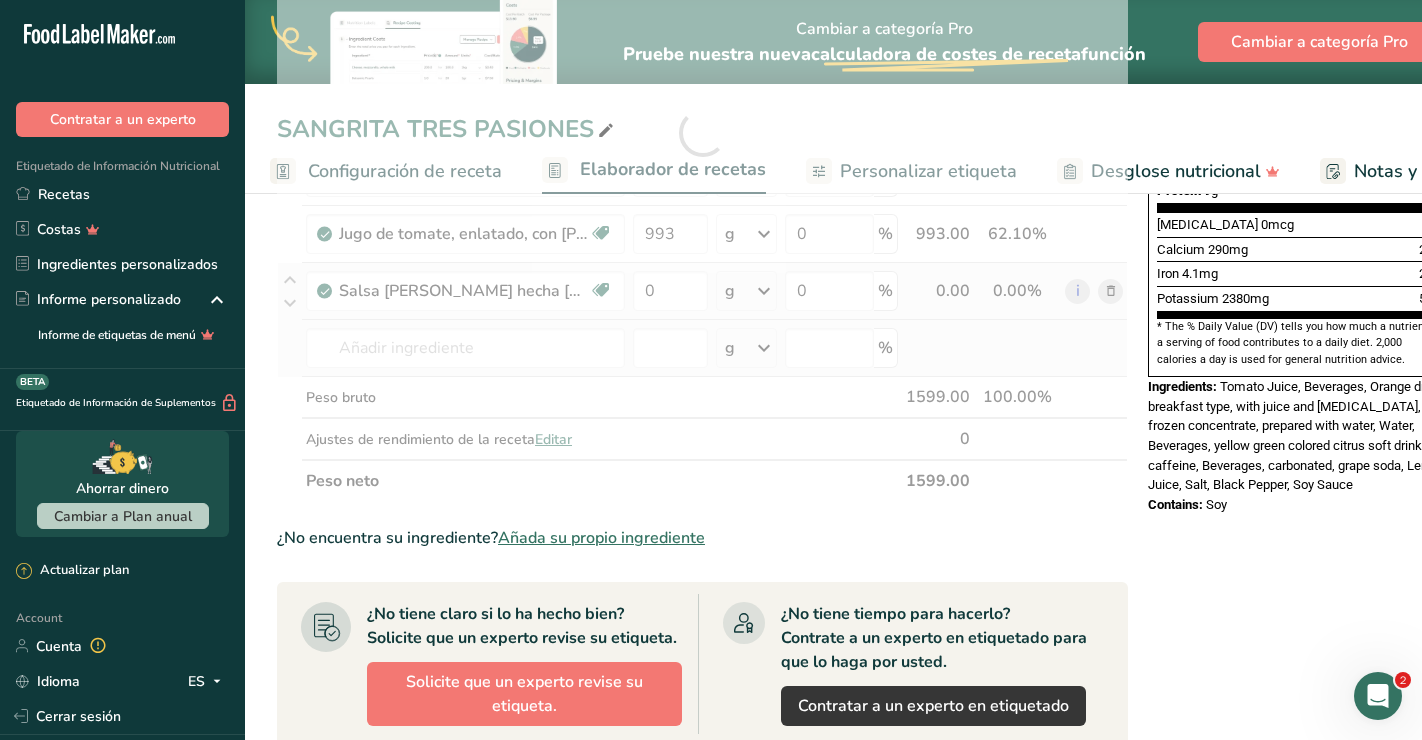 type on "[MEDICAL_DATA] (E211)" 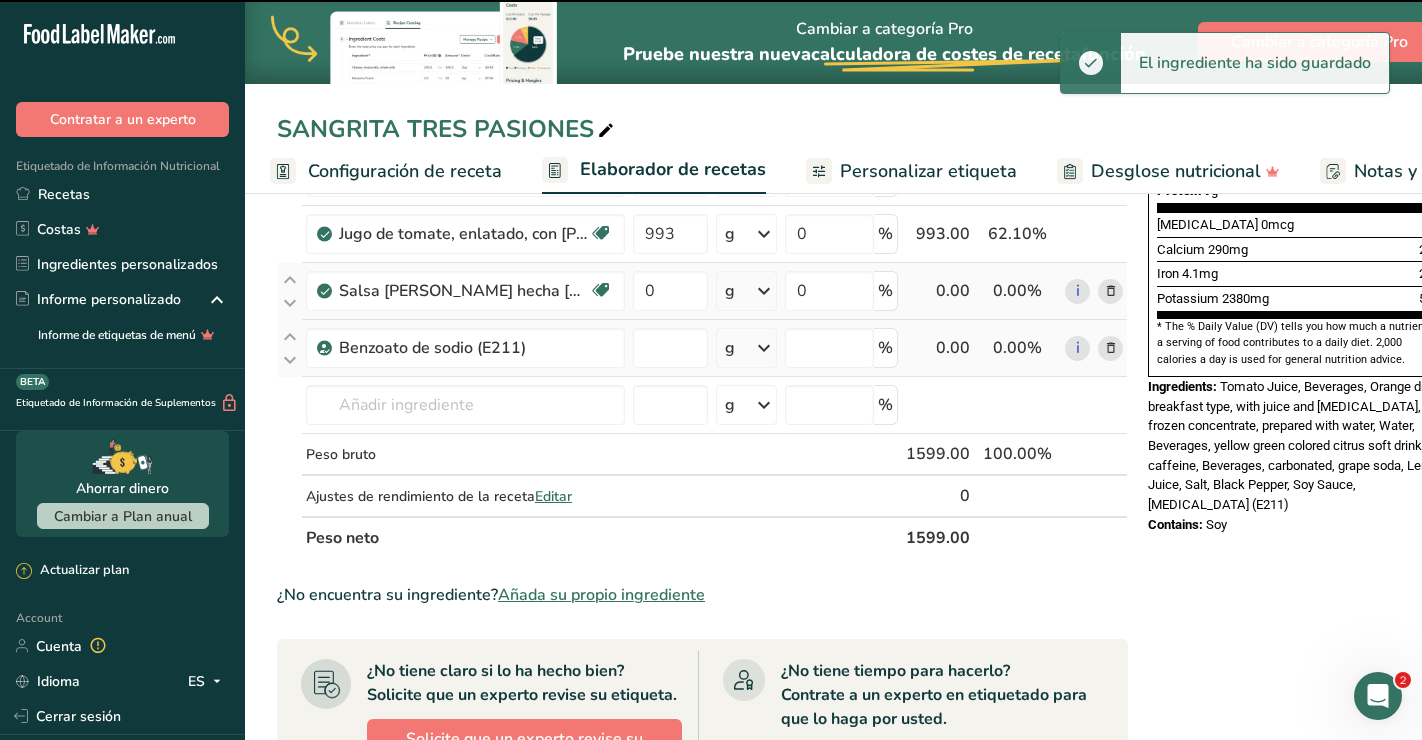 type on "0" 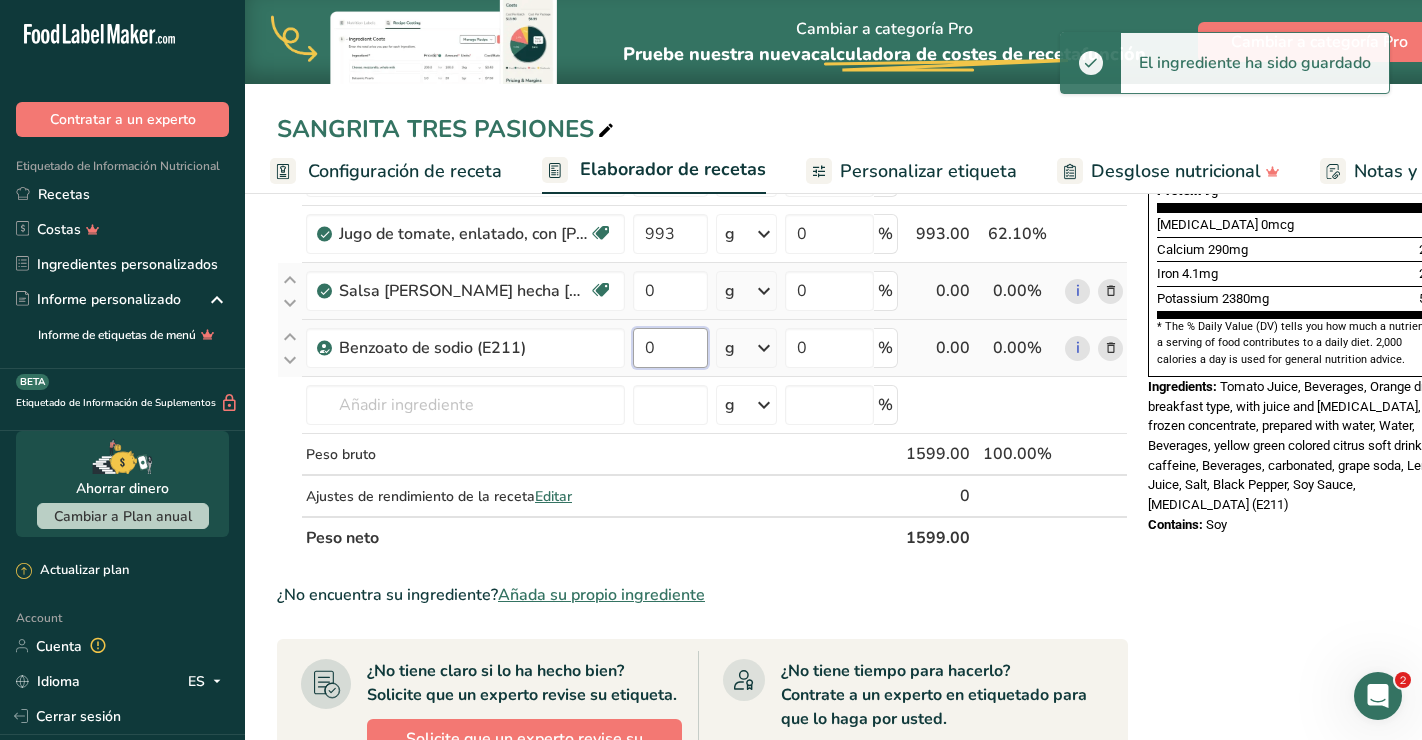 click on "0" at bounding box center [670, 348] 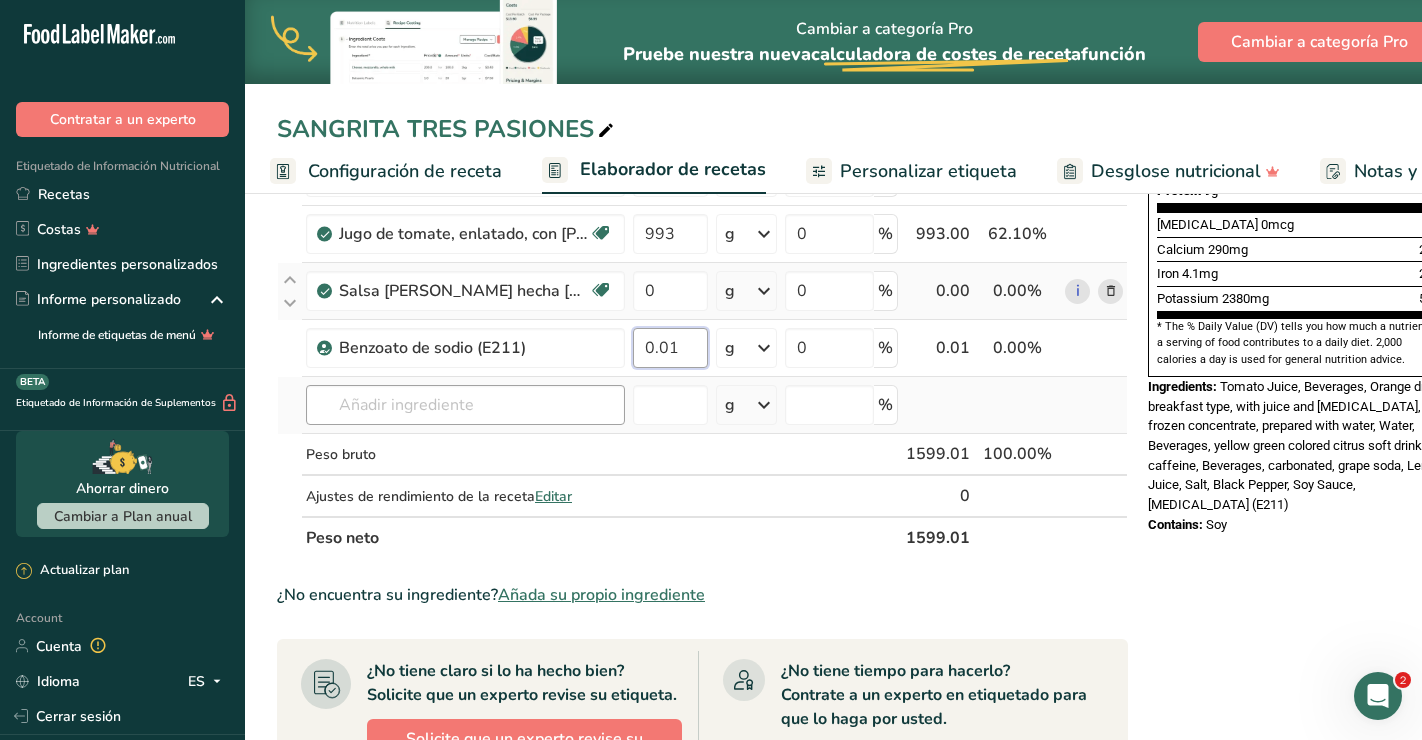 type on "0.01" 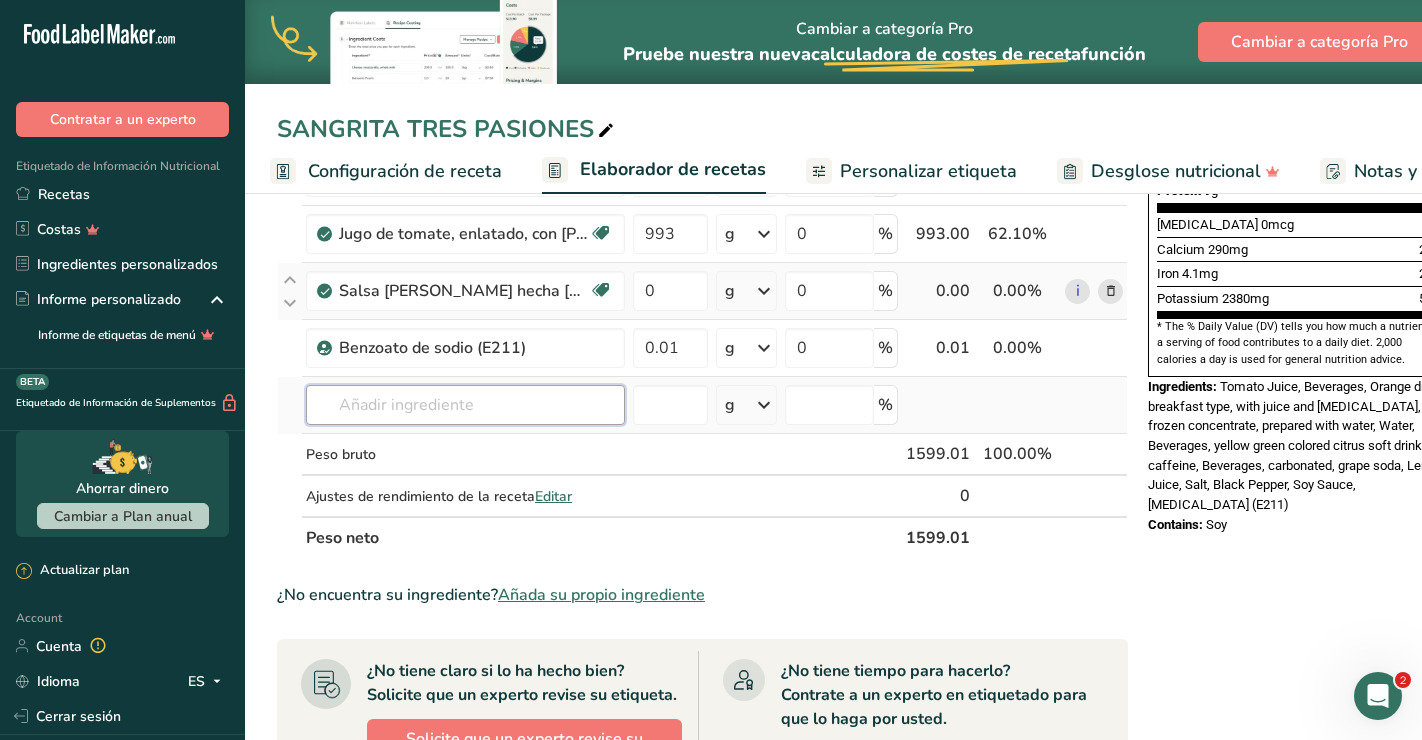 click on "Ingrediente *
Cantidad *
Unidad *
Desperdicio *   .a-a{fill:#347362;}.b-a{fill:#fff;}          Gramos
Porcentaje
Agua embotellada
150
g
Unidades de peso
g
kg
mg
Ver más
Unidades de volumen
[GEOGRAPHIC_DATA]
Las unidades de volumen requieren una conversión de densidad. Si conoce la densidad de su ingrediente, introdúzcala a continuación. De lo contrario, [PERSON_NAME] clic en "RIA", nuestra asistente regulatoria de IA, quien podrá ayudarle.
lb/pie³
g/cm³
Confirmar
mL
lb/pie³
g/cm³
Confirmar
onza líquida" at bounding box center (702, 161) 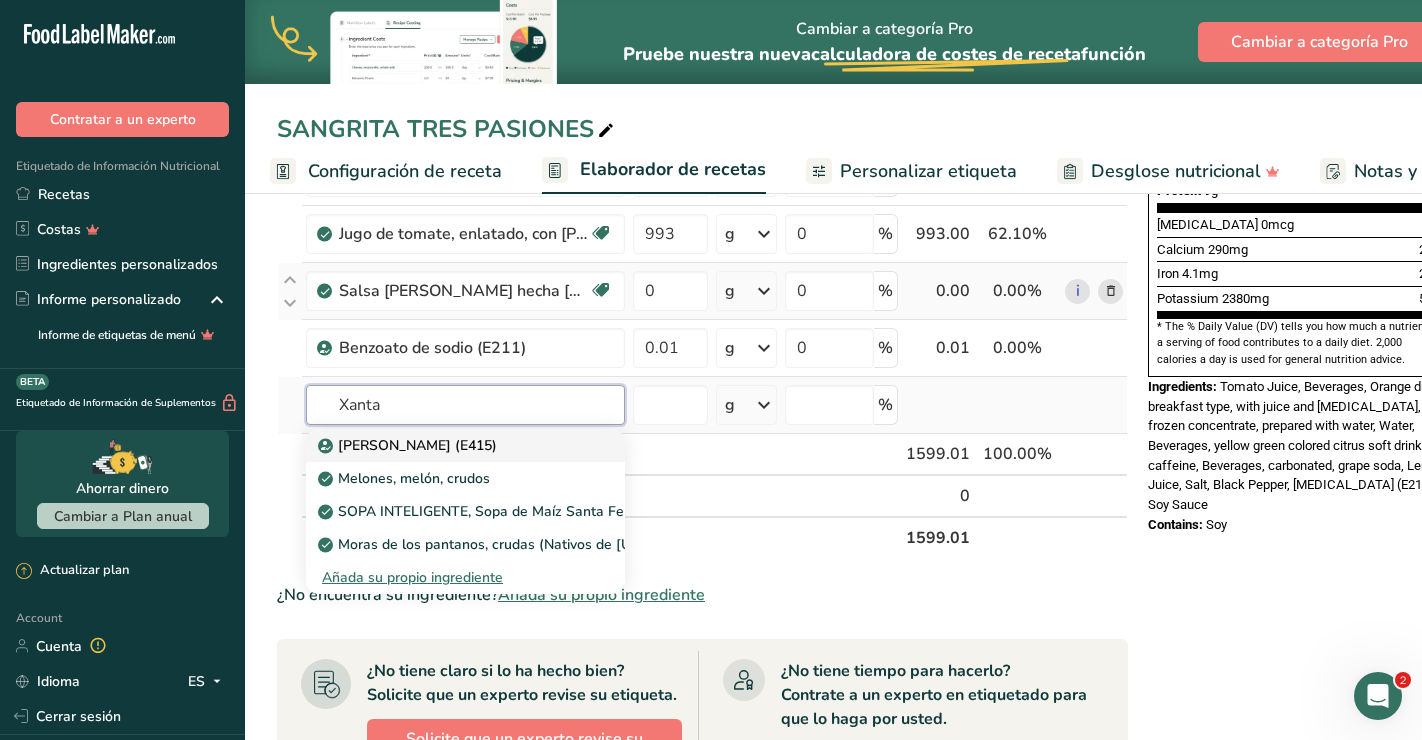 type on "Xanta" 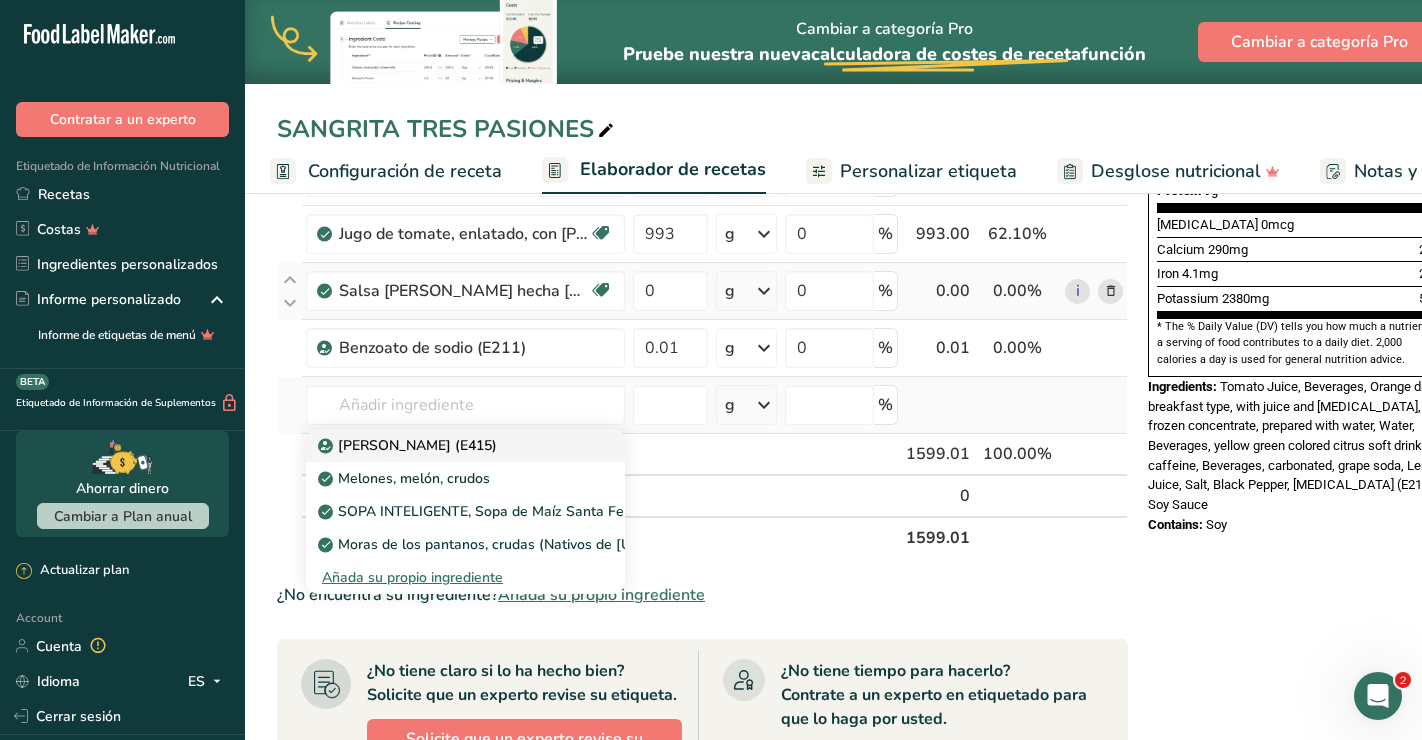 click on "[PERSON_NAME] (E415)" at bounding box center (409, 445) 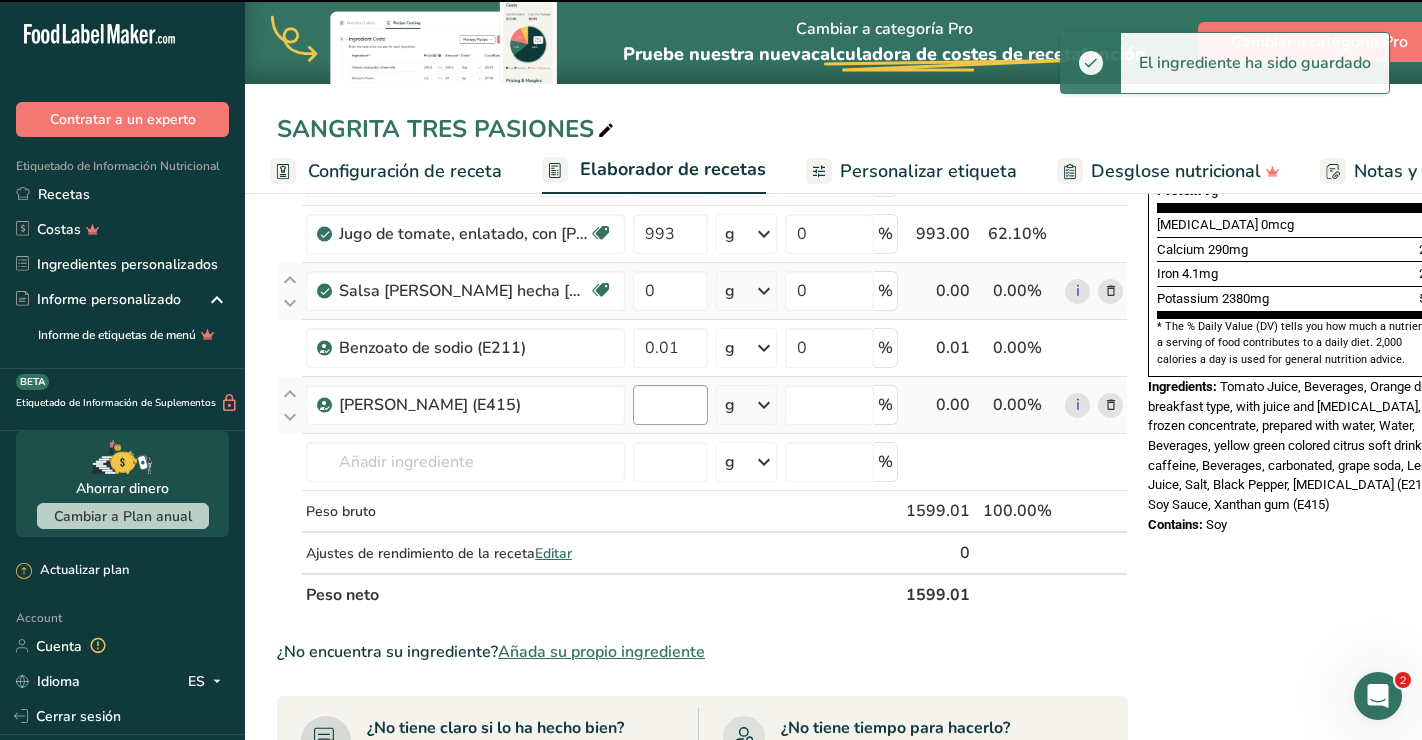 type on "0" 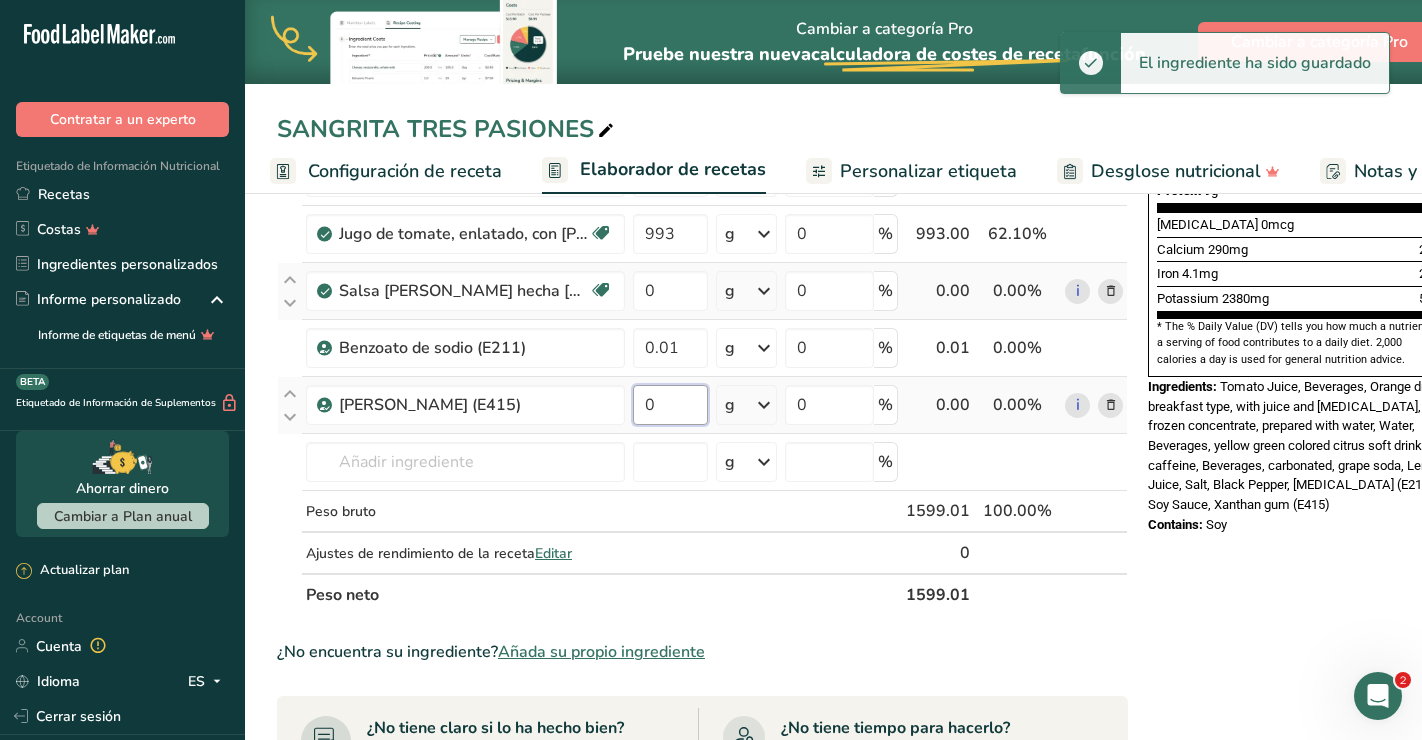 click on "0" at bounding box center [670, 405] 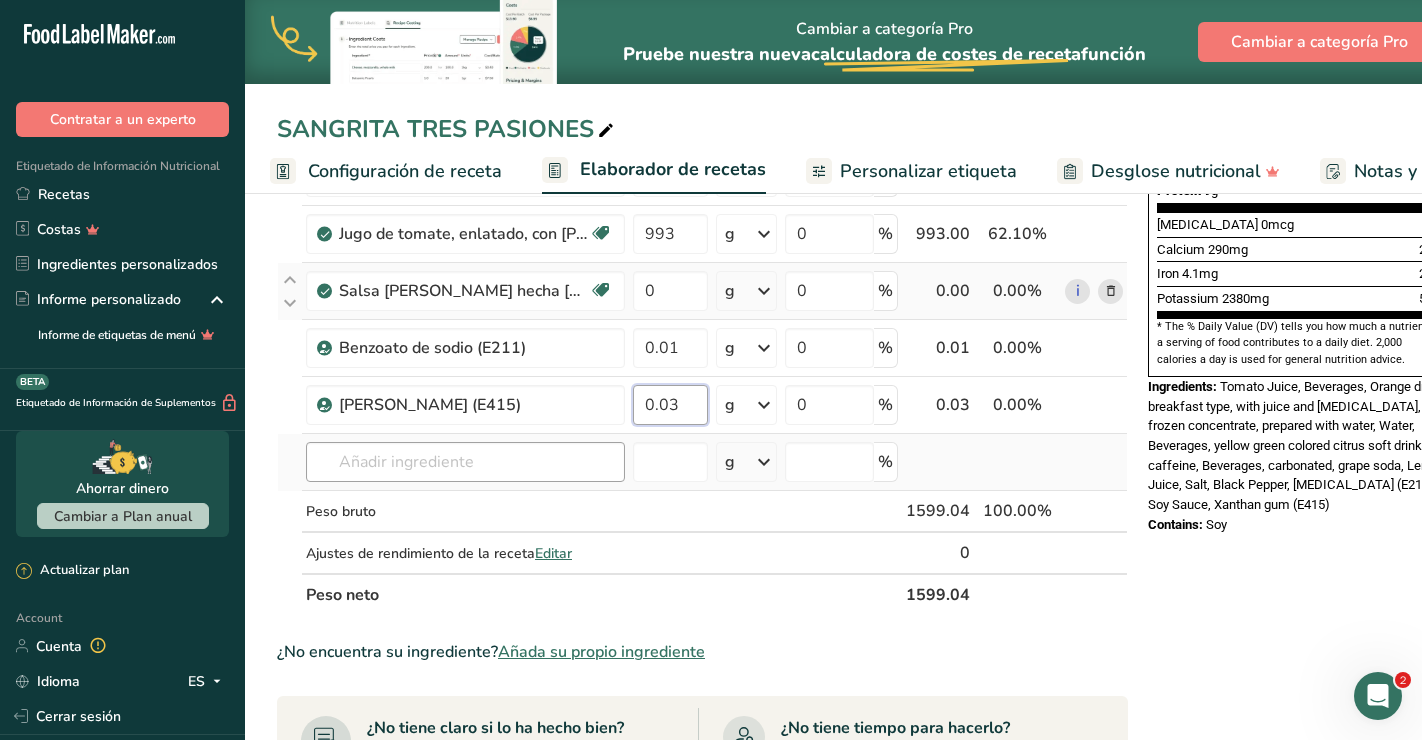 type on "0.03" 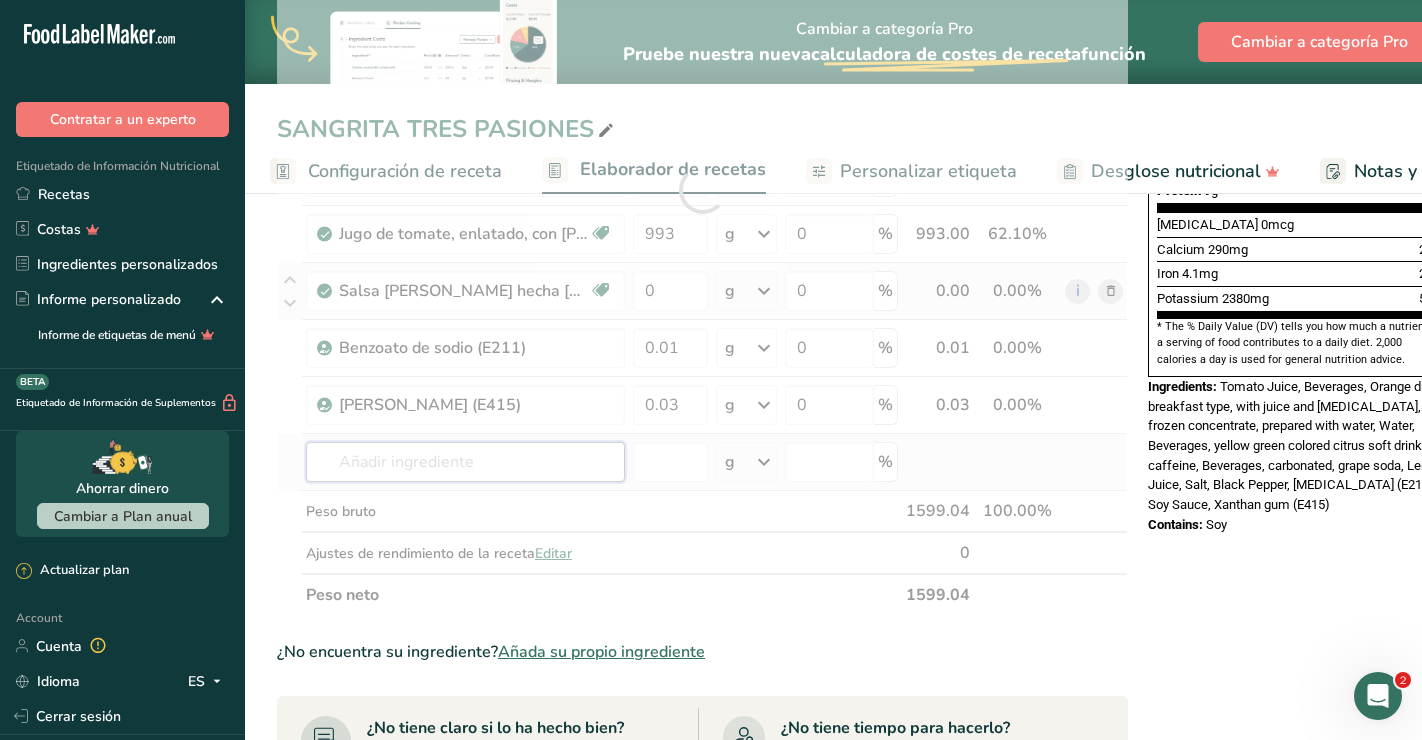 click on "Ingrediente *
Cantidad *
Unidad *
Desperdicio *   .a-a{fill:#347362;}.b-a{fill:#fff;}          Gramos
Porcentaje
Agua embotellada
150
g
Unidades de peso
g
kg
mg
Ver más
Unidades de volumen
[GEOGRAPHIC_DATA]
Las unidades de volumen requieren una conversión de densidad. Si conoce la densidad de su ingrediente, introdúzcala a continuación. De lo contrario, [PERSON_NAME] clic en "RIA", nuestra asistente regulatoria de IA, quien podrá ayudarle.
lb/pie³
g/cm³
Confirmar
mL
lb/pie³
g/cm³
Confirmar
onza líquida" at bounding box center (702, 190) 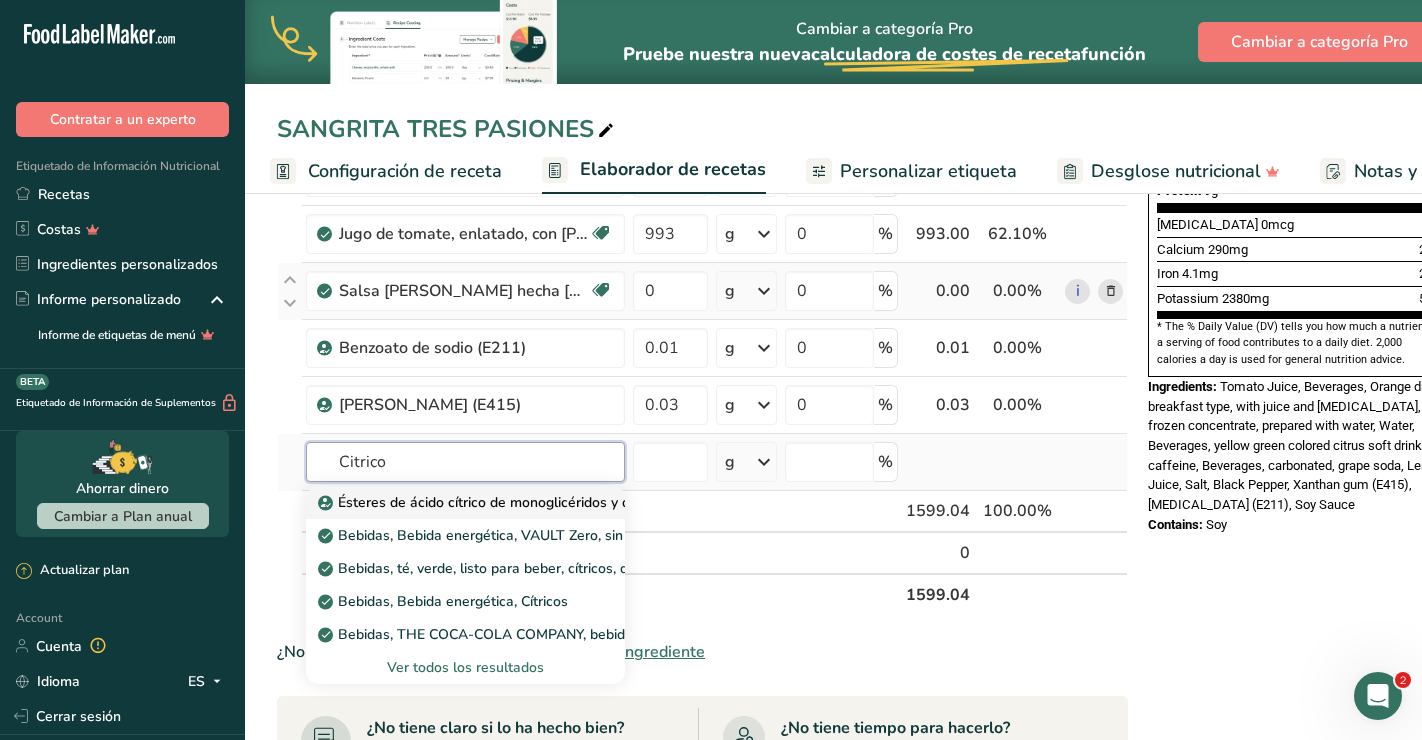 type on "Citrico" 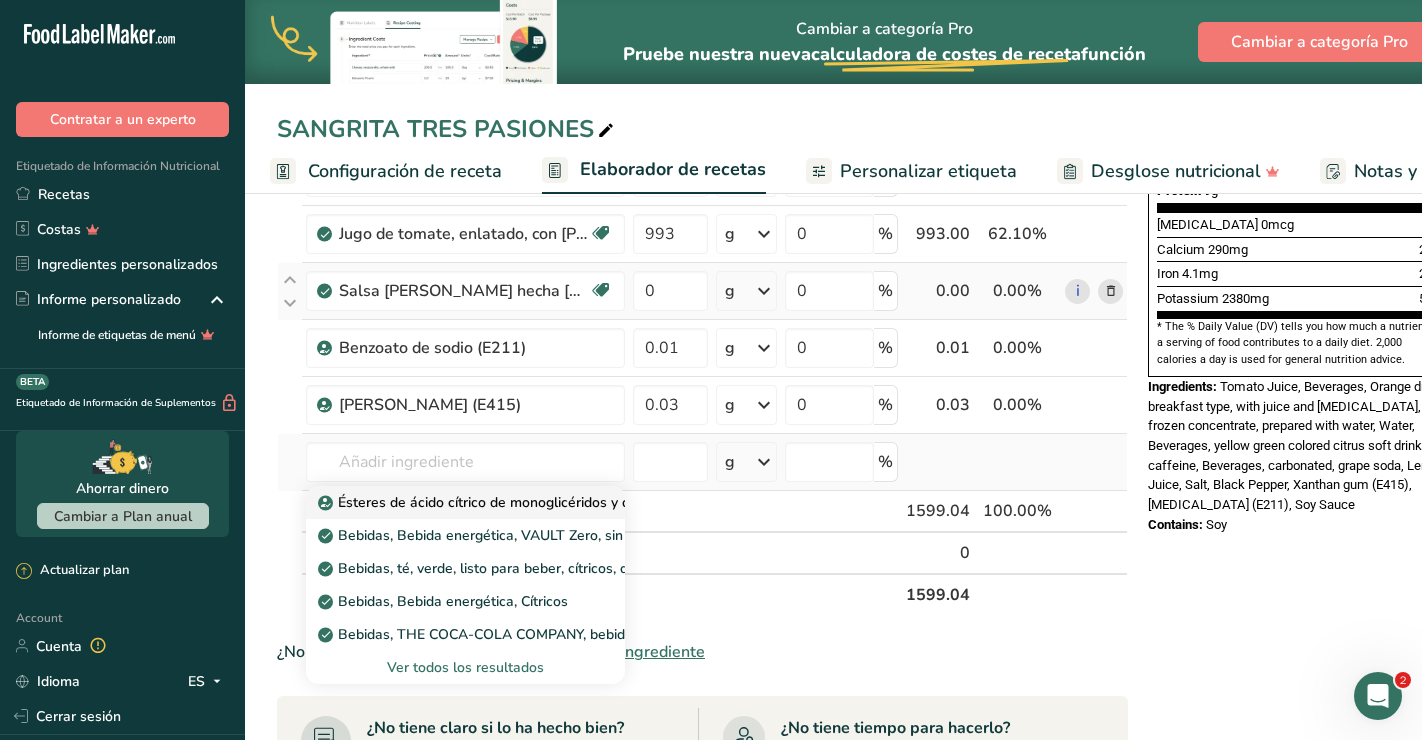 click on "Ésteres de ácido cítrico de monoglicéridos y diglicéridos de ácidos grasos (E472c)" at bounding box center (590, 502) 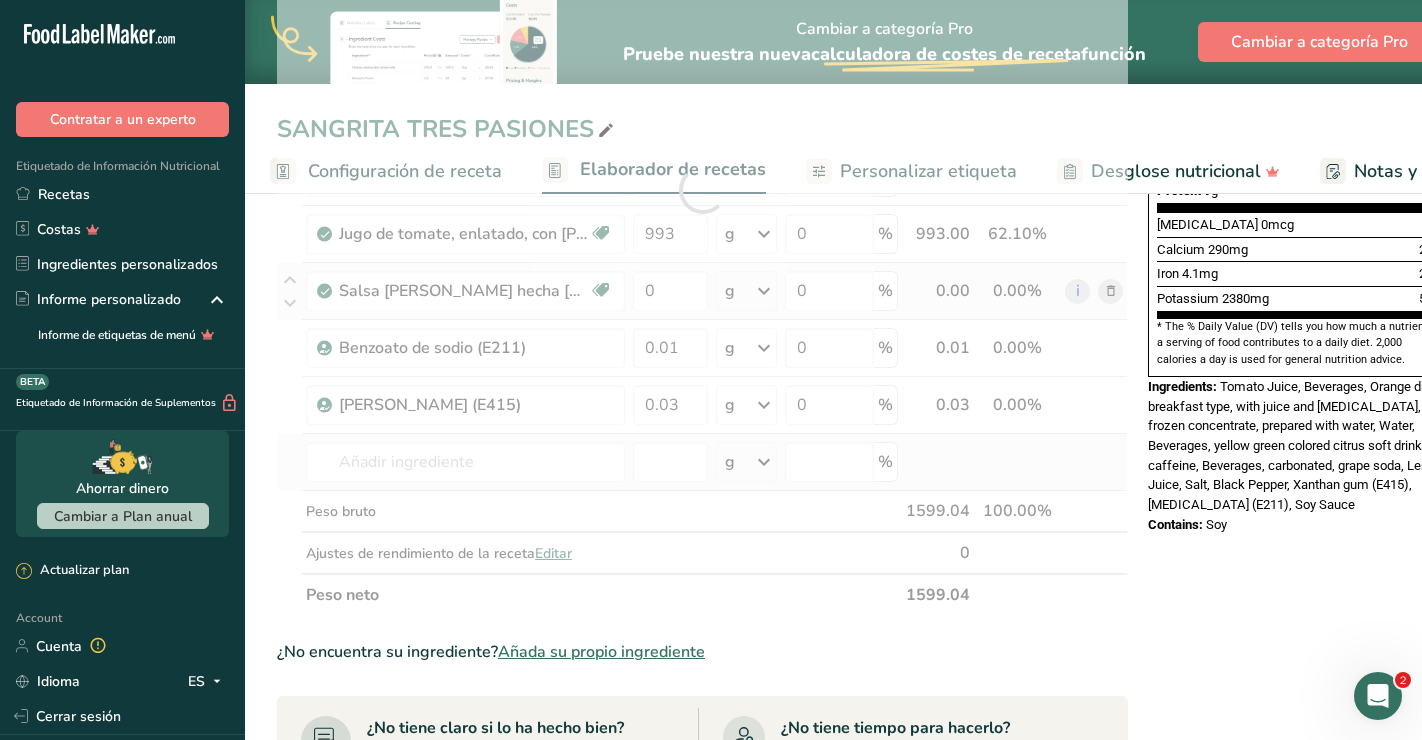 type on "[MEDICAL_DATA] esters of mono- and diglycerides of fatty acids (E472c)" 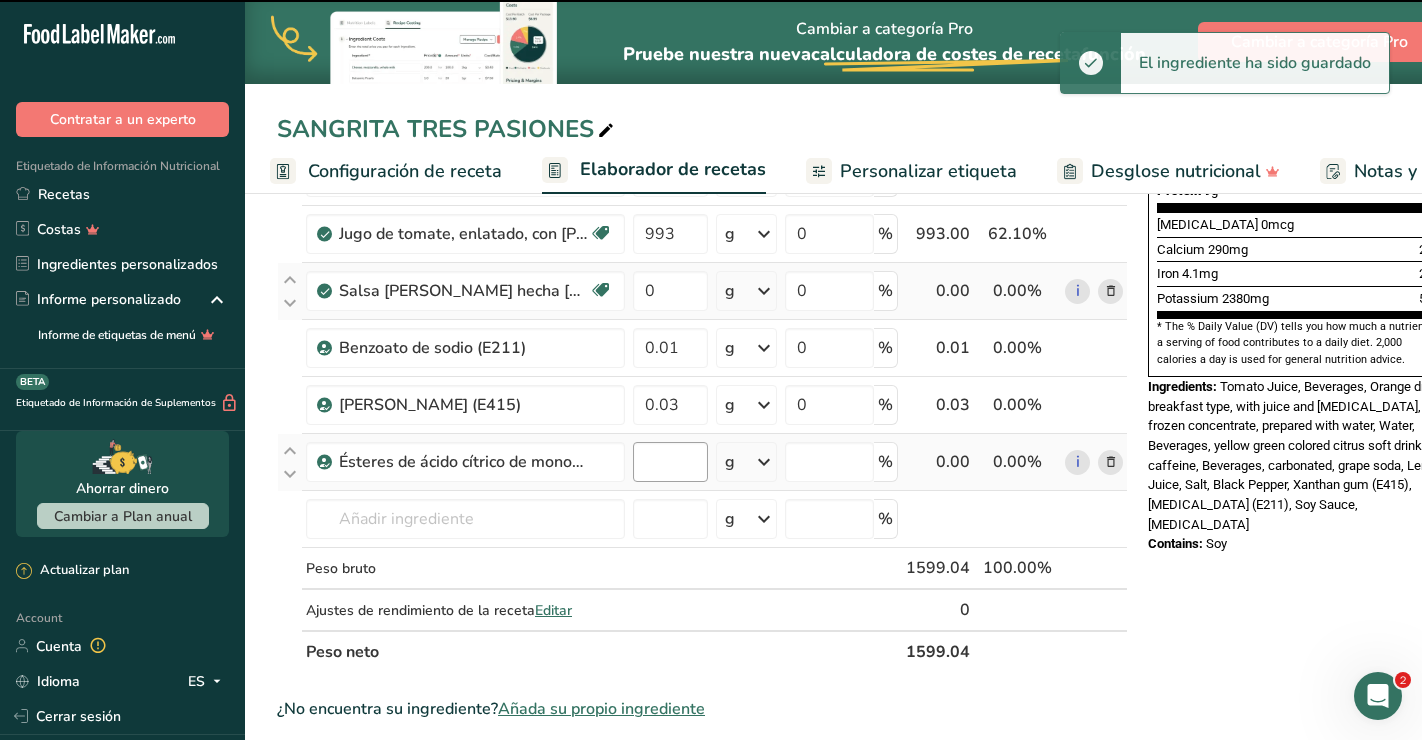 type on "0" 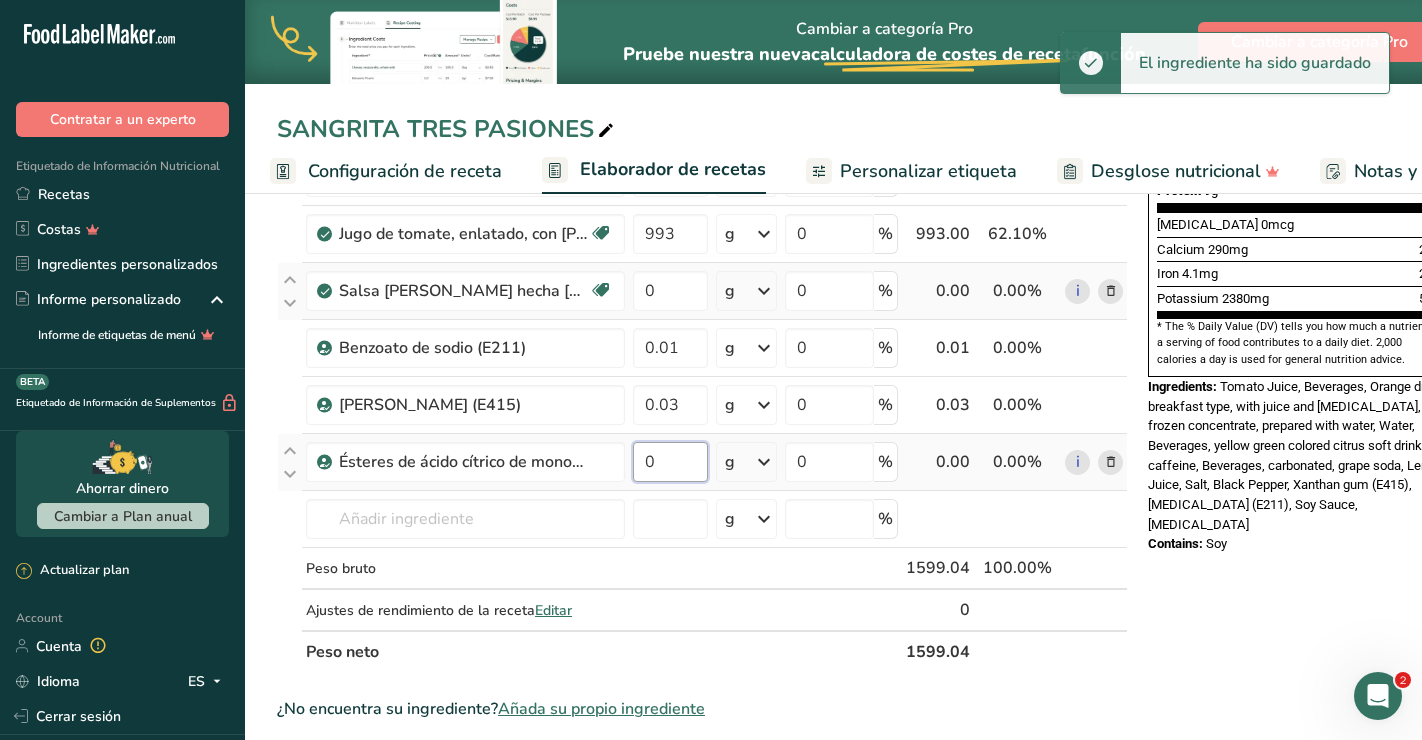 click on "0" at bounding box center (670, 462) 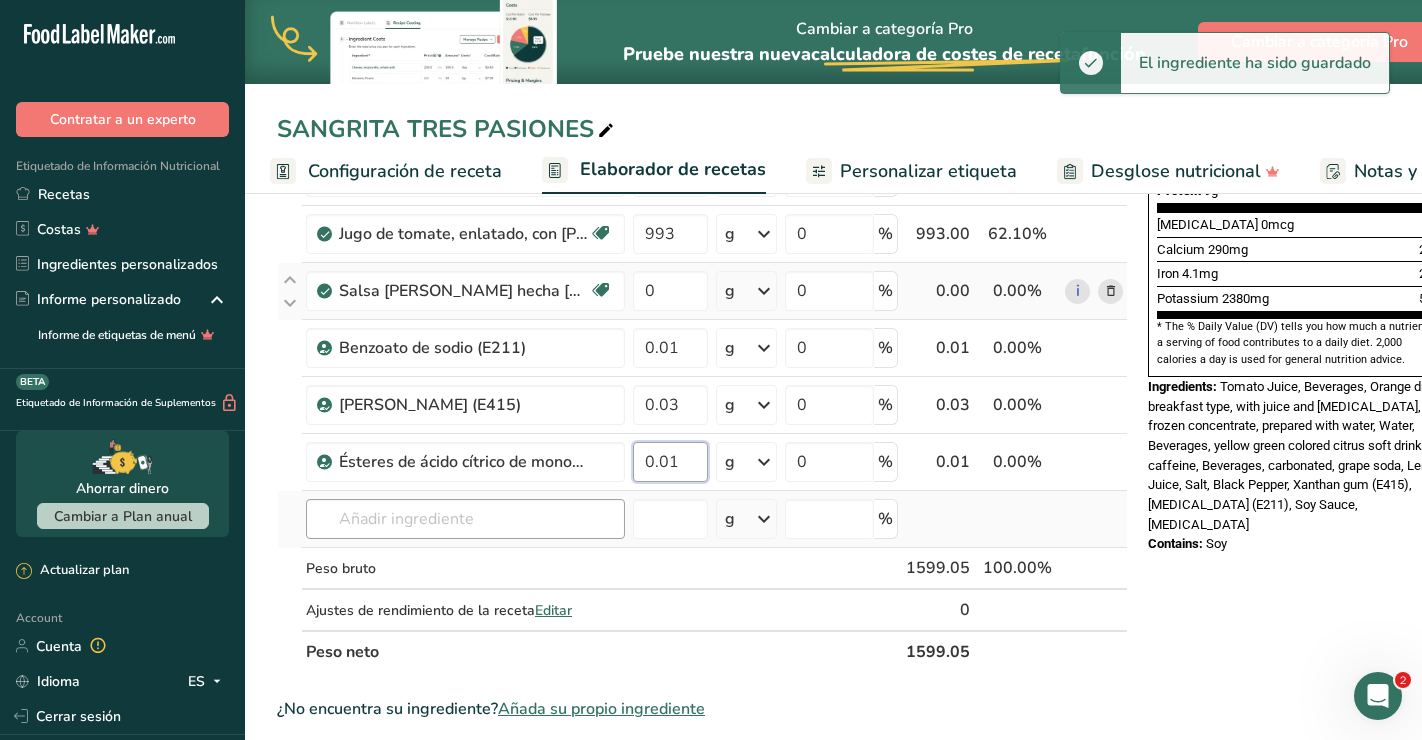 type on "0.01" 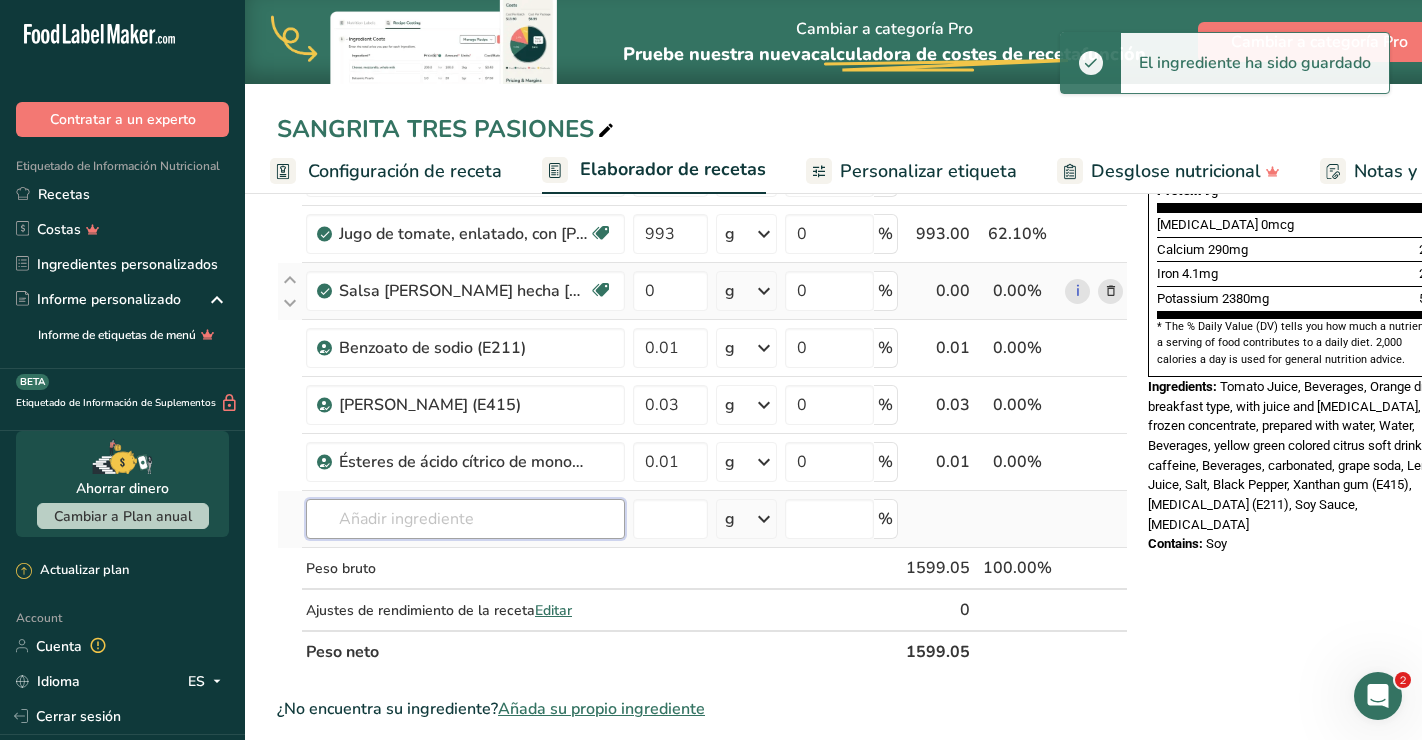 click on "Ingrediente *
Cantidad *
Unidad *
Desperdicio *   .a-a{fill:#347362;}.b-a{fill:#fff;}          Gramos
Porcentaje
Agua embotellada
150
g
Unidades de peso
g
kg
mg
Ver más
Unidades de volumen
[GEOGRAPHIC_DATA]
Las unidades de volumen requieren una conversión de densidad. Si conoce la densidad de su ingrediente, introdúzcala a continuación. De lo contrario, [PERSON_NAME] clic en "RIA", nuestra asistente regulatoria de IA, quien podrá ayudarle.
lb/pie³
g/cm³
Confirmar
mL
lb/pie³
g/cm³
Confirmar
onza líquida" at bounding box center (702, 218) 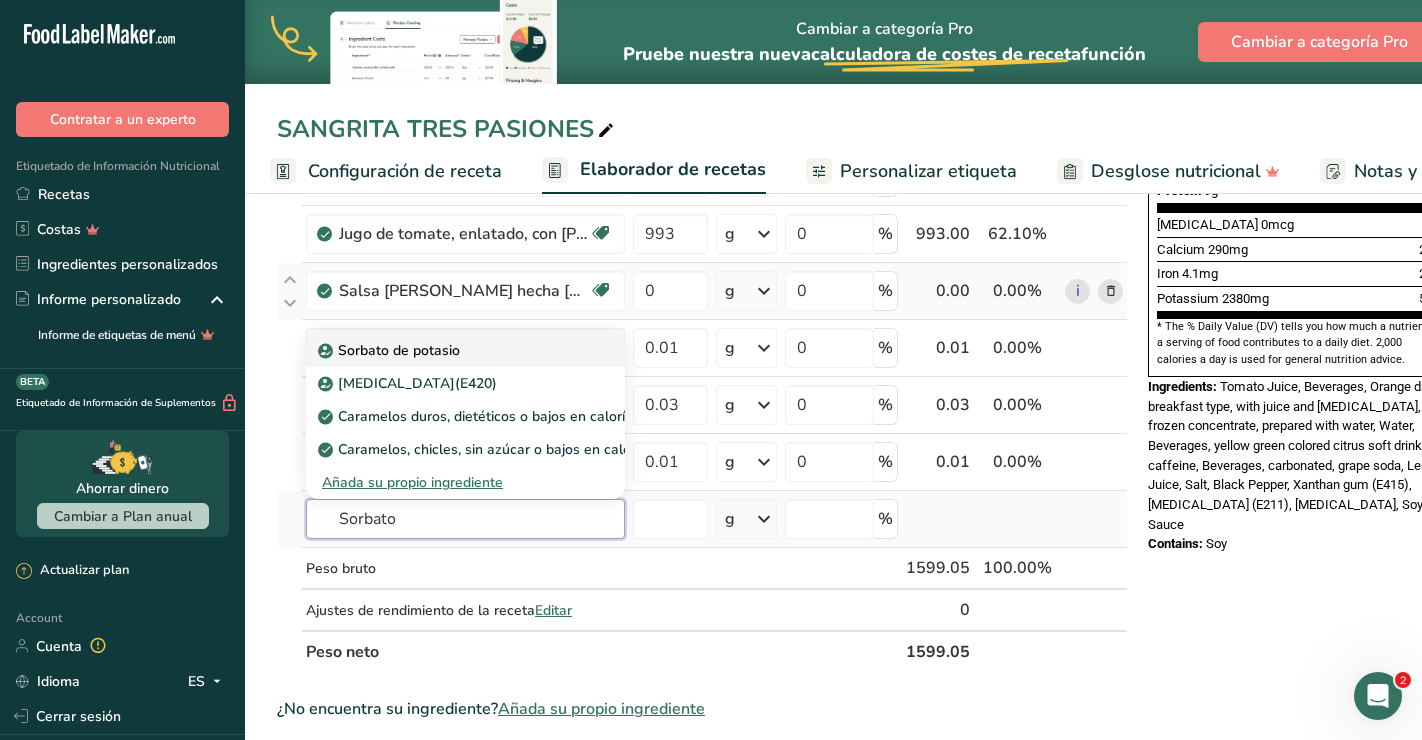 type on "Sorbato" 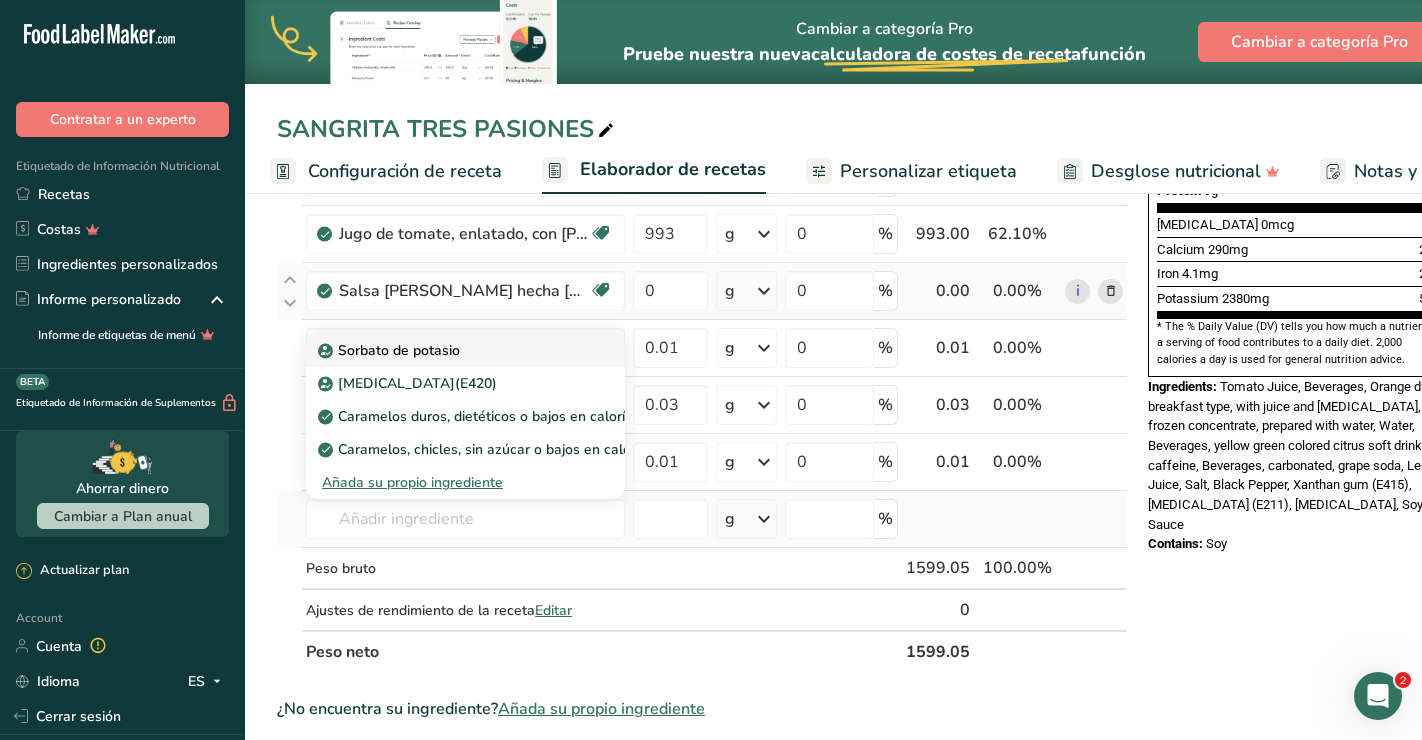 click on "Sorbato de potasio" at bounding box center [391, 350] 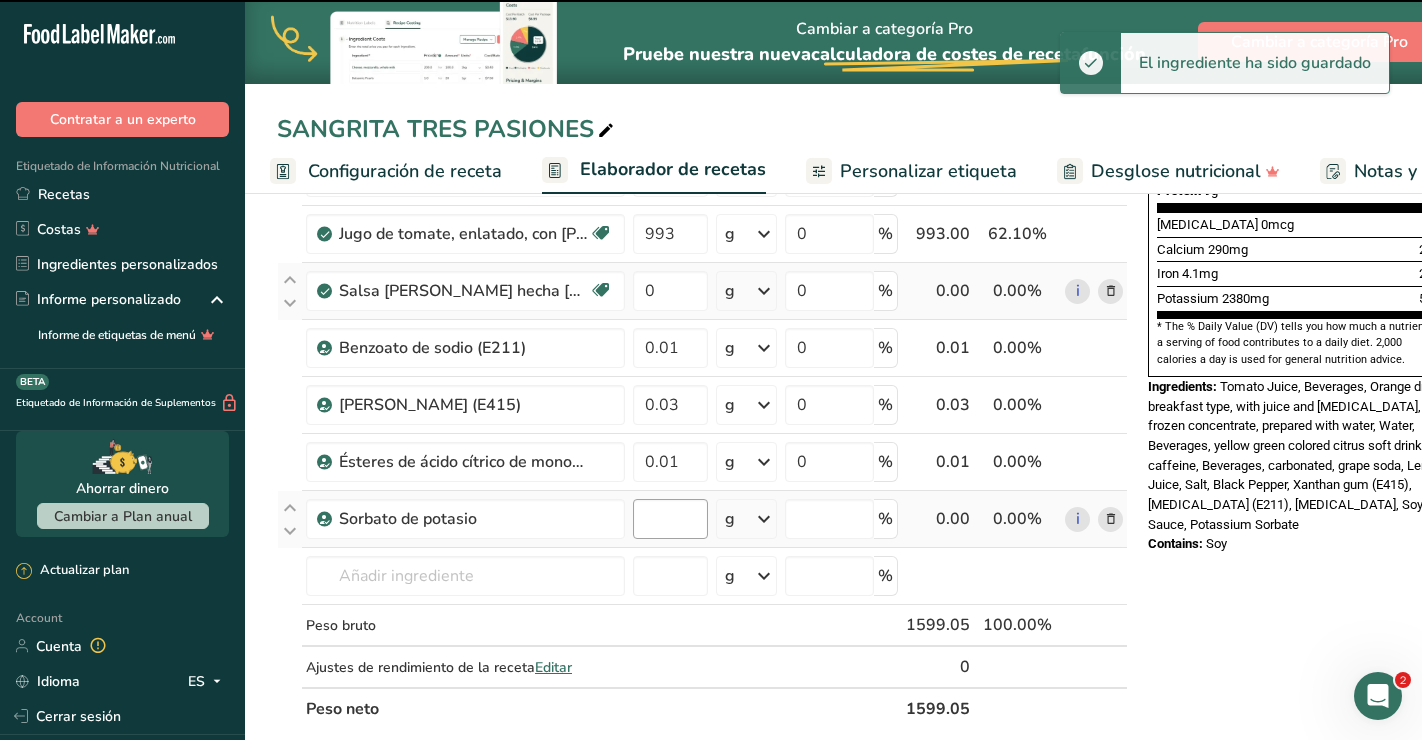 type on "0" 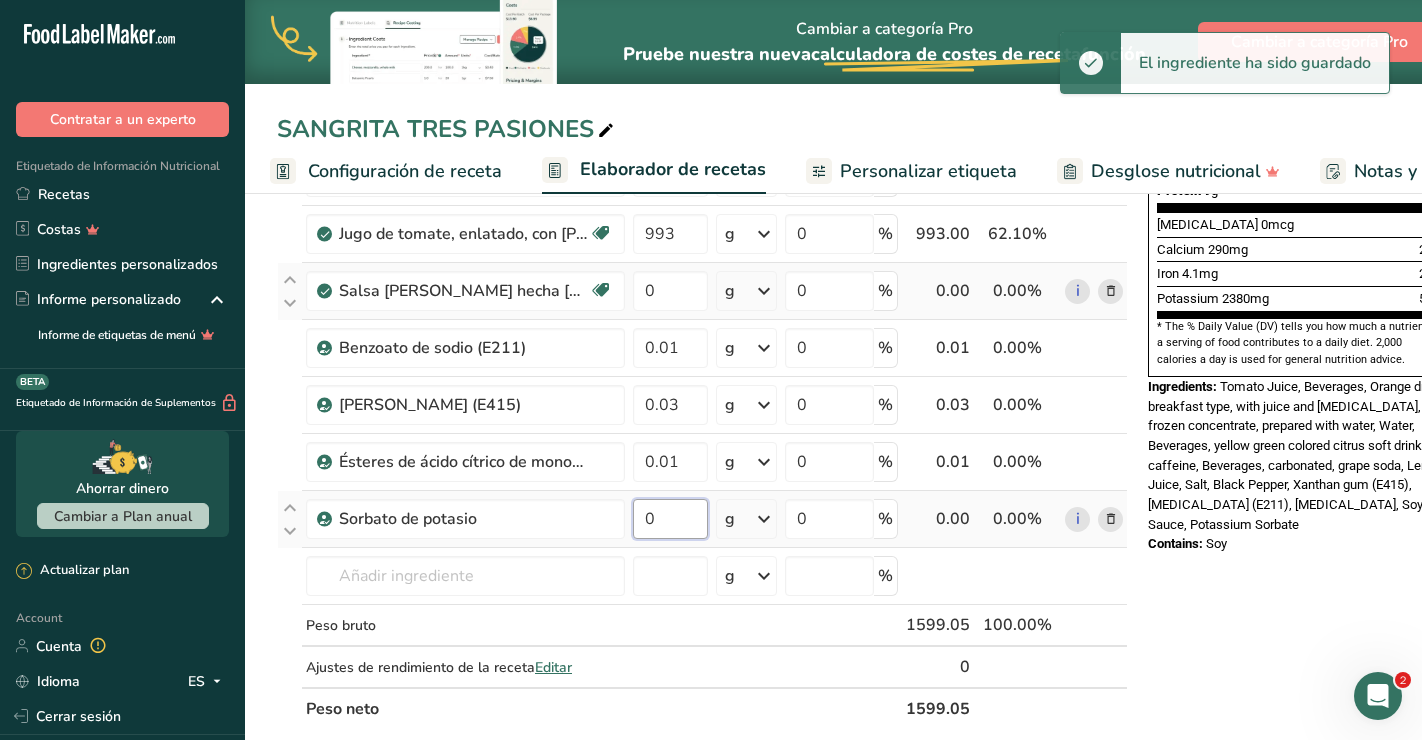 click on "0" at bounding box center [670, 519] 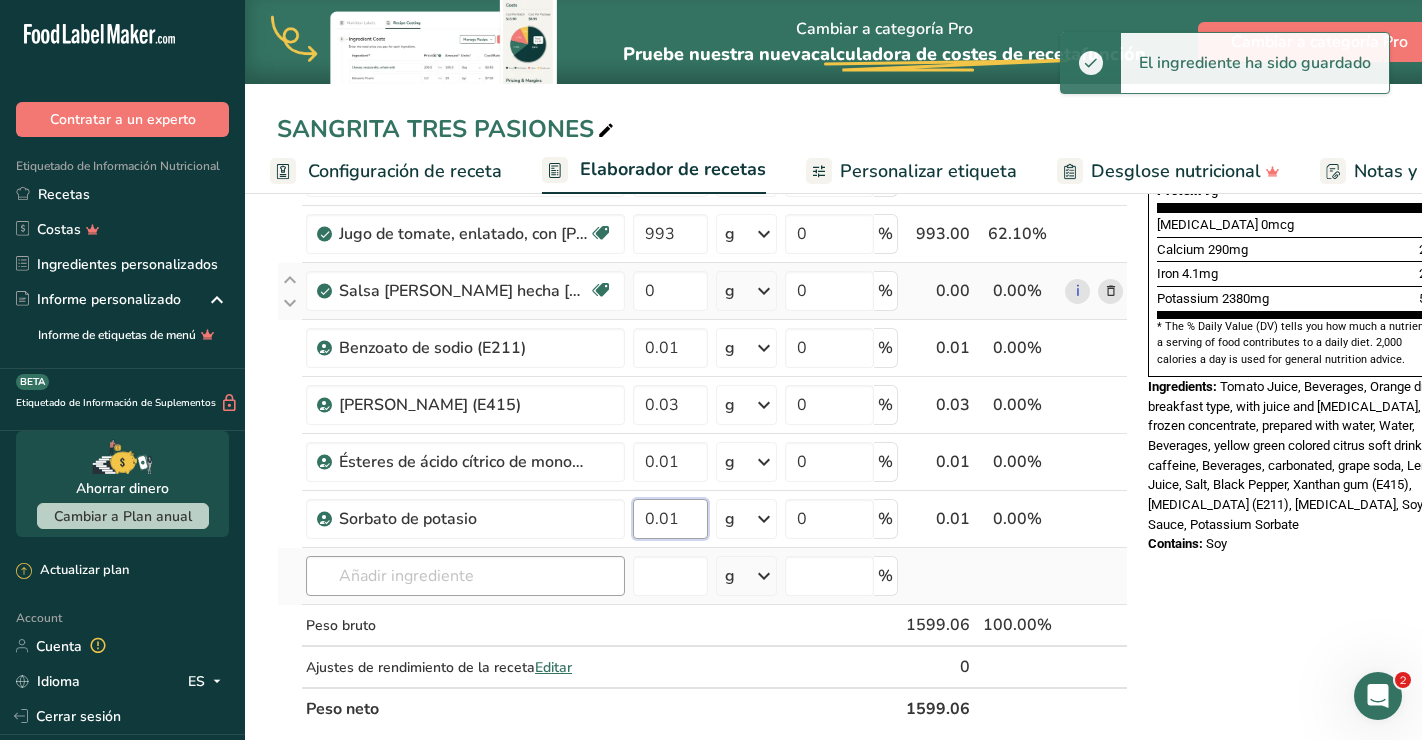 type on "0.01" 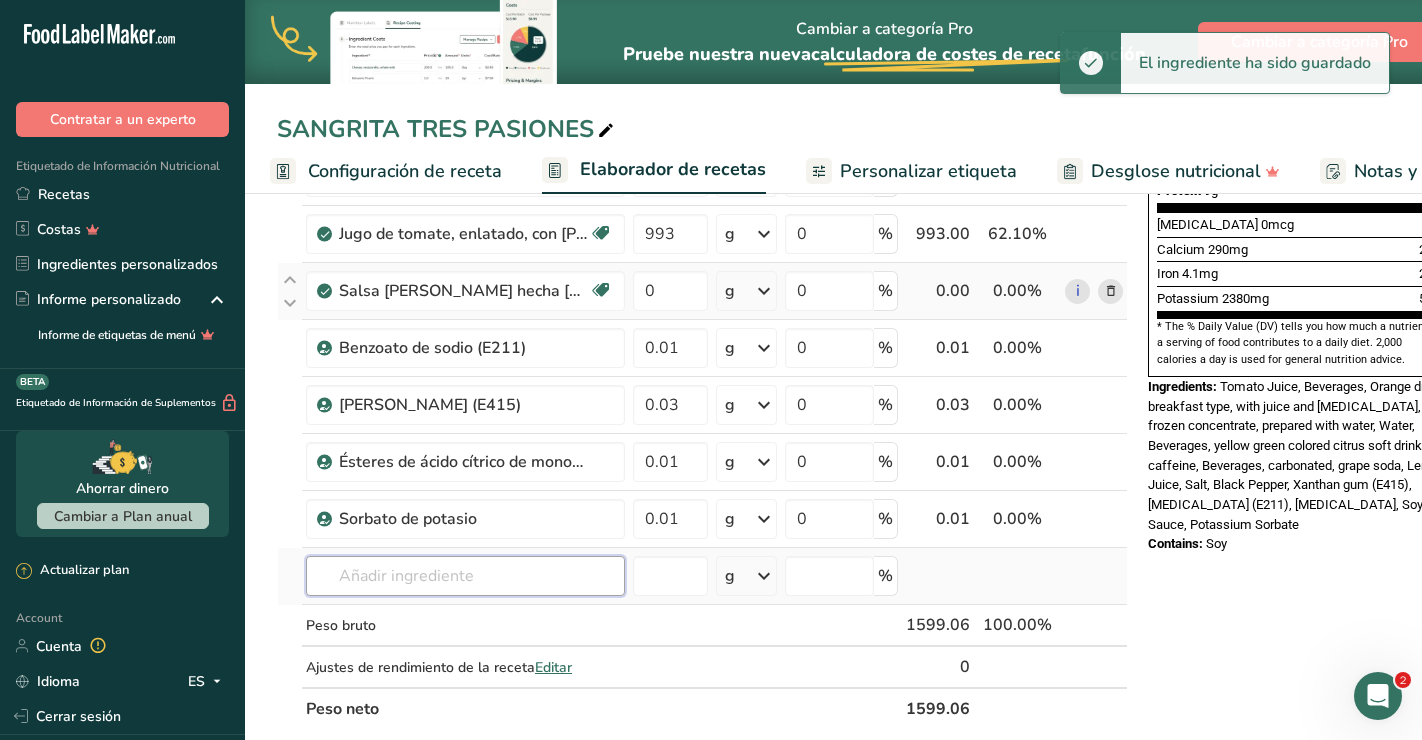 click on "Ingrediente *
Cantidad *
Unidad *
Desperdicio *   .a-a{fill:#347362;}.b-a{fill:#fff;}          Gramos
Porcentaje
Agua embotellada
150
g
Unidades de peso
g
kg
mg
Ver más
Unidades de volumen
[GEOGRAPHIC_DATA]
Las unidades de volumen requieren una conversión de densidad. Si conoce la densidad de su ingrediente, introdúzcala a continuación. De lo contrario, [PERSON_NAME] clic en "RIA", nuestra asistente regulatoria de IA, quien podrá ayudarle.
lb/pie³
g/cm³
Confirmar
mL
lb/pie³
g/cm³
Confirmar
onza líquida" at bounding box center (702, 247) 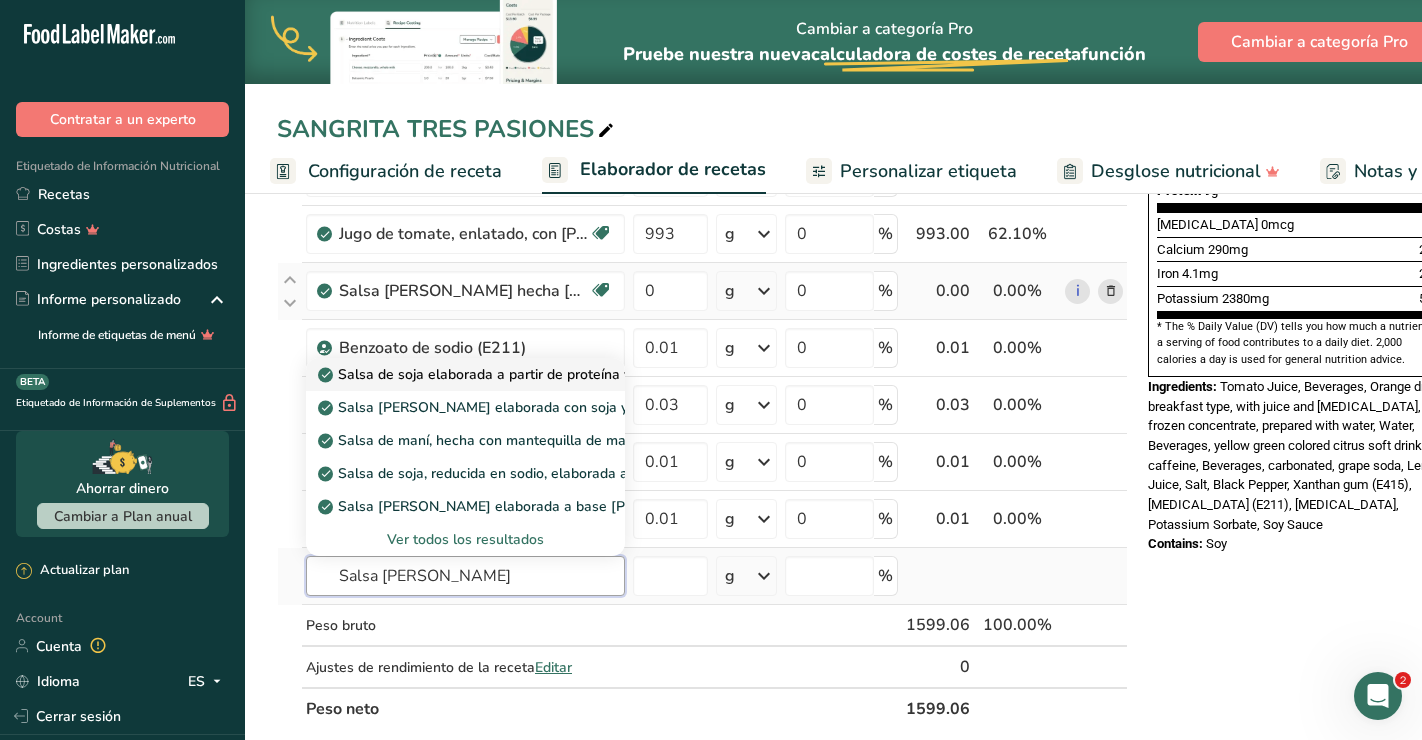 type on "Salsa [PERSON_NAME]" 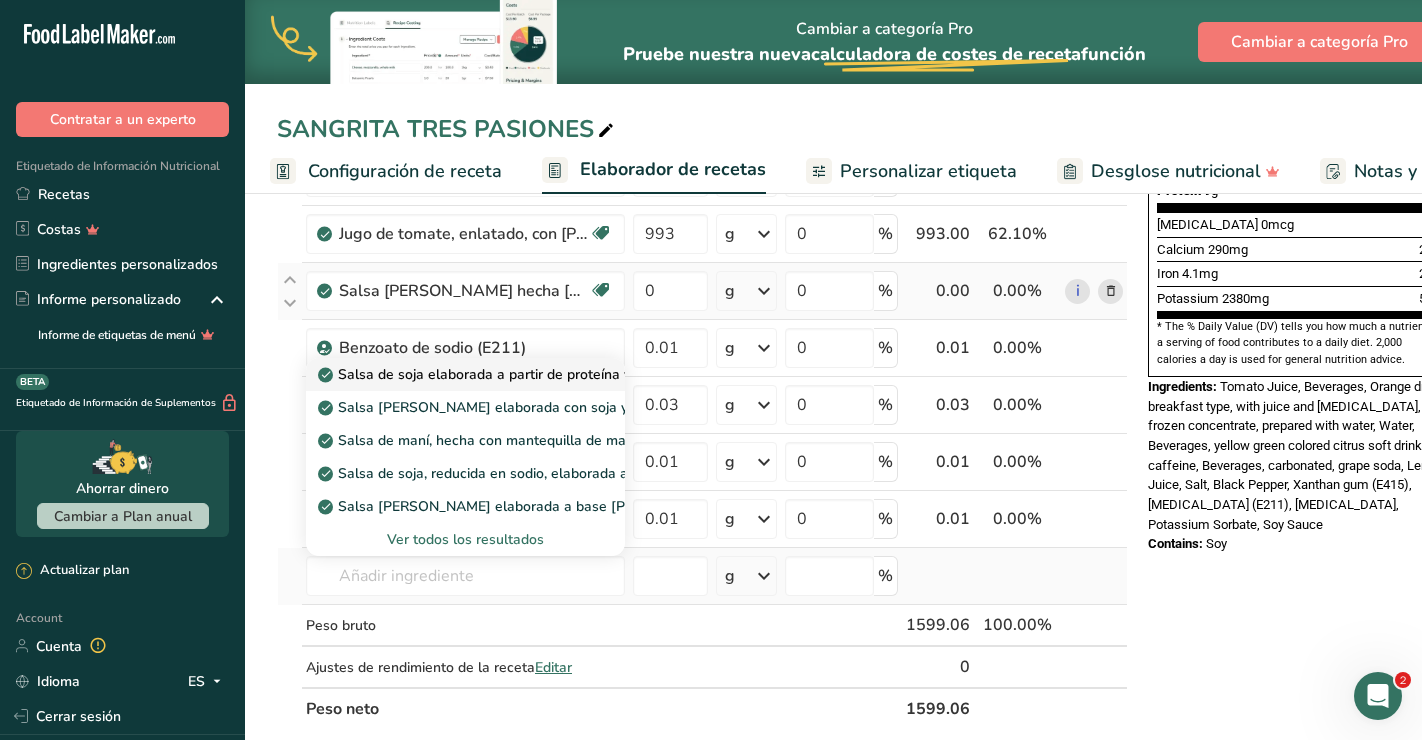 click on "Salsa de soja elaborada a partir de proteína vegetal hidrolizada" at bounding box center [534, 374] 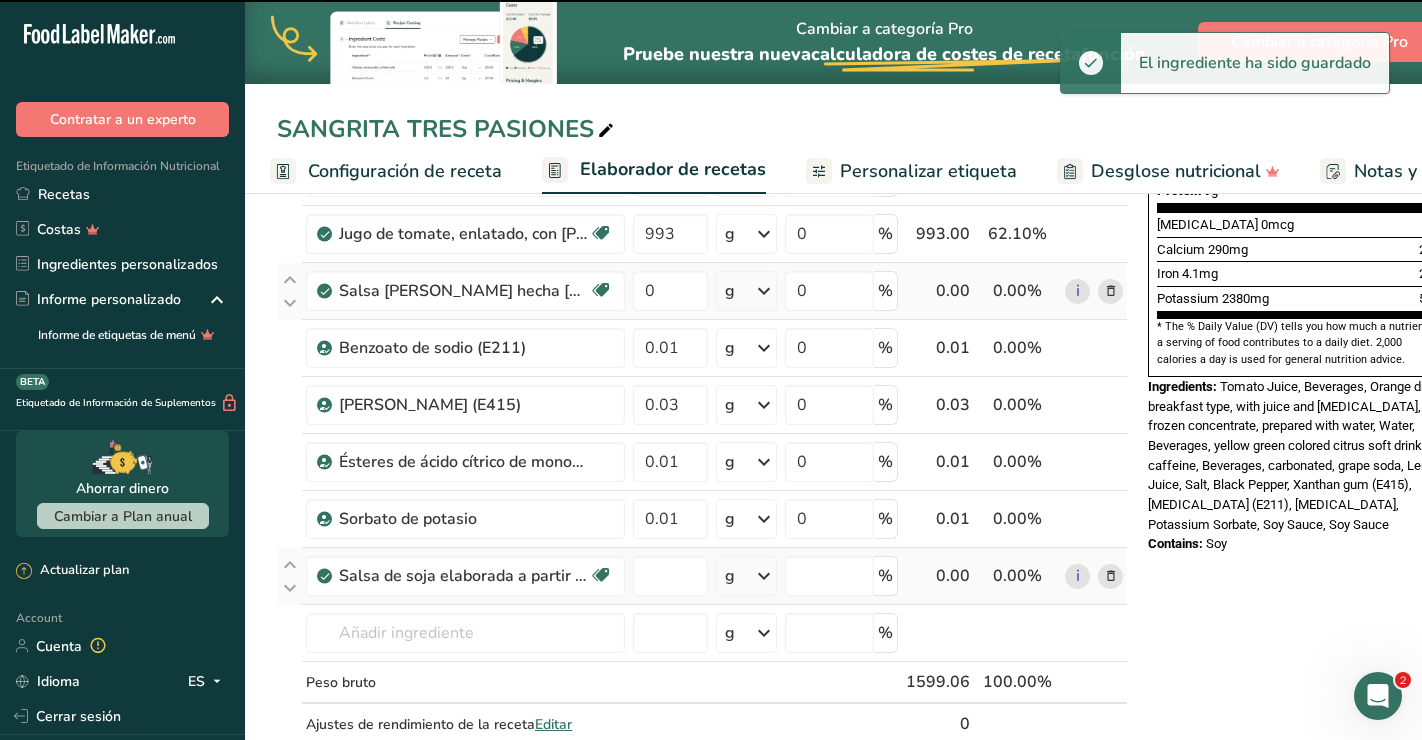 type on "0" 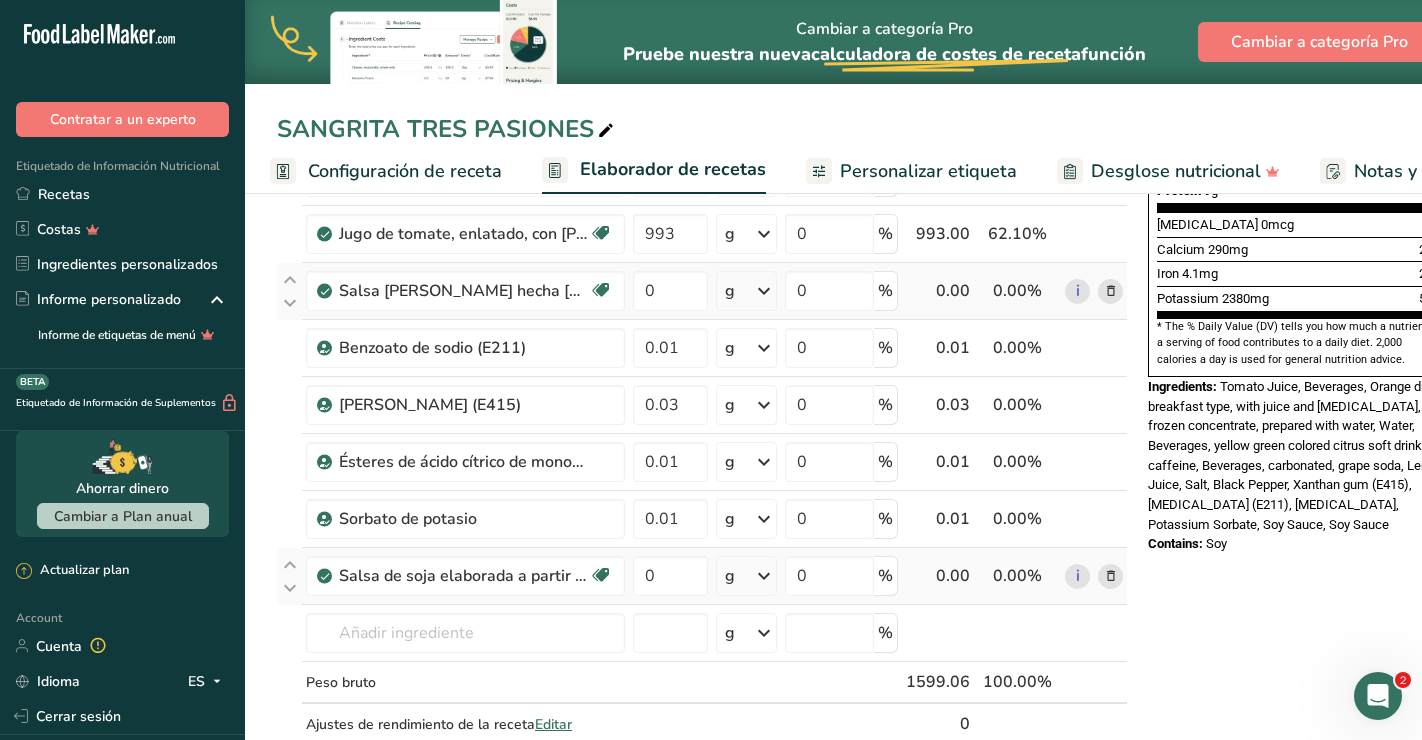 click at bounding box center (1111, 576) 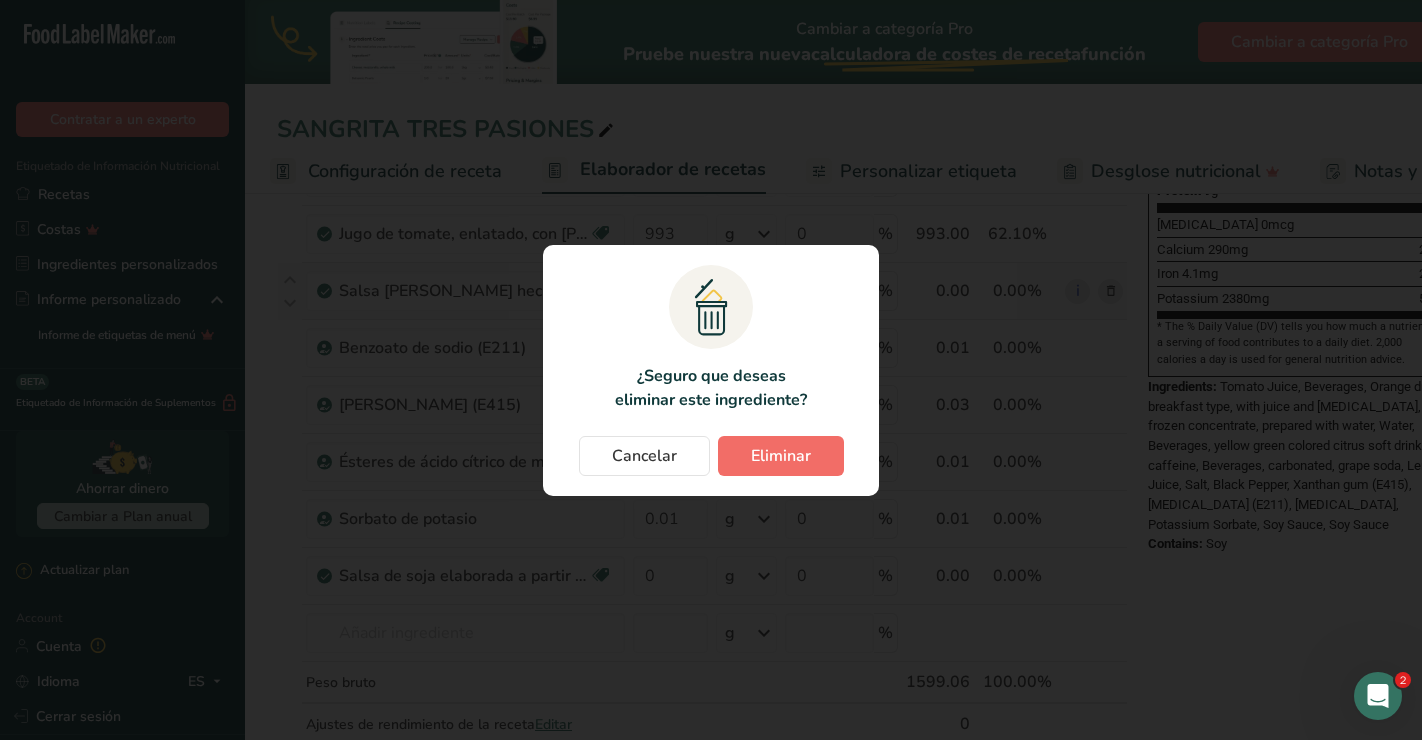 click on "Eliminar" at bounding box center [781, 456] 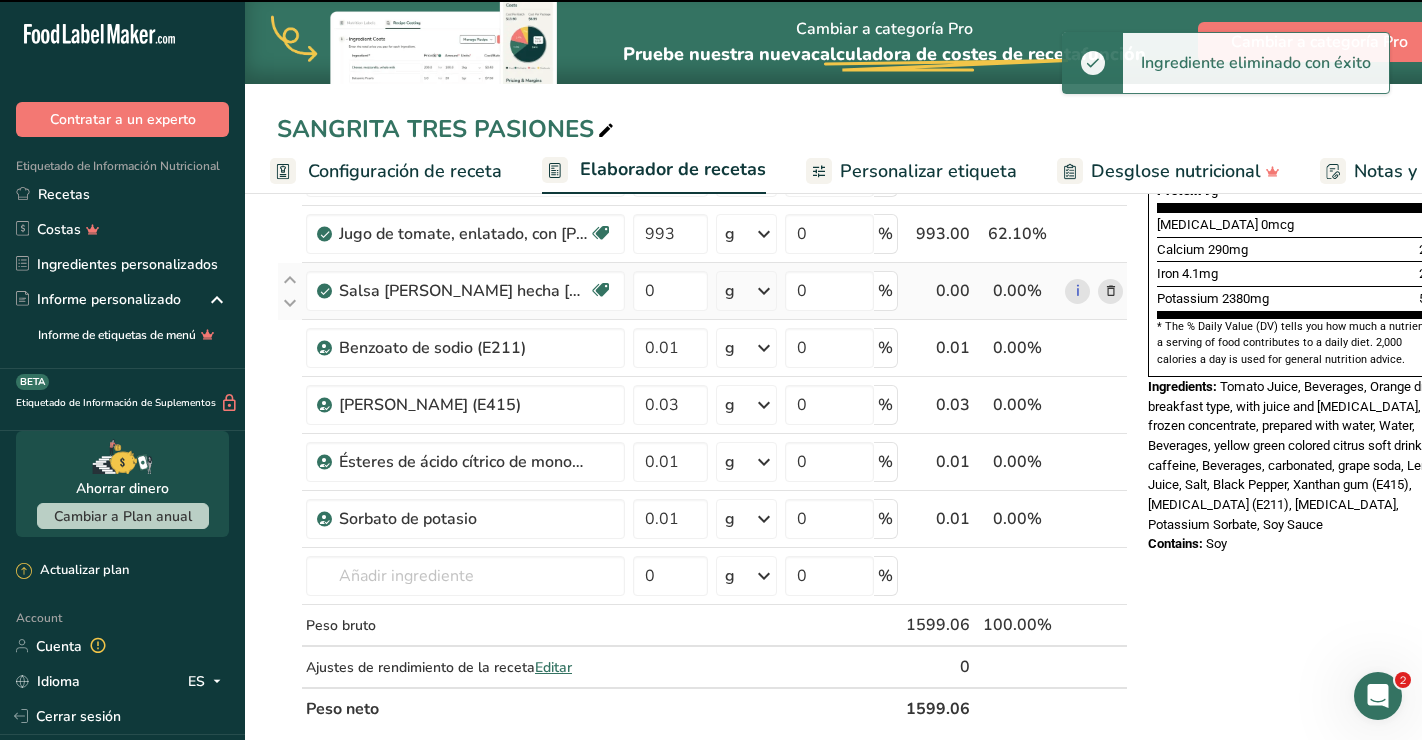type 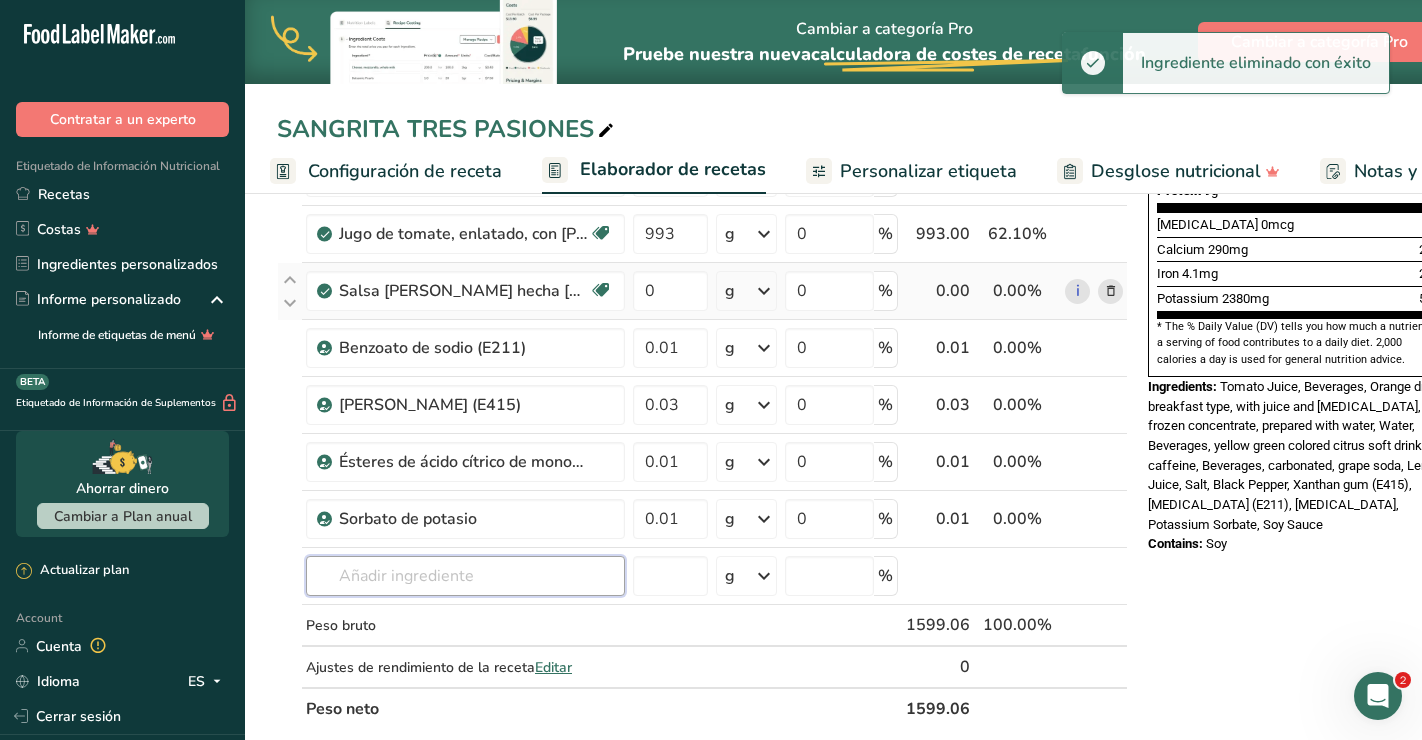 click at bounding box center (465, 576) 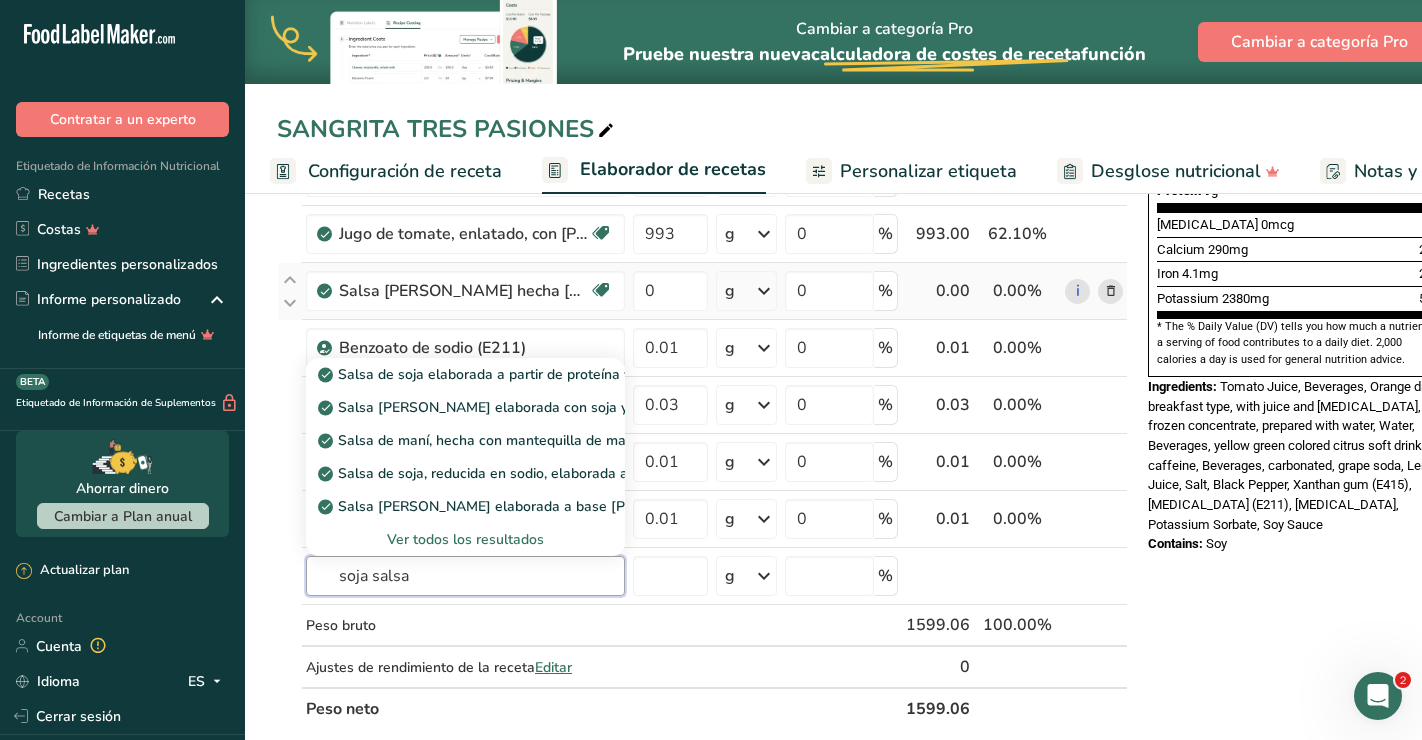 click on "soja salsa" at bounding box center (465, 576) 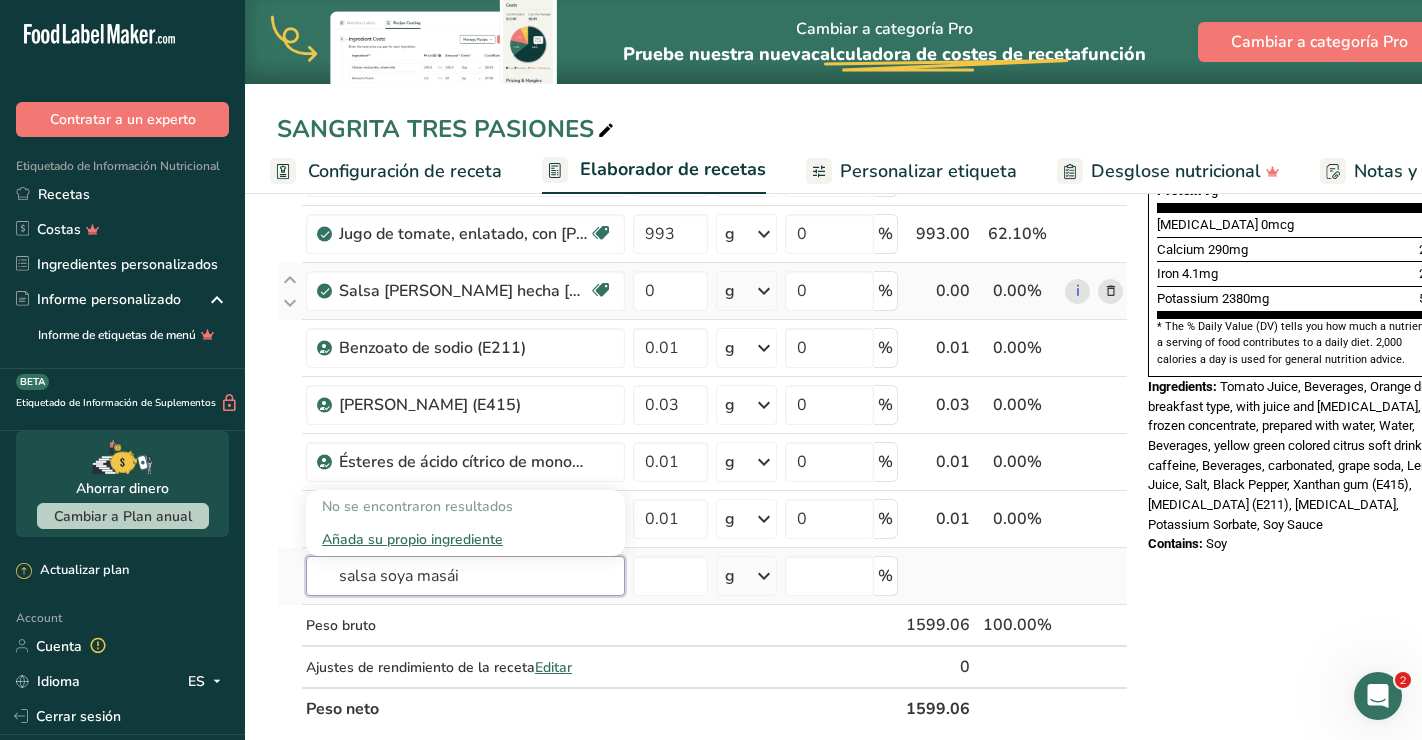 drag, startPoint x: 456, startPoint y: 522, endPoint x: 472, endPoint y: 570, distance: 50.596443 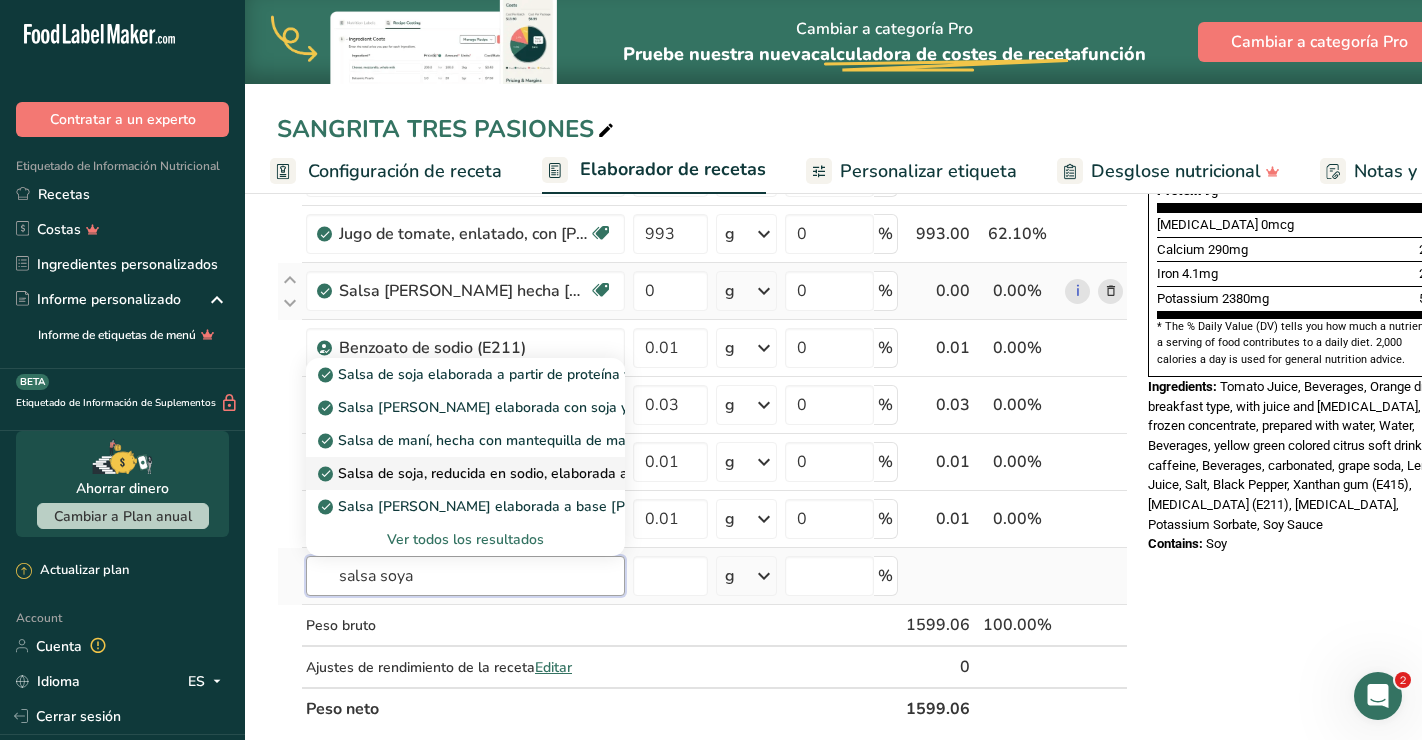 type on "salsa soya" 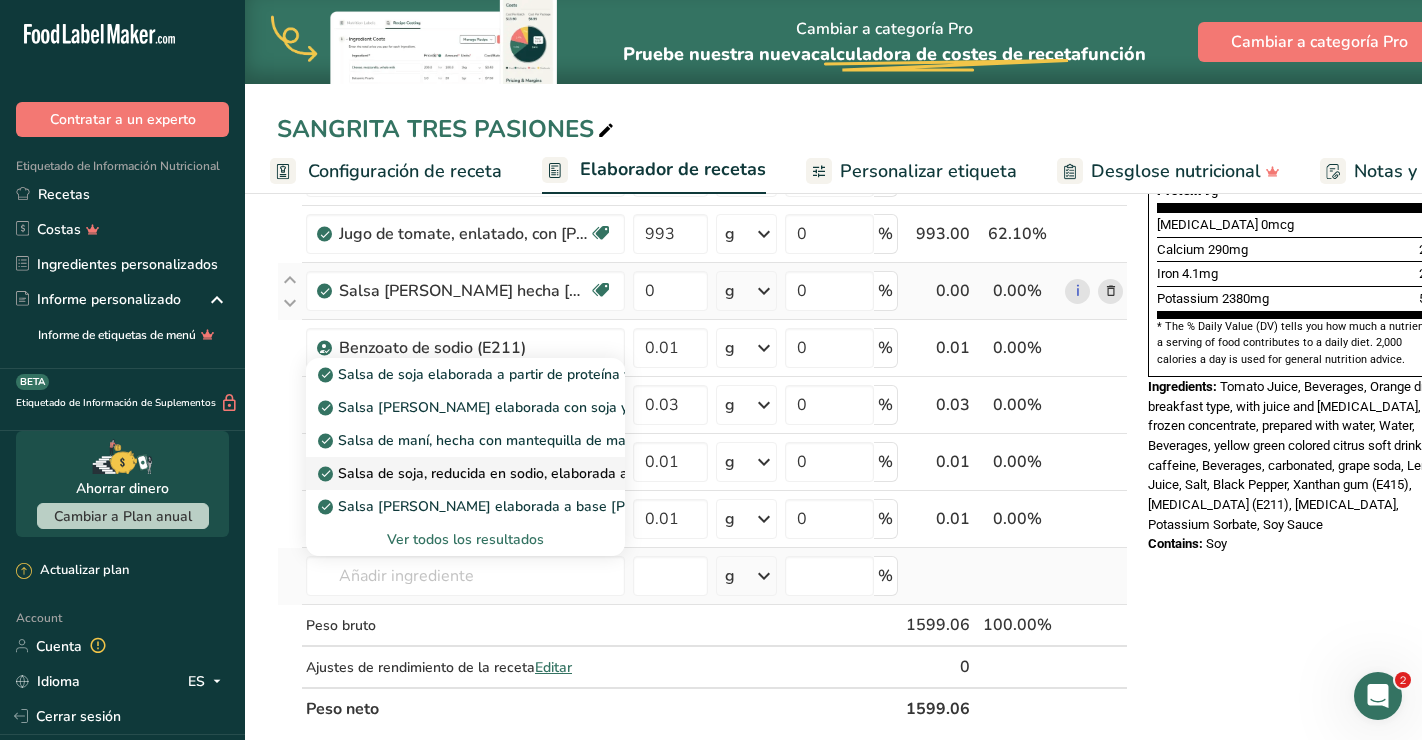 click on "Salsa de soja, reducida en sodio, elaborada a partir de proteína vegetal hidrolizada" at bounding box center [595, 473] 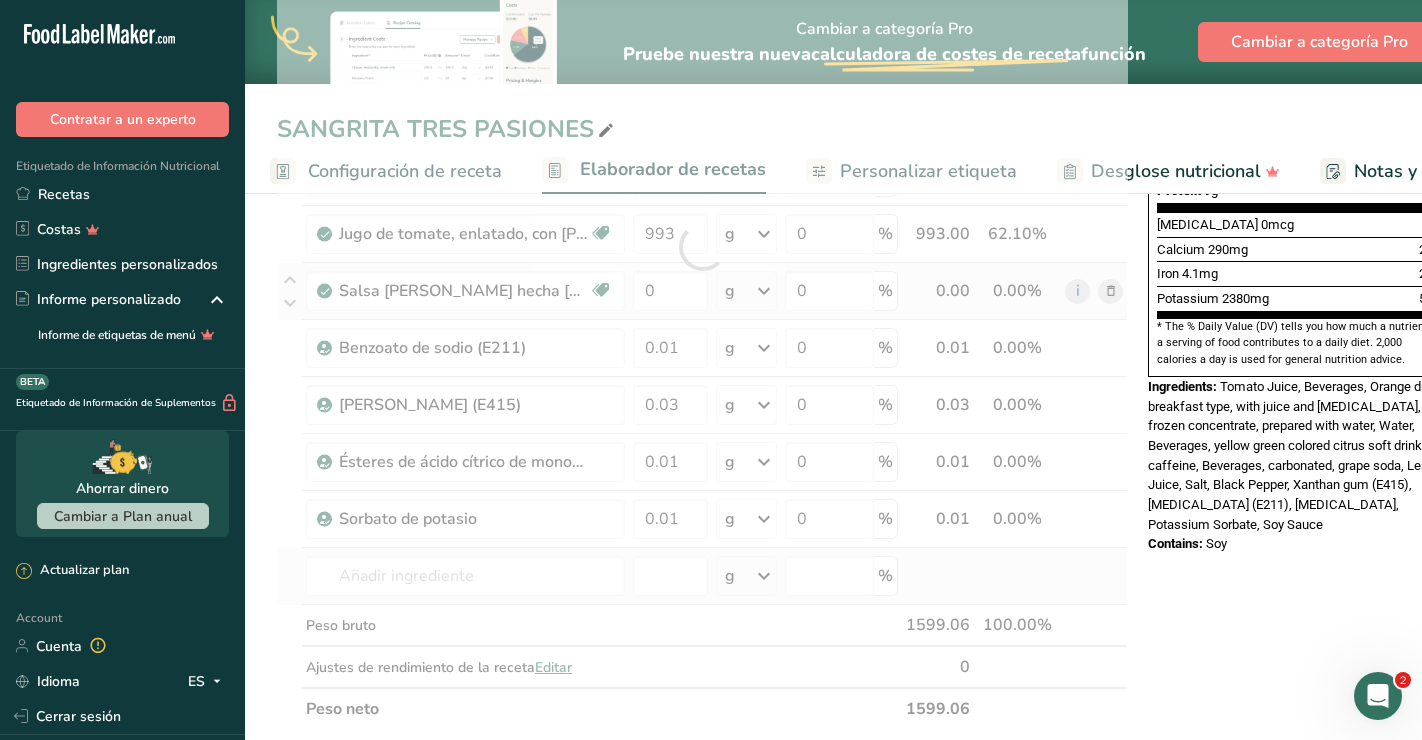 type on "Soy sauce, reduced sodium, made from hydrolyzed vegetable protein" 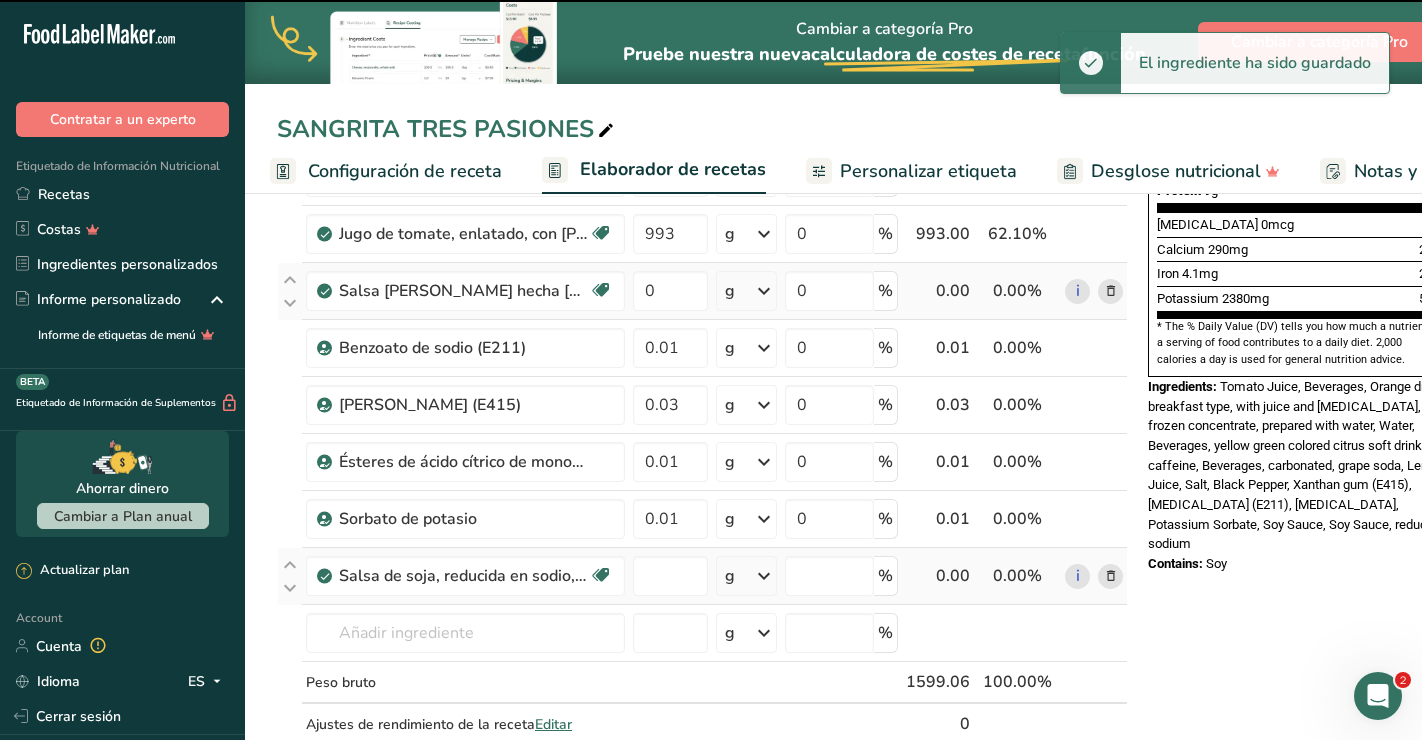 type on "0" 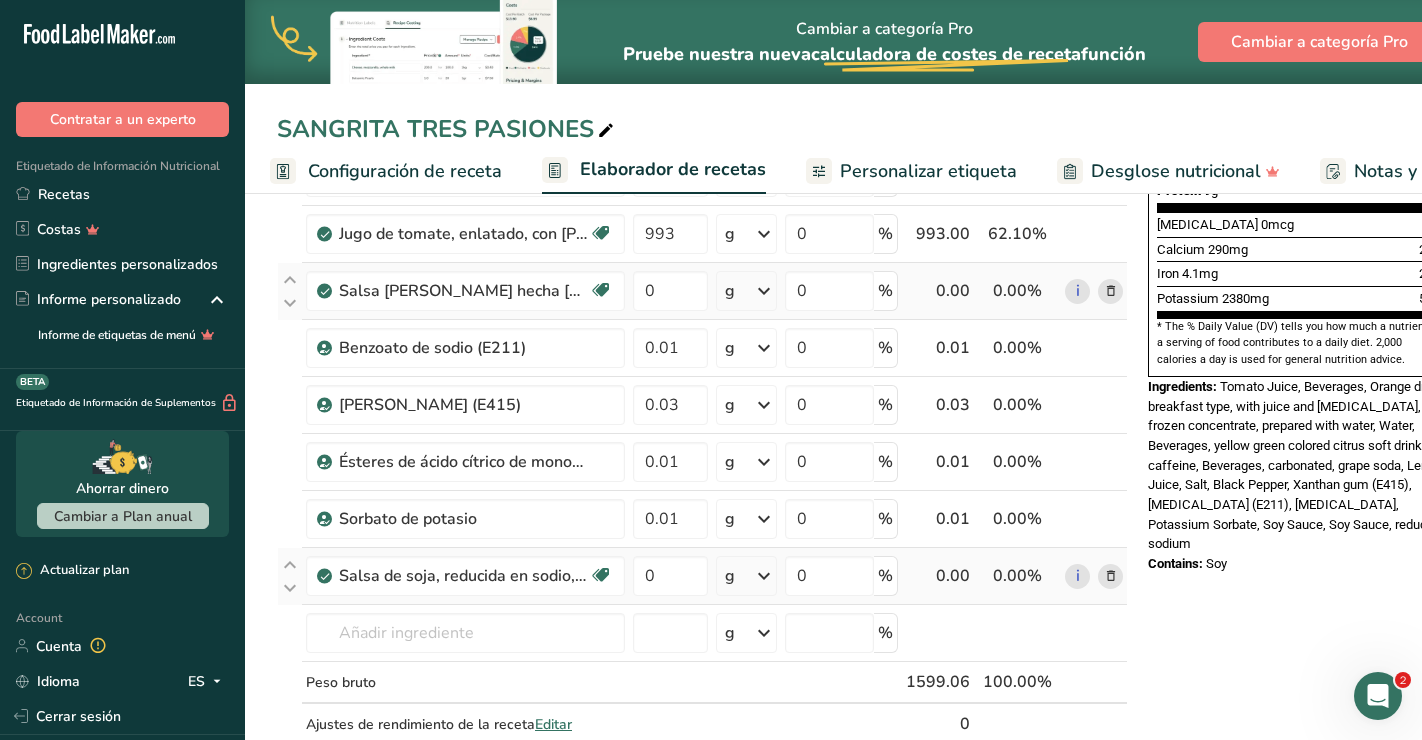 click at bounding box center [1111, 576] 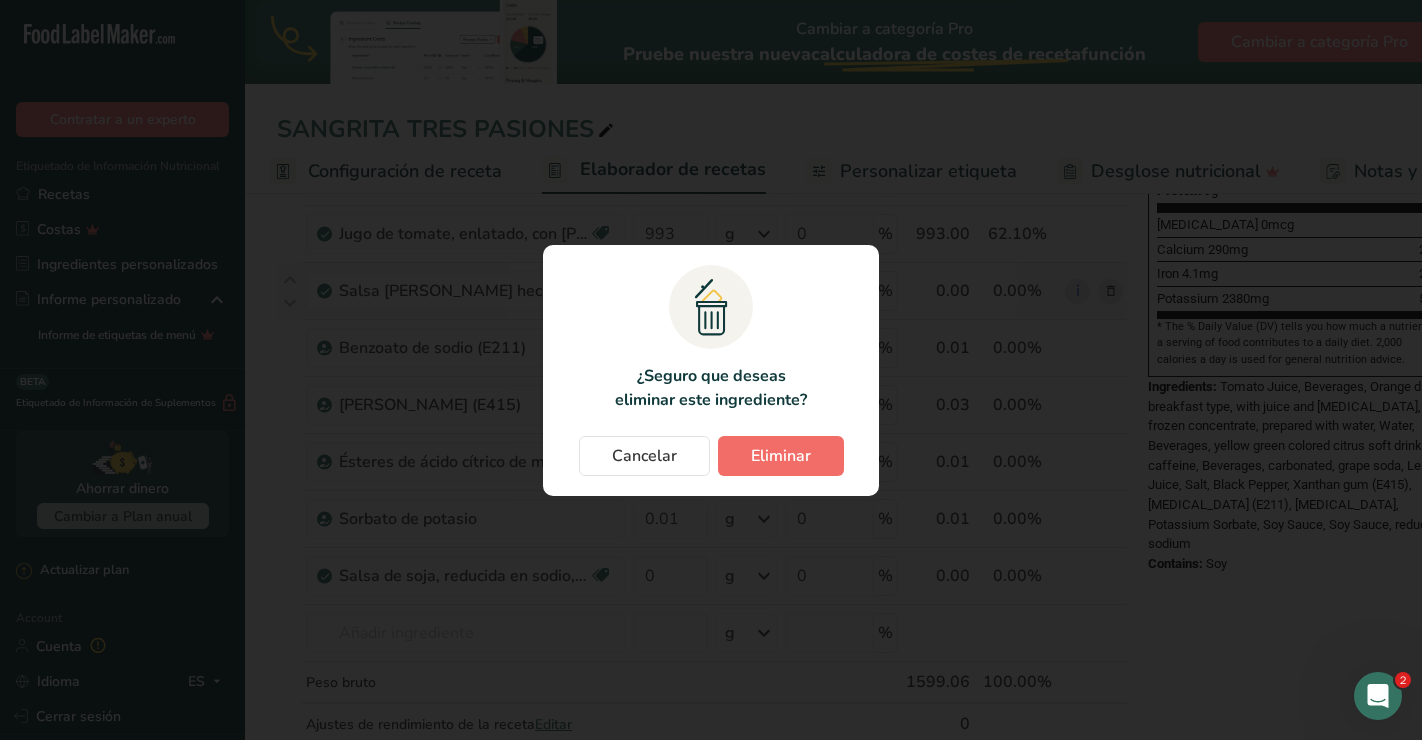 click on "Eliminar" at bounding box center (781, 456) 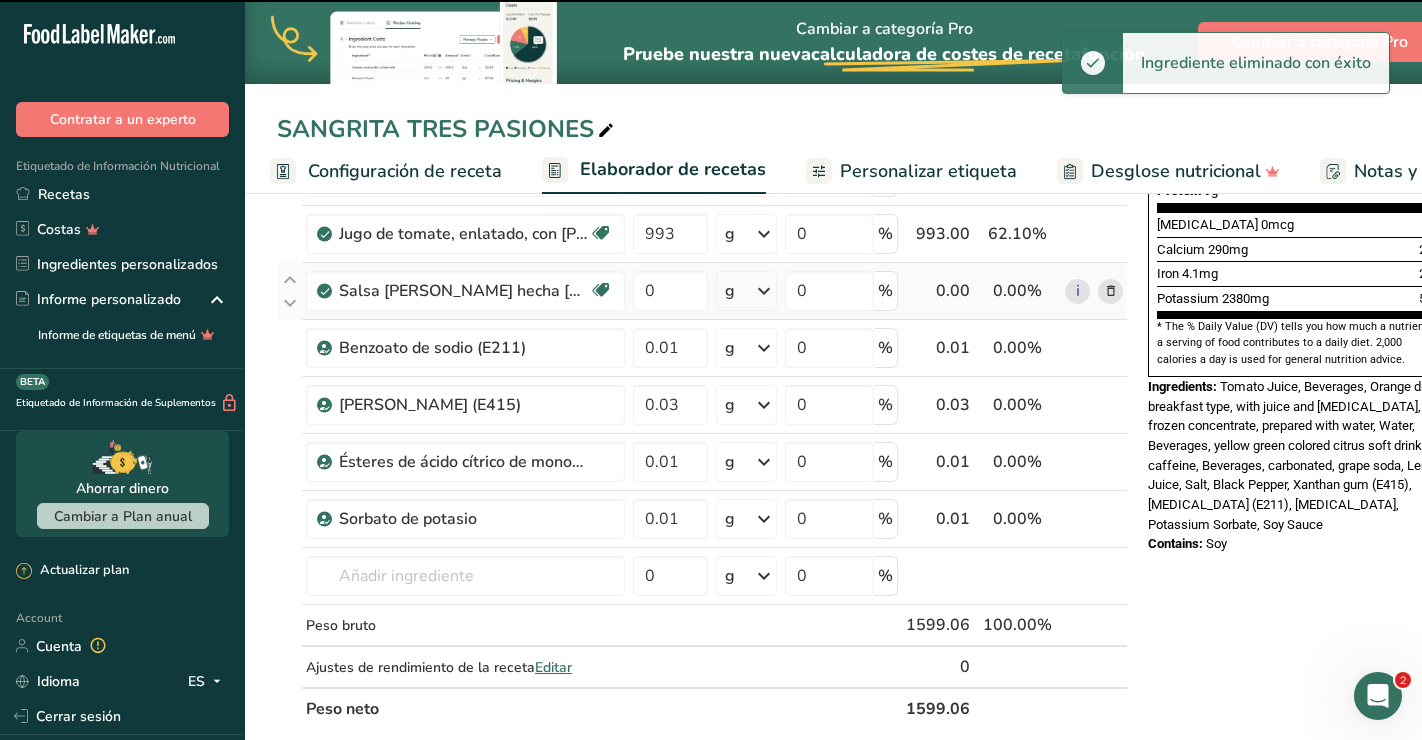 type 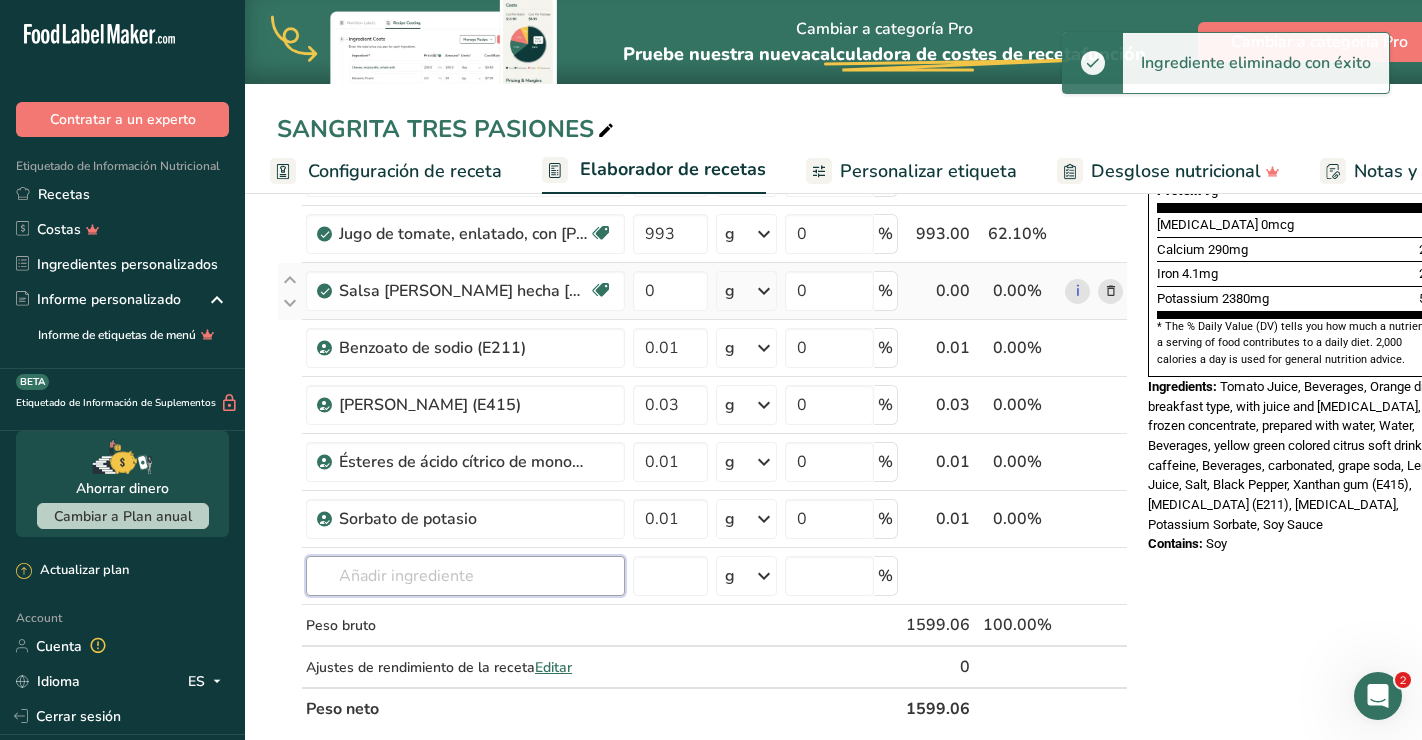 click at bounding box center [465, 576] 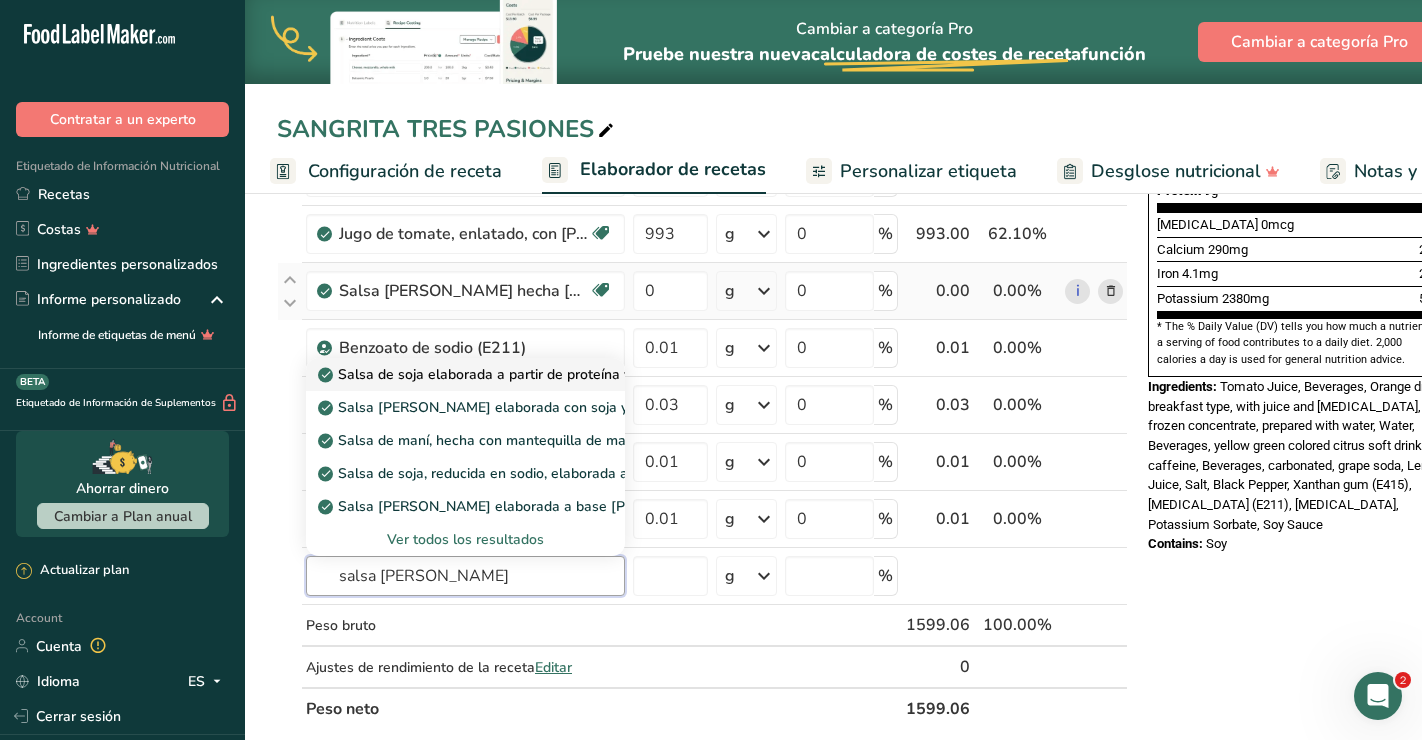 type on "salsa [PERSON_NAME]" 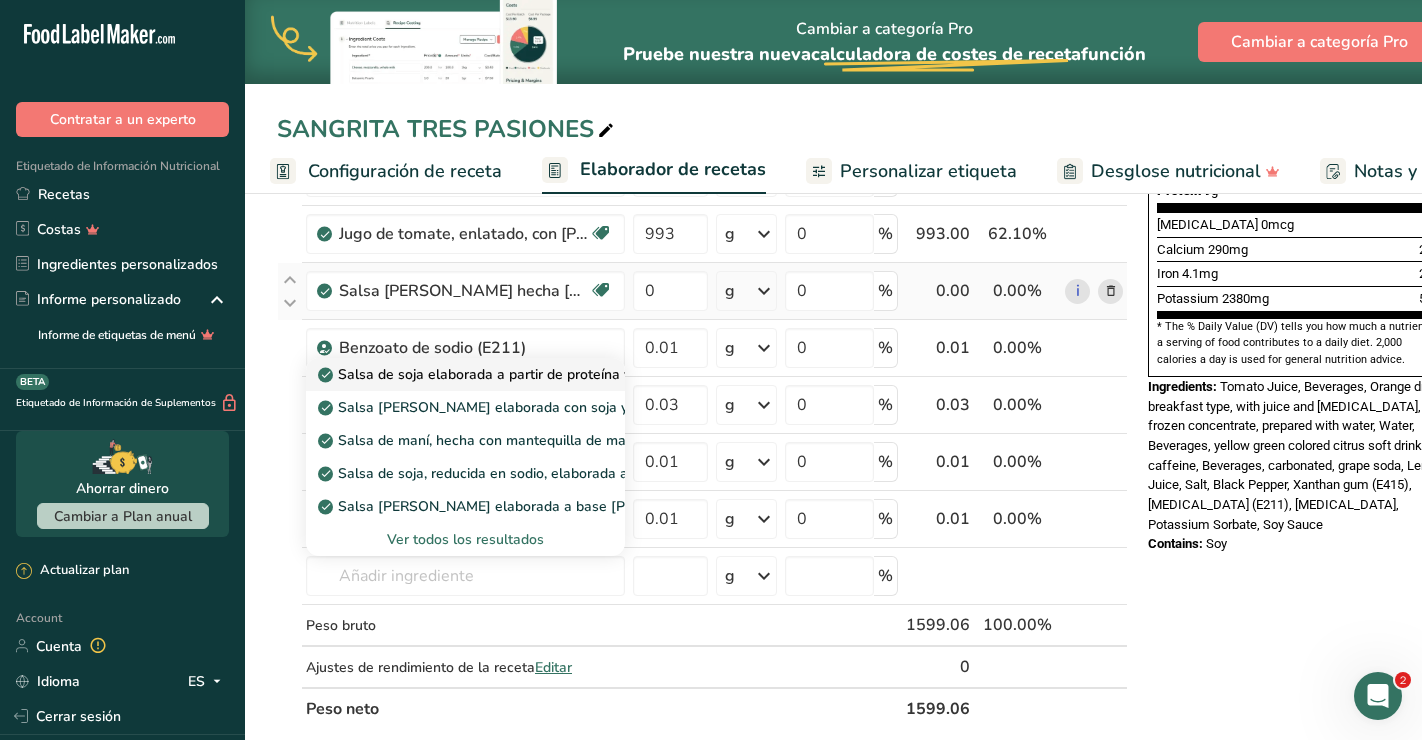 click on "Salsa de soja elaborada a partir de proteína vegetal hidrolizada" at bounding box center [534, 374] 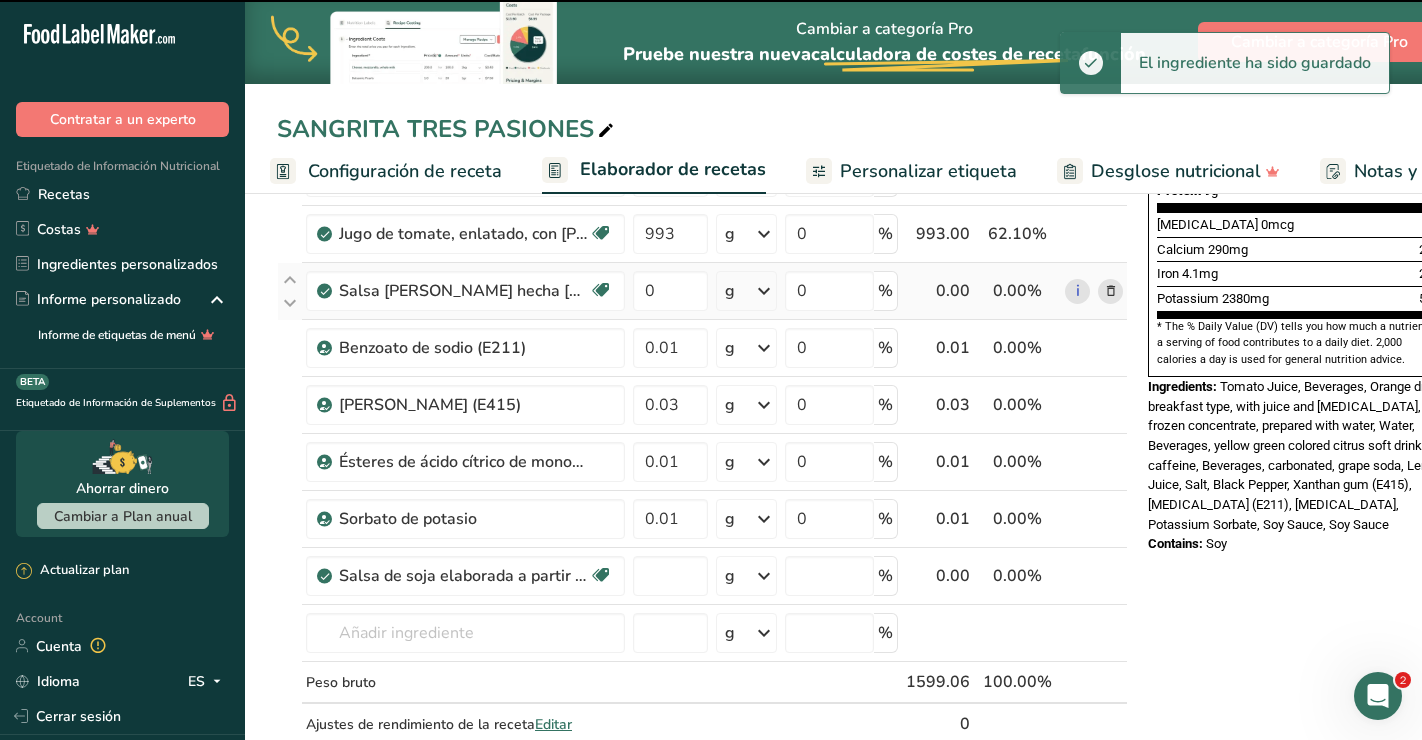 type on "0" 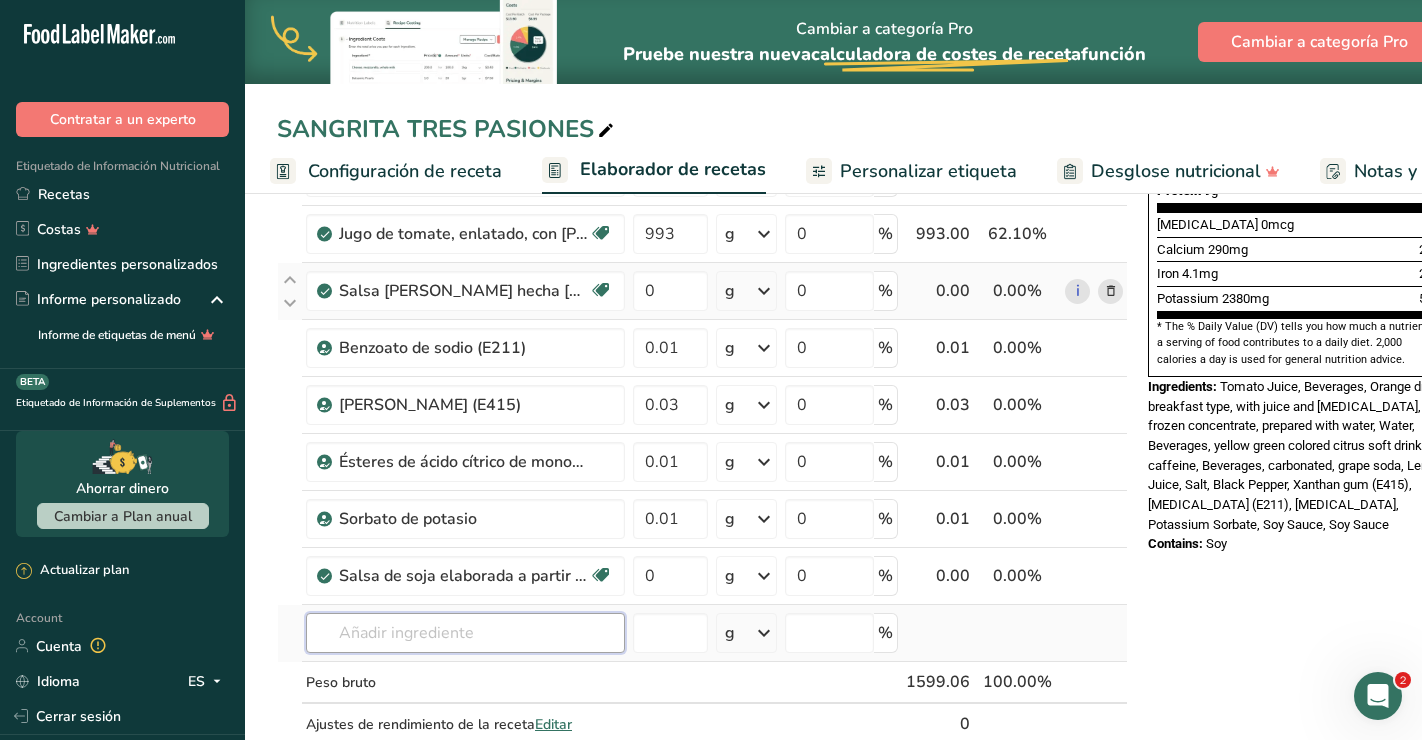click at bounding box center (465, 633) 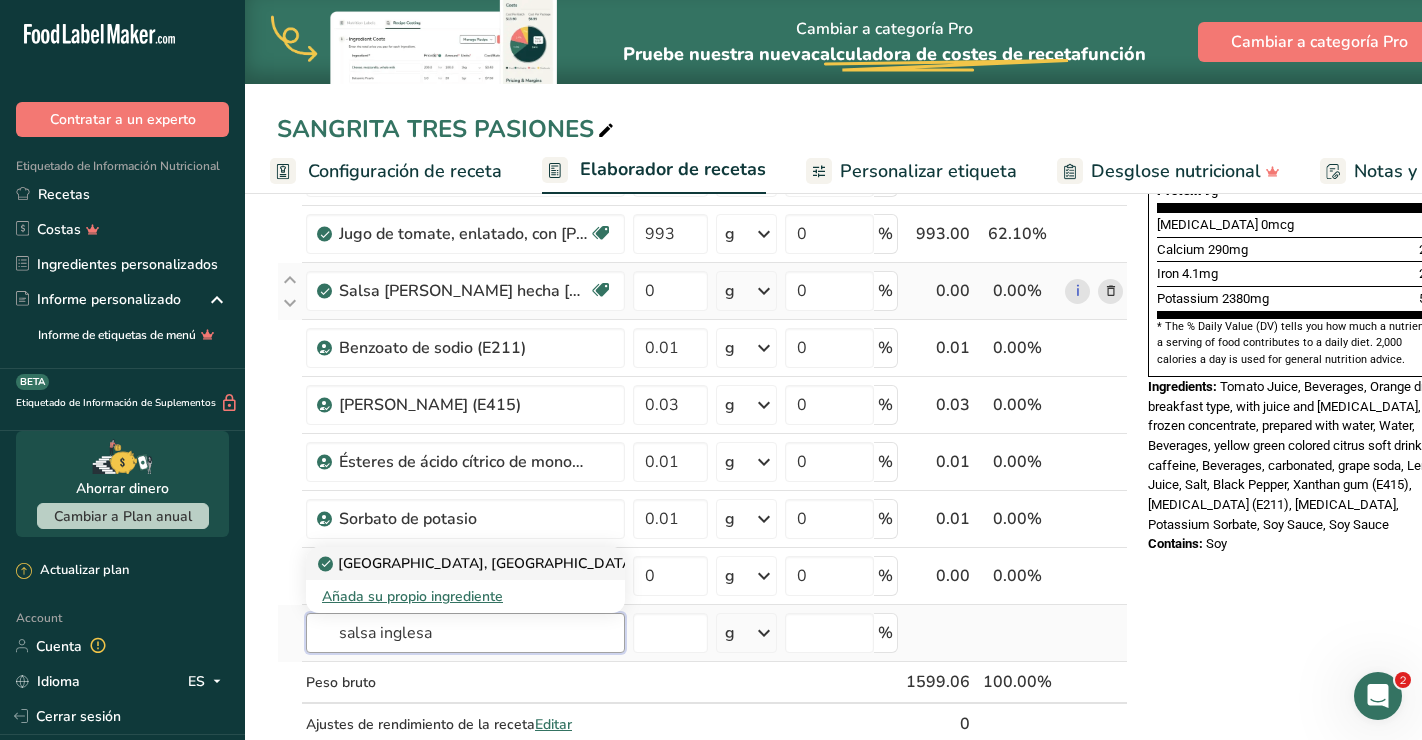 type on "salsa inglesa" 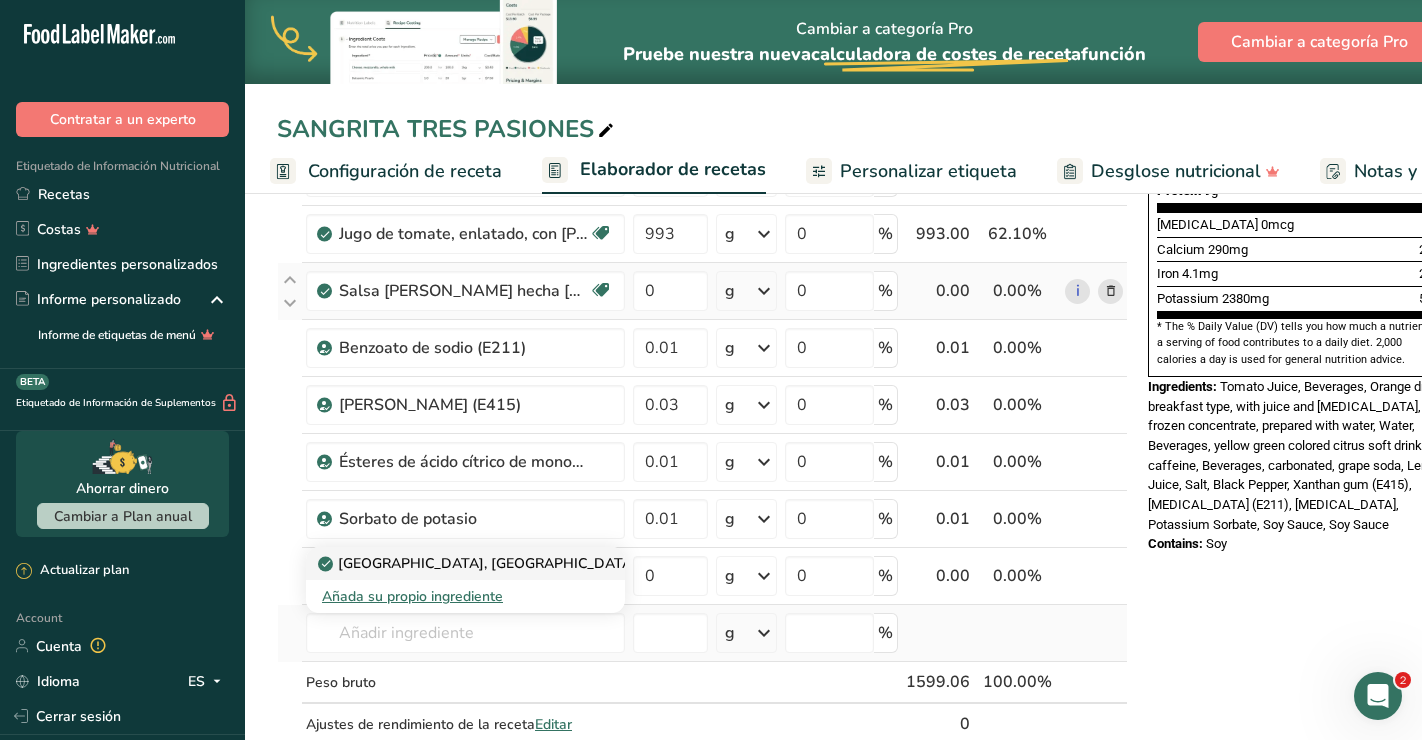 click on "[GEOGRAPHIC_DATA], [GEOGRAPHIC_DATA]" at bounding box center [479, 563] 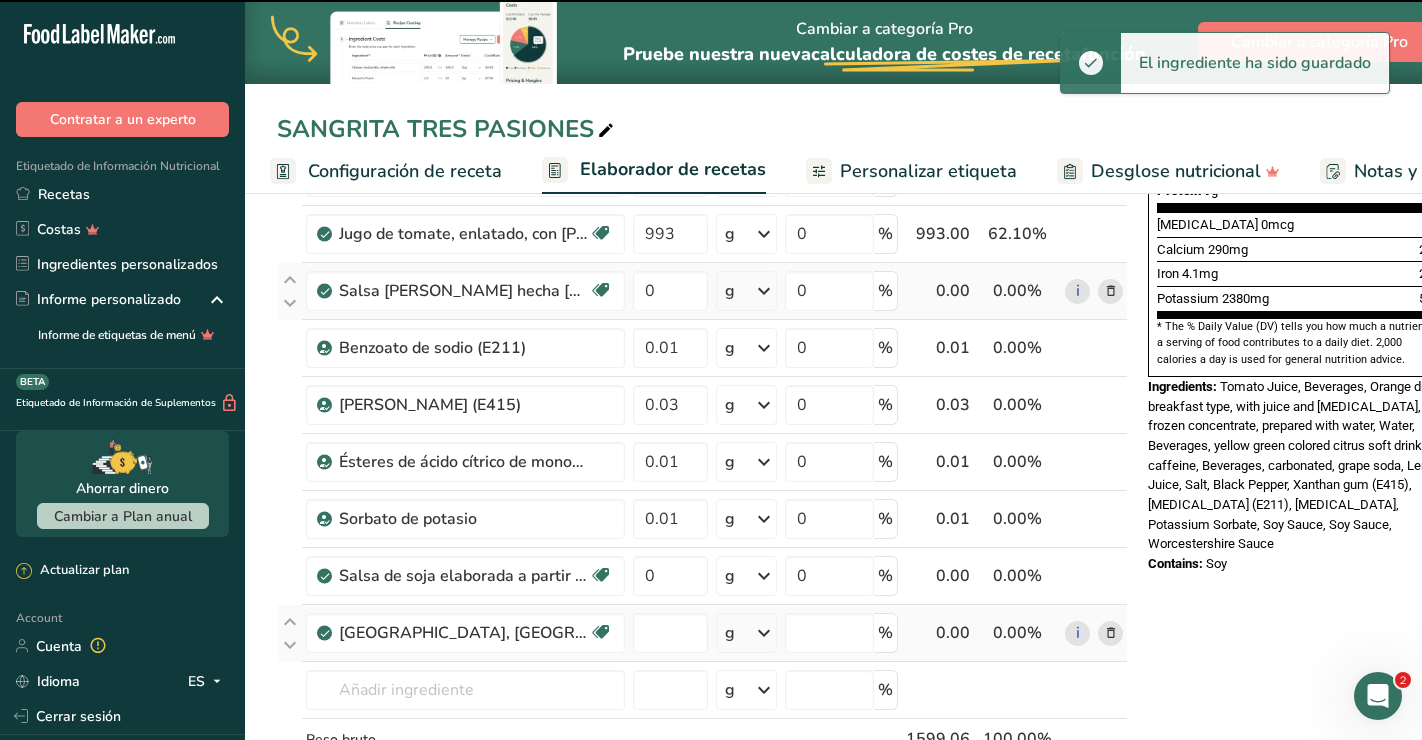 type on "0" 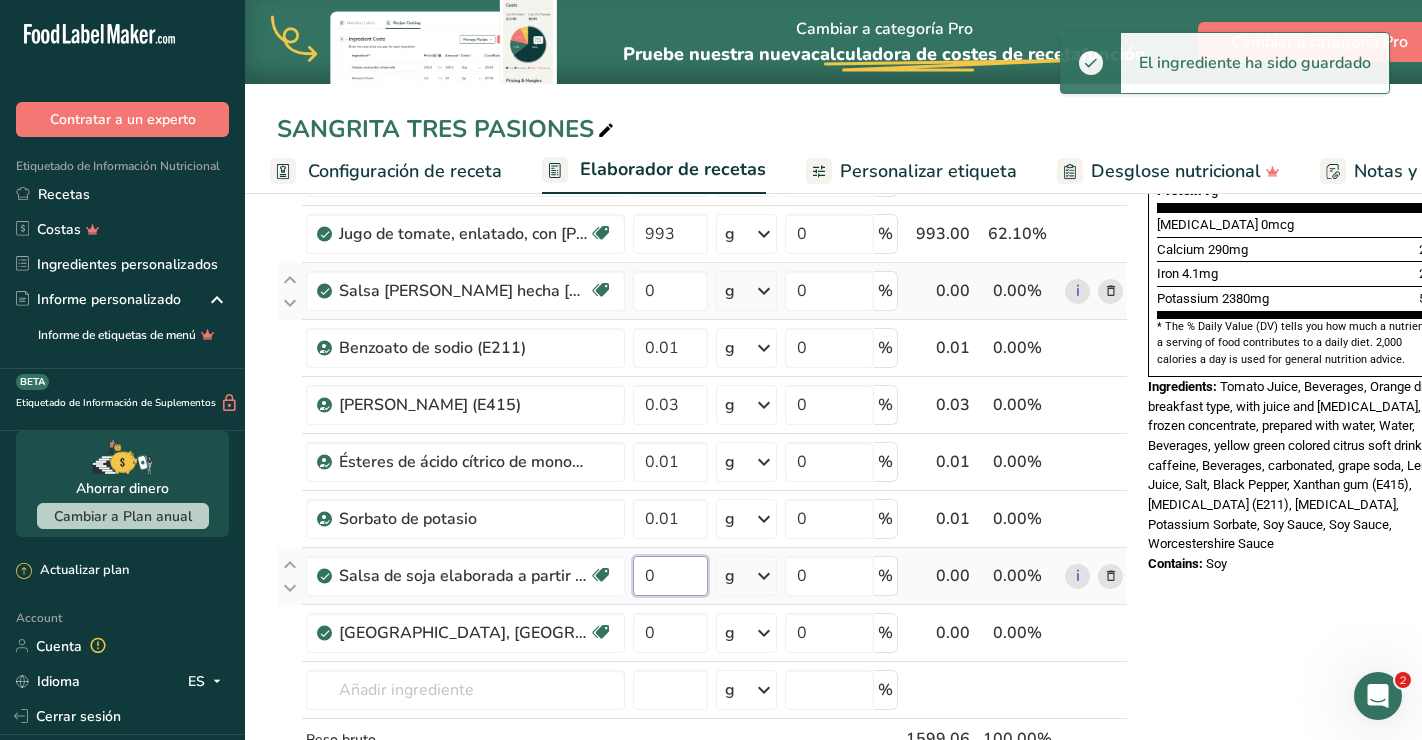 click on "0" at bounding box center [670, 576] 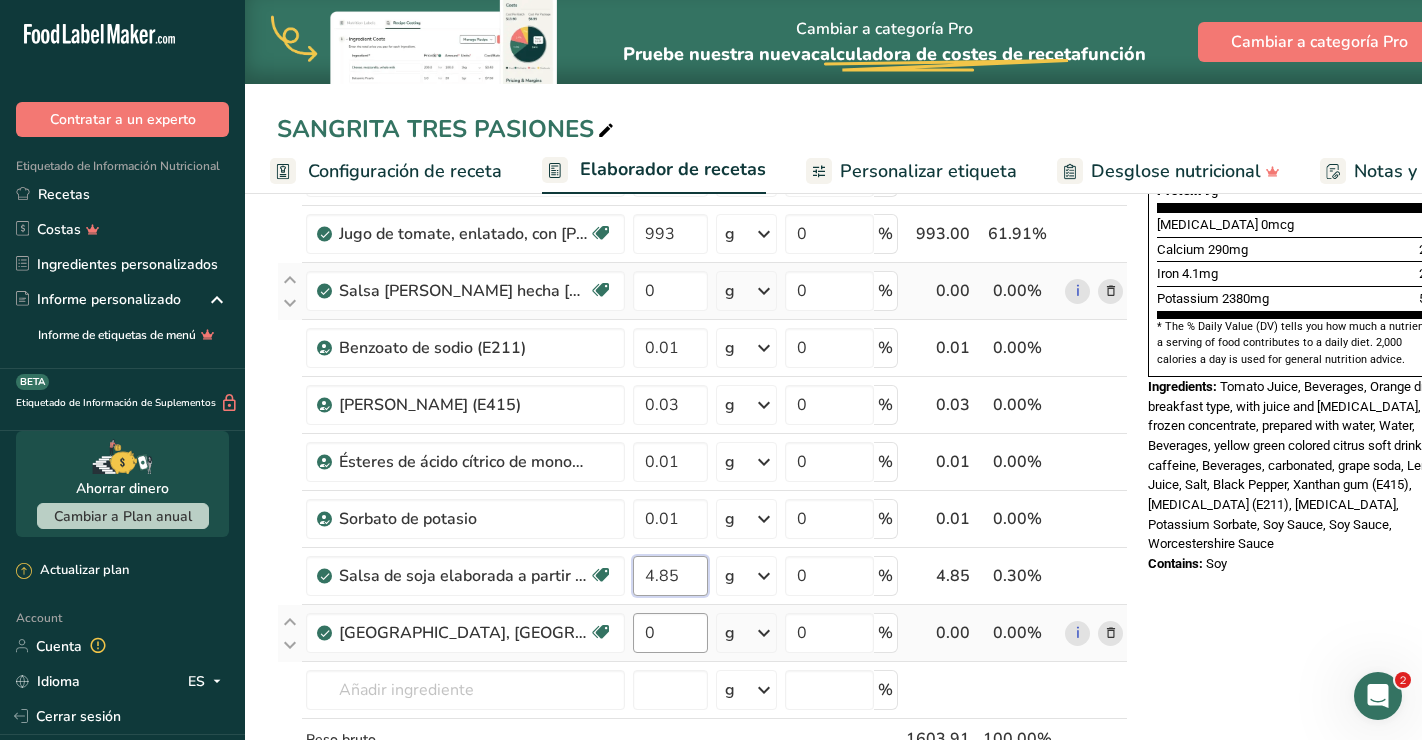 type on "4.85" 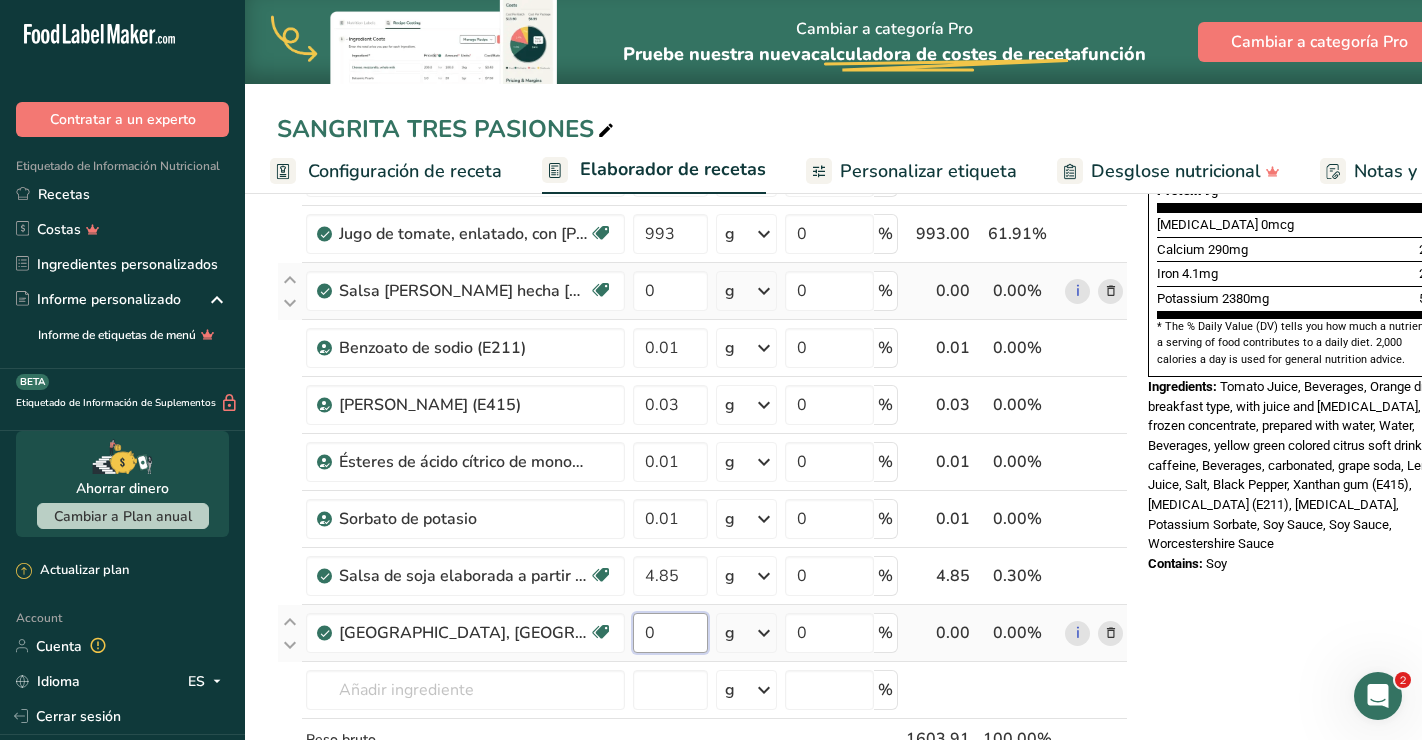 click on "Ingrediente *
Cantidad *
Unidad *
Desperdicio *   .a-a{fill:#347362;}.b-a{fill:#fff;}          Gramos
Porcentaje
Agua embotellada
150
g
Unidades de peso
g
kg
mg
Ver más
Unidades de volumen
[GEOGRAPHIC_DATA]
Las unidades de volumen requieren una conversión de densidad. Si conoce la densidad de su ingrediente, introdúzcala a continuación. De lo contrario, [PERSON_NAME] clic en "RIA", nuestra asistente regulatoria de IA, quien podrá ayudarle.
lb/pie³
g/cm³
Confirmar
mL
lb/pie³
g/cm³
Confirmar
onza líquida" at bounding box center [702, 304] 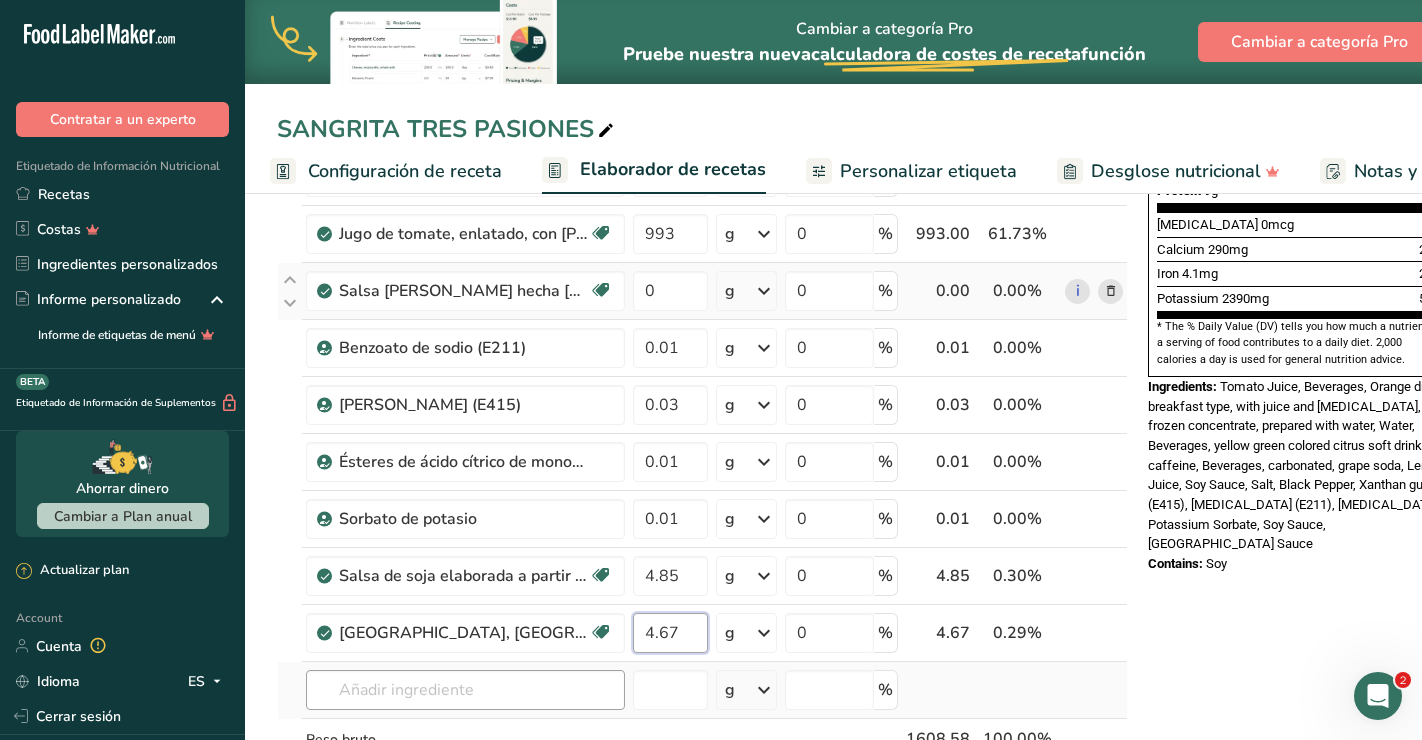 type on "4.67" 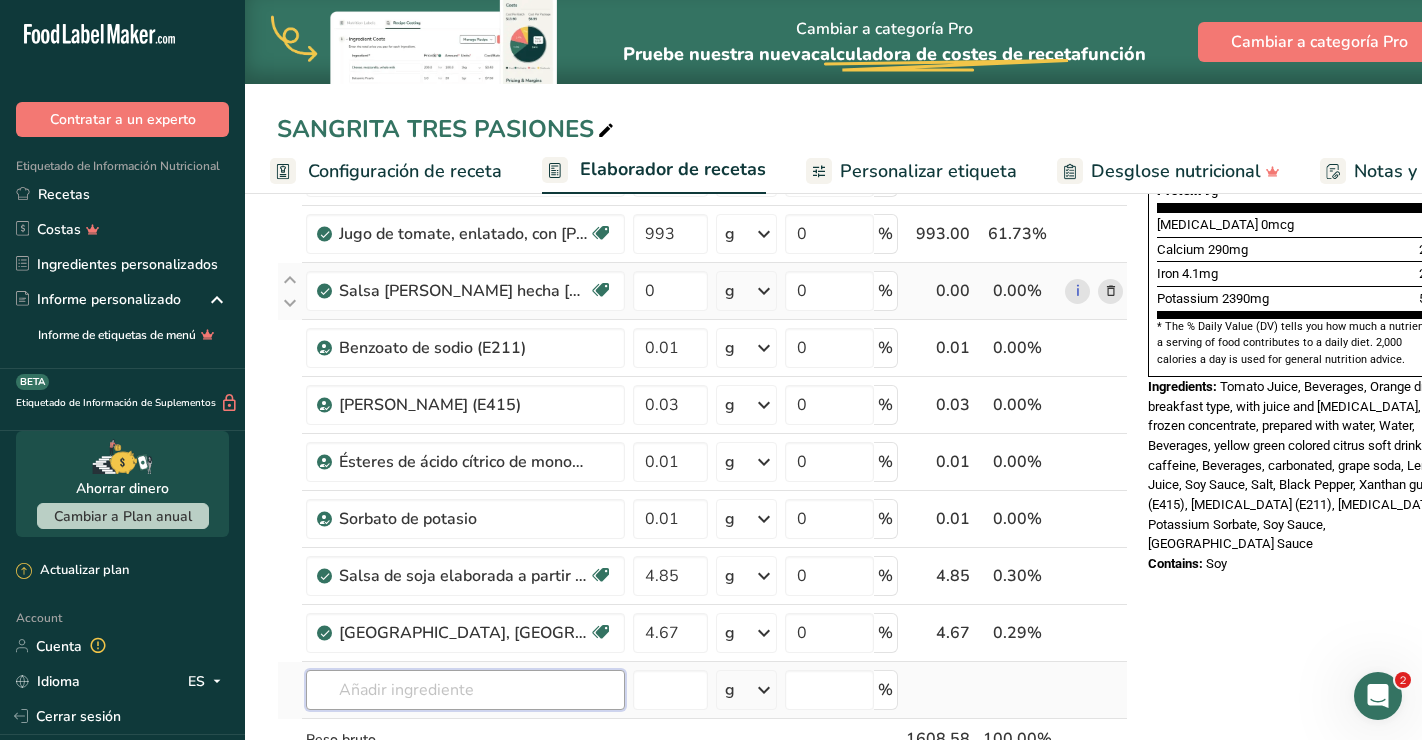 click on "Ingrediente *
Cantidad *
Unidad *
Desperdicio *   .a-a{fill:#347362;}.b-a{fill:#fff;}          Gramos
Porcentaje
Agua embotellada
150
g
Unidades de peso
g
kg
mg
Ver más
Unidades de volumen
[GEOGRAPHIC_DATA]
Las unidades de volumen requieren una conversión de densidad. Si conoce la densidad de su ingrediente, introdúzcala a continuación. De lo contrario, [PERSON_NAME] clic en "RIA", nuestra asistente regulatoria de IA, quien podrá ayudarle.
lb/pie³
g/cm³
Confirmar
mL
lb/pie³
g/cm³
Confirmar
onza líquida" at bounding box center [702, 304] 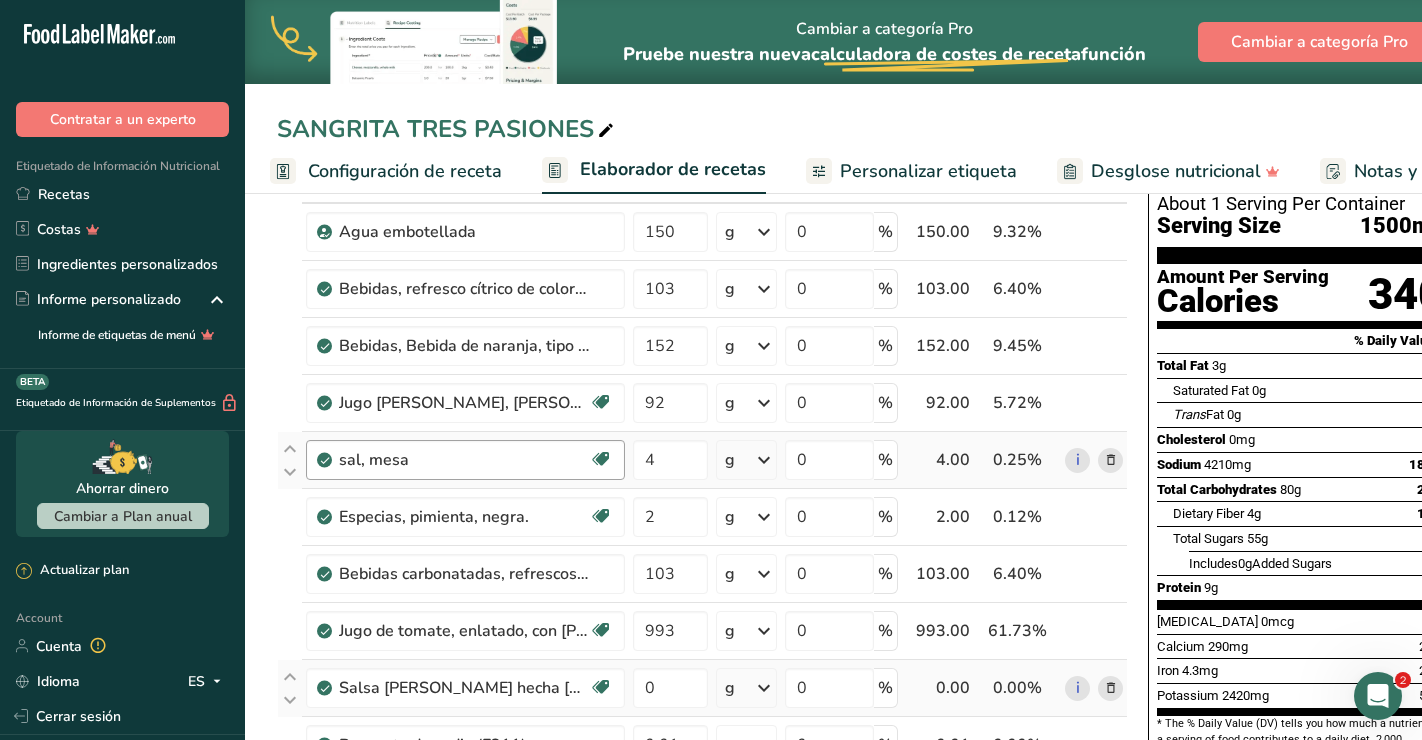 scroll, scrollTop: 194, scrollLeft: 0, axis: vertical 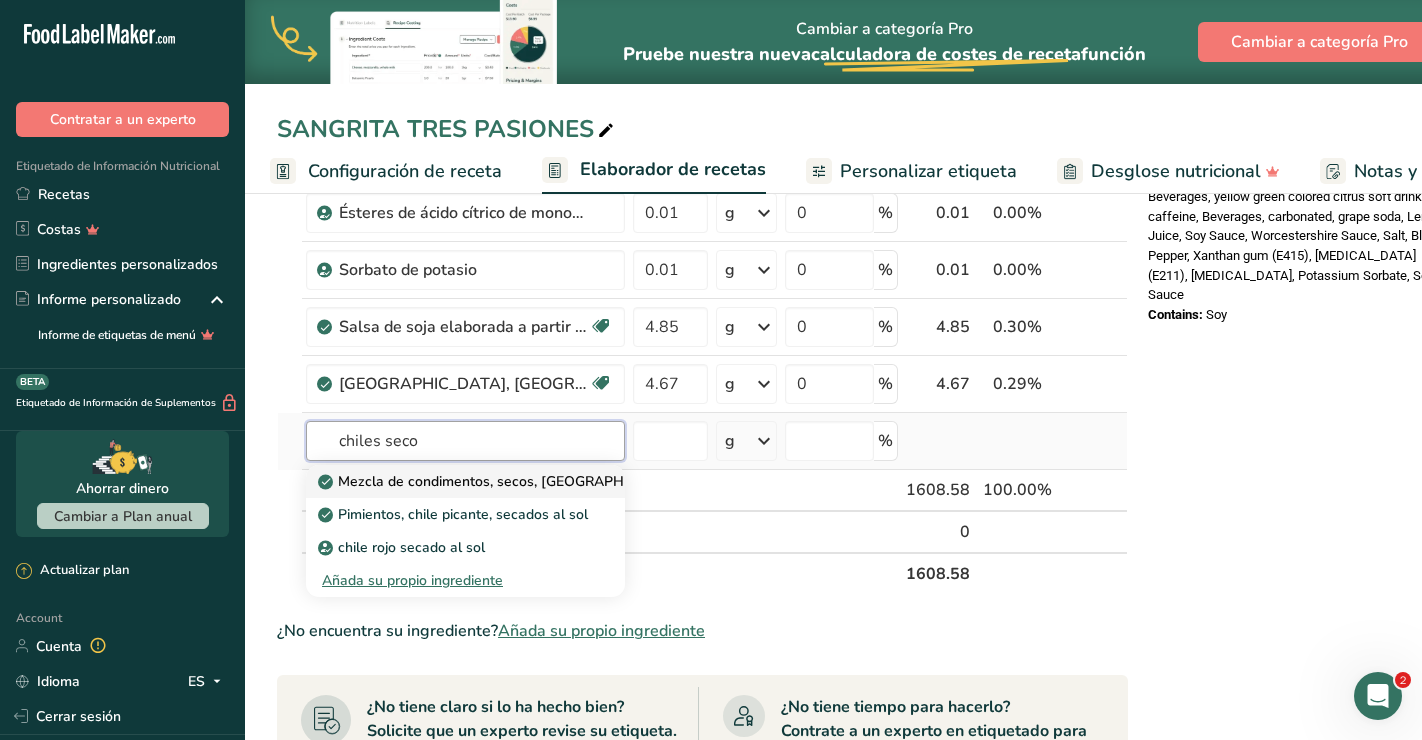 type on "chiles seco" 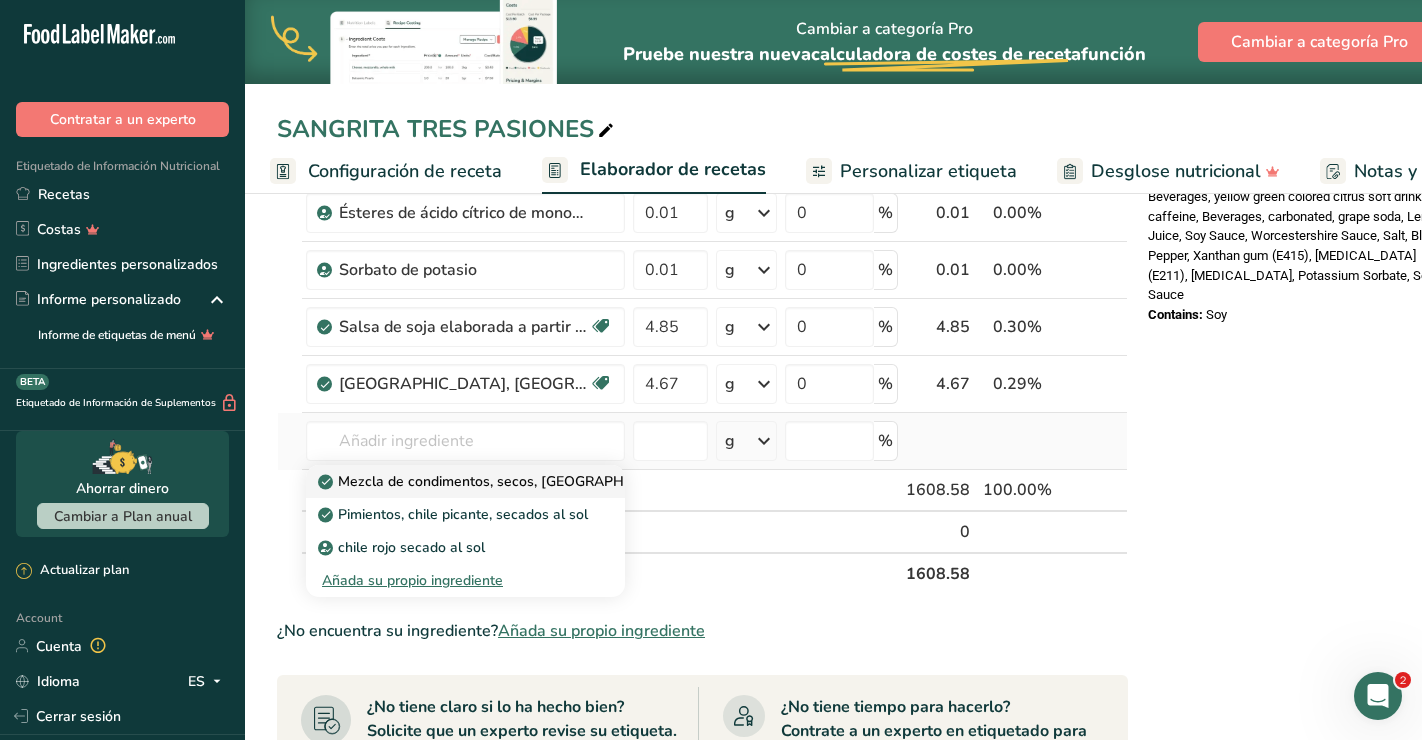 click on "Mezcla de condimentos, secos, [GEOGRAPHIC_DATA], original" at bounding box center (531, 481) 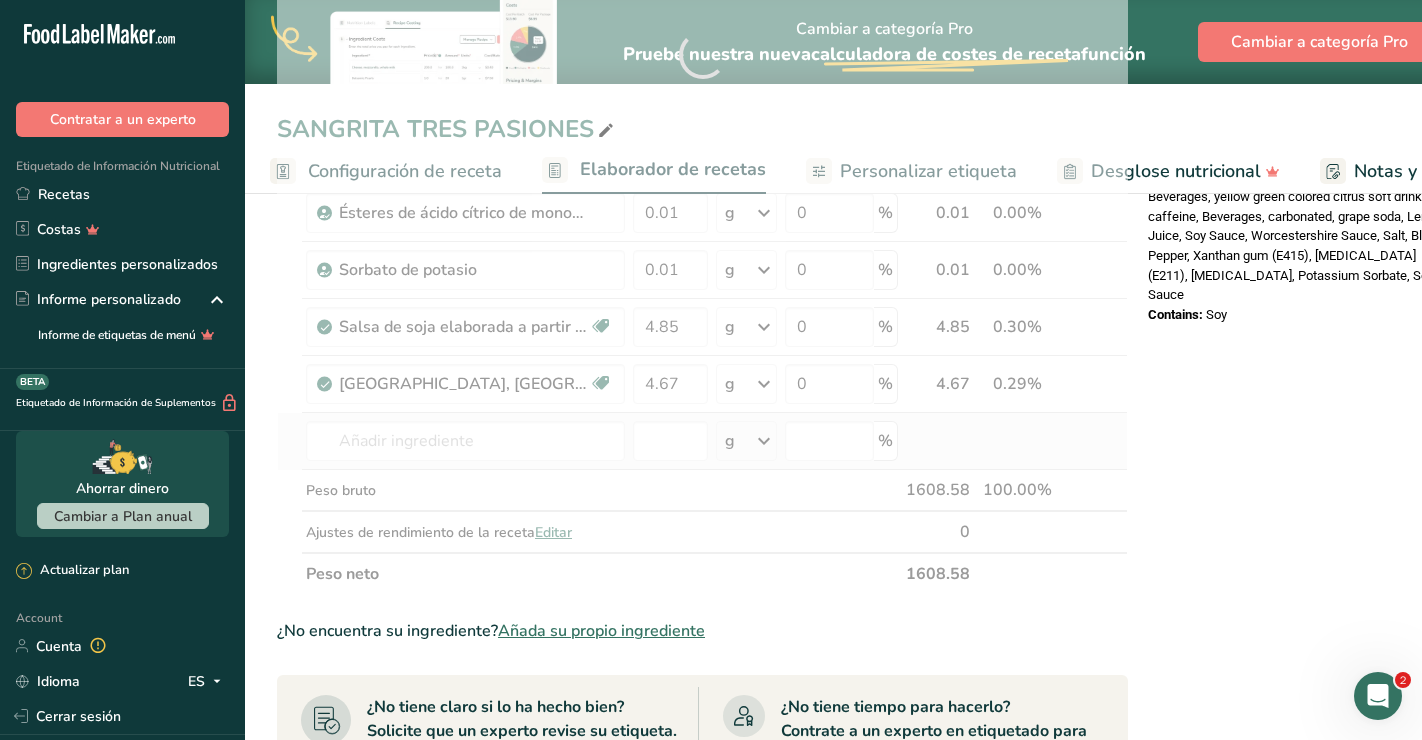 type on "Seasoning mix, dry, chili, original" 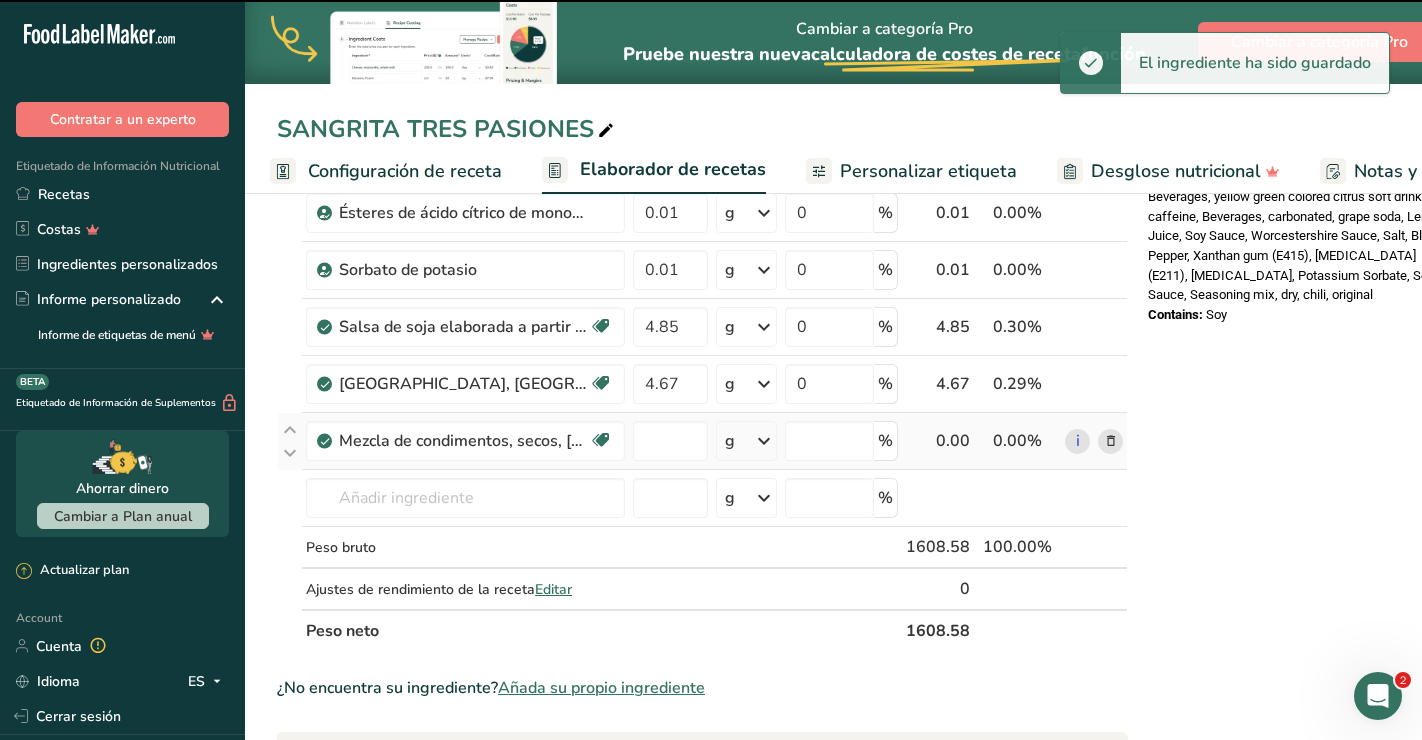 type on "0" 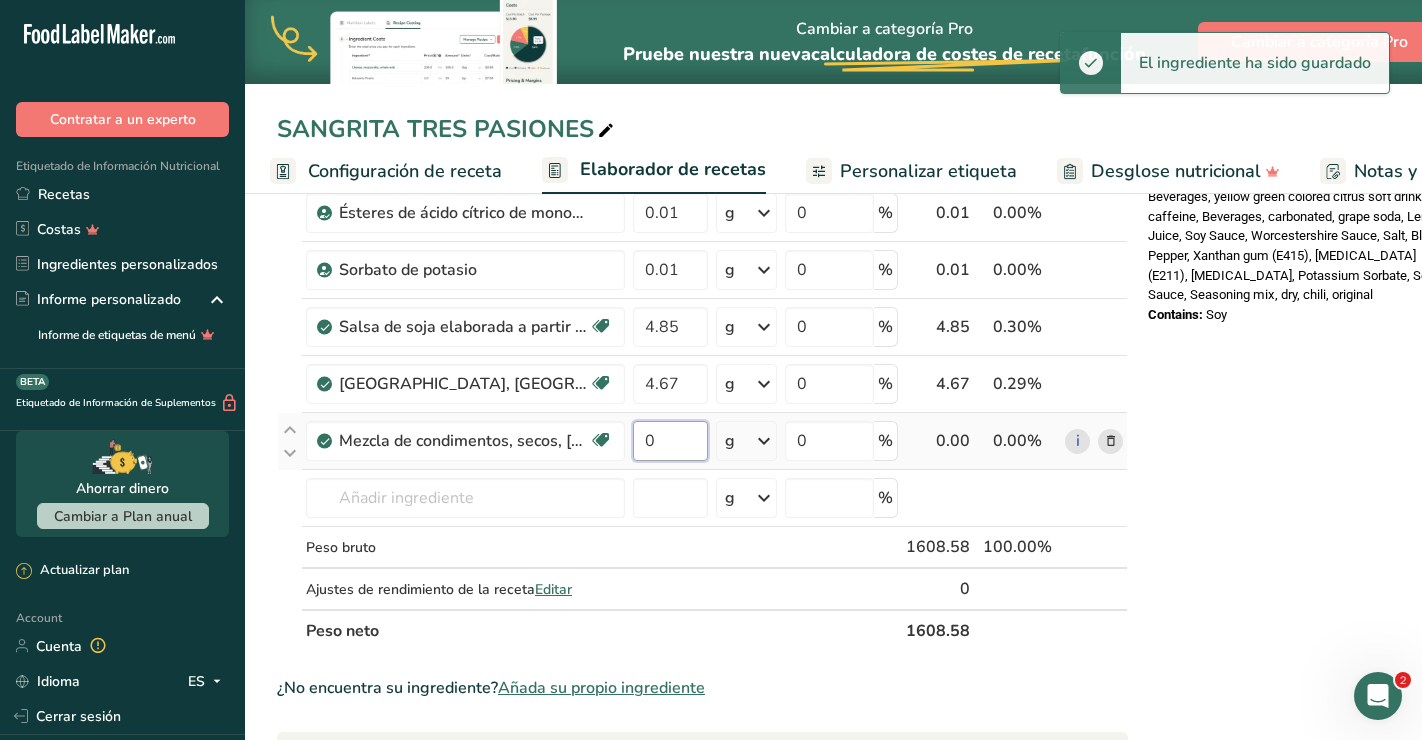 click on "0" at bounding box center [670, 441] 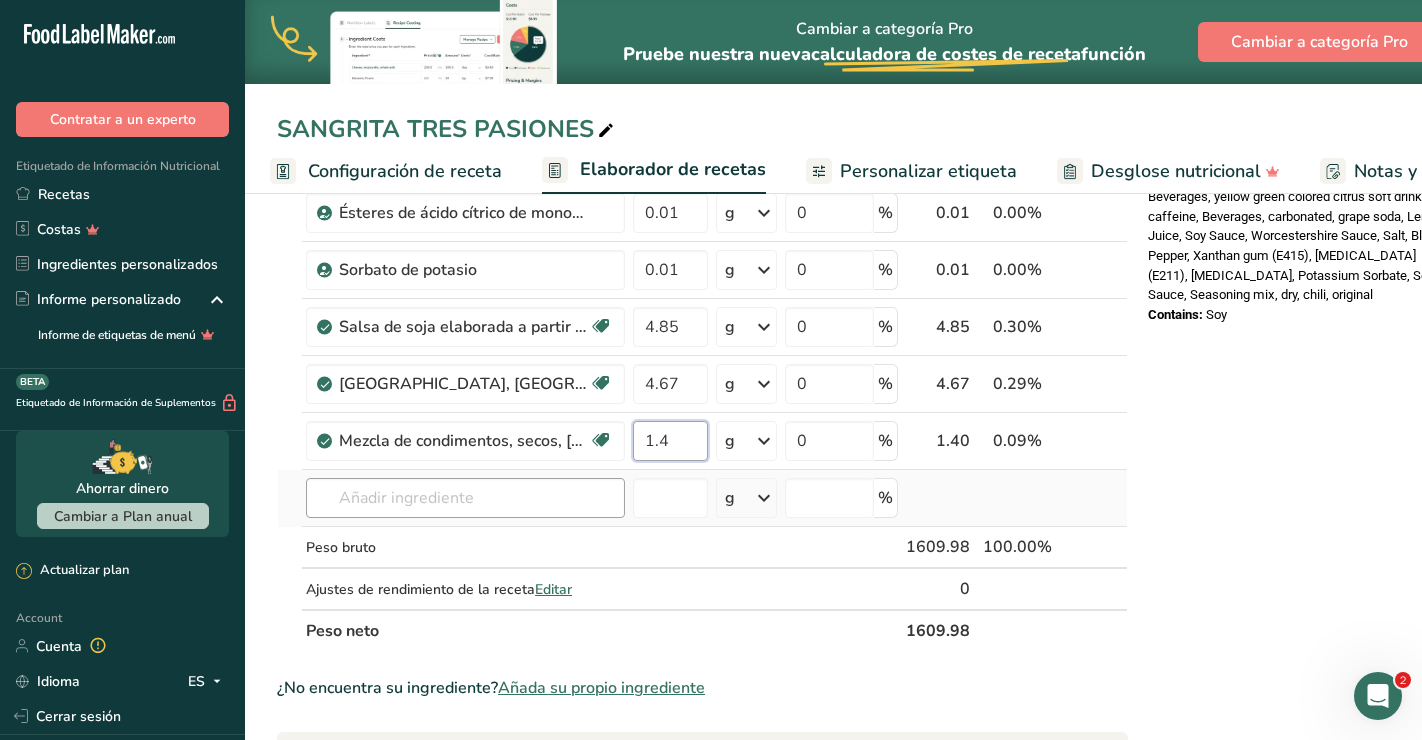 type on "1.4" 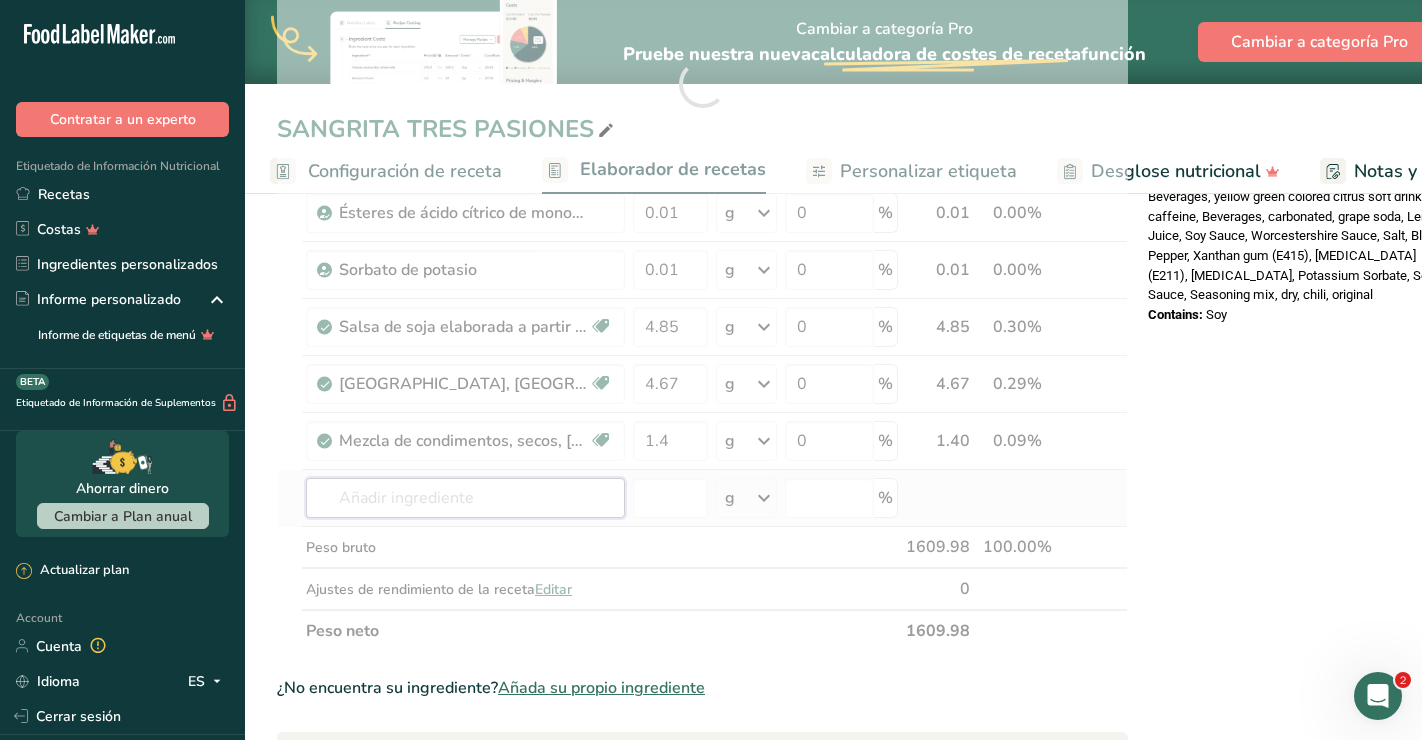 click on "Ingrediente *
Cantidad *
Unidad *
Desperdicio *   .a-a{fill:#347362;}.b-a{fill:#fff;}          Gramos
Porcentaje
Agua embotellada
150
g
Unidades de peso
g
kg
mg
Ver más
Unidades de volumen
[GEOGRAPHIC_DATA]
Las unidades de volumen requieren una conversión de densidad. Si conoce la densidad de su ingrediente, introdúzcala a continuación. De lo contrario, [PERSON_NAME] clic en "RIA", nuestra asistente regulatoria de IA, quien podrá ayudarle.
lb/pie³
g/cm³
Confirmar
mL
lb/pie³
g/cm³
Confirmar
onza líquida" at bounding box center (702, 83) 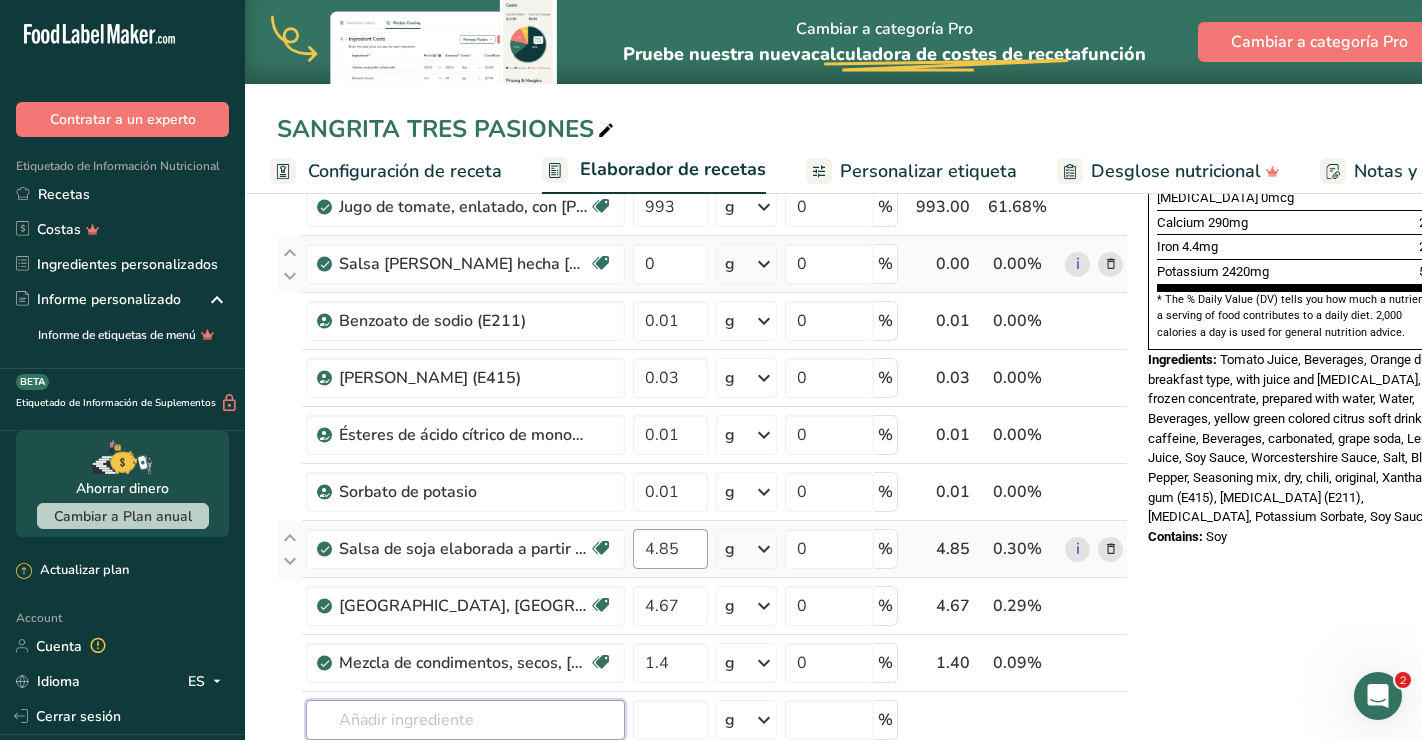 scroll, scrollTop: 625, scrollLeft: 0, axis: vertical 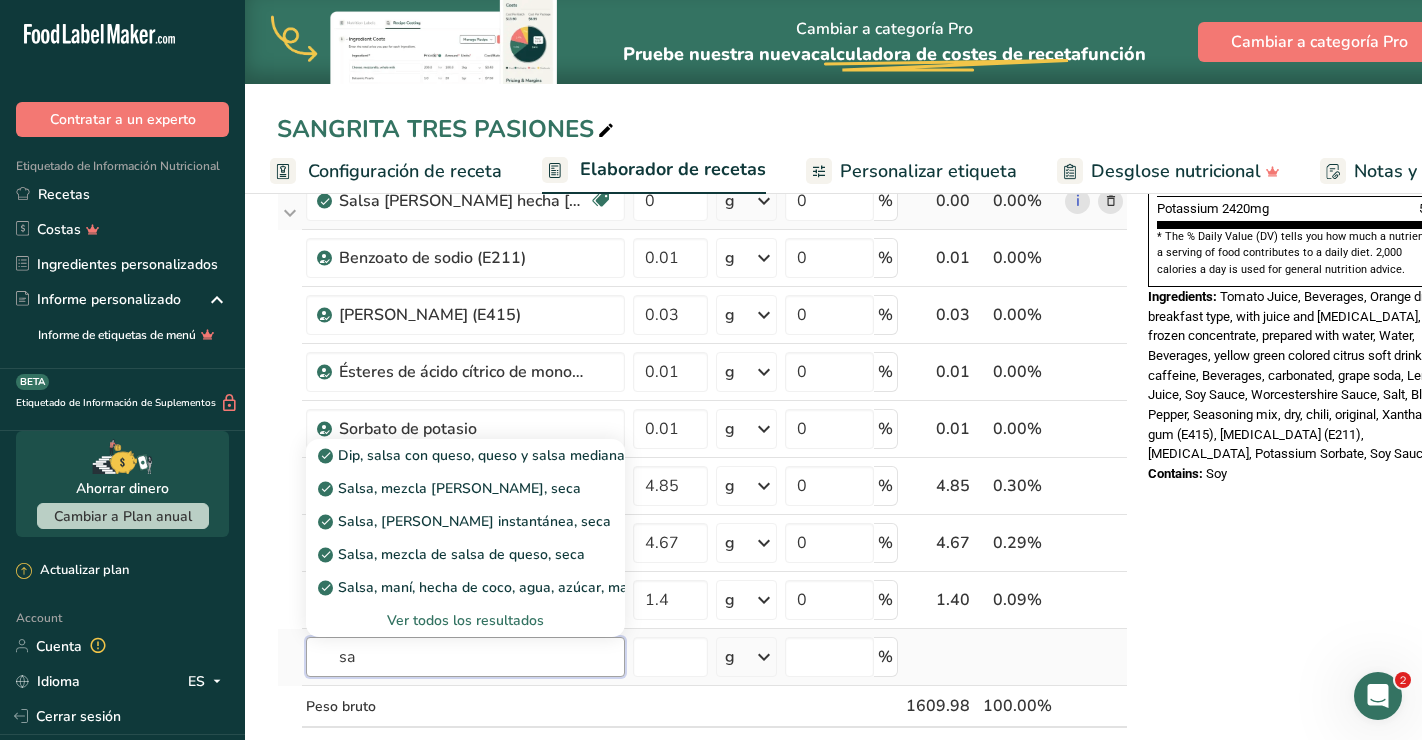 type on "s" 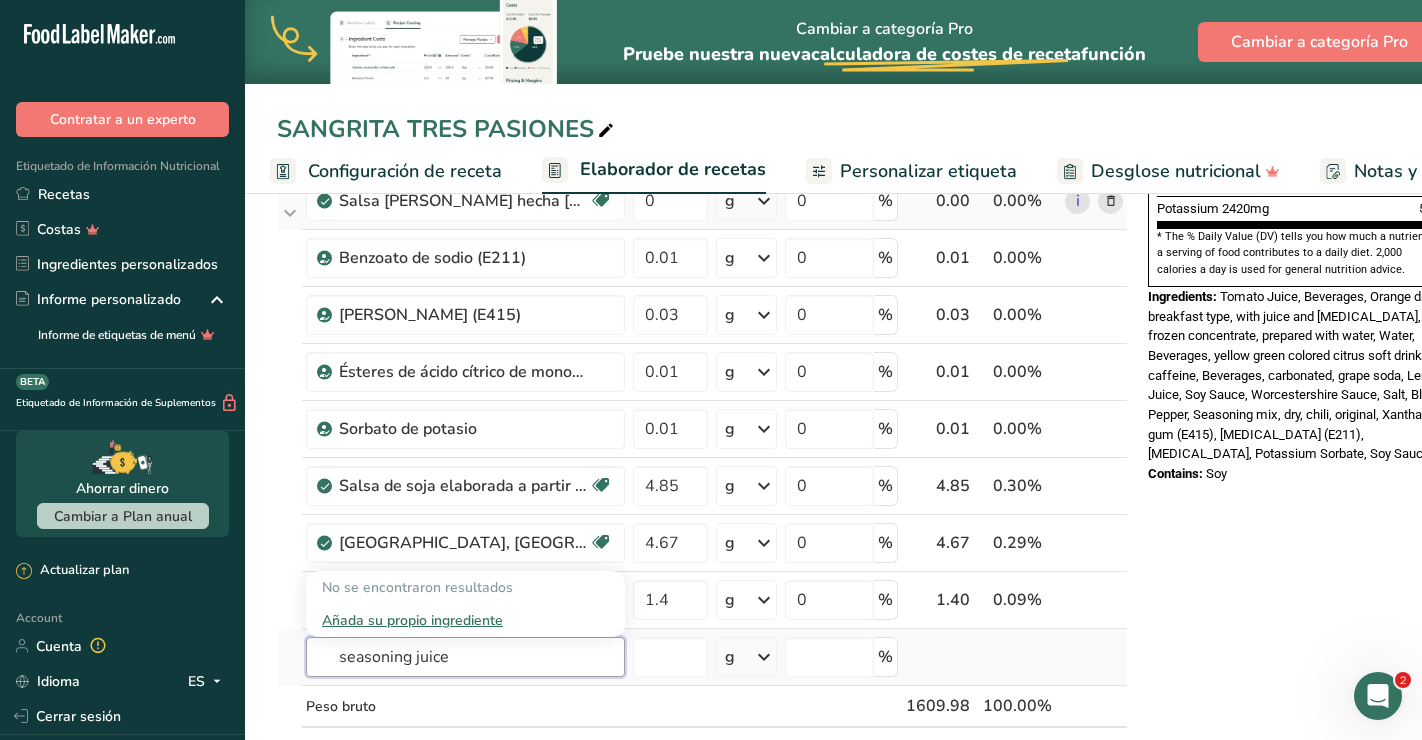 click on "seasoning juice" at bounding box center [465, 657] 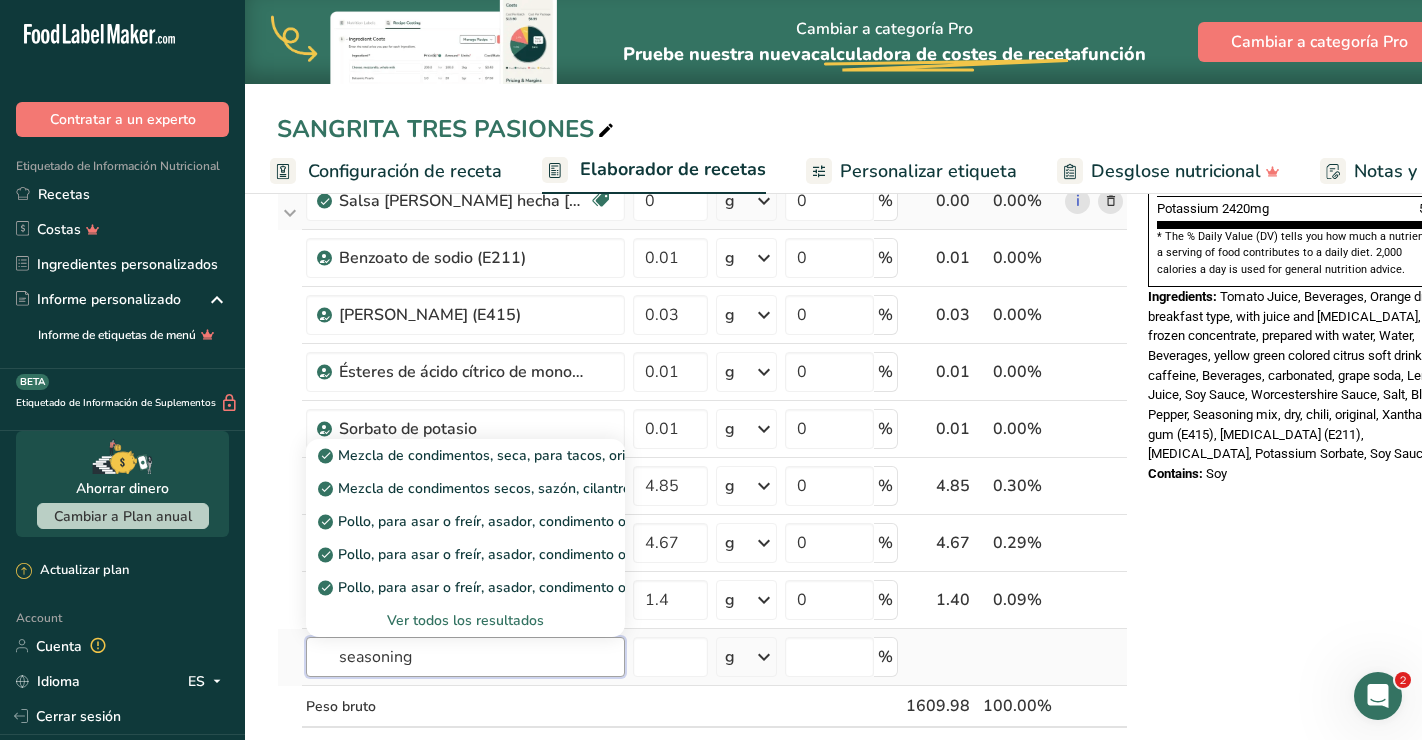 type on "seasoning" 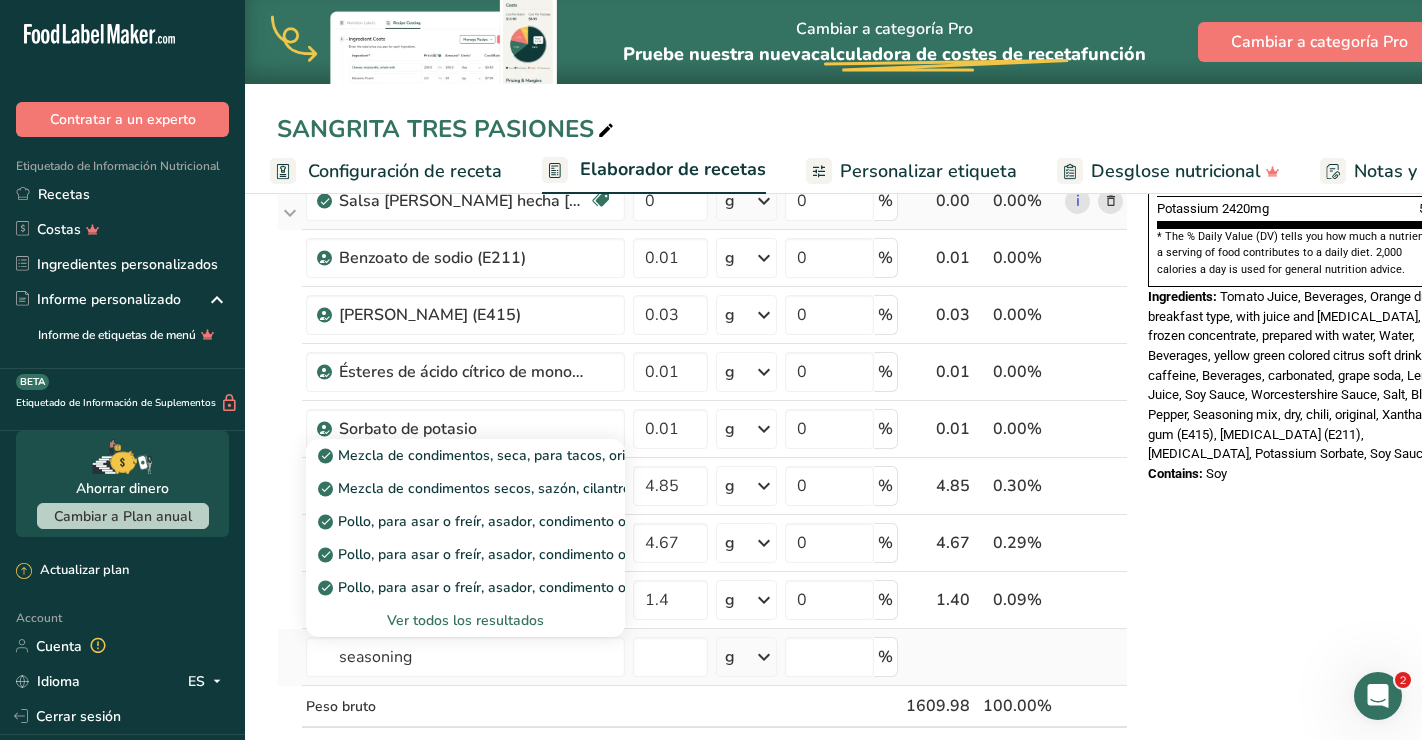 type 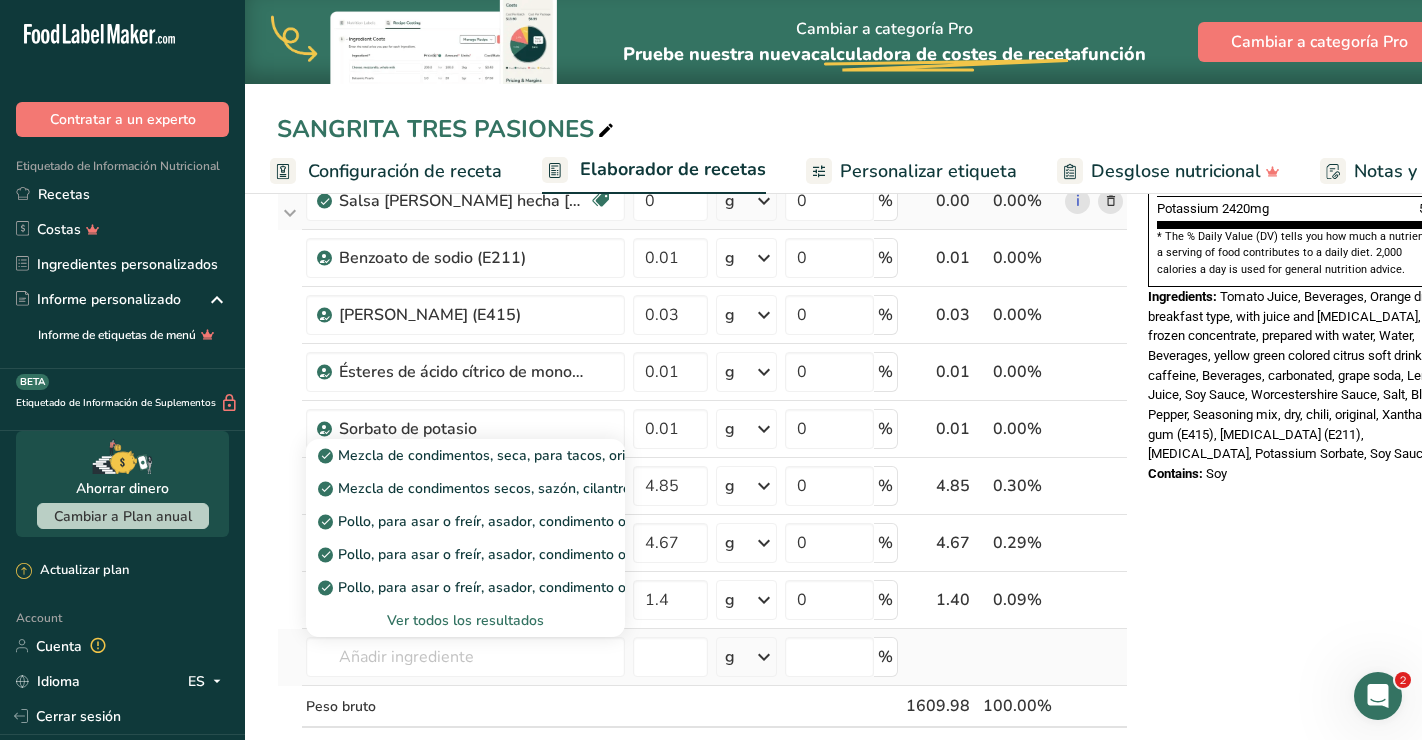 click on "Ver todos los resultados" at bounding box center (465, 620) 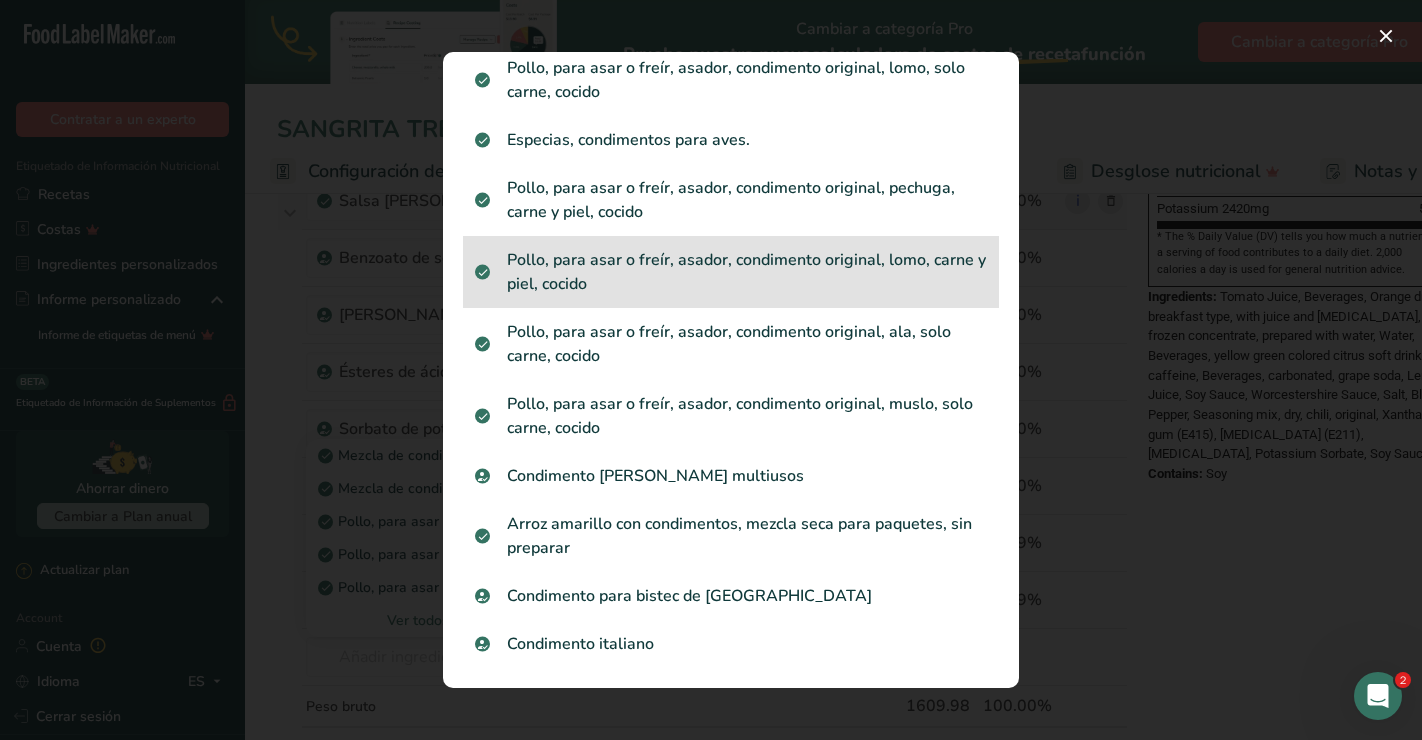 scroll, scrollTop: 596, scrollLeft: 0, axis: vertical 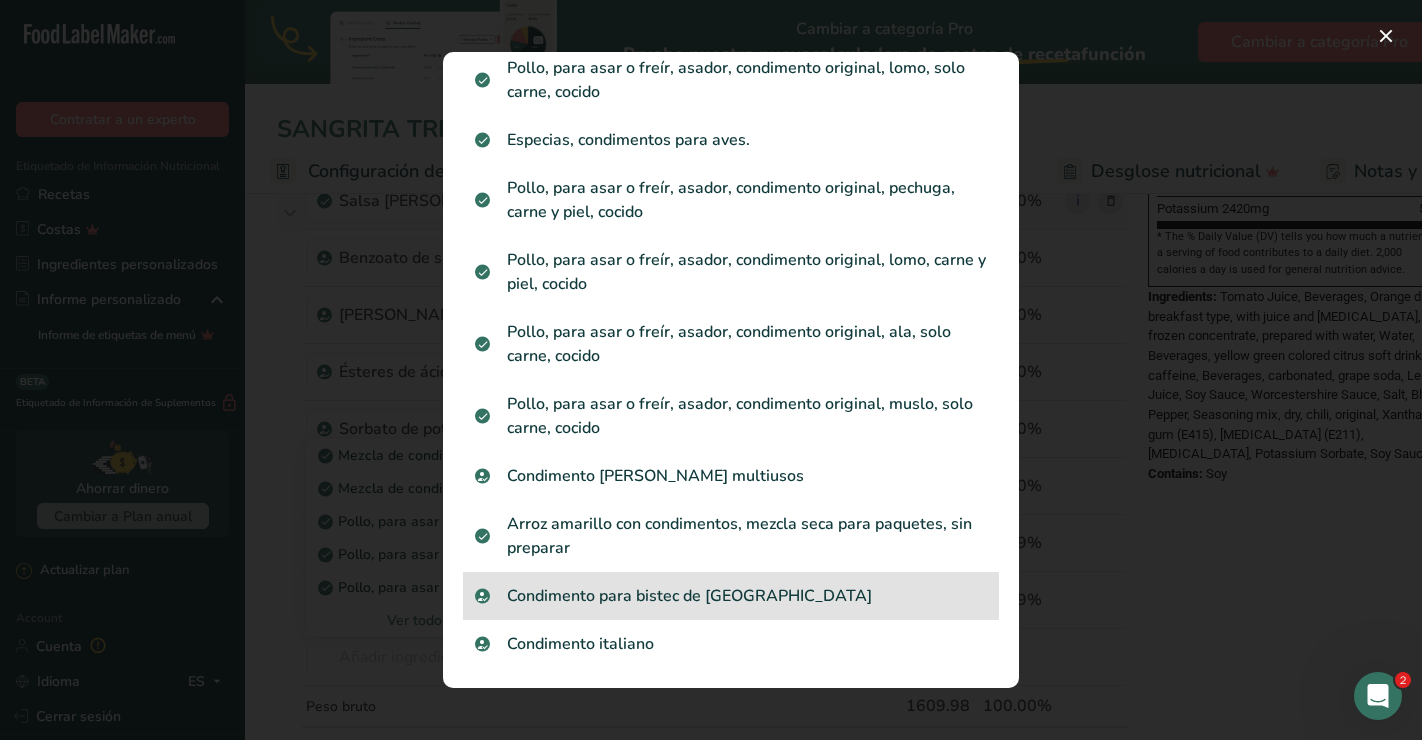 click on "Condimento para bistec de [GEOGRAPHIC_DATA]" at bounding box center [731, 596] 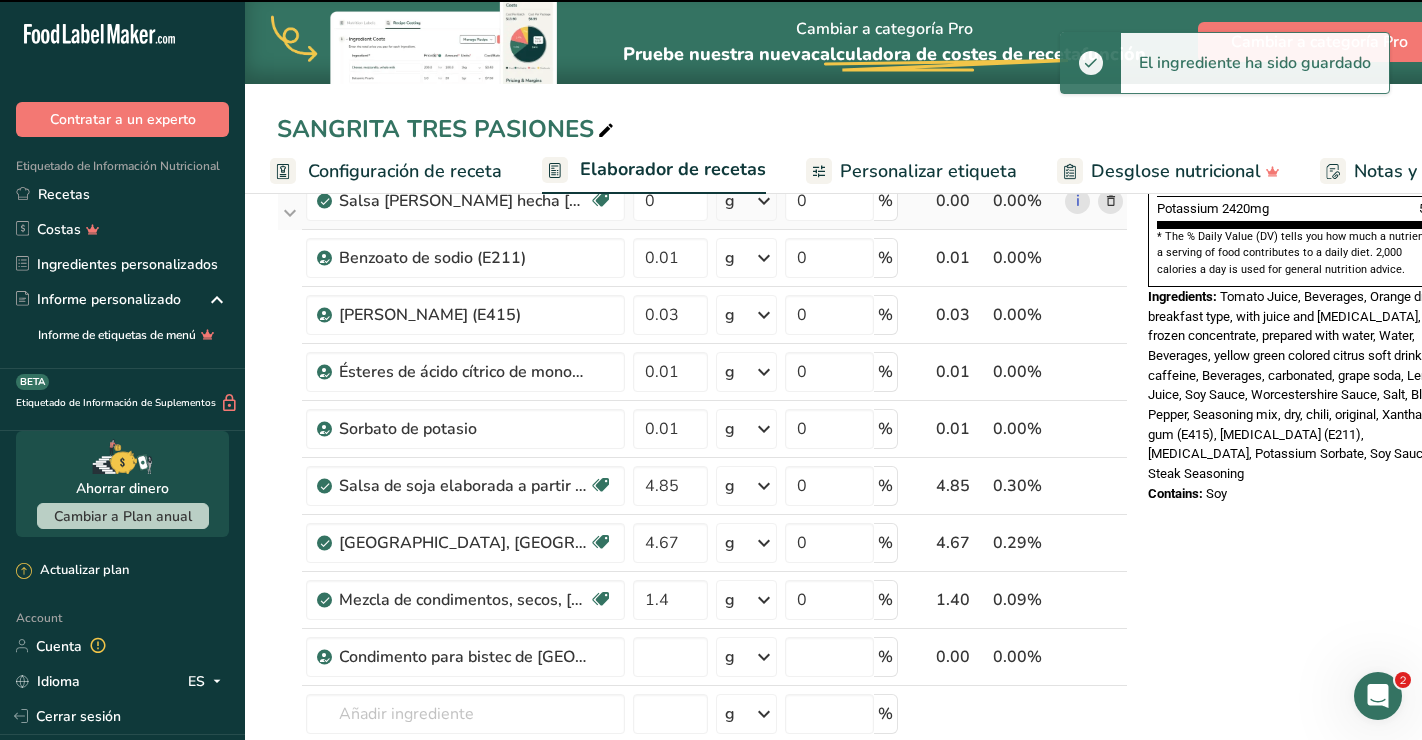 type on "0" 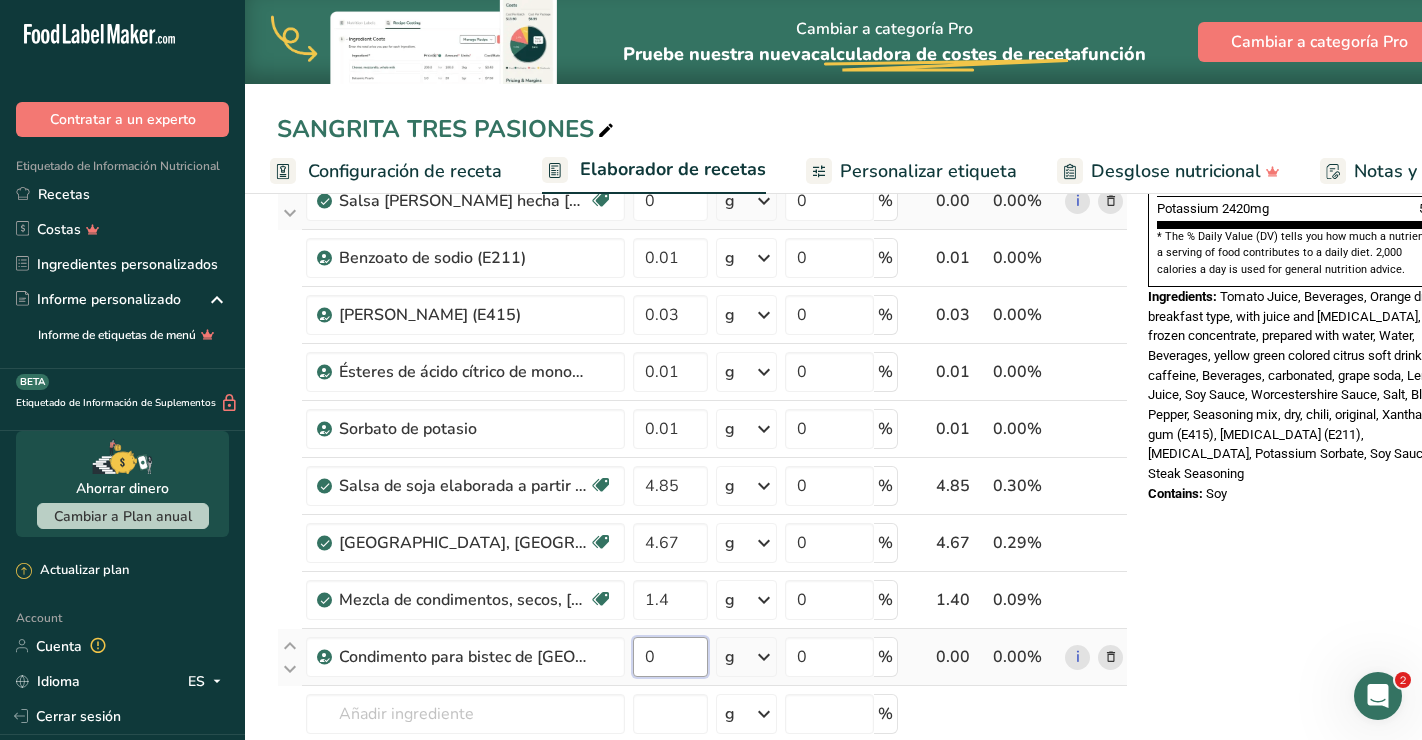 click on "0" at bounding box center [670, 657] 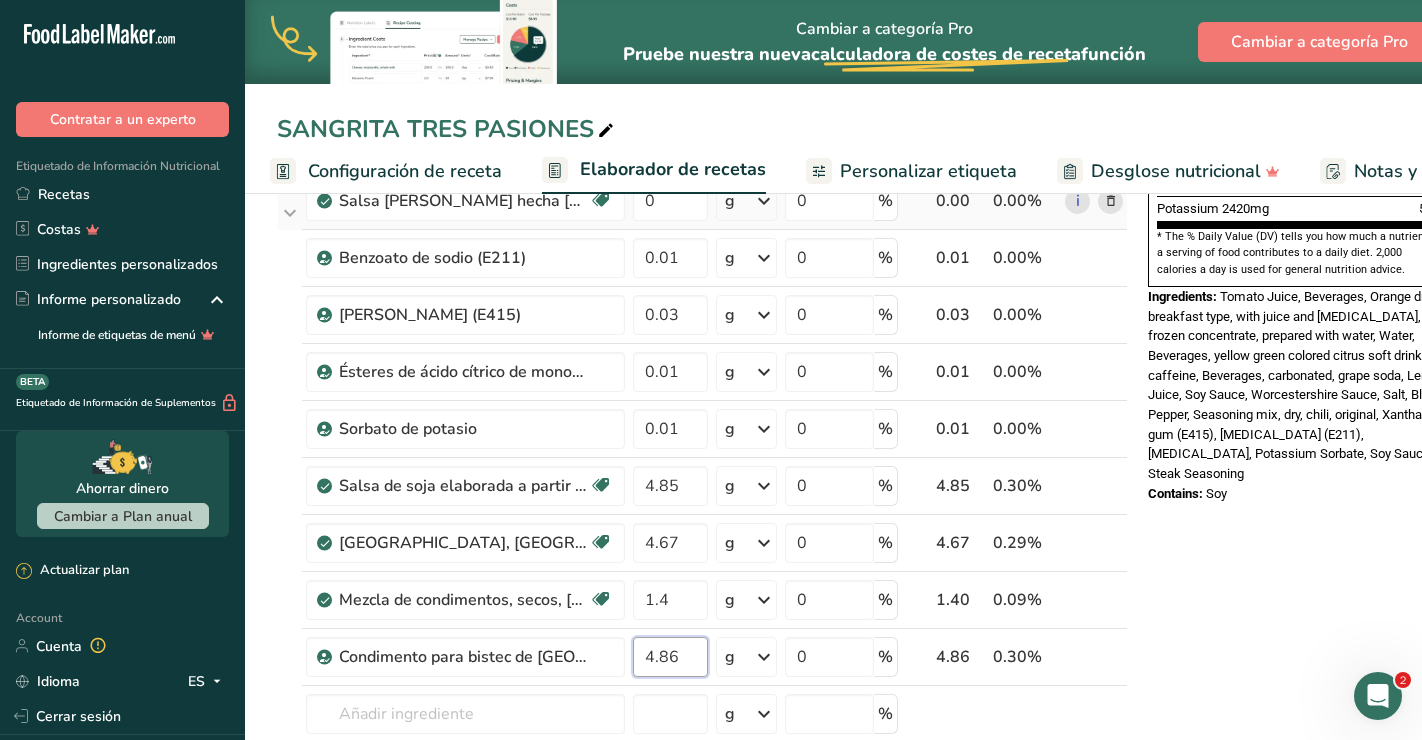 type on "4.86" 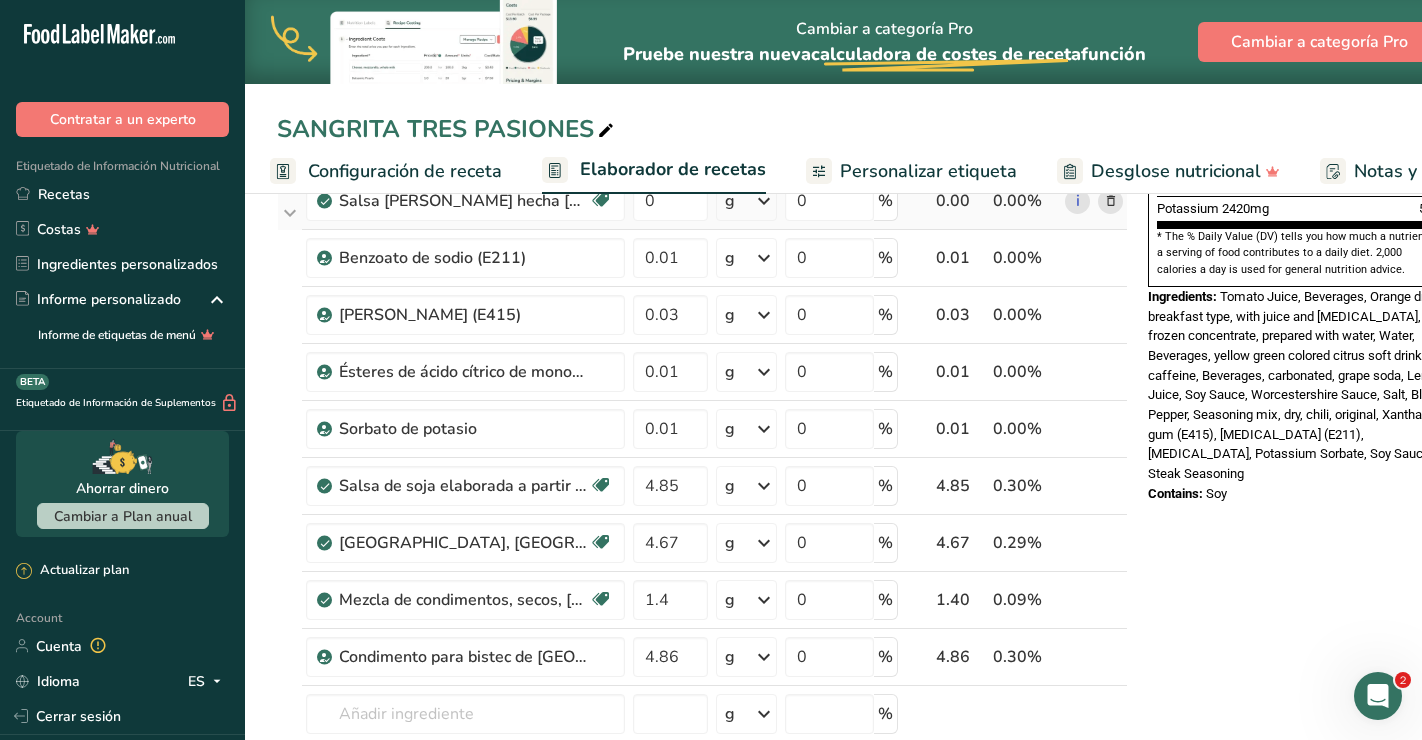 click on "Nutrition Facts
About 1 Serving Per Container
Serving Size
1500mL
Amount Per Serving
Calories
340
% Daily Value *
Total Fat
3g
4%
Saturated Fat
0g
1%
Trans  Fat
0g
[MEDICAL_DATA]
0mg
0%
Sodium
4260mg
190%
Total Carbohydrates
81g
29%
Dietary Fiber
5g
16%" at bounding box center [1300, 561] 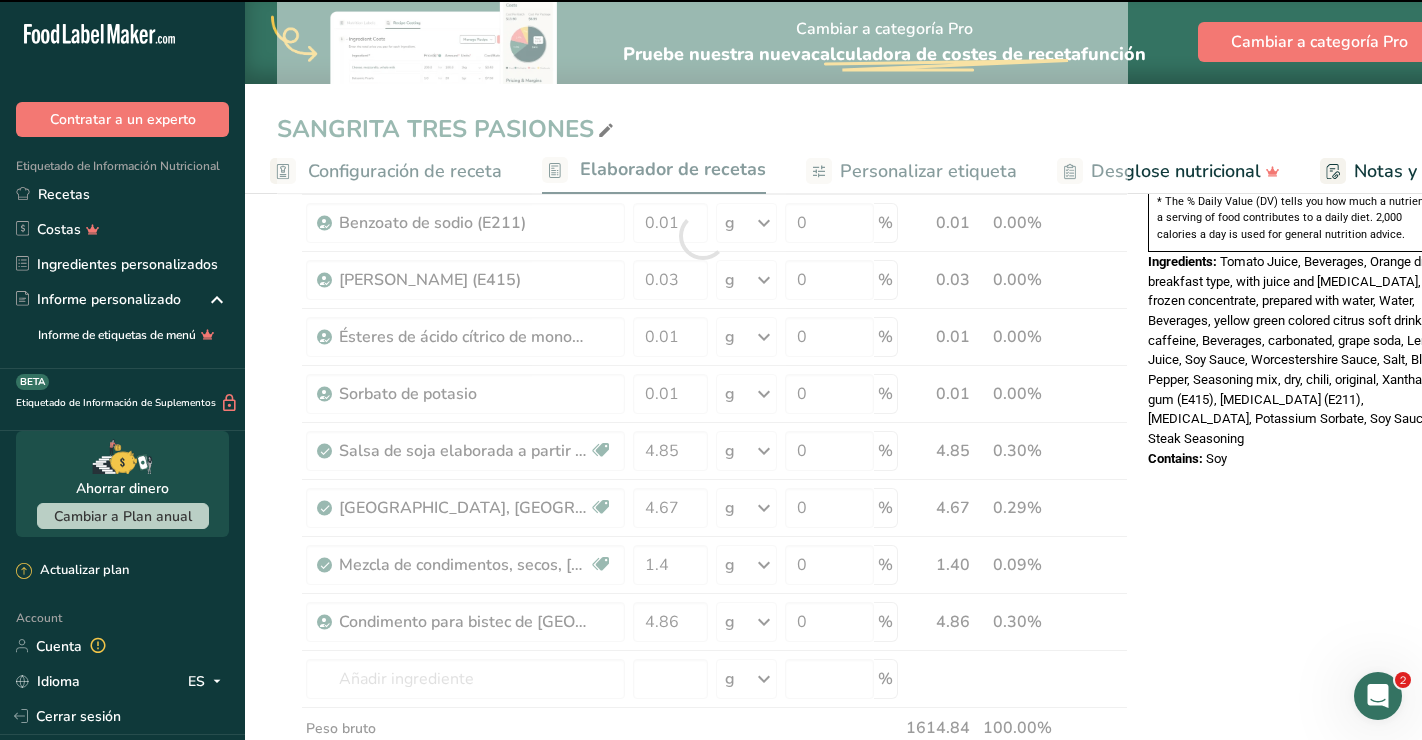 scroll, scrollTop: 755, scrollLeft: 0, axis: vertical 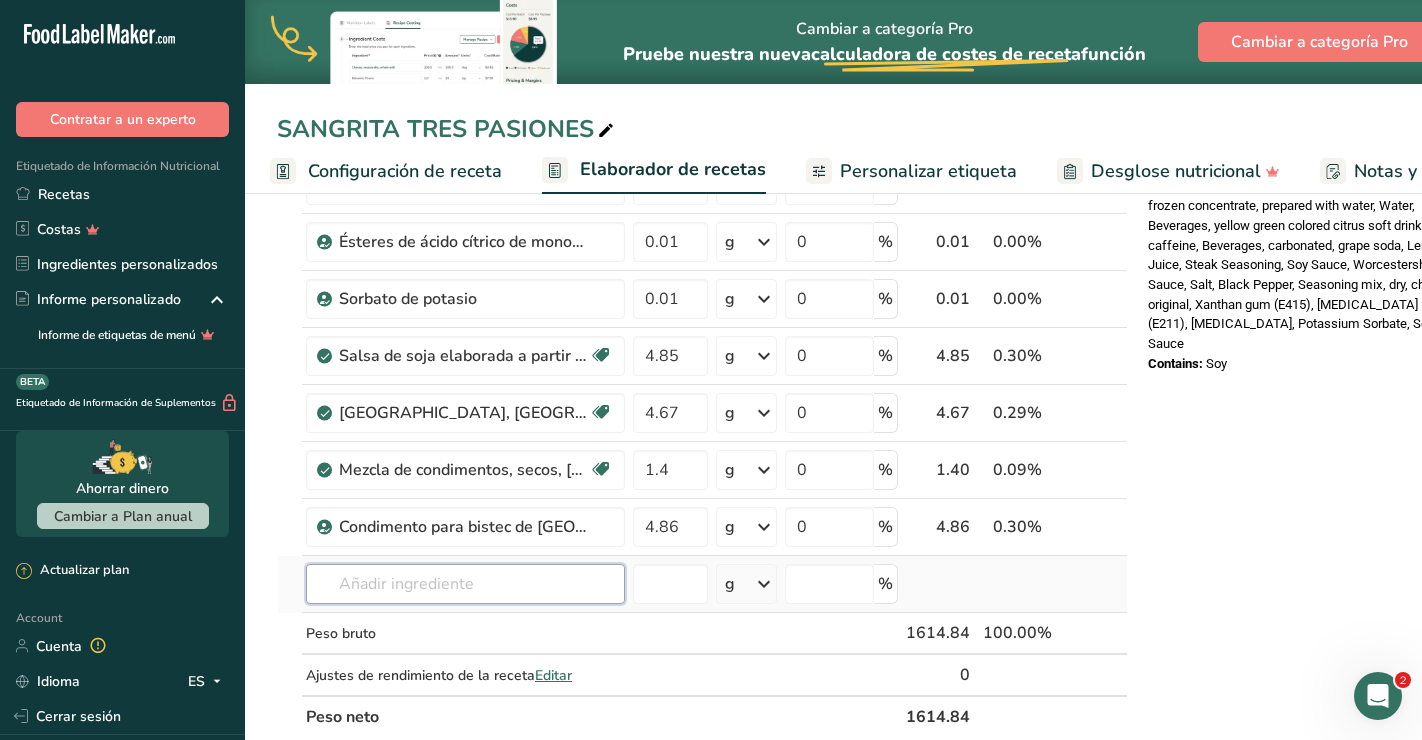 click at bounding box center [465, 584] 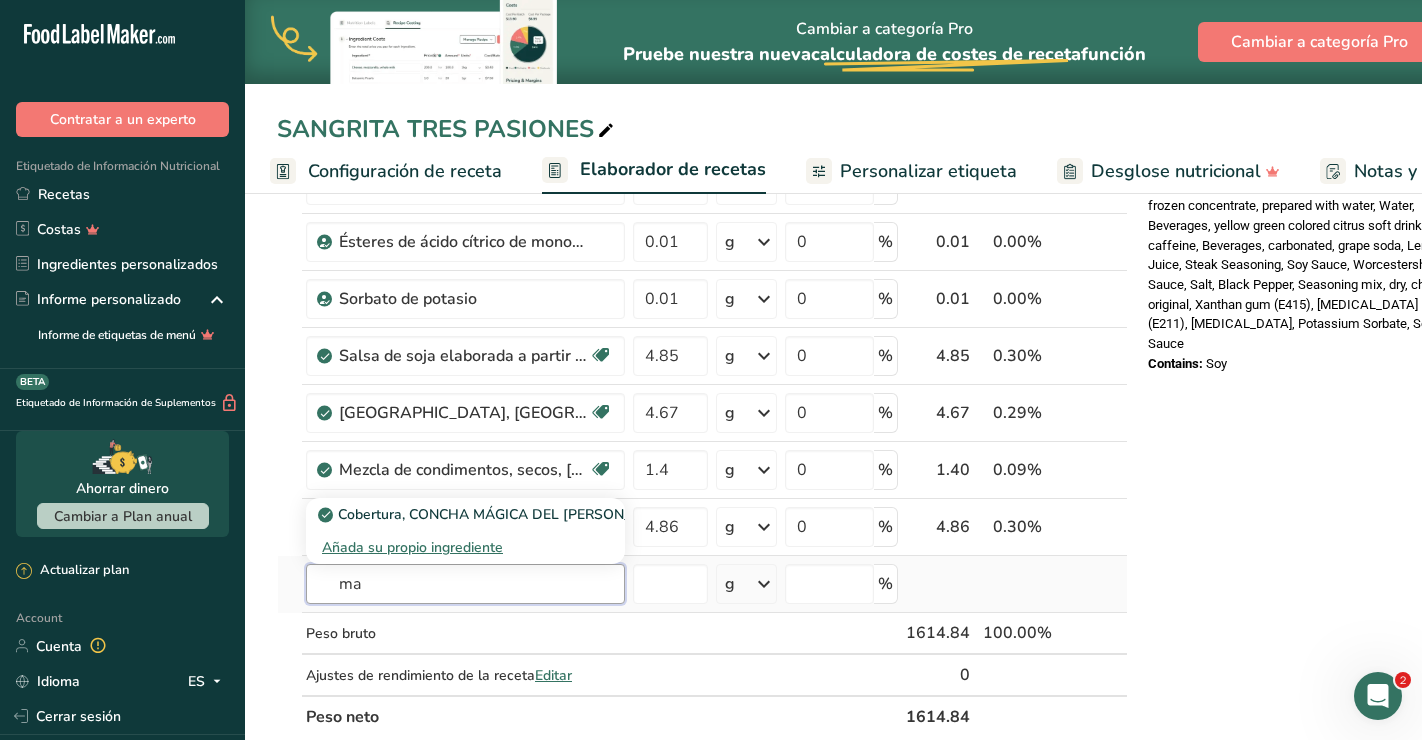 type on "m" 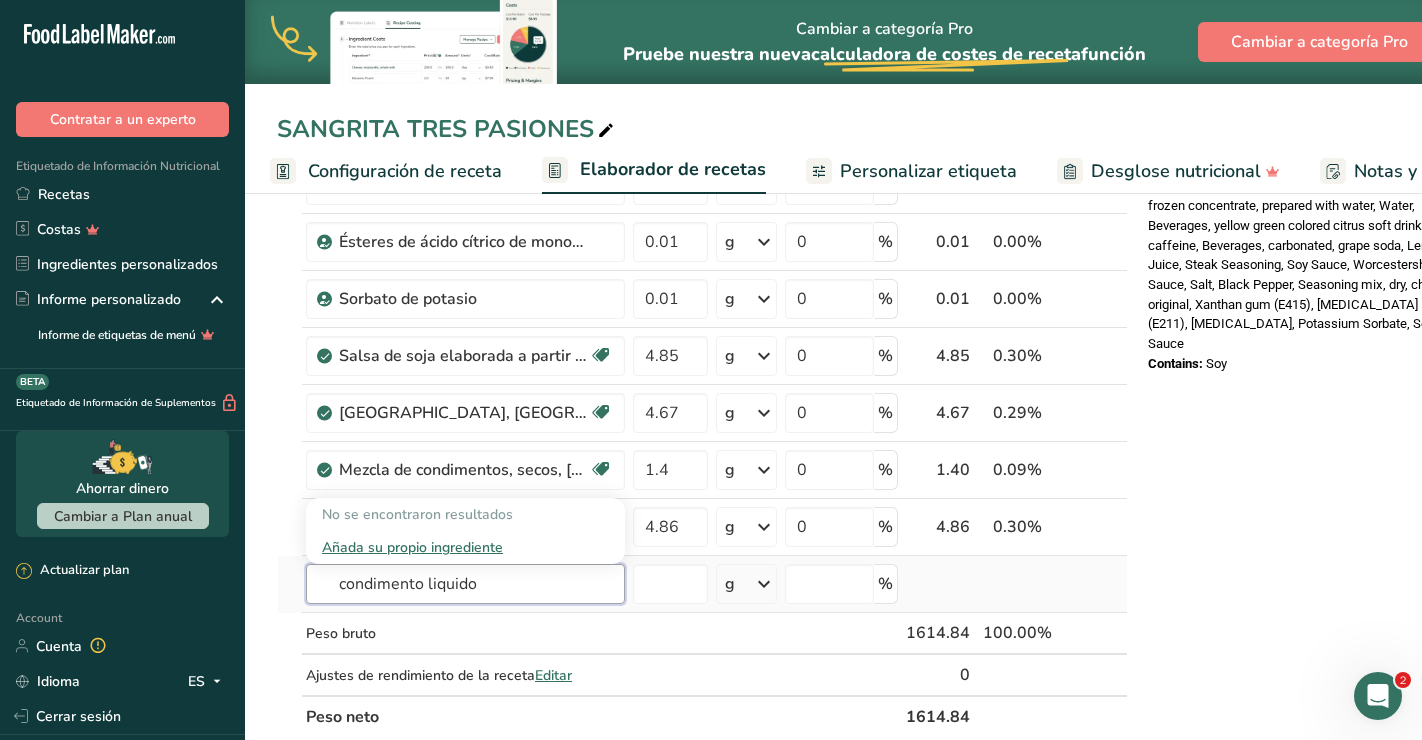 click on "condimento liquido" at bounding box center (465, 584) 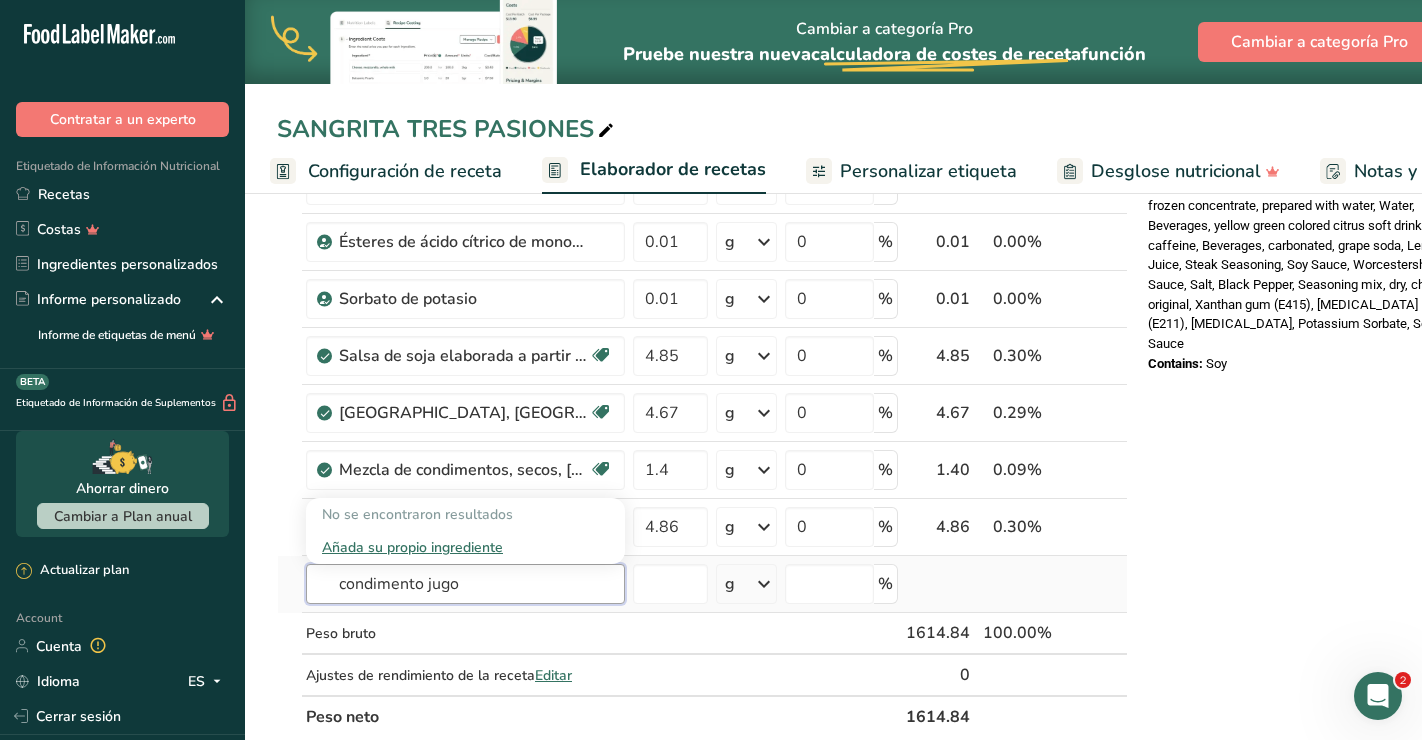 click on "condimento jugo" at bounding box center [465, 584] 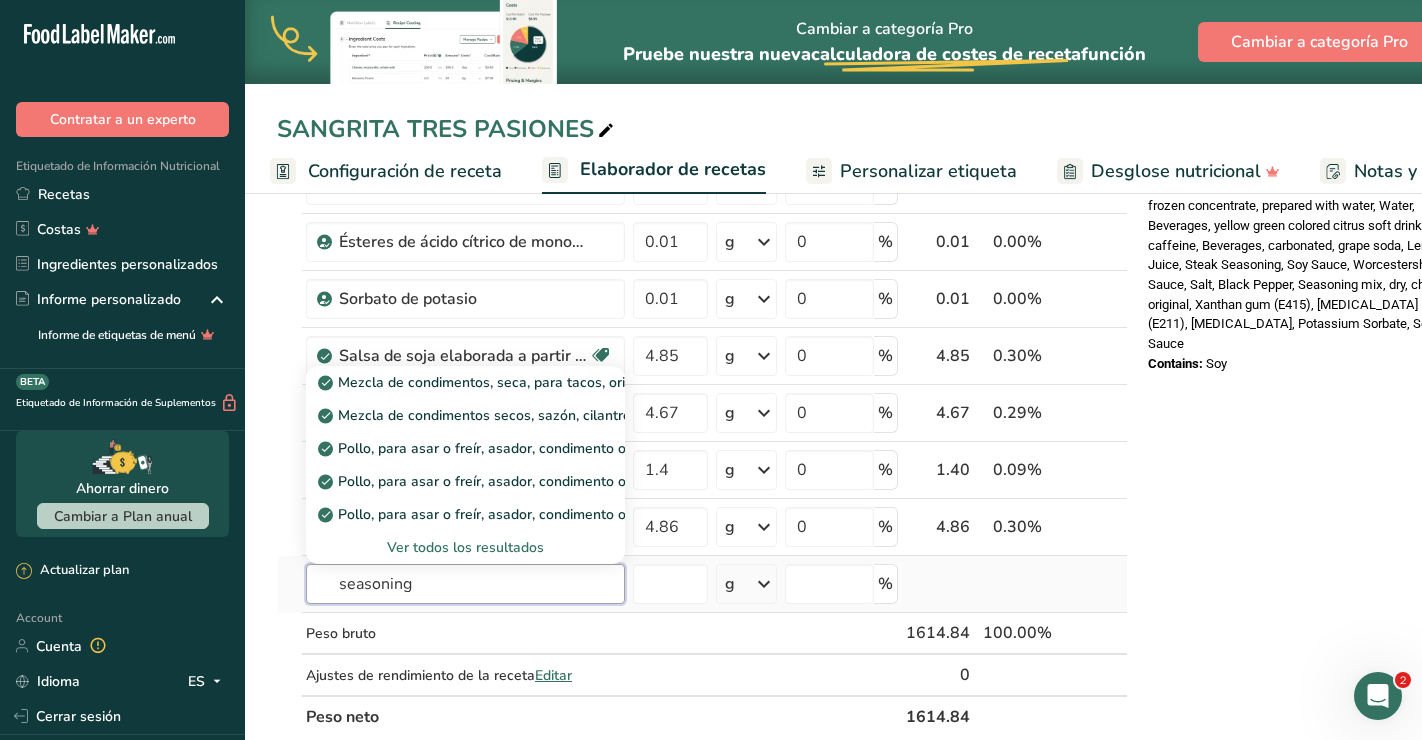type on "seasoning" 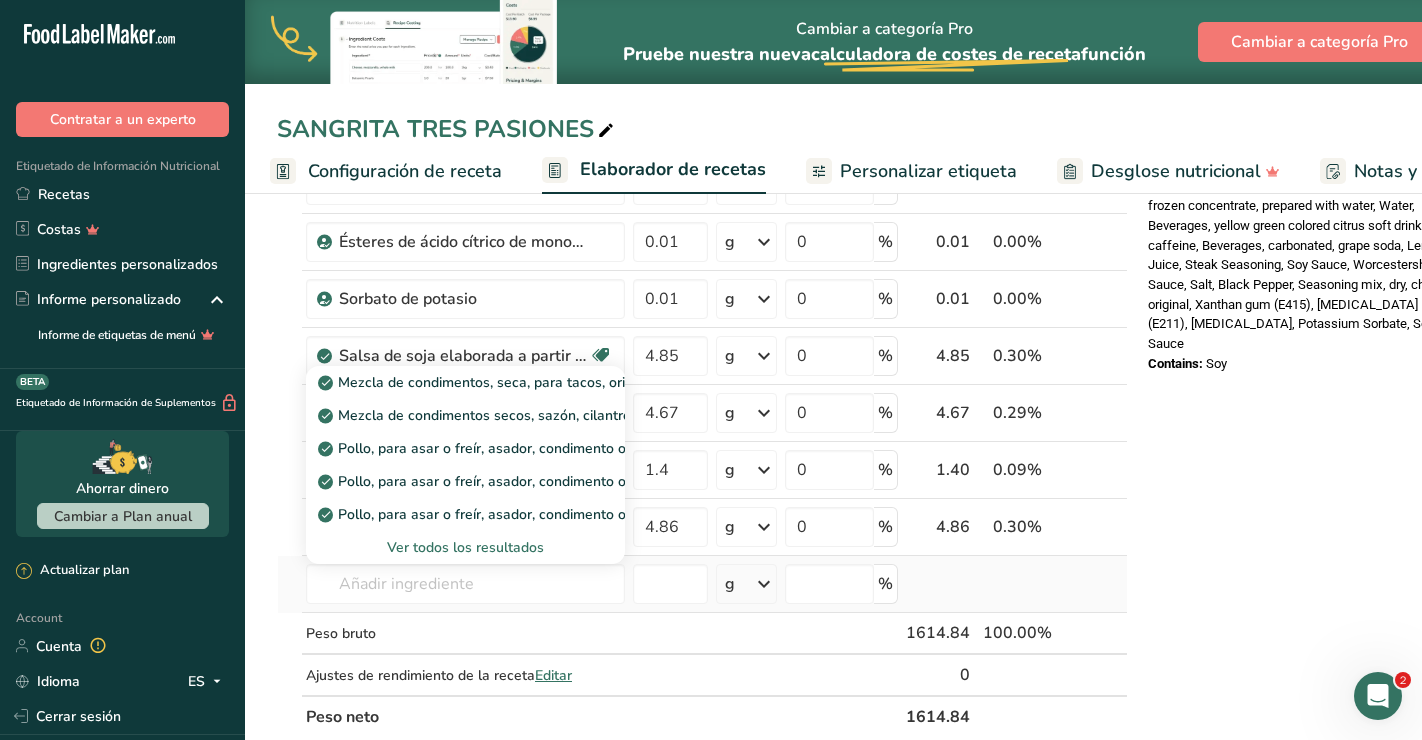 click on "Ver todos los resultados" at bounding box center (465, 547) 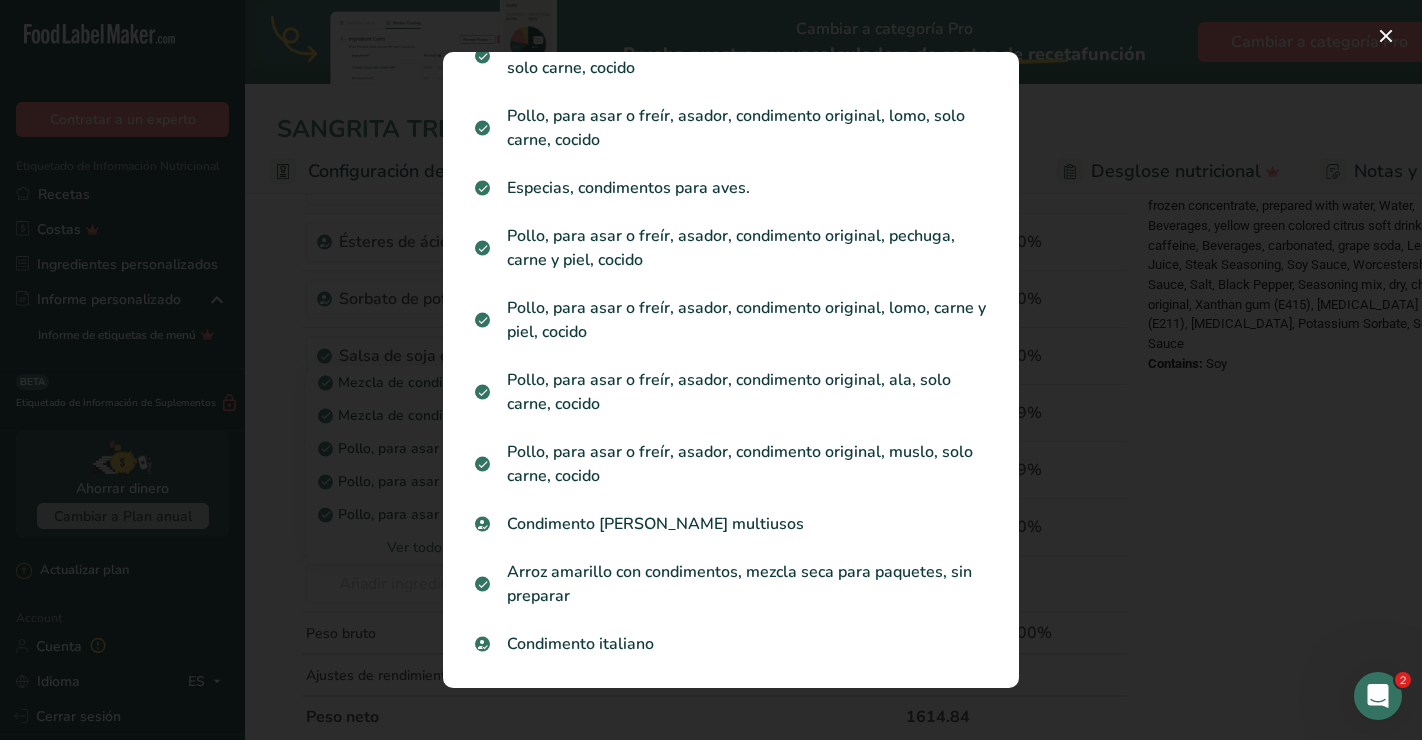 scroll, scrollTop: 548, scrollLeft: 0, axis: vertical 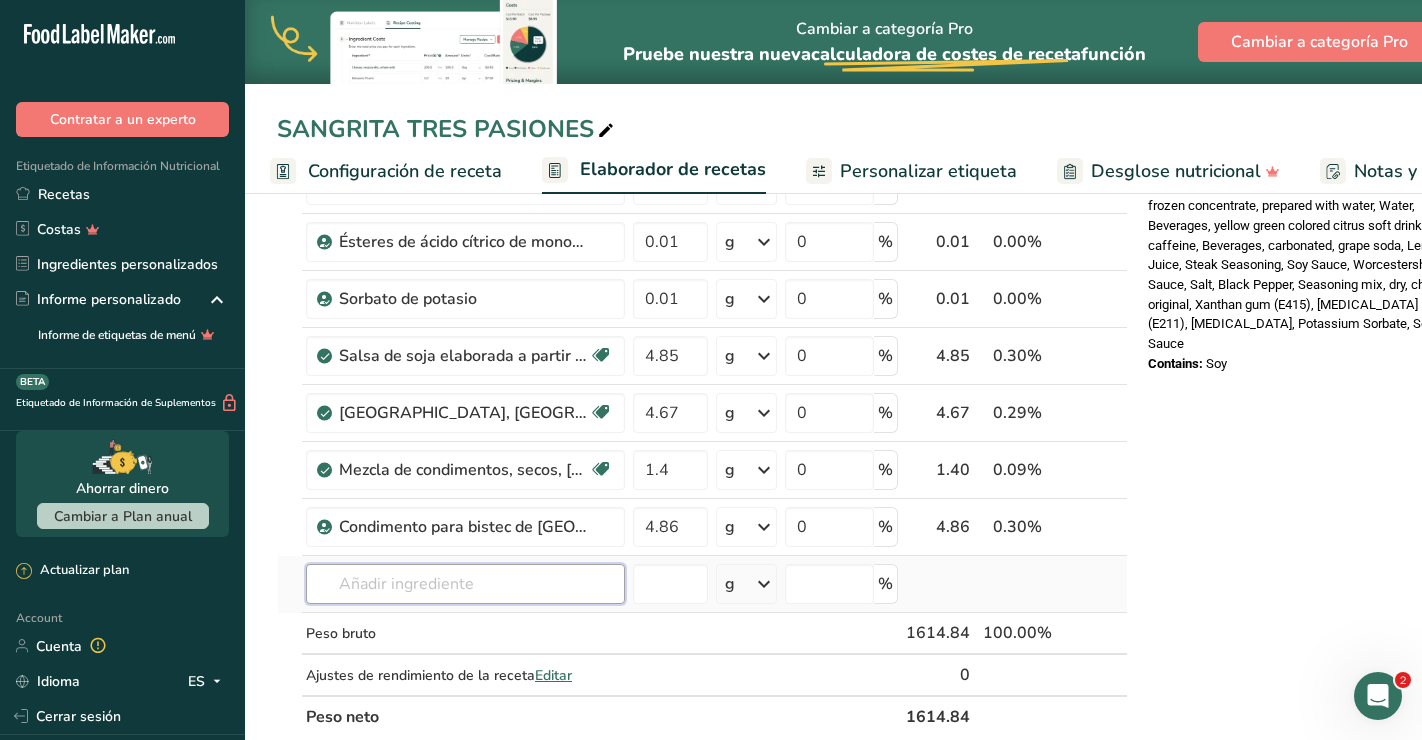 click at bounding box center (465, 584) 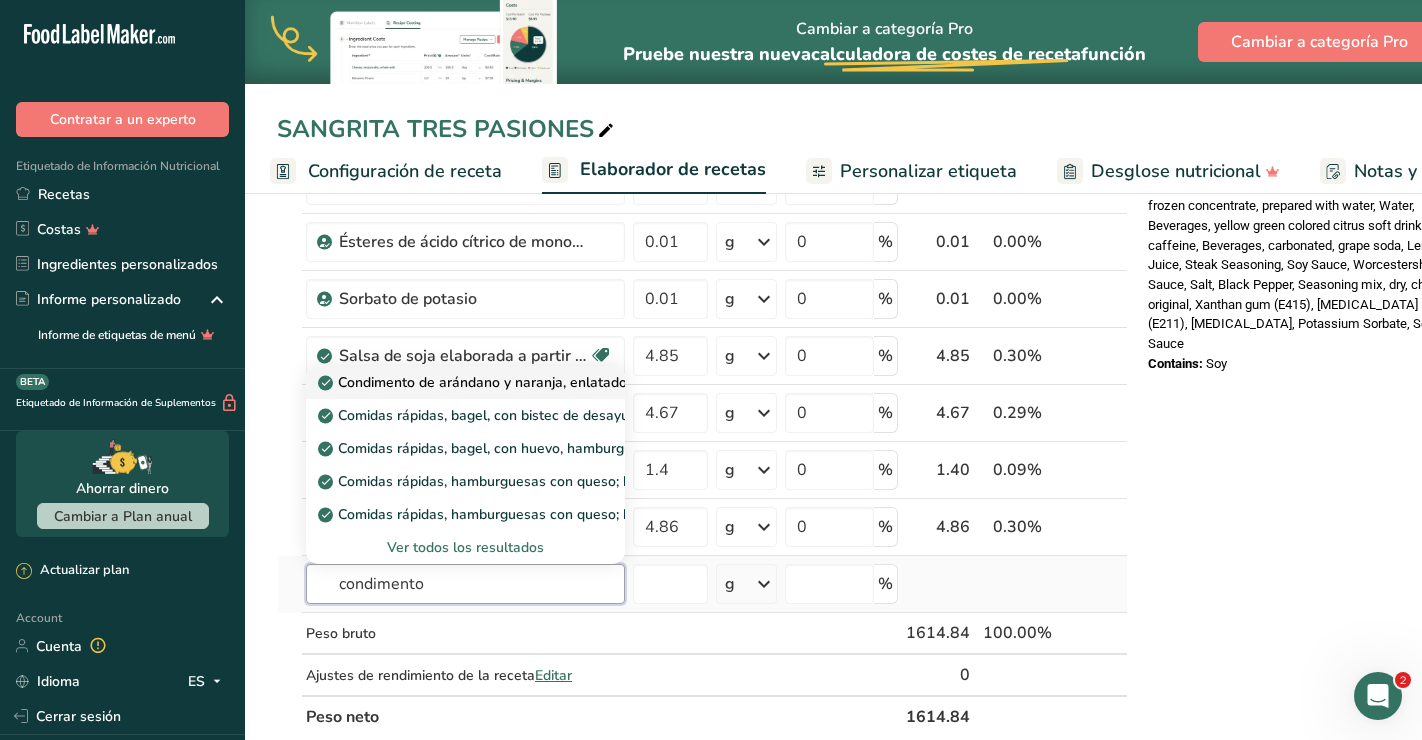 type on "condimento" 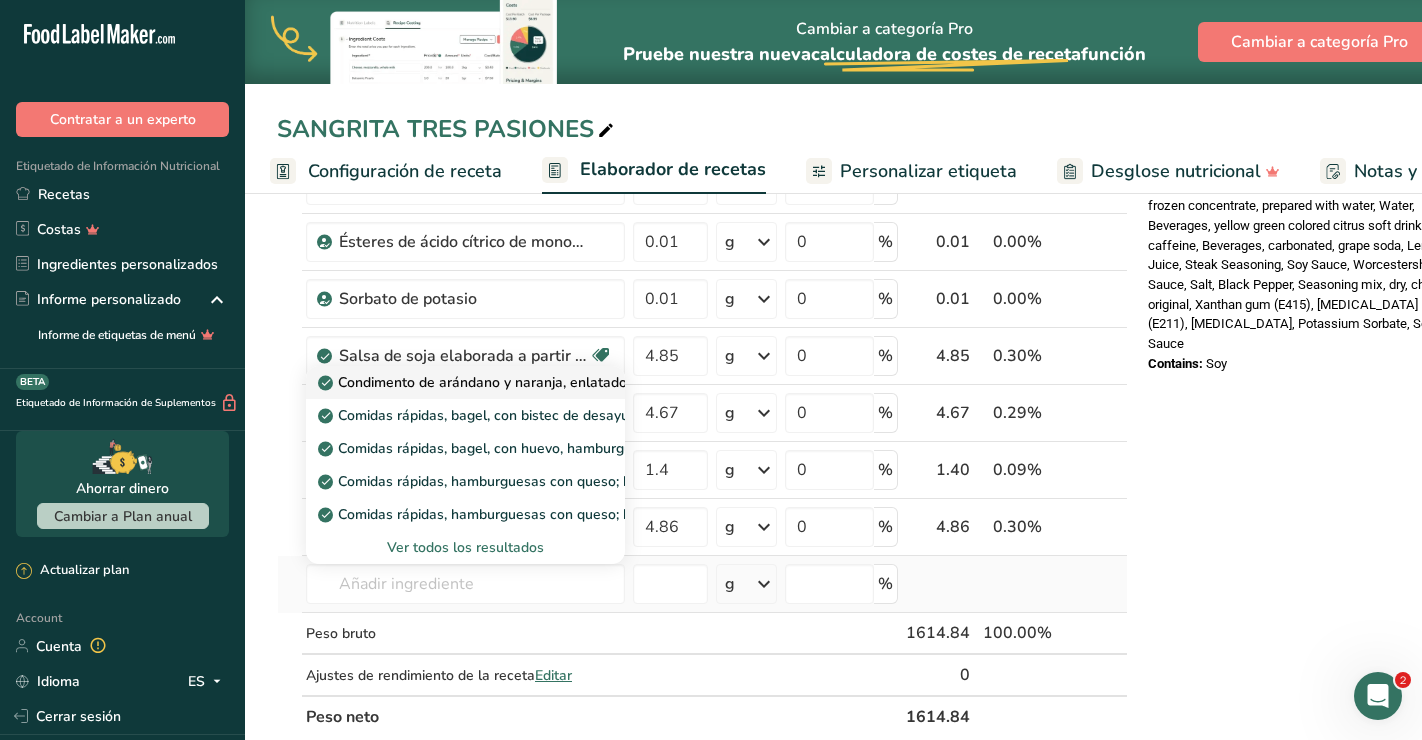 click on "Condimento de arándano y naranja, enlatado" at bounding box center [474, 382] 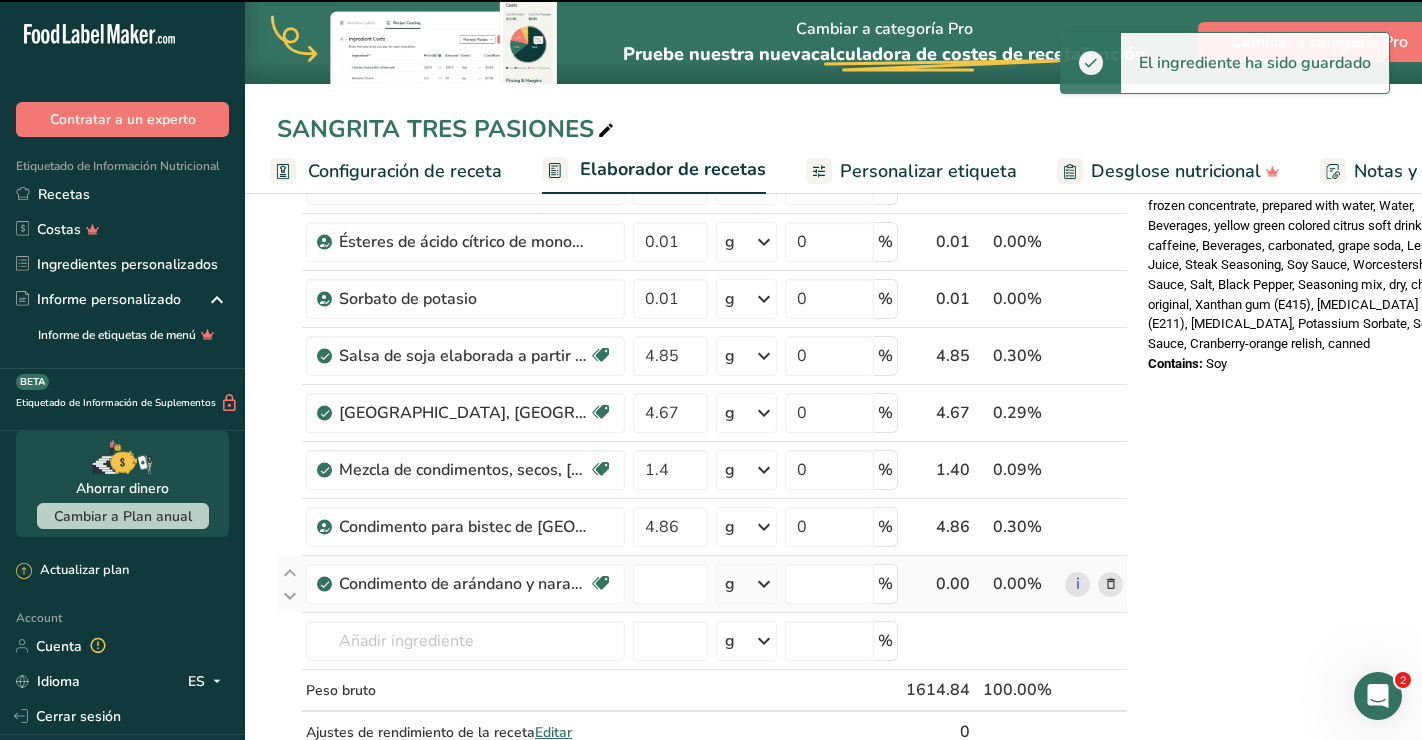 type on "0" 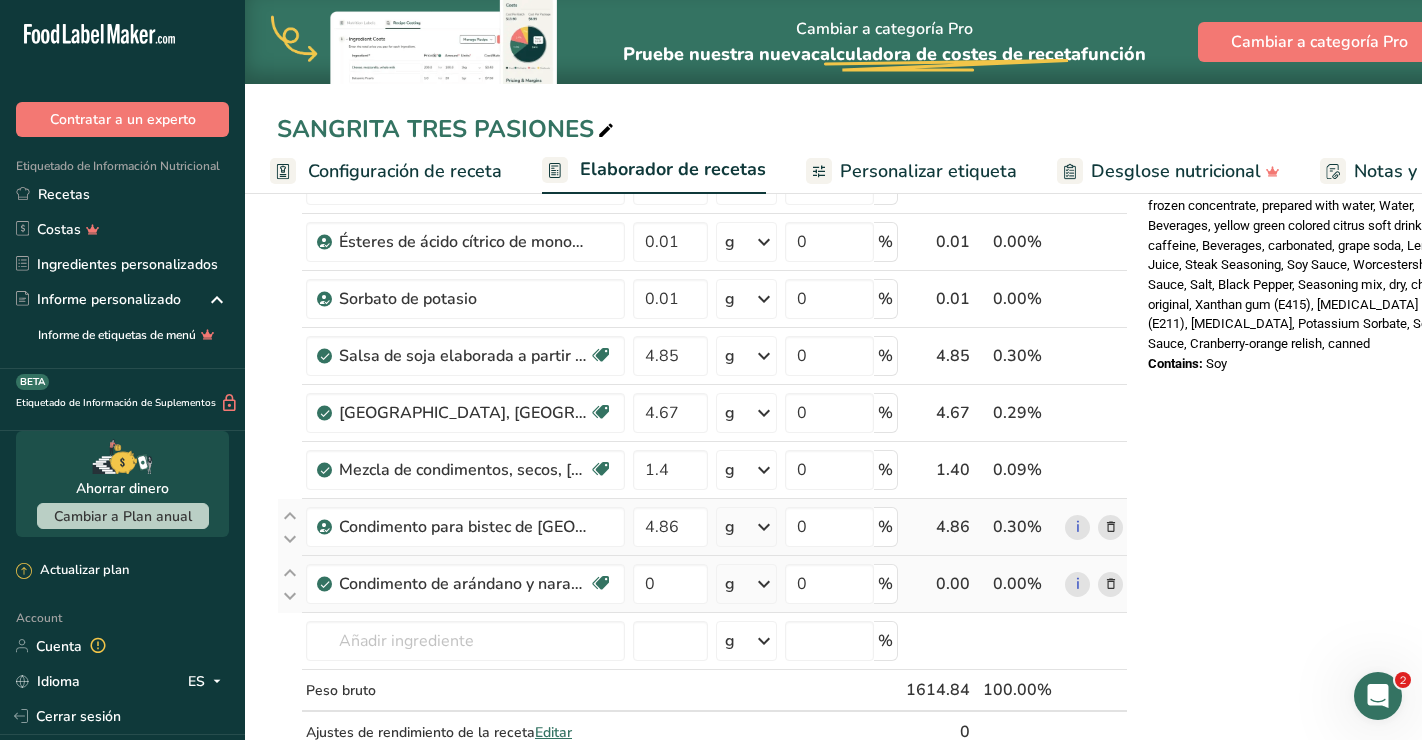 click at bounding box center [1111, 527] 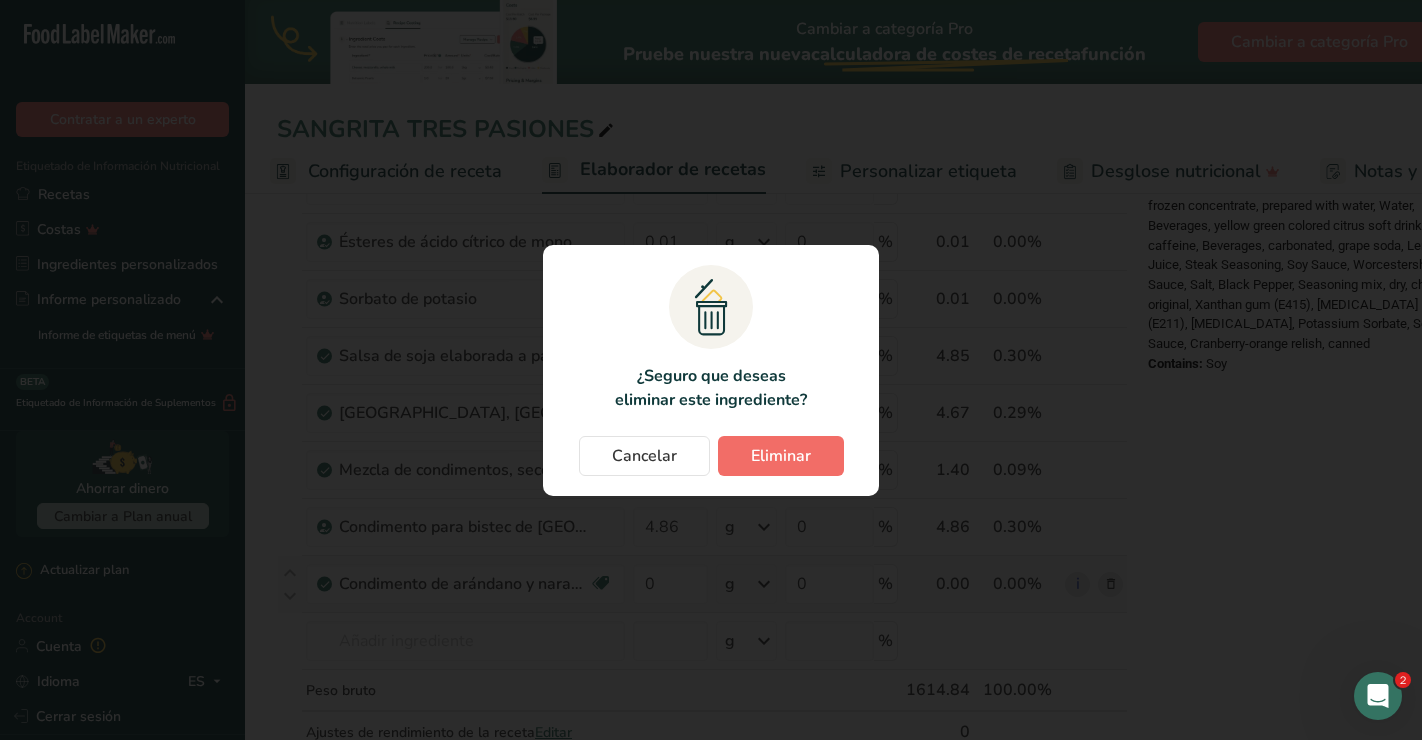 click on "Eliminar" at bounding box center (781, 456) 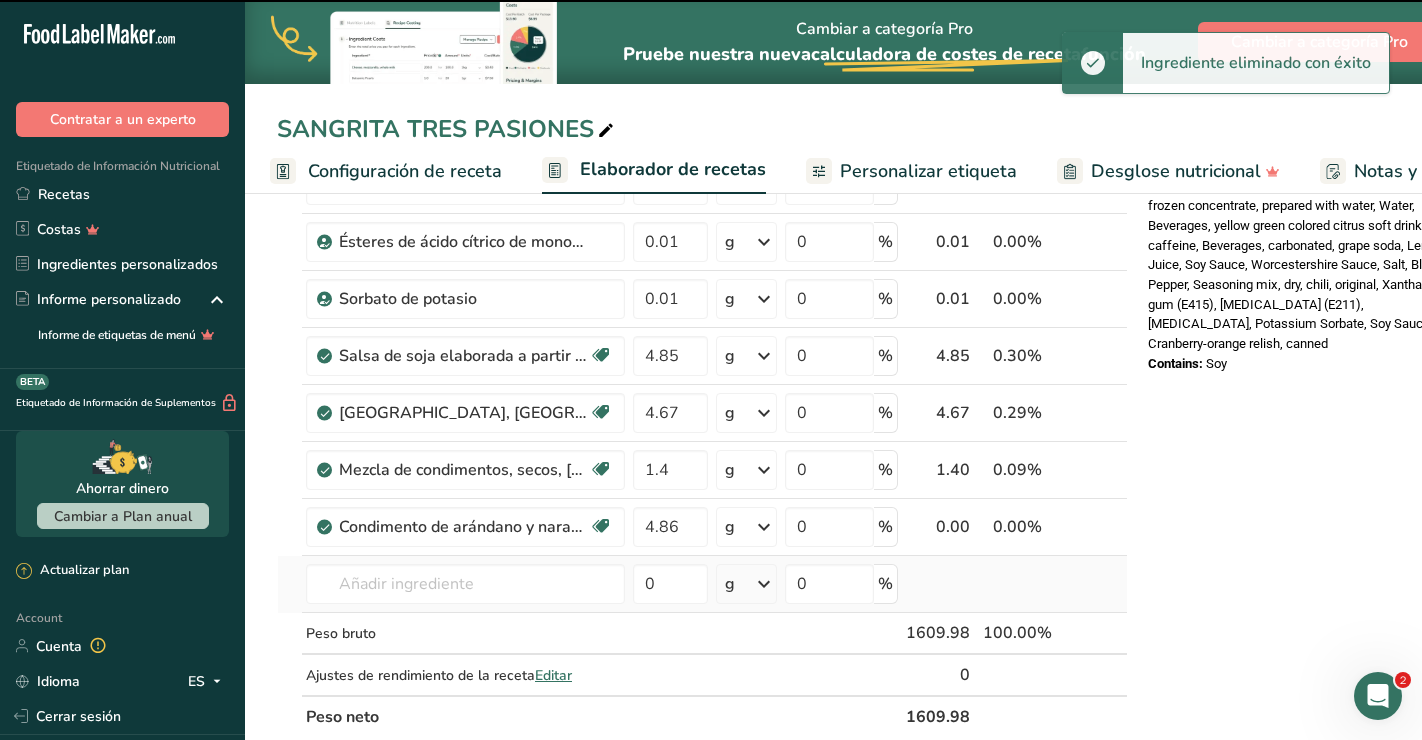 type on "0" 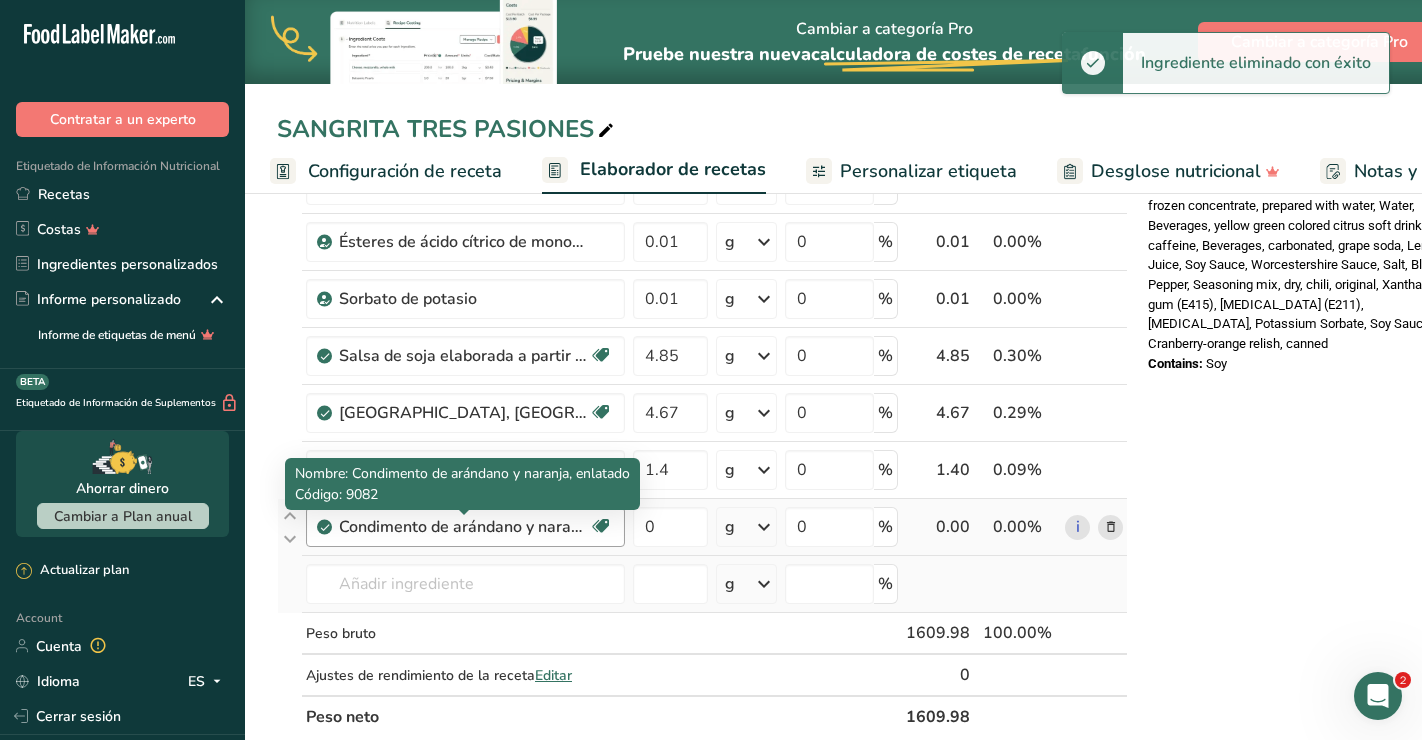 click on "Condimento de arándano y naranja, enlatado" at bounding box center [464, 527] 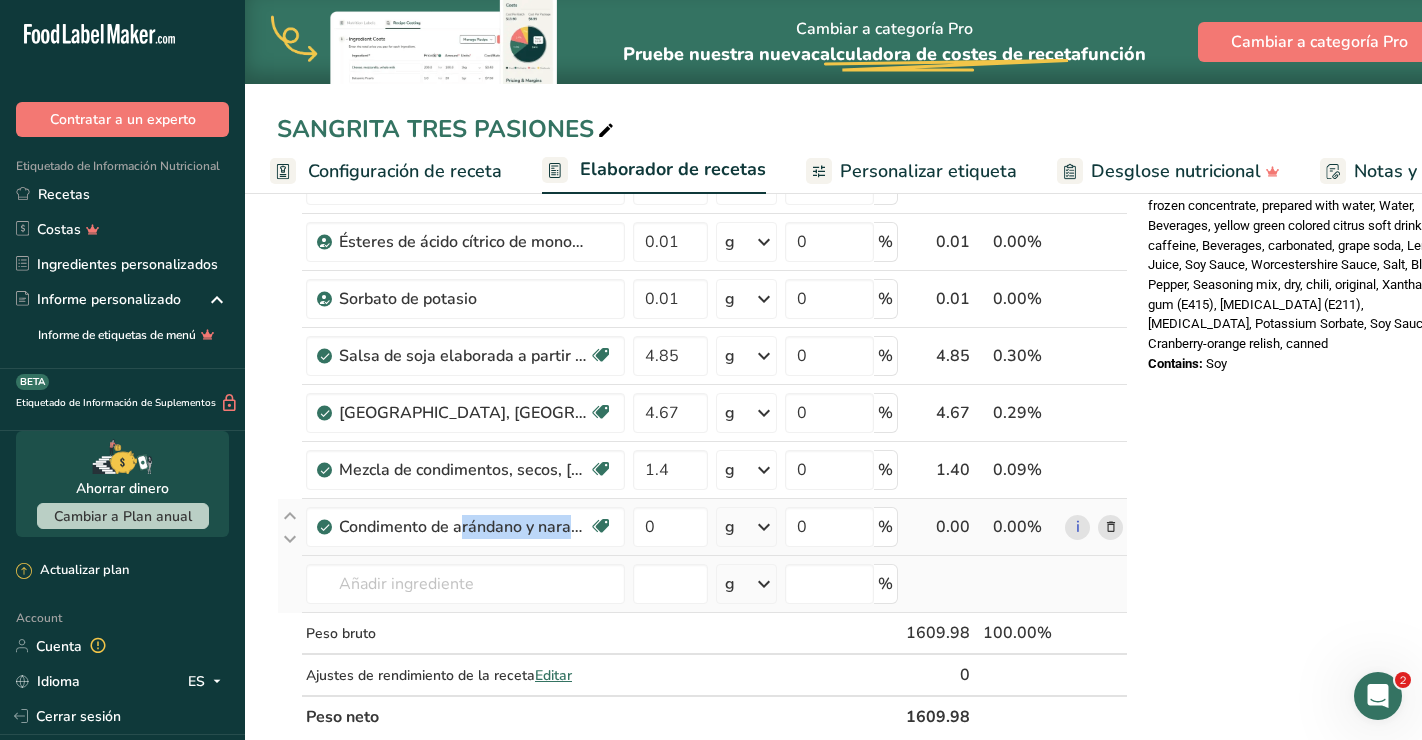 click at bounding box center [1111, 527] 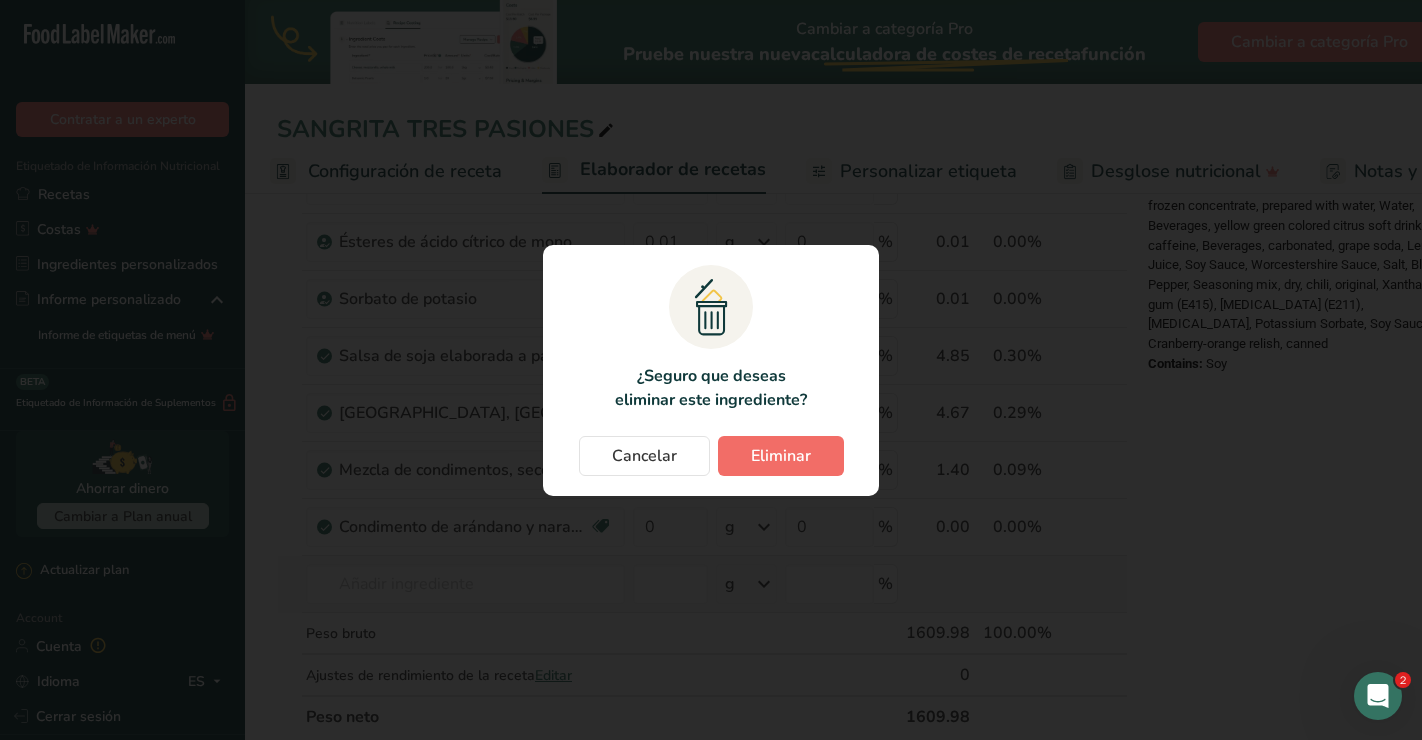 click on "Eliminar" at bounding box center [781, 456] 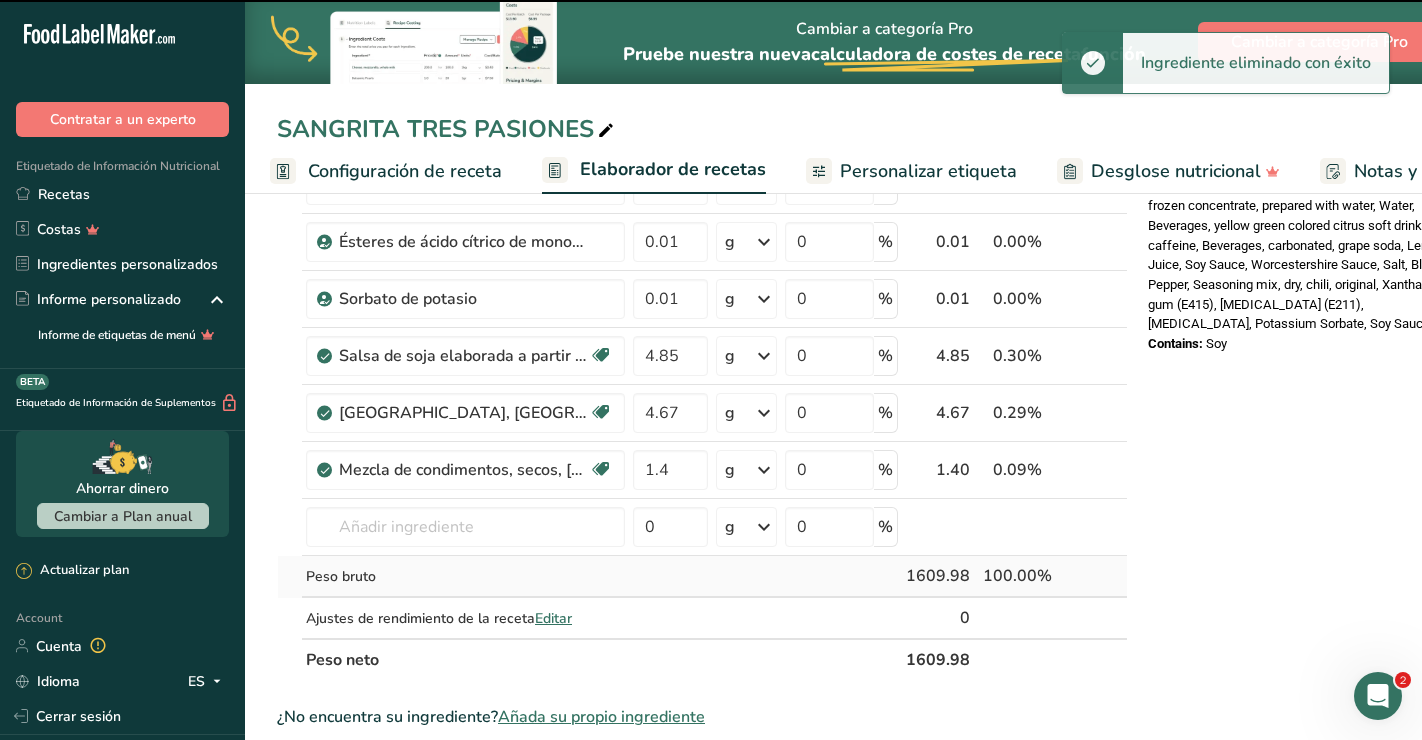 type 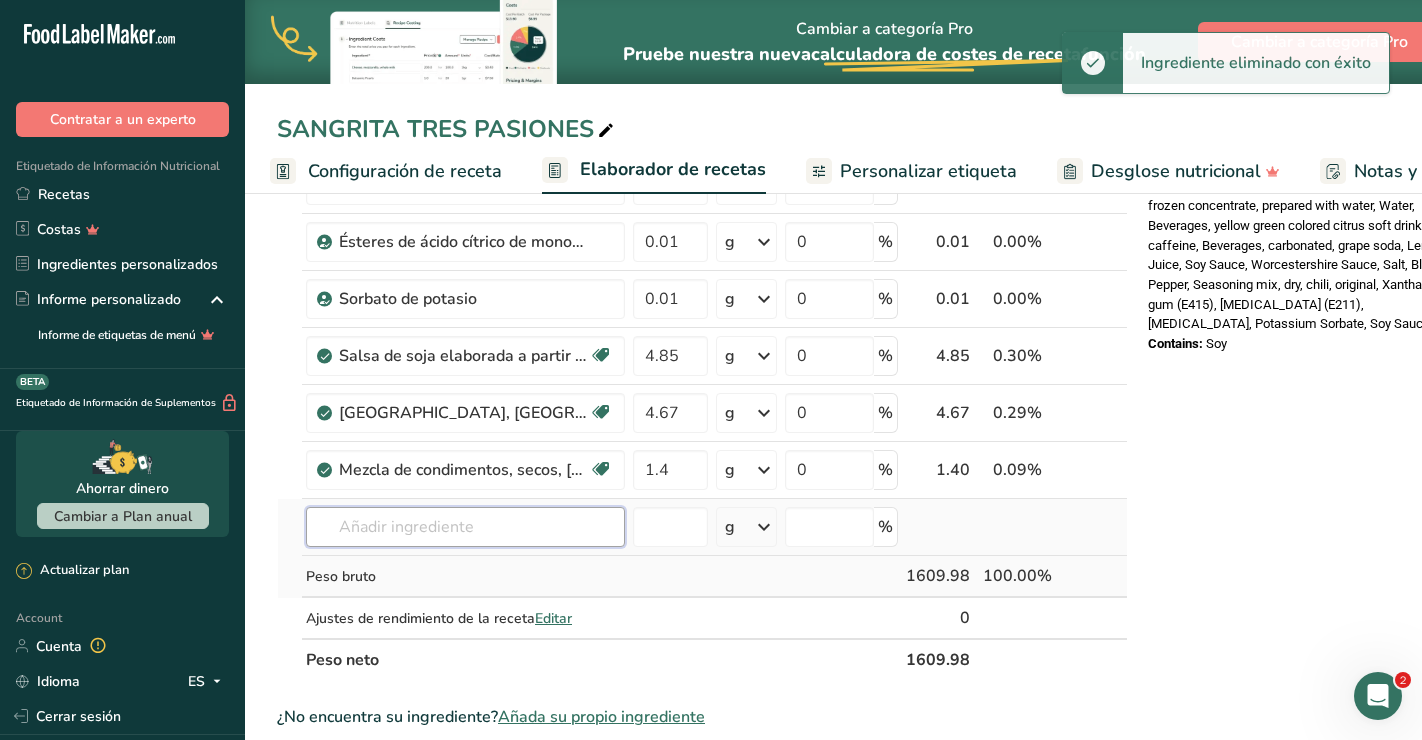 click at bounding box center [465, 527] 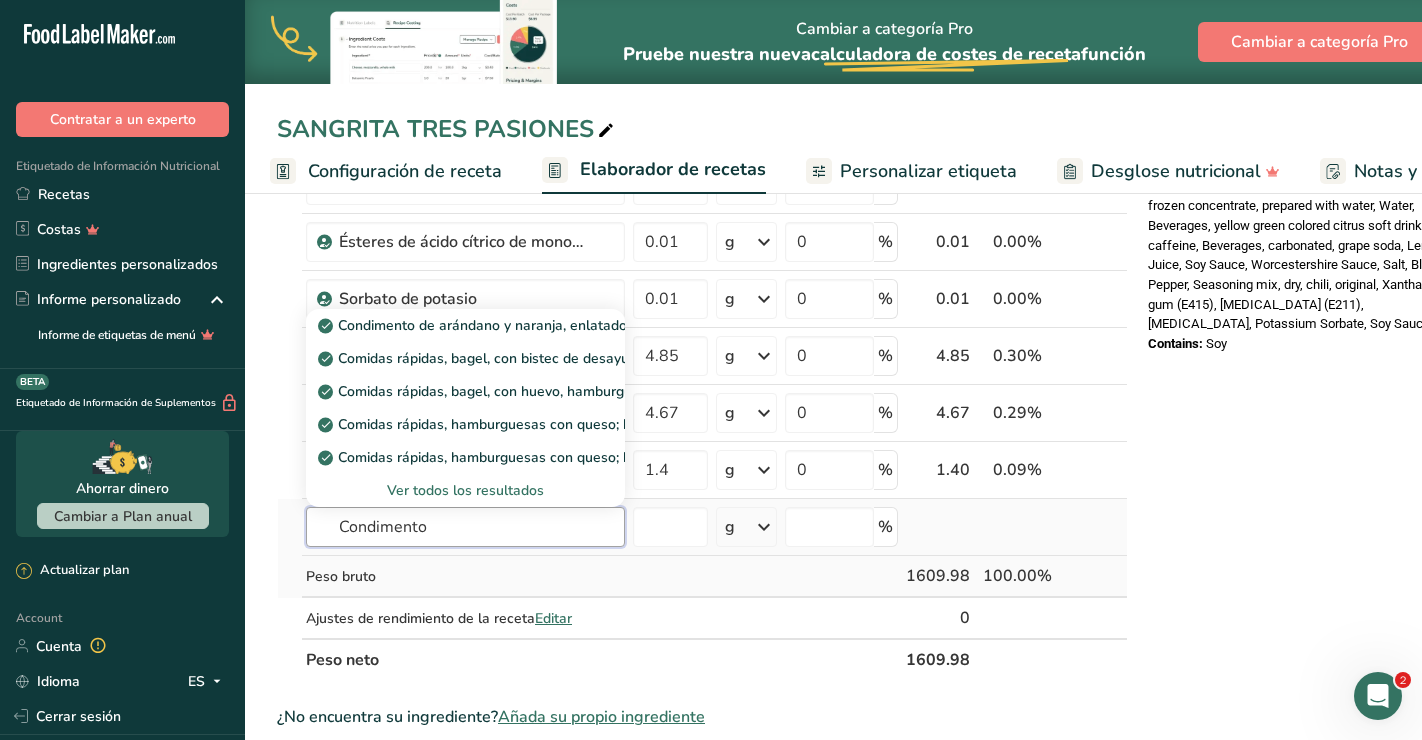 type on "Condimento" 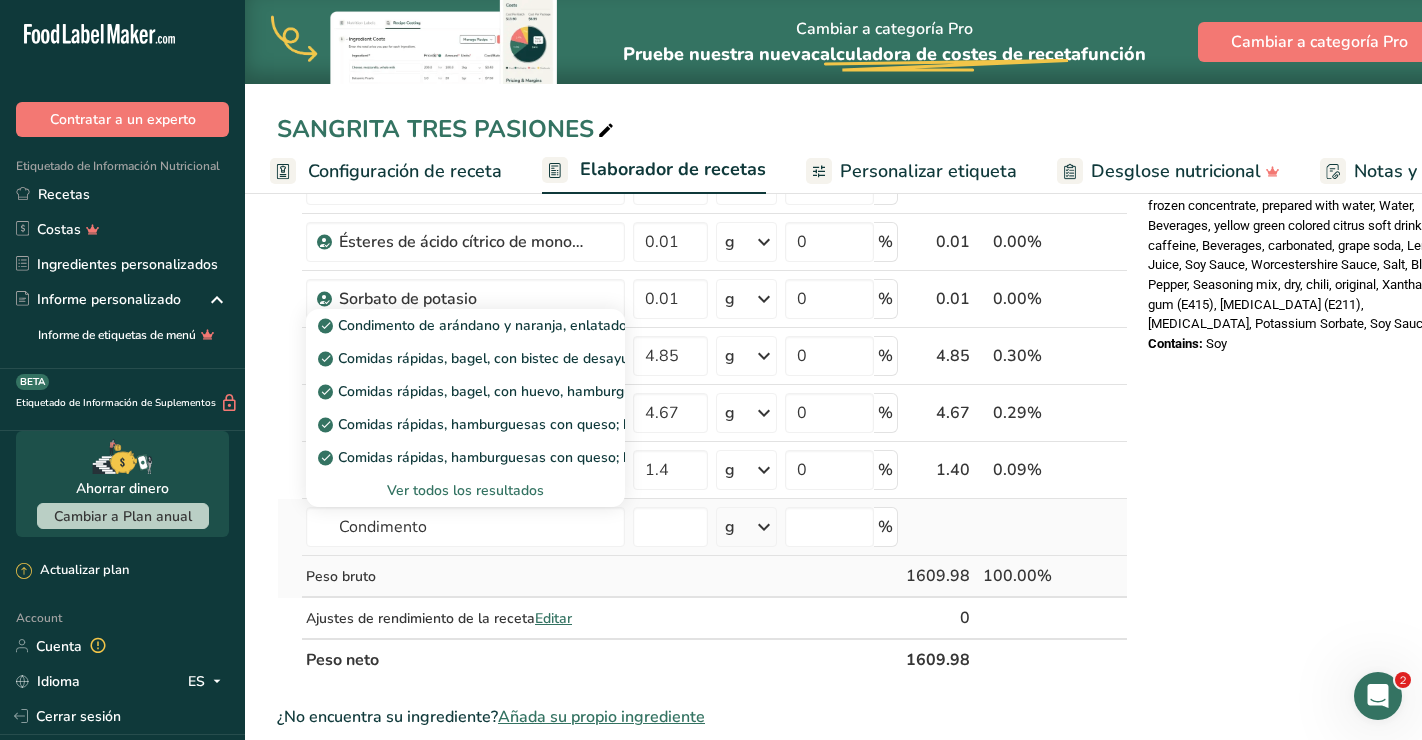 type 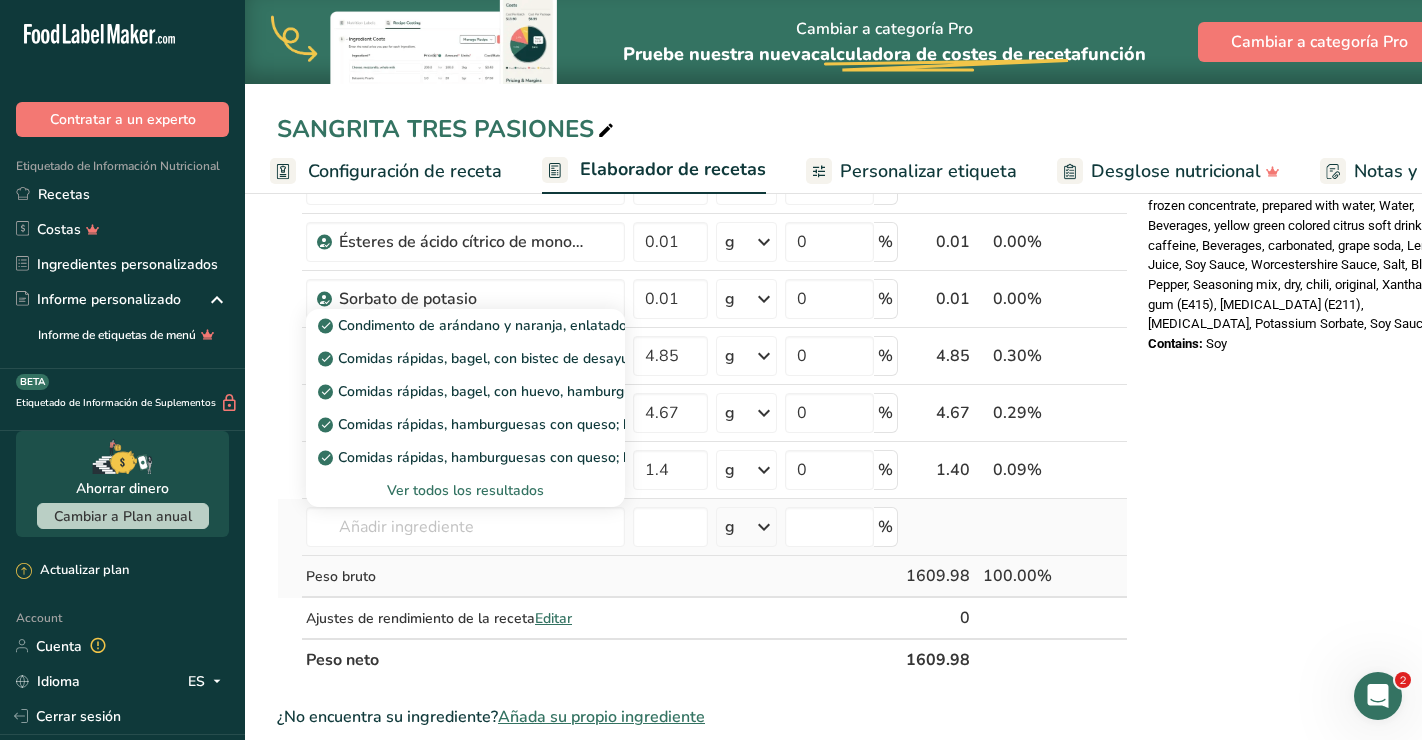 click on "Ver todos los resultados" at bounding box center [465, 490] 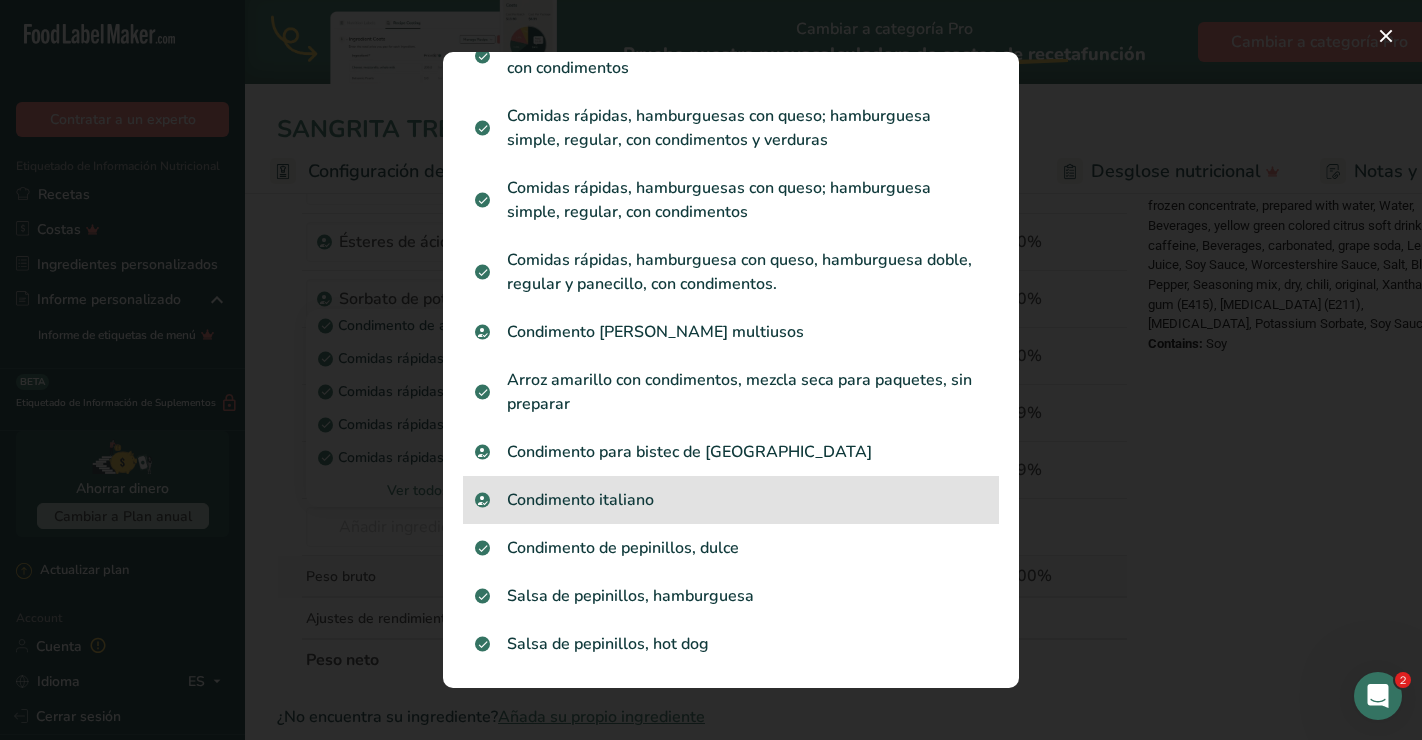 scroll, scrollTop: 1940, scrollLeft: 0, axis: vertical 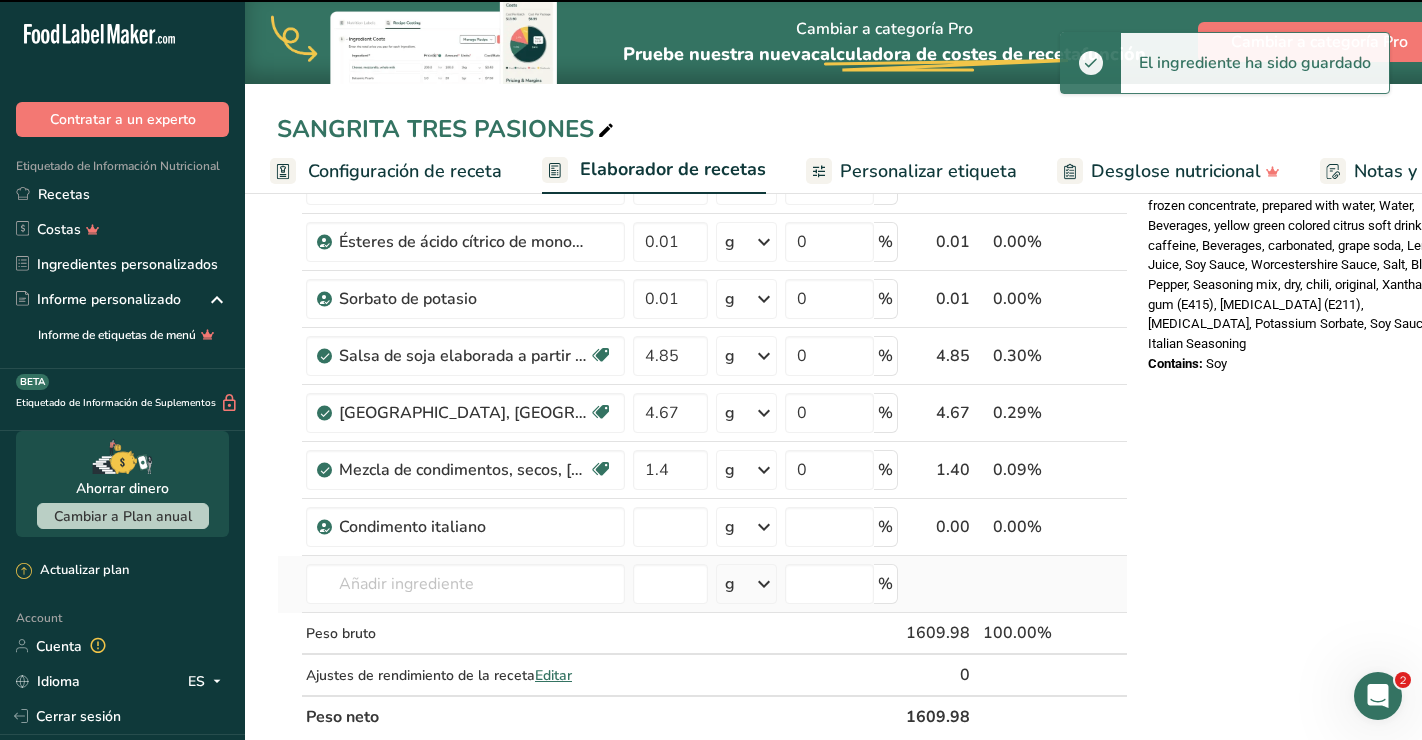 type on "0" 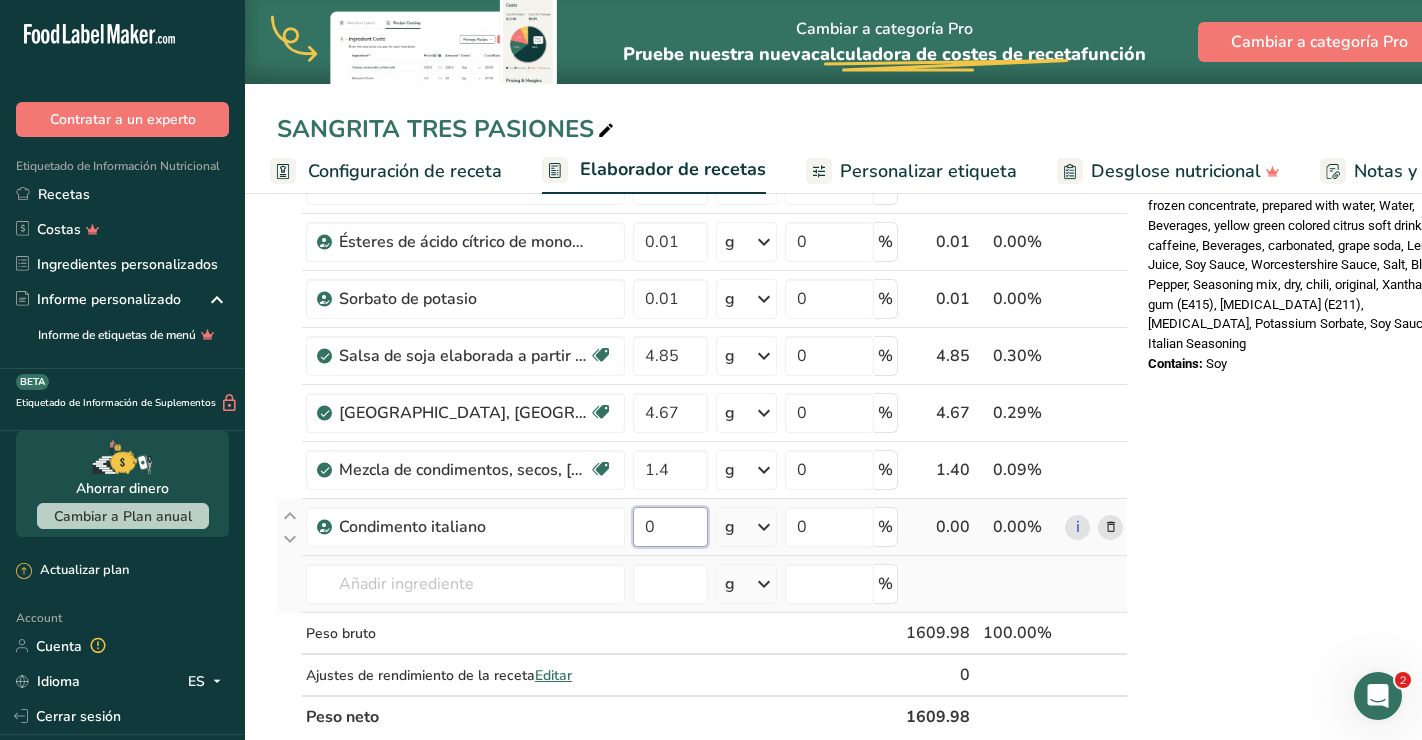 click on "0" at bounding box center [670, 527] 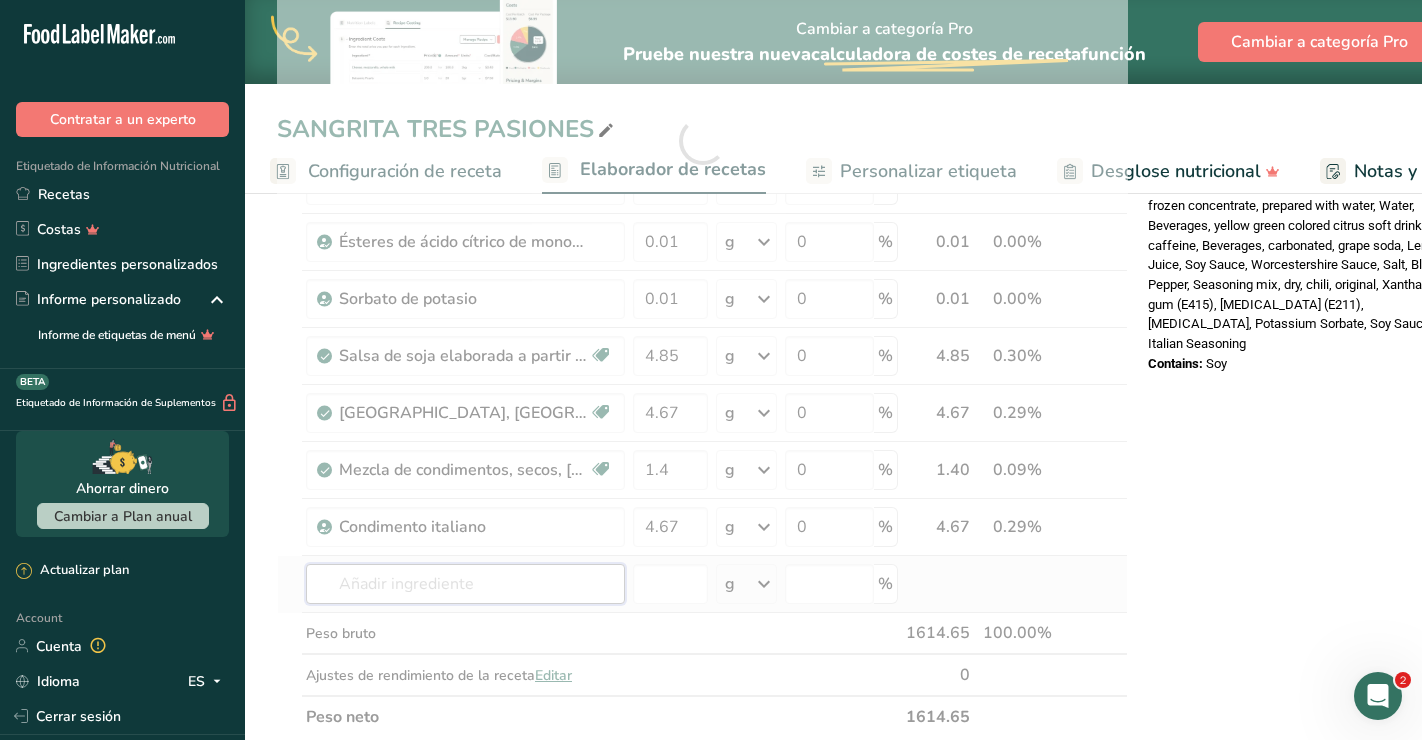 click on "Ingrediente *
Cantidad *
Unidad *
Desperdicio *   .a-a{fill:#347362;}.b-a{fill:#fff;}          Gramos
Porcentaje
Agua embotellada
150
g
Unidades de peso
g
kg
mg
Ver más
Unidades de volumen
[GEOGRAPHIC_DATA]
Las unidades de volumen requieren una conversión de densidad. Si conoce la densidad de su ingrediente, introdúzcala a continuación. De lo contrario, [PERSON_NAME] clic en "RIA", nuestra asistente regulatoria de IA, quien podrá ayudarle.
lb/pie³
g/cm³
Confirmar
mL
lb/pie³
g/cm³
Confirmar
onza líquida" at bounding box center [702, 141] 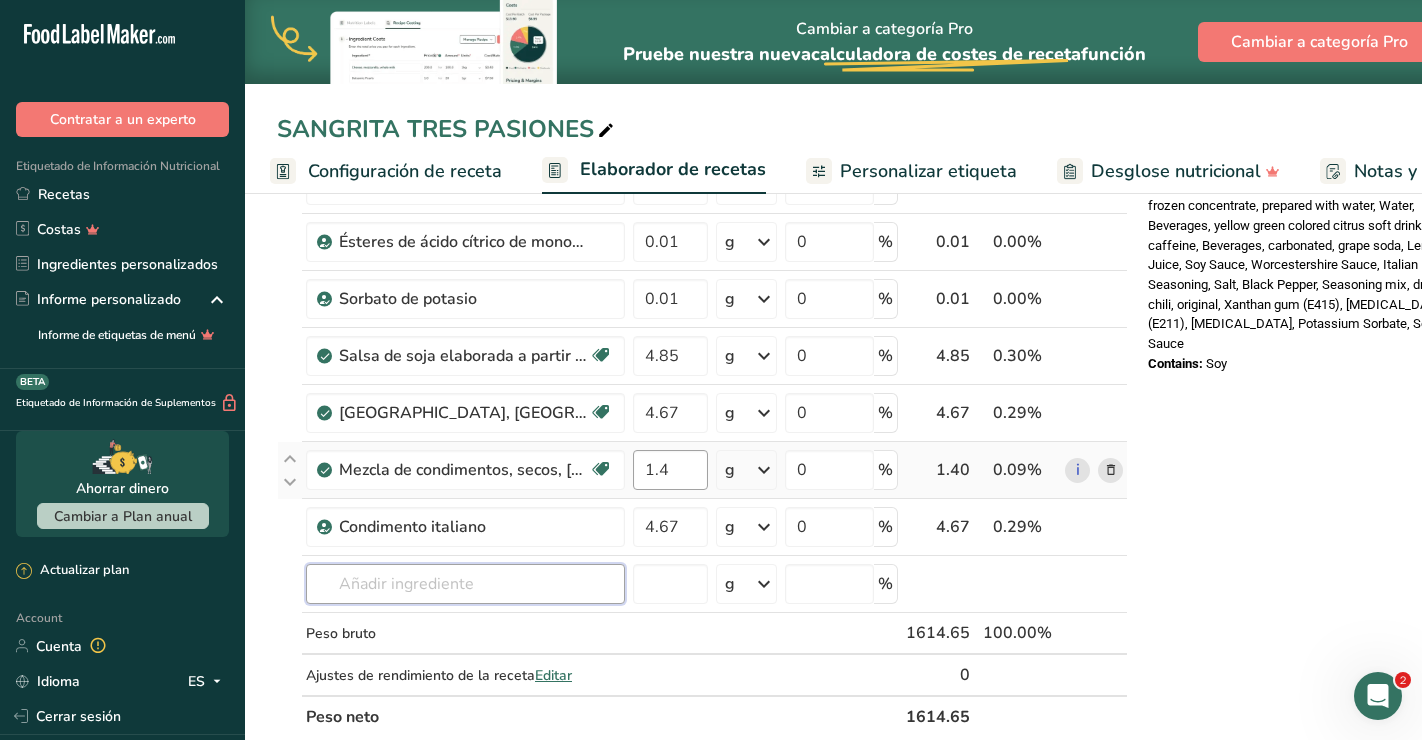 scroll, scrollTop: 916, scrollLeft: 0, axis: vertical 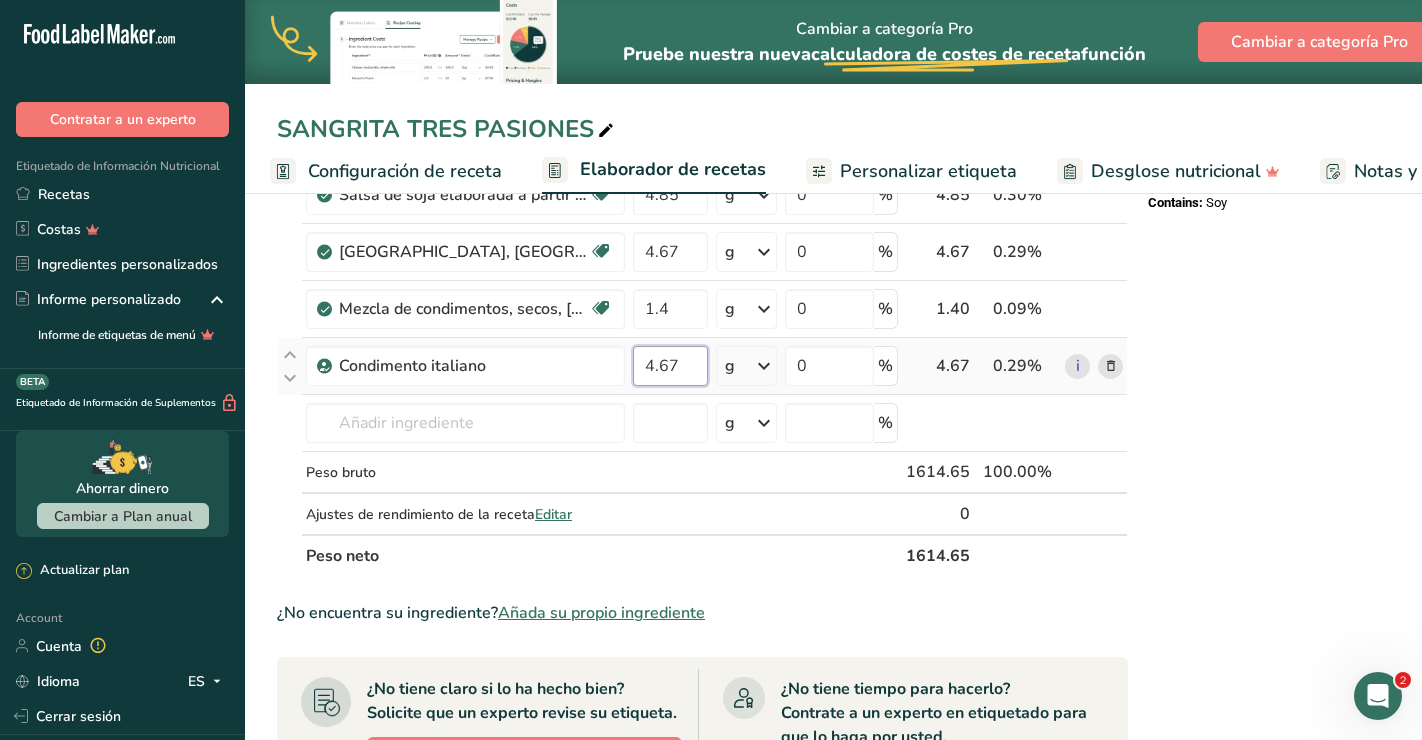 click on "4.67" at bounding box center [670, 366] 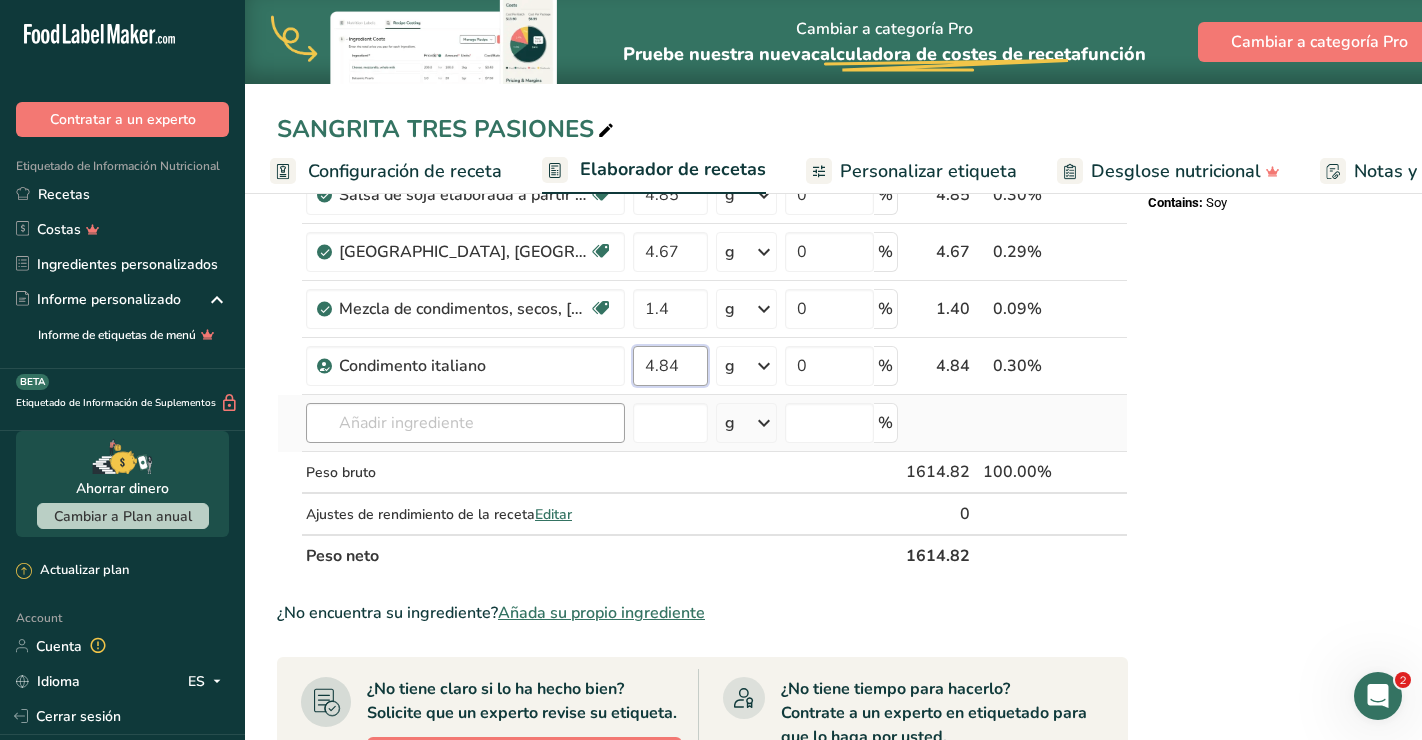 type on "4.84" 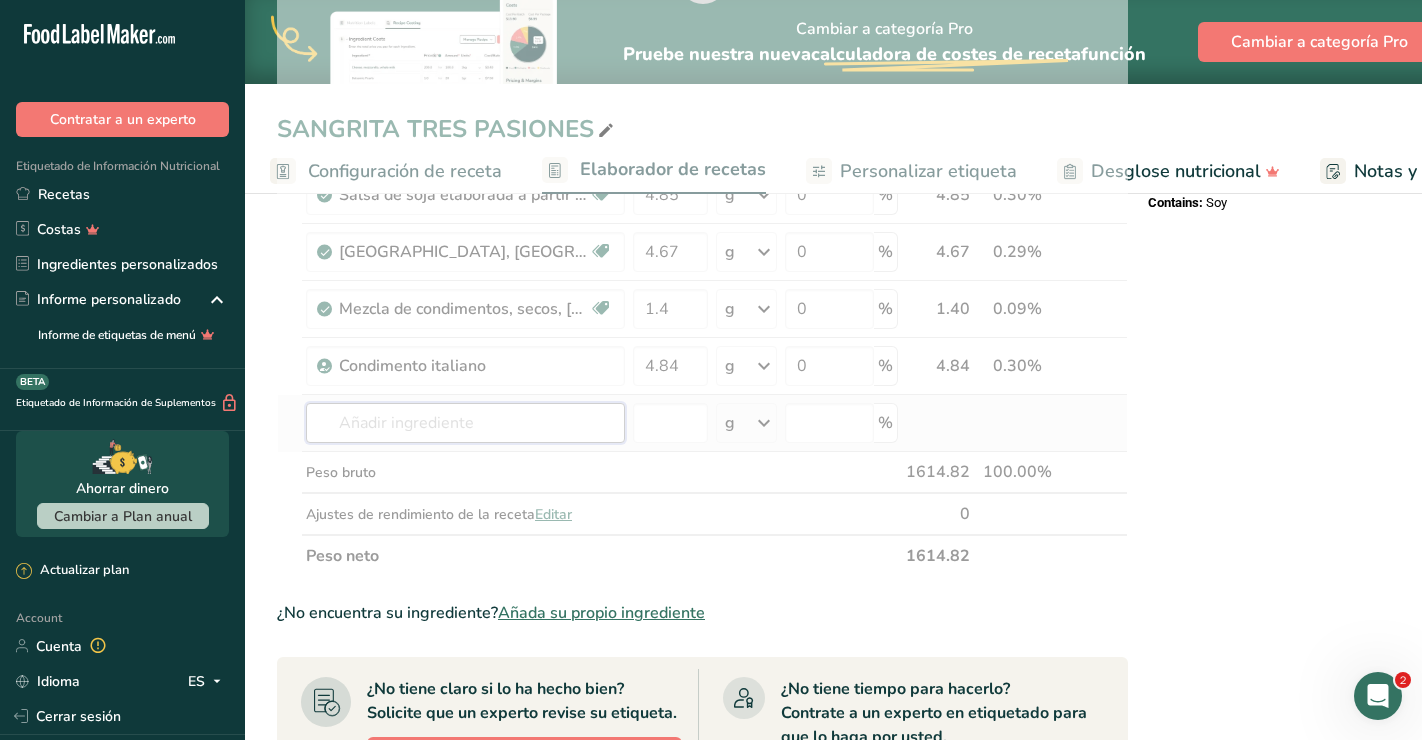 click on "Ingrediente *
Cantidad *
Unidad *
Desperdicio *   .a-a{fill:#347362;}.b-a{fill:#fff;}          Gramos
Porcentaje
Agua embotellada
150
g
Unidades de peso
g
kg
mg
Ver más
Unidades de volumen
[GEOGRAPHIC_DATA]
Las unidades de volumen requieren una conversión de densidad. Si conoce la densidad de su ingrediente, introdúzcala a continuación. De lo contrario, [PERSON_NAME] clic en "RIA", nuestra asistente regulatoria de IA, quien podrá ayudarle.
lb/pie³
g/cm³
Confirmar
mL
lb/pie³
g/cm³
Confirmar
onza líquida" at bounding box center (702, -20) 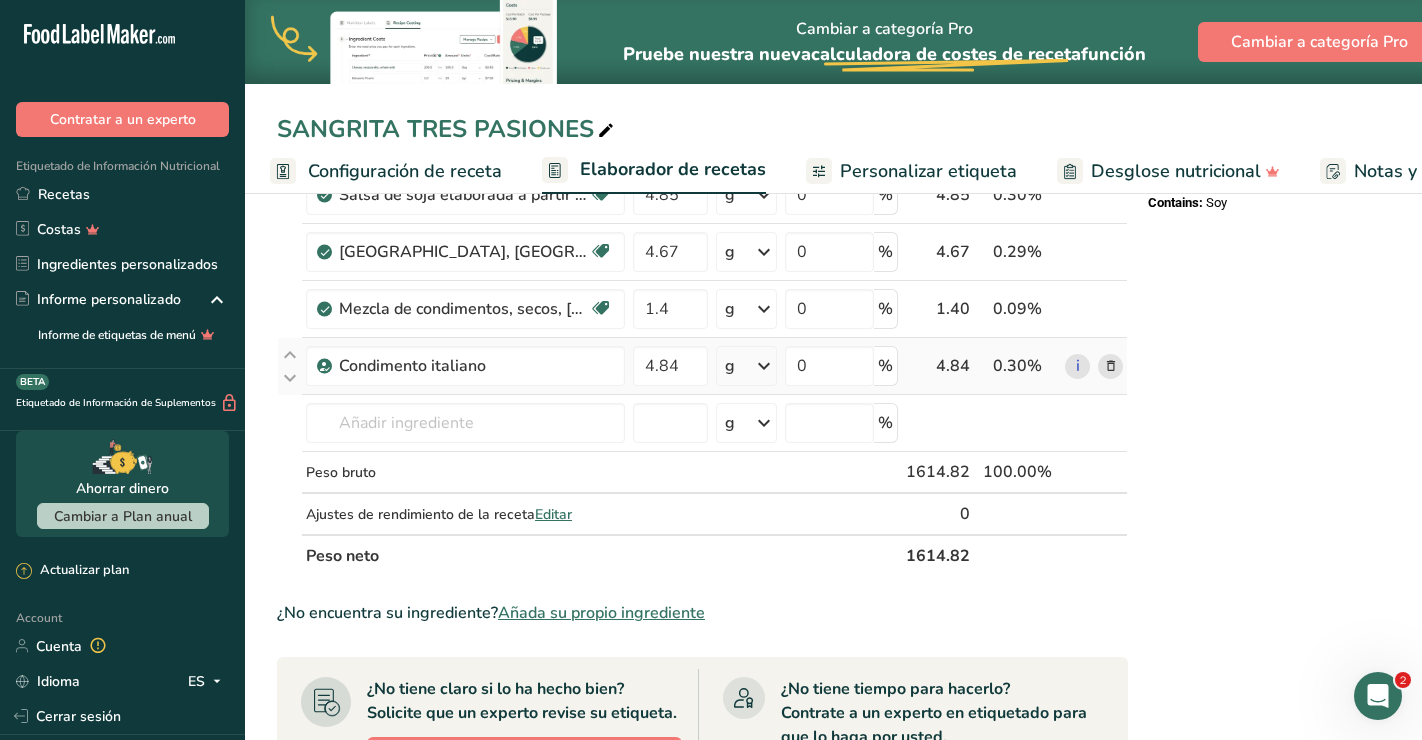 click at bounding box center [1111, 366] 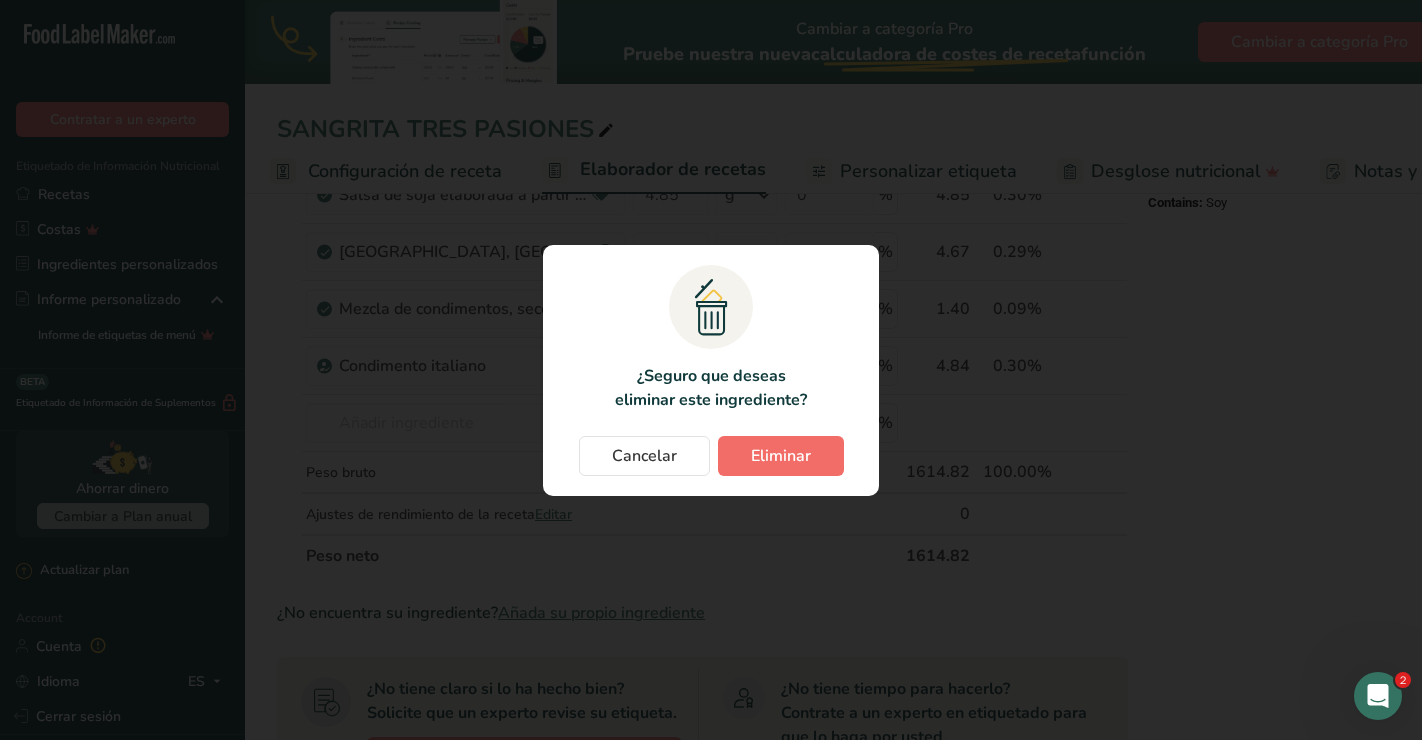 click on "Eliminar" at bounding box center [781, 456] 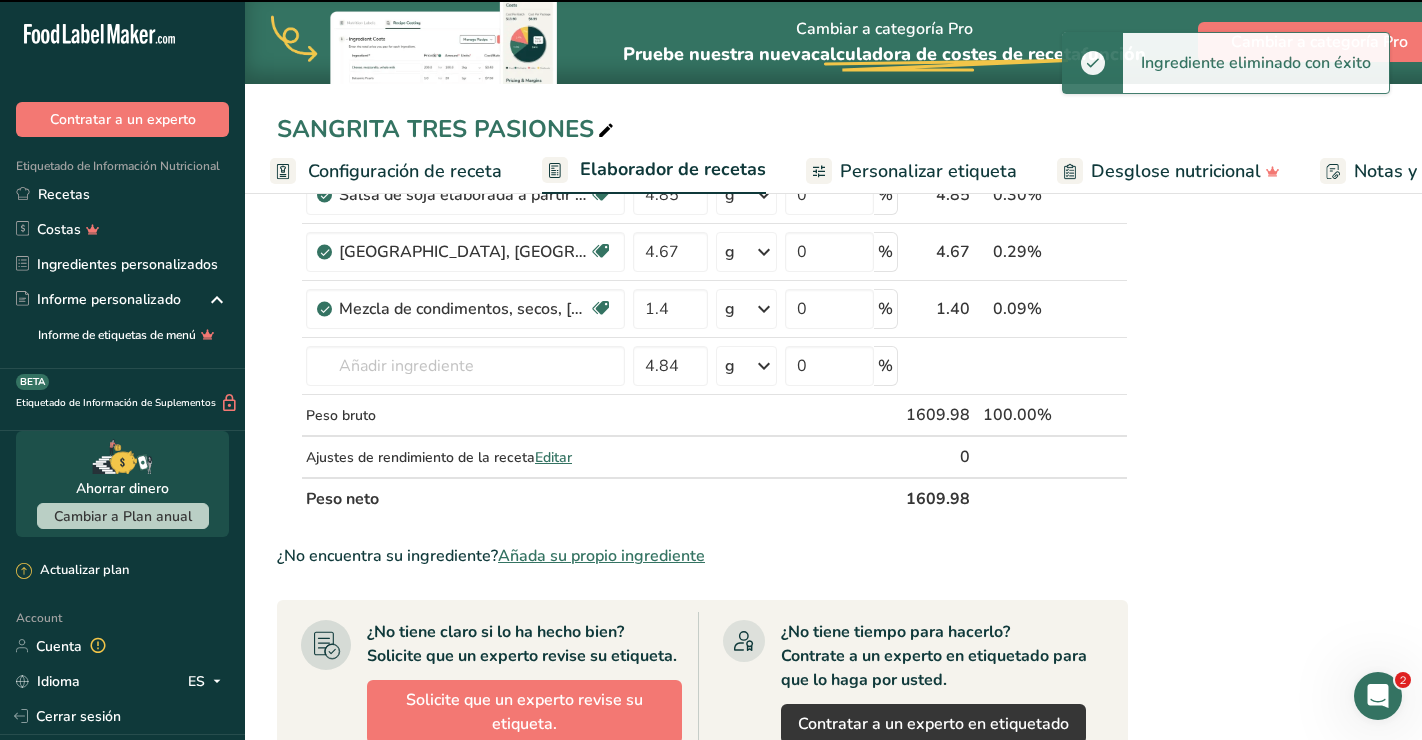 type 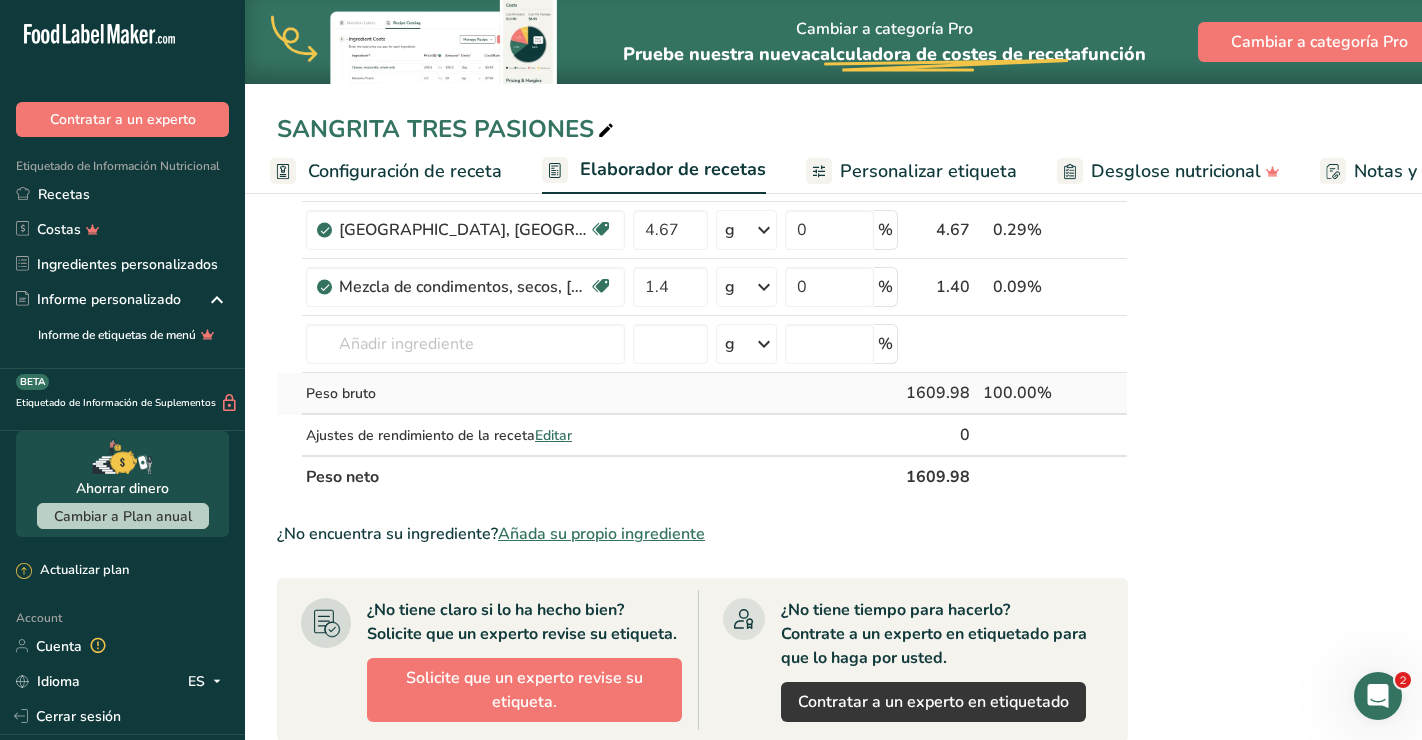 scroll, scrollTop: 934, scrollLeft: 0, axis: vertical 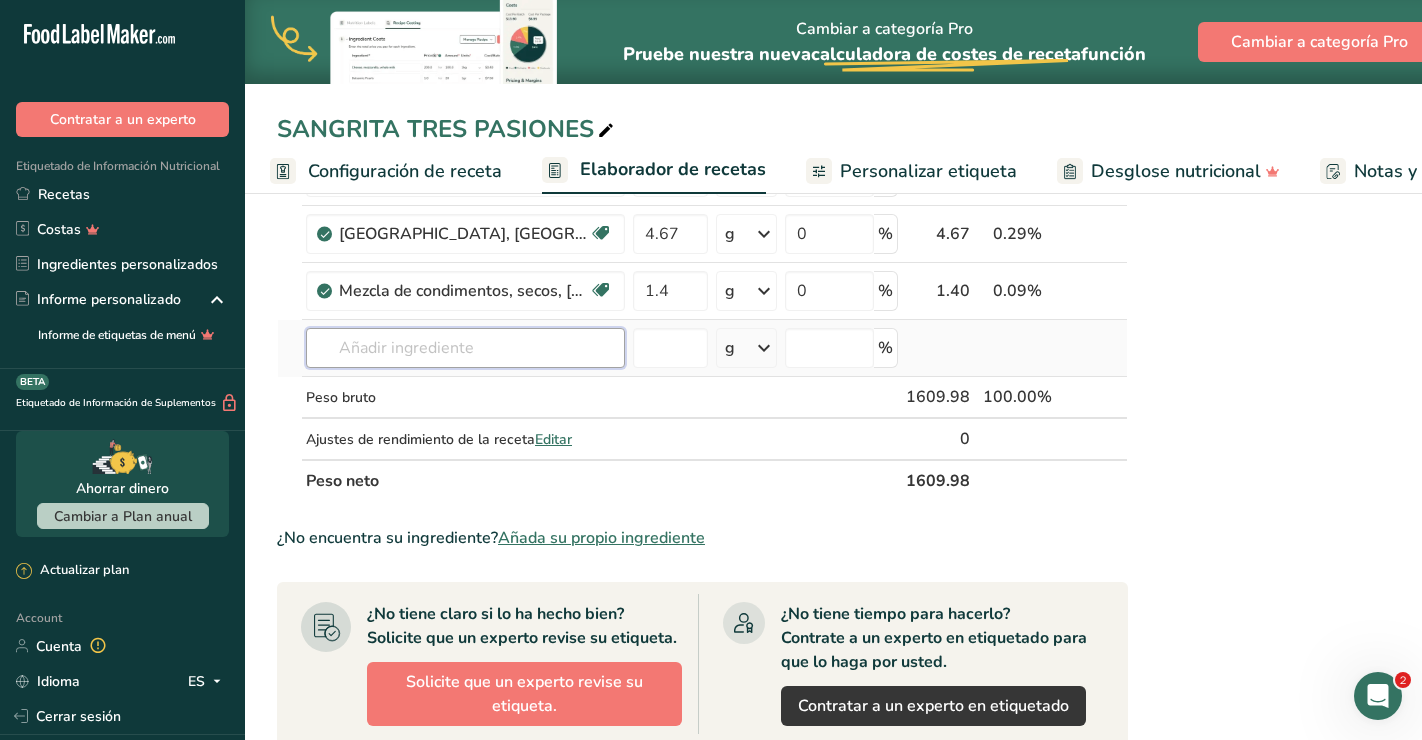 click at bounding box center (465, 348) 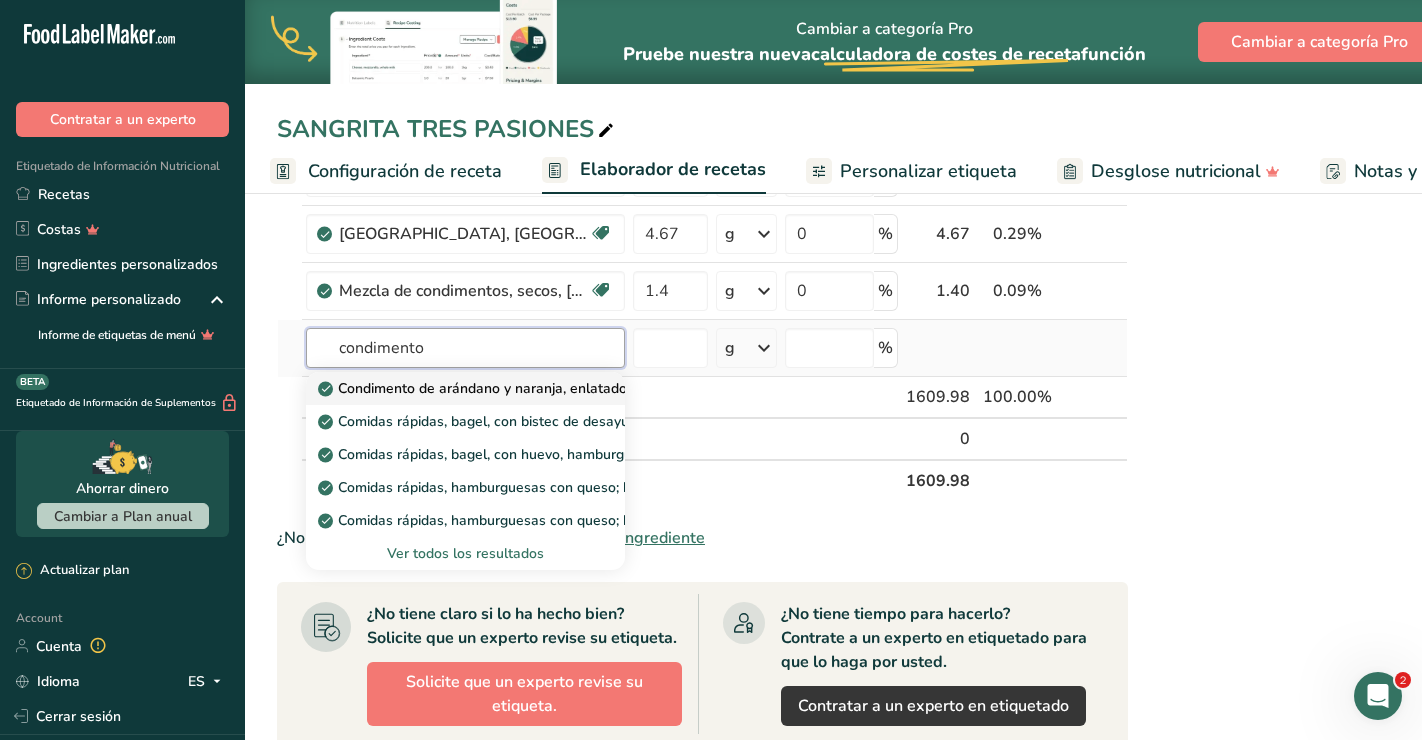type on "condimento" 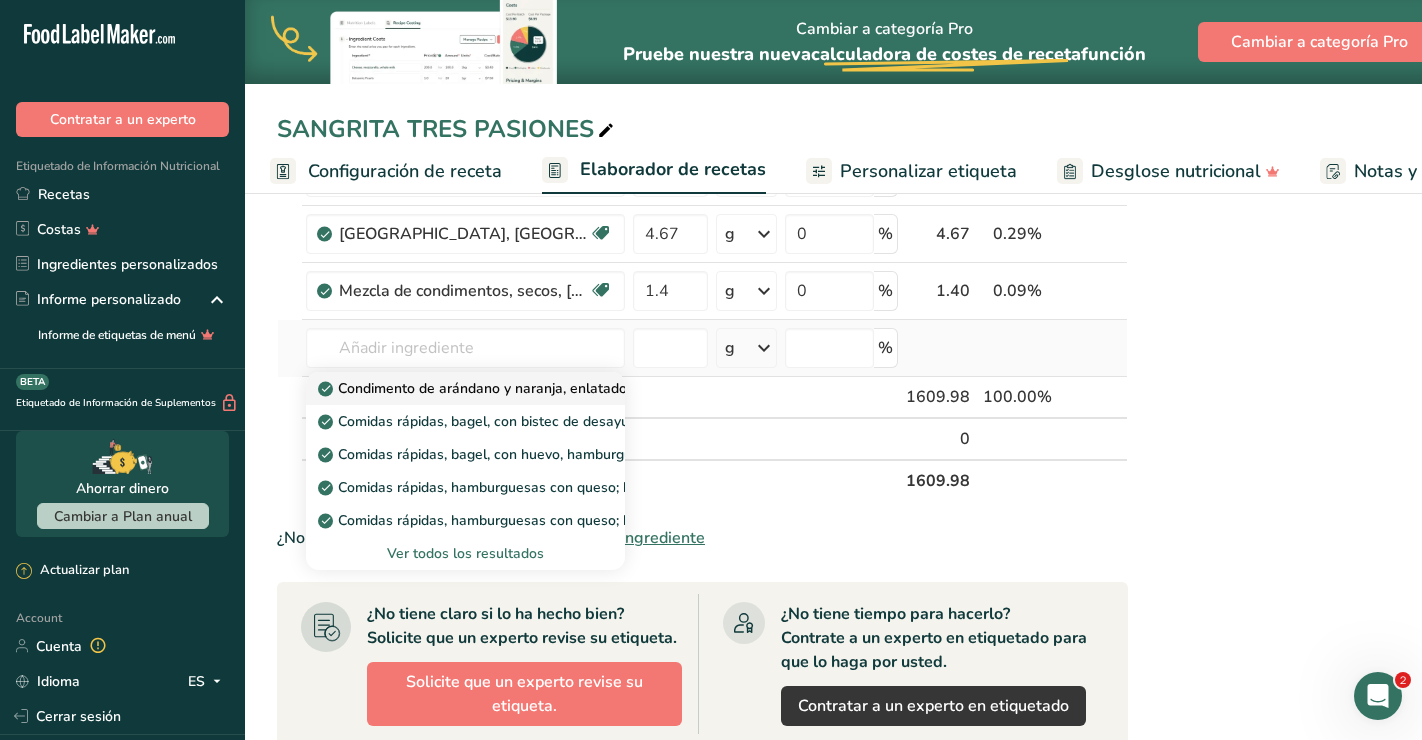 click on "Condimento de arándano y naranja, enlatado" at bounding box center (474, 388) 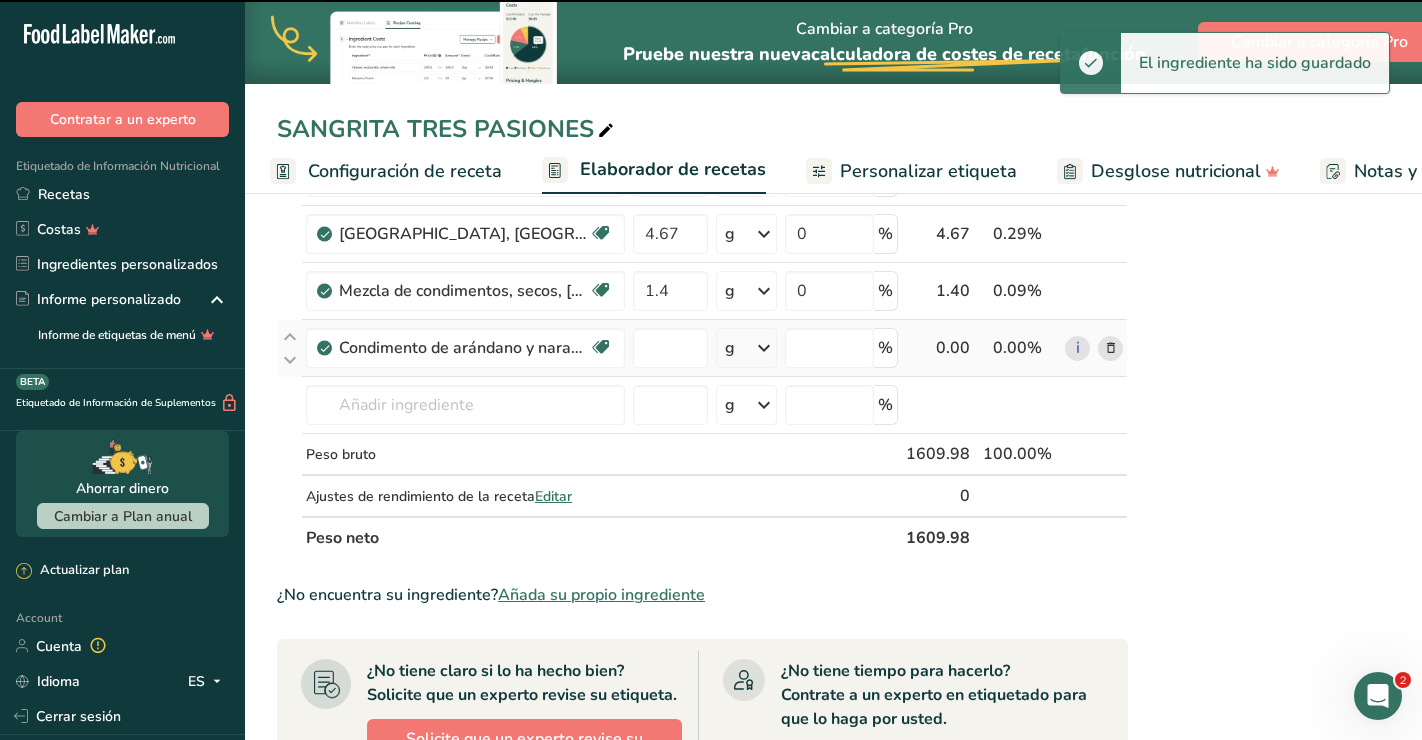 type on "0" 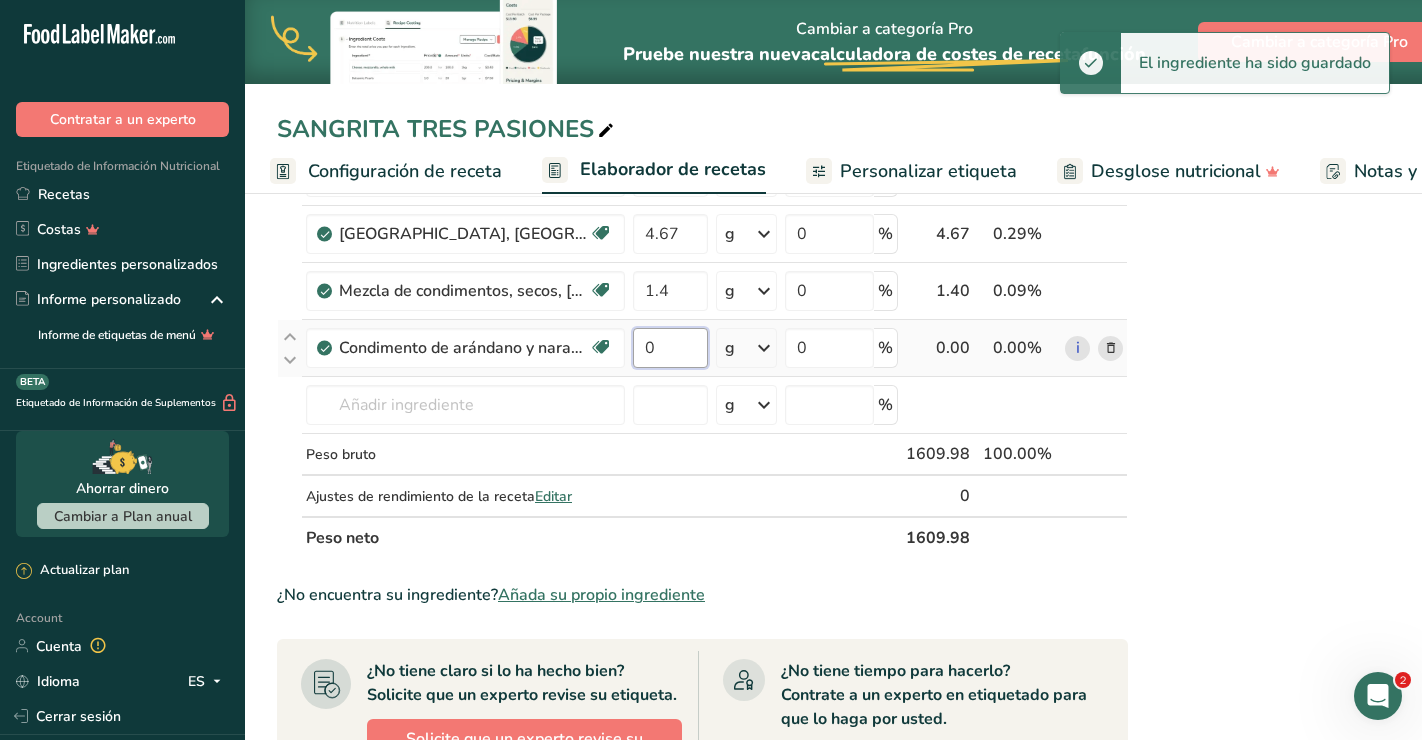 click on "0" at bounding box center (670, 348) 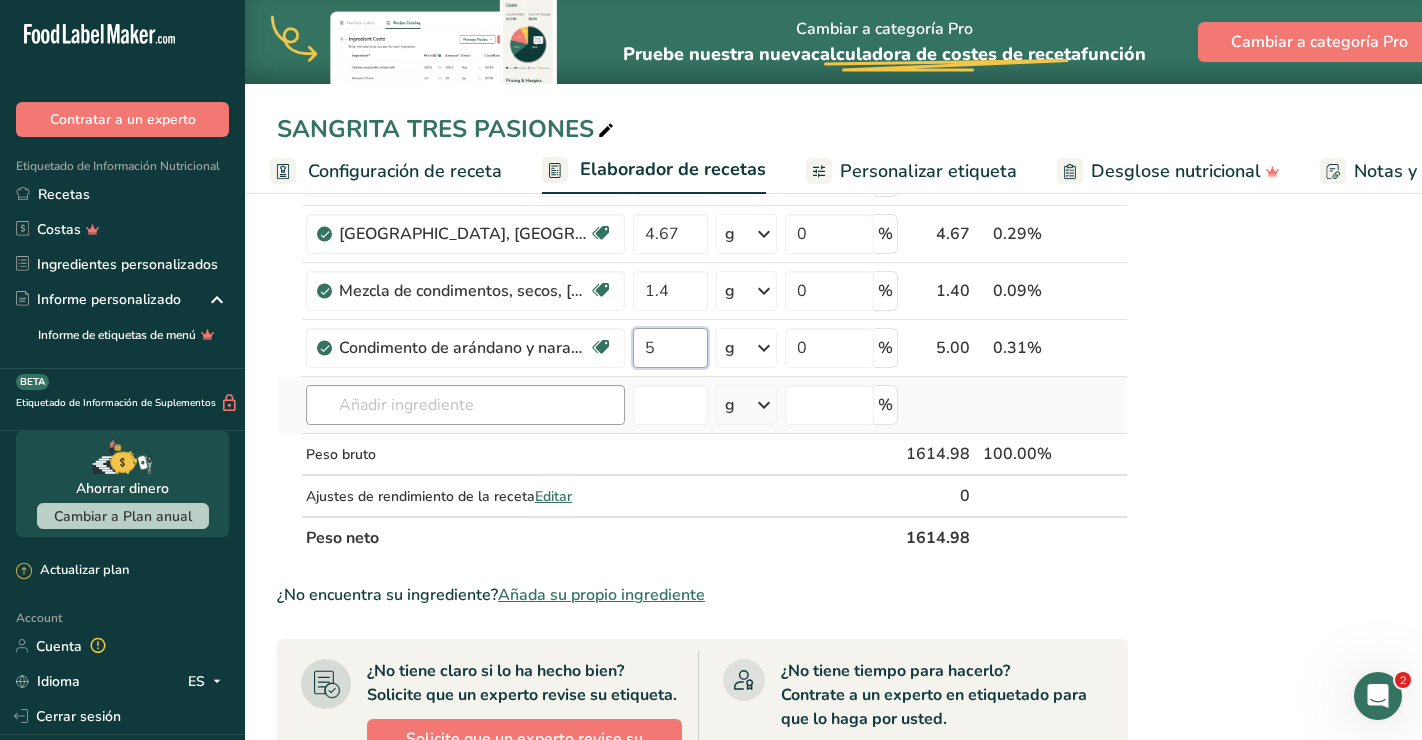 type on "5" 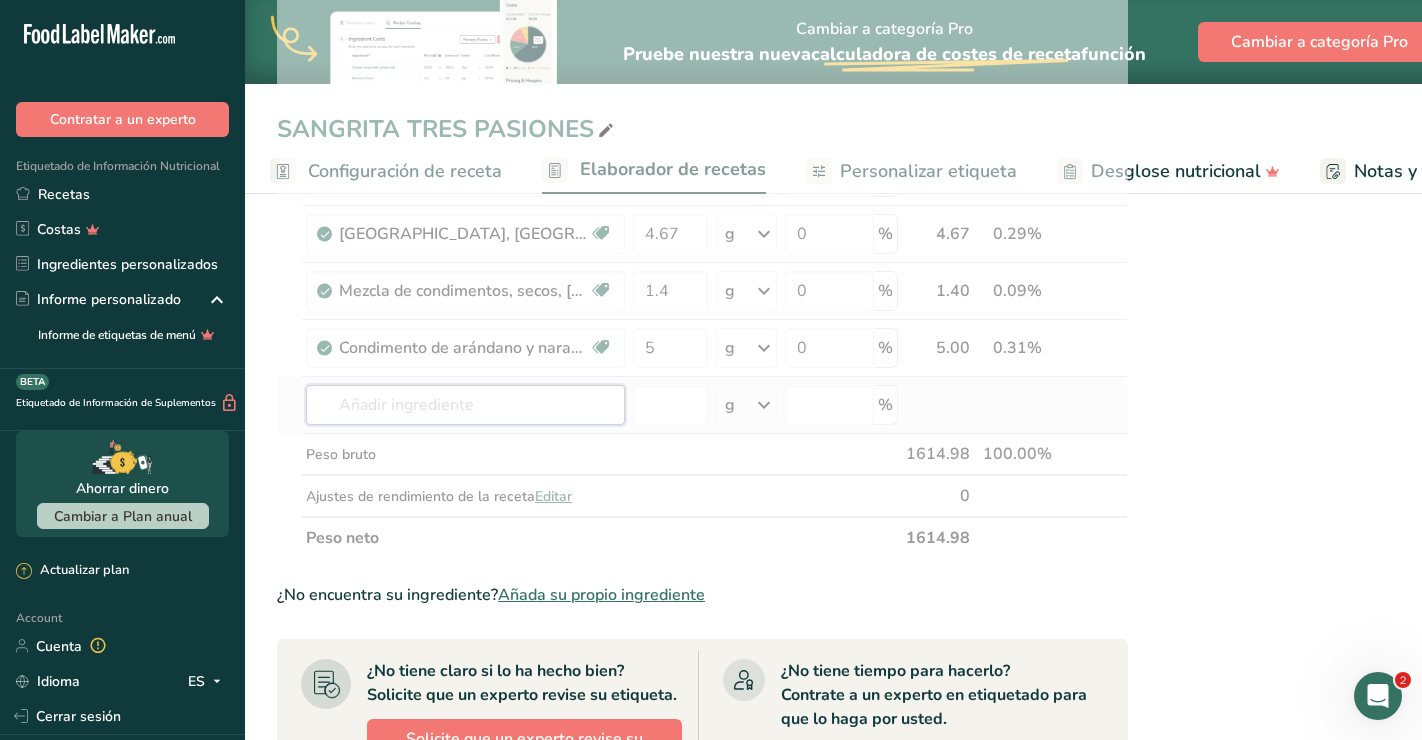 click on "Ingrediente *
Cantidad *
Unidad *
Desperdicio *   .a-a{fill:#347362;}.b-a{fill:#fff;}          Gramos
Porcentaje
Agua embotellada
150
g
Unidades de peso
g
kg
mg
Ver más
Unidades de volumen
[GEOGRAPHIC_DATA]
Las unidades de volumen requieren una conversión de densidad. Si conoce la densidad de su ingrediente, introdúzcala a continuación. De lo contrario, [PERSON_NAME] clic en "RIA", nuestra asistente regulatoria de IA, quien podrá ayudarle.
lb/pie³
g/cm³
Confirmar
mL
lb/pie³
g/cm³
Confirmar
onza líquida" at bounding box center (702, -38) 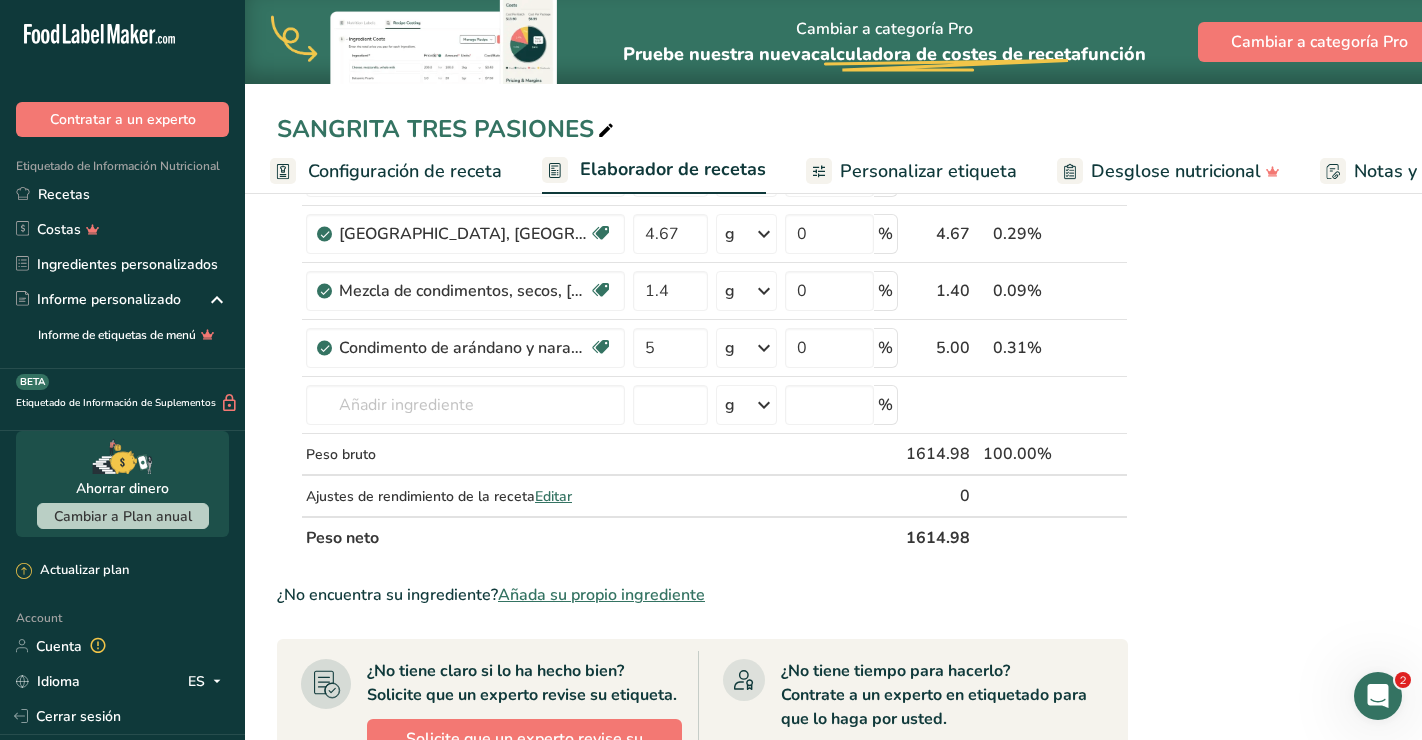 click on "Añada su propio ingrediente" at bounding box center [601, 595] 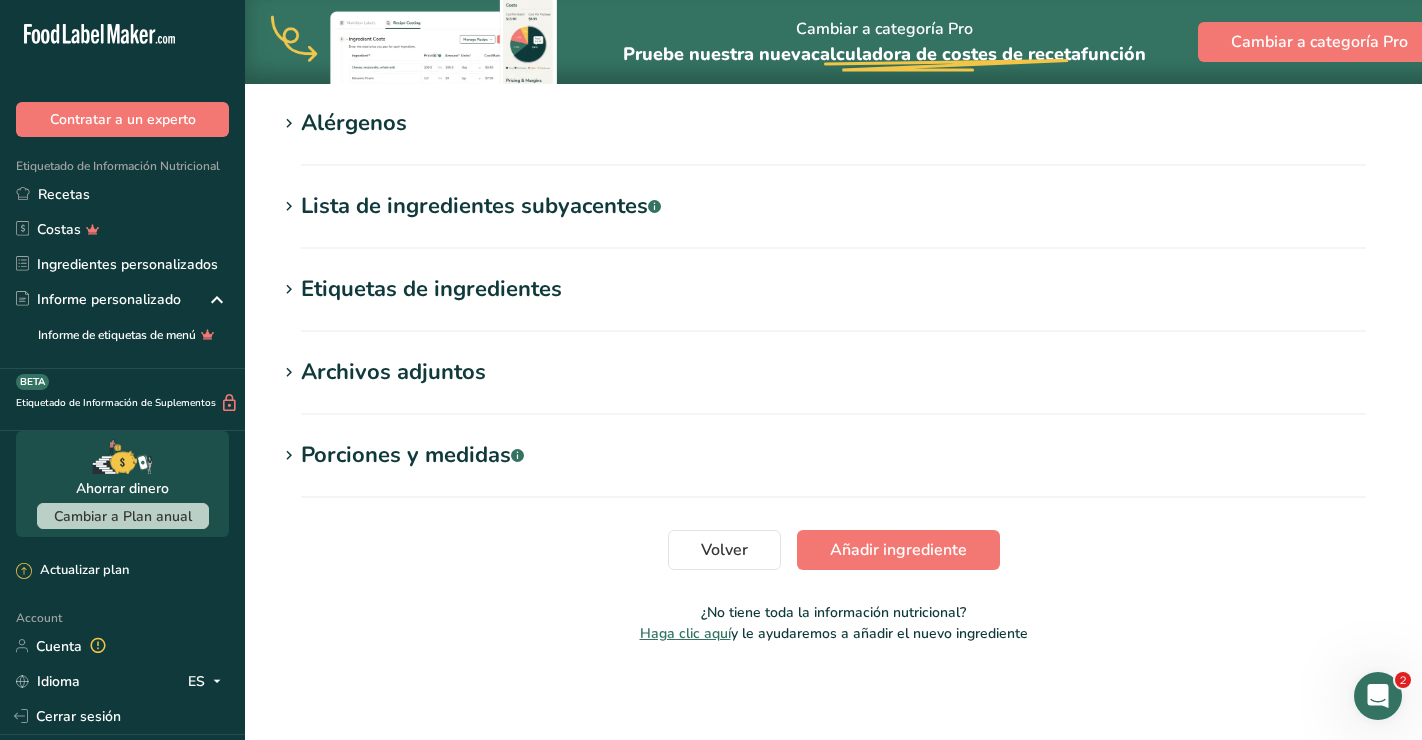 scroll, scrollTop: 0, scrollLeft: 0, axis: both 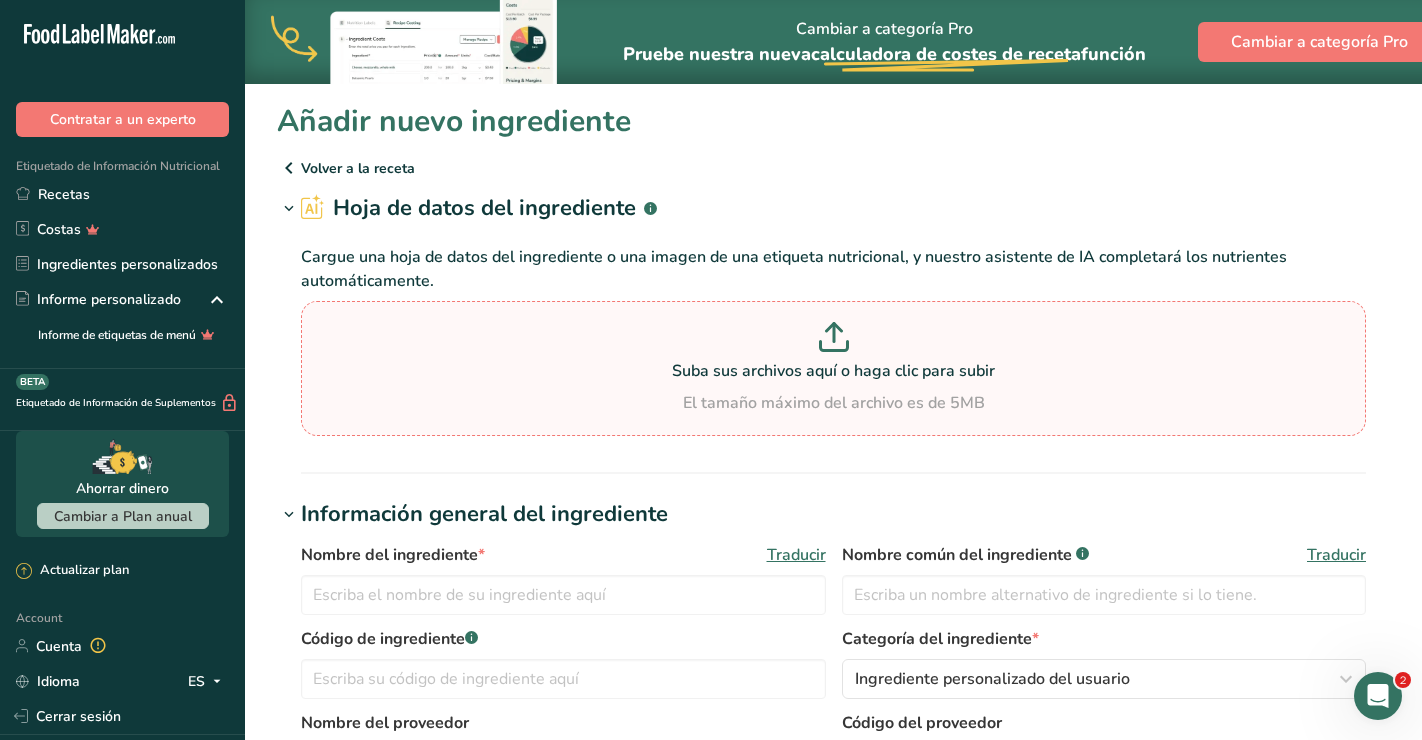 click at bounding box center [833, 340] 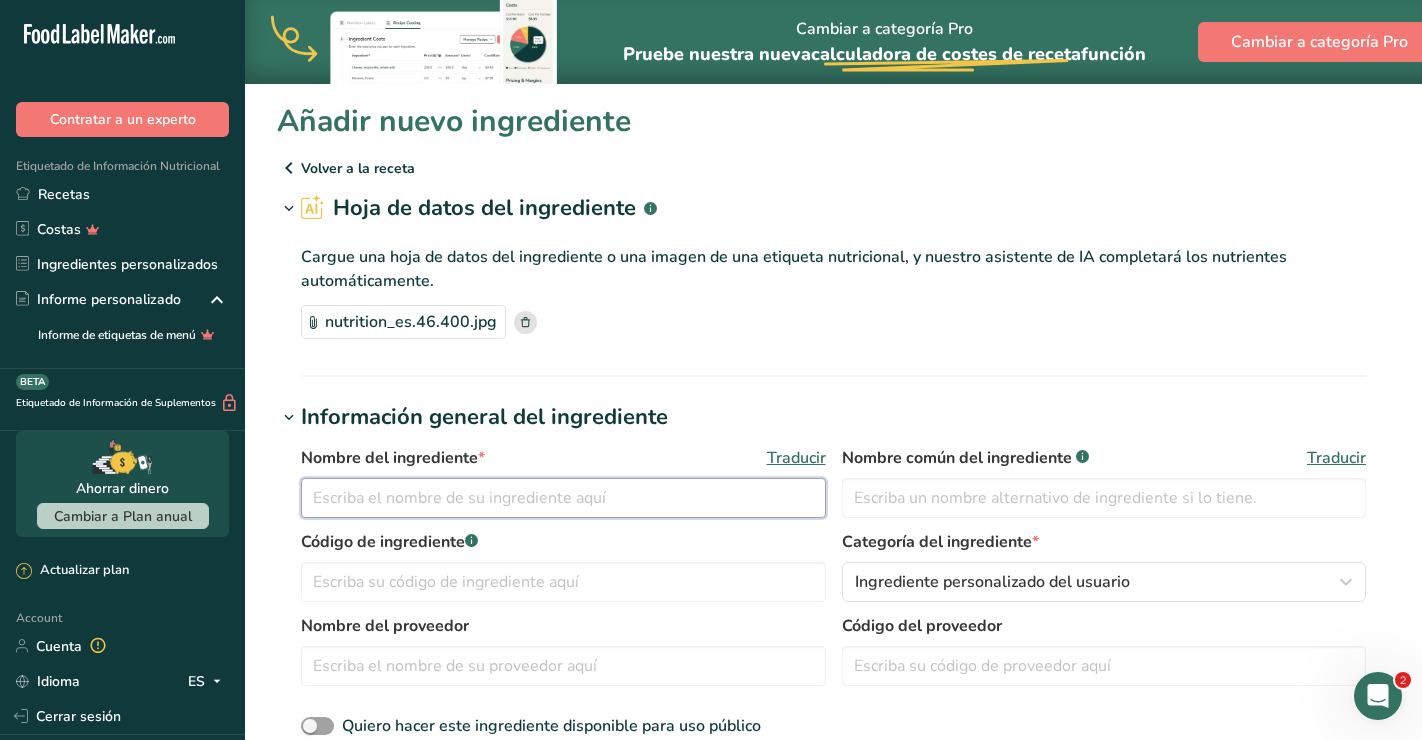 click at bounding box center (563, 498) 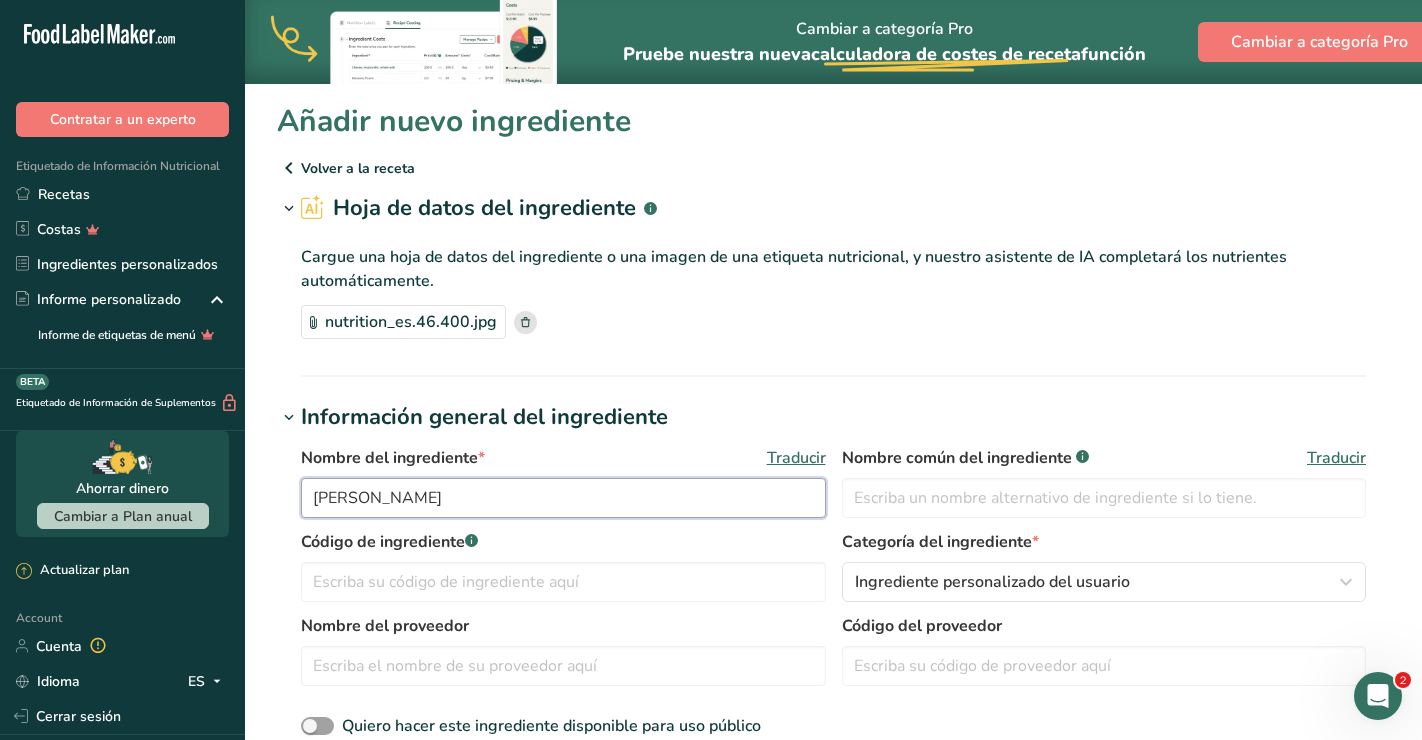 type on "[PERSON_NAME]" 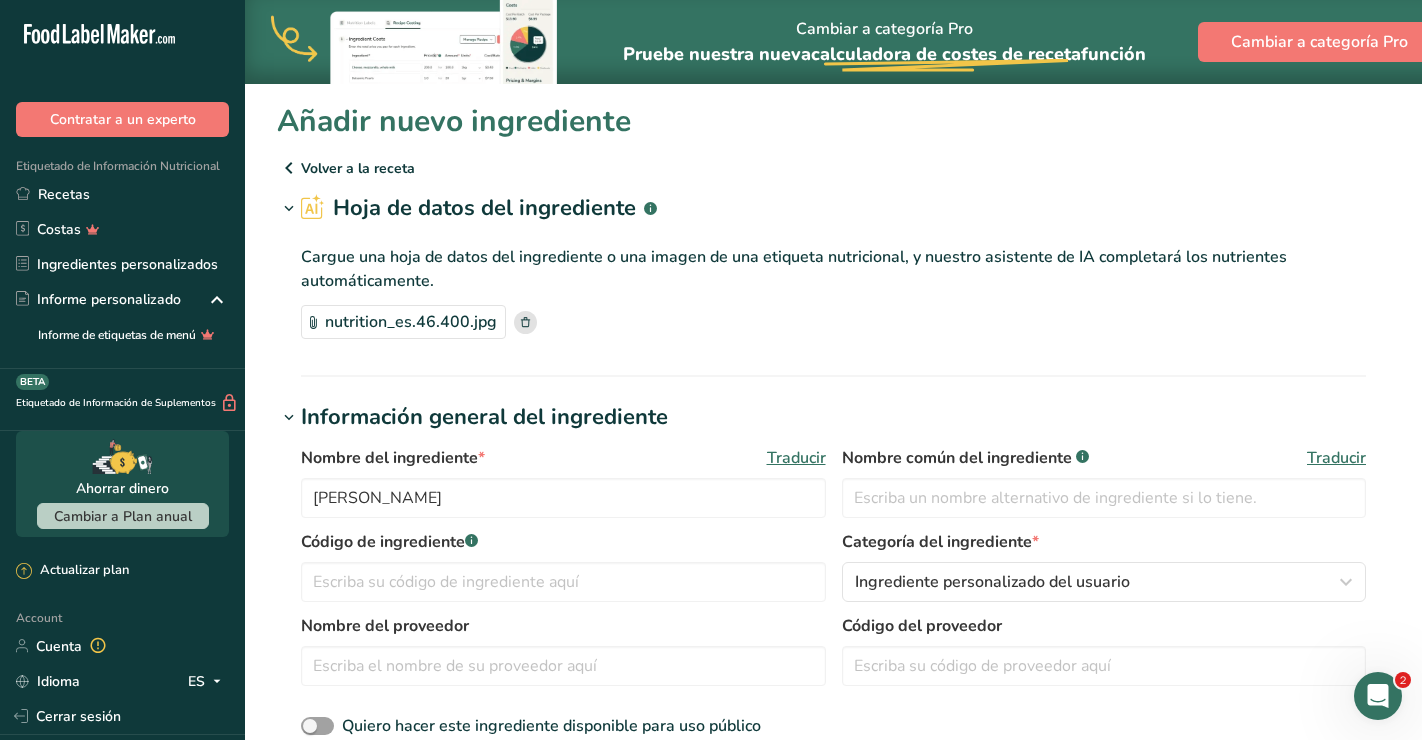 click on "Nombre del ingrediente *
Traducir
[PERSON_NAME]
Nombre común del ingrediente
.a-a{fill:#347362;}.b-a{fill:#fff;}
Traducir" at bounding box center (833, 488) 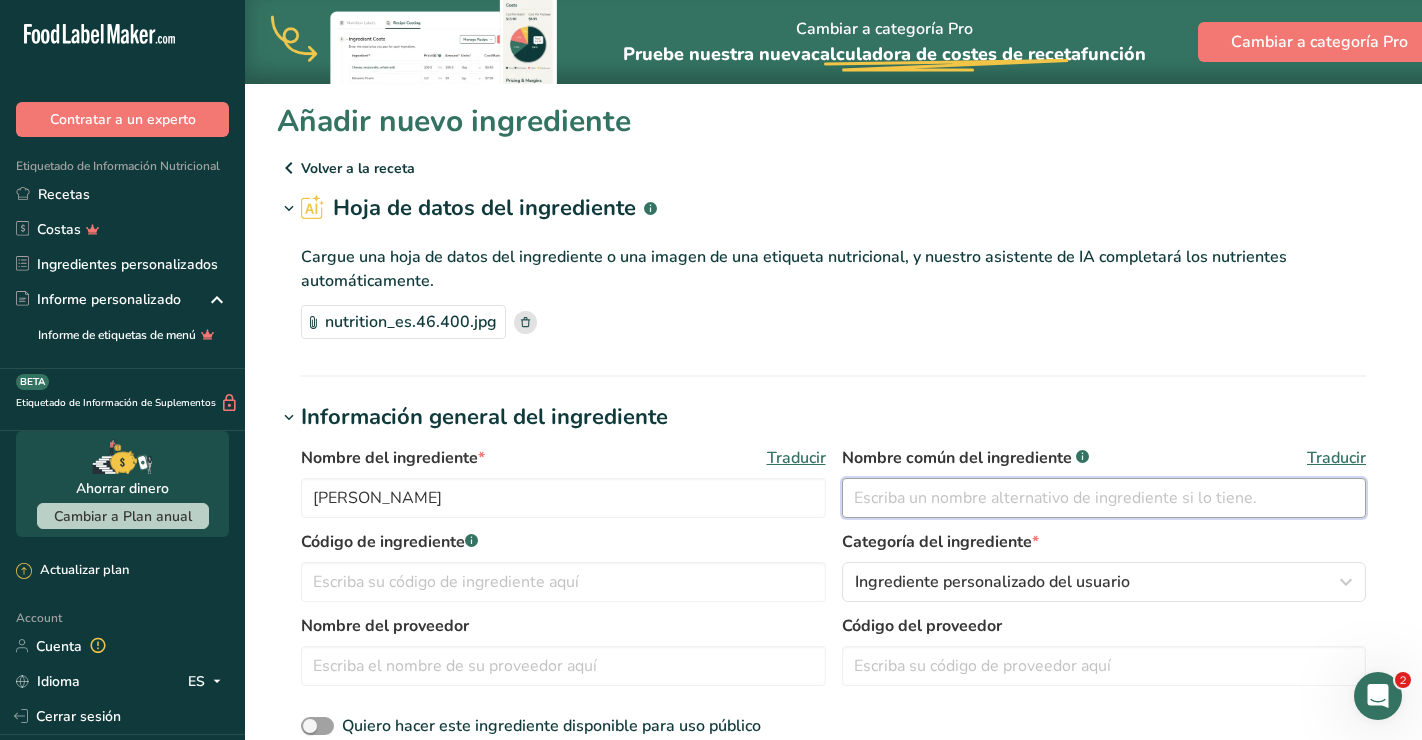 click at bounding box center [1104, 498] 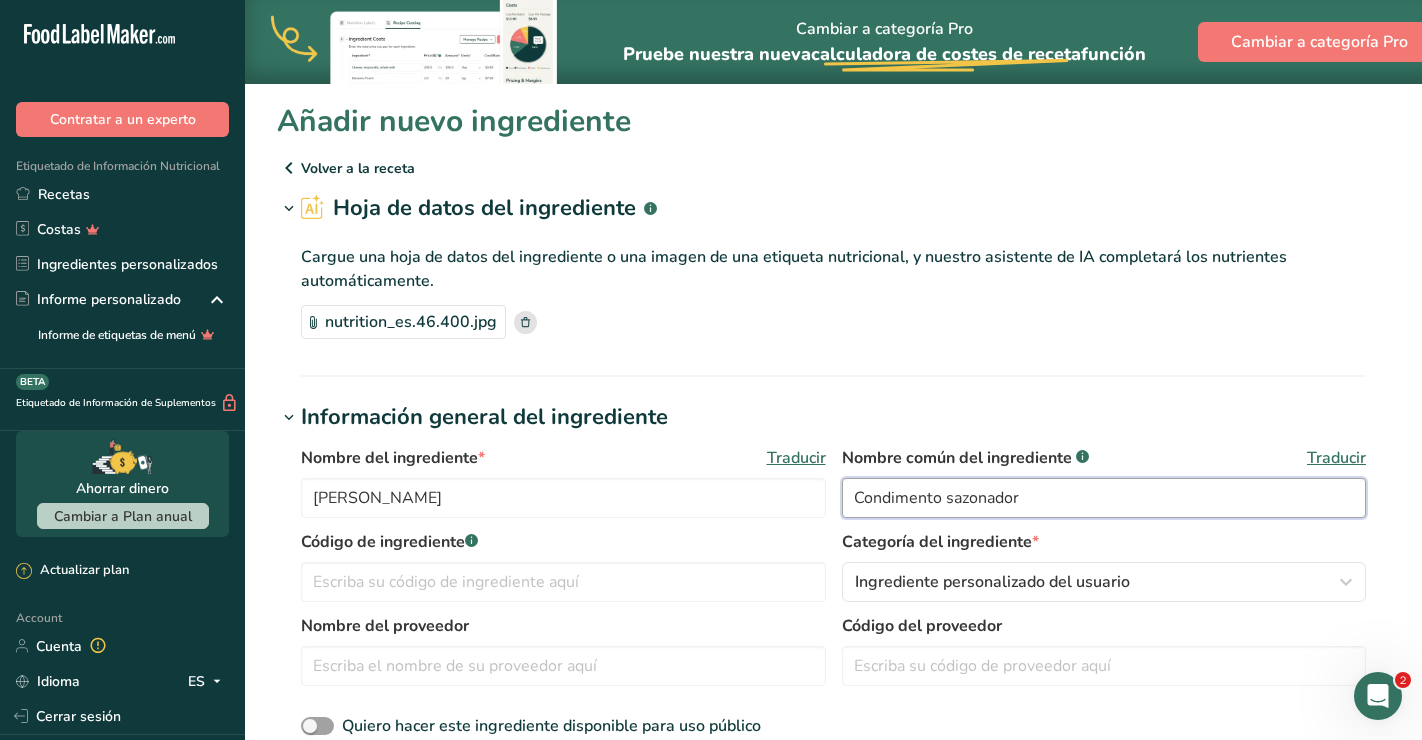 type on "Condimento sazonado" 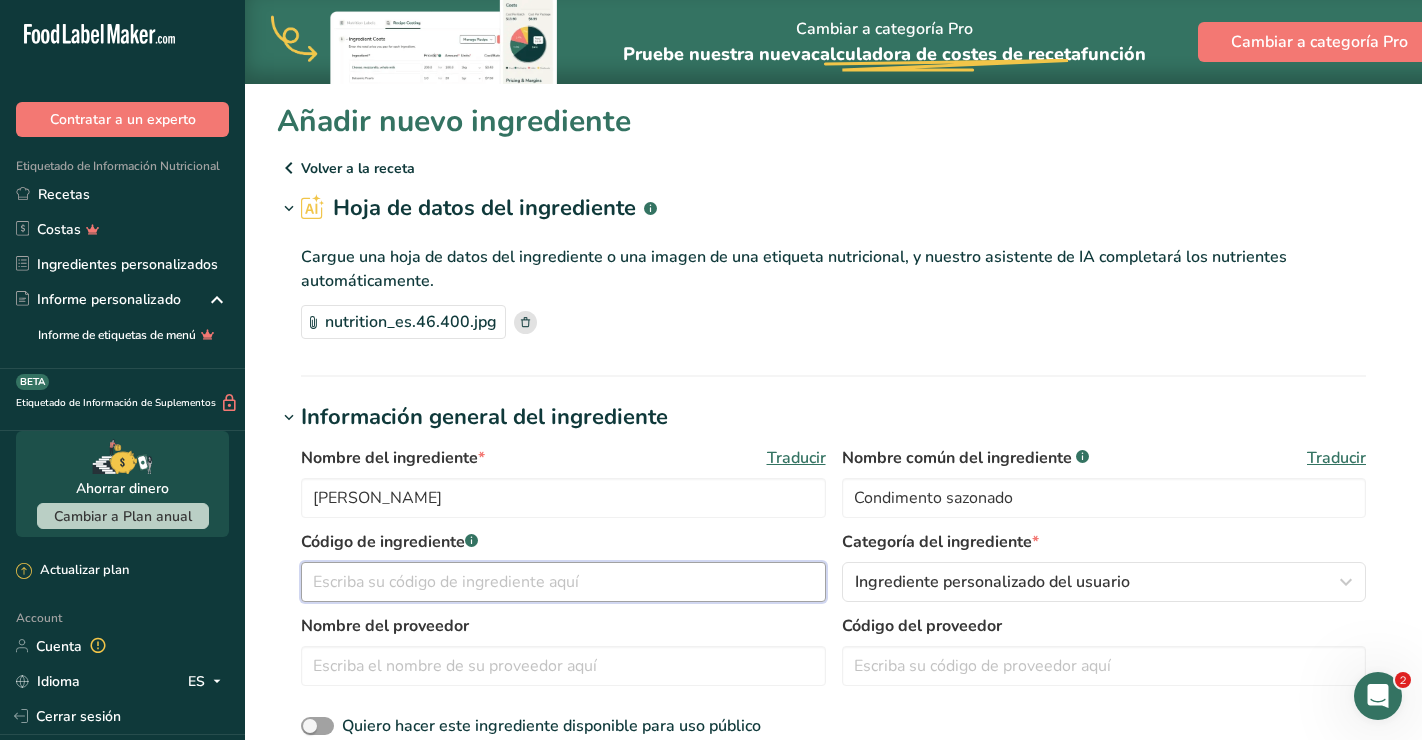 drag, startPoint x: 964, startPoint y: 416, endPoint x: 500, endPoint y: 576, distance: 490.81158 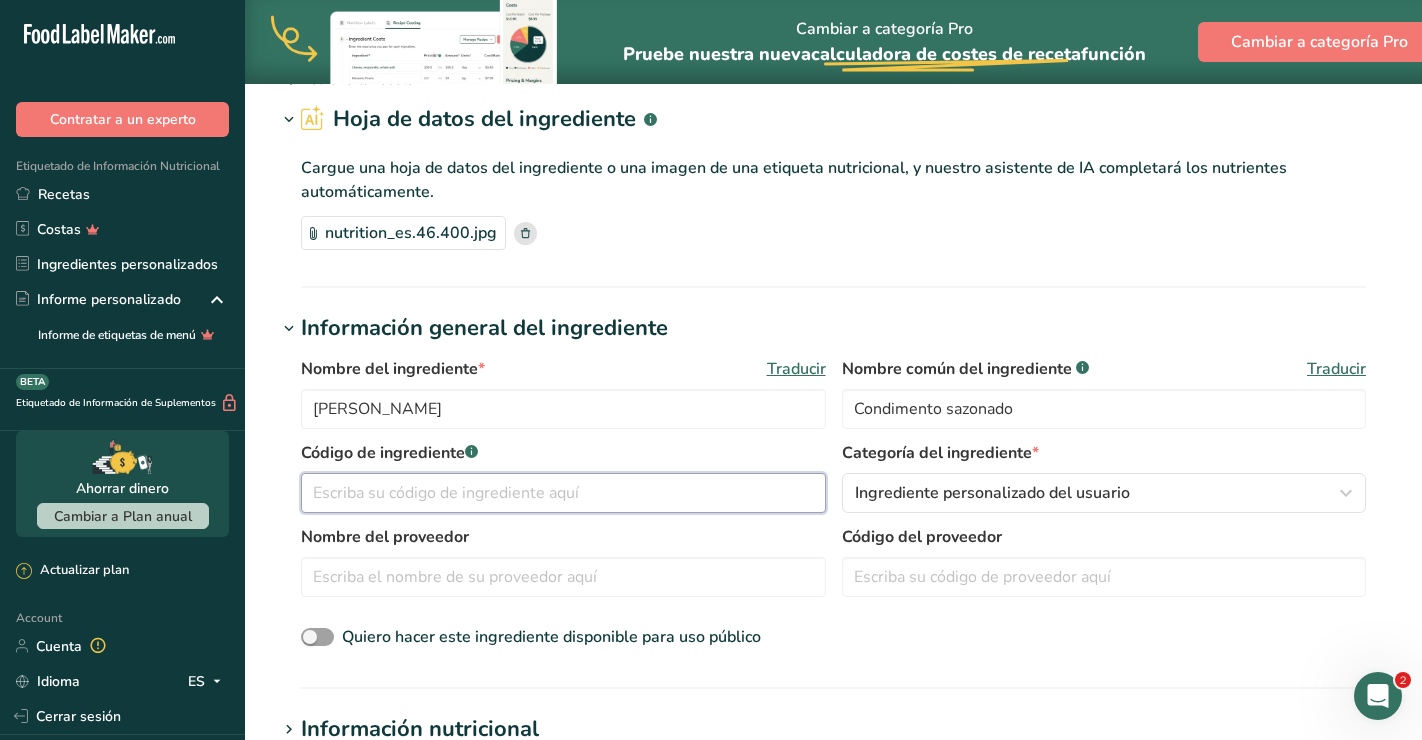 scroll, scrollTop: 94, scrollLeft: 0, axis: vertical 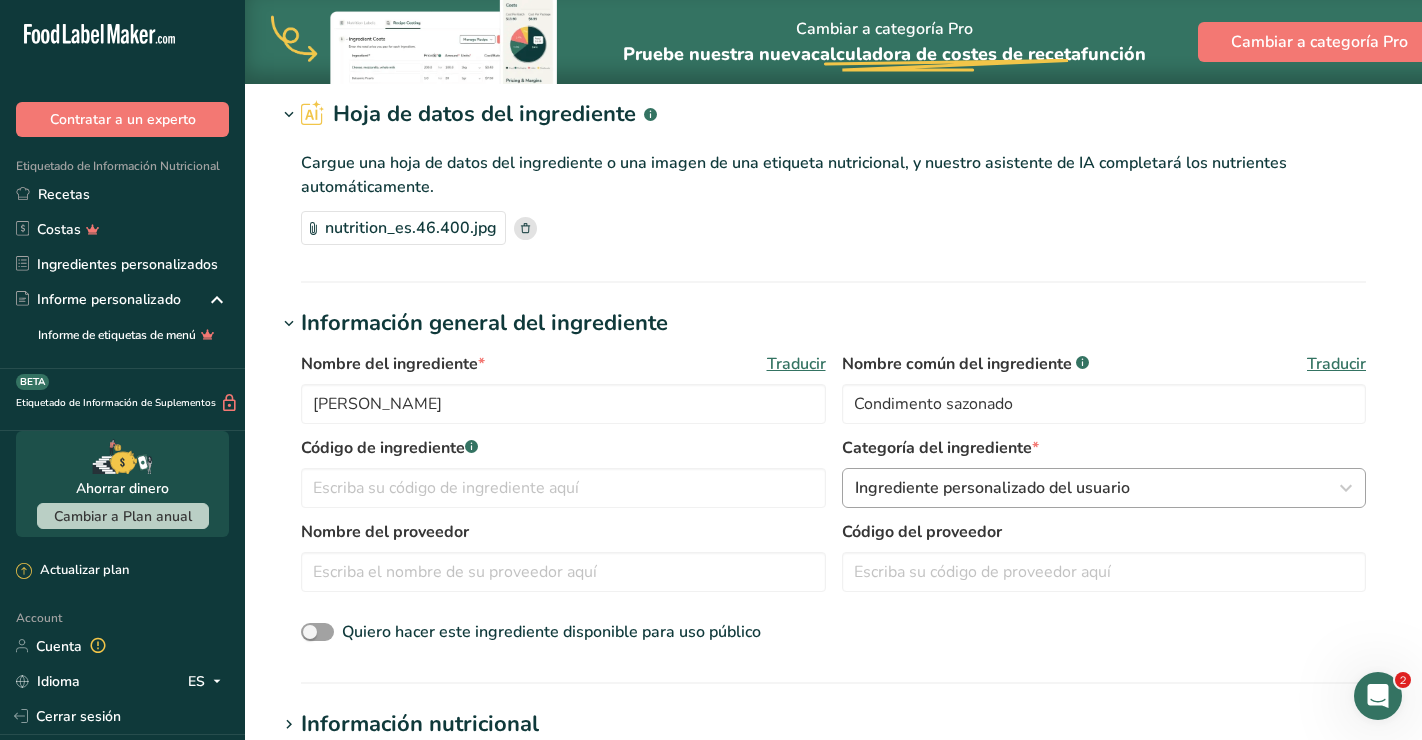 click on "Ingrediente personalizado del usuario" at bounding box center (1104, 488) 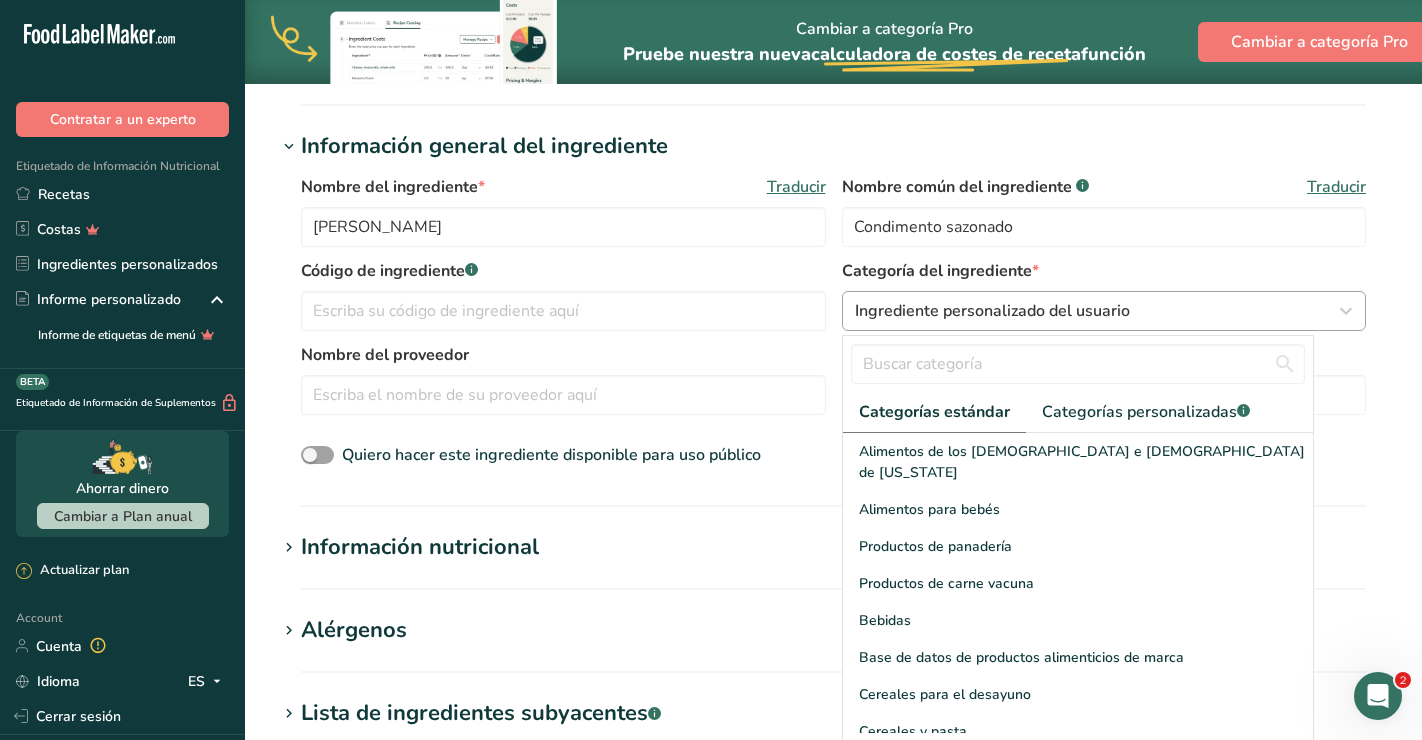 scroll, scrollTop: 277, scrollLeft: 0, axis: vertical 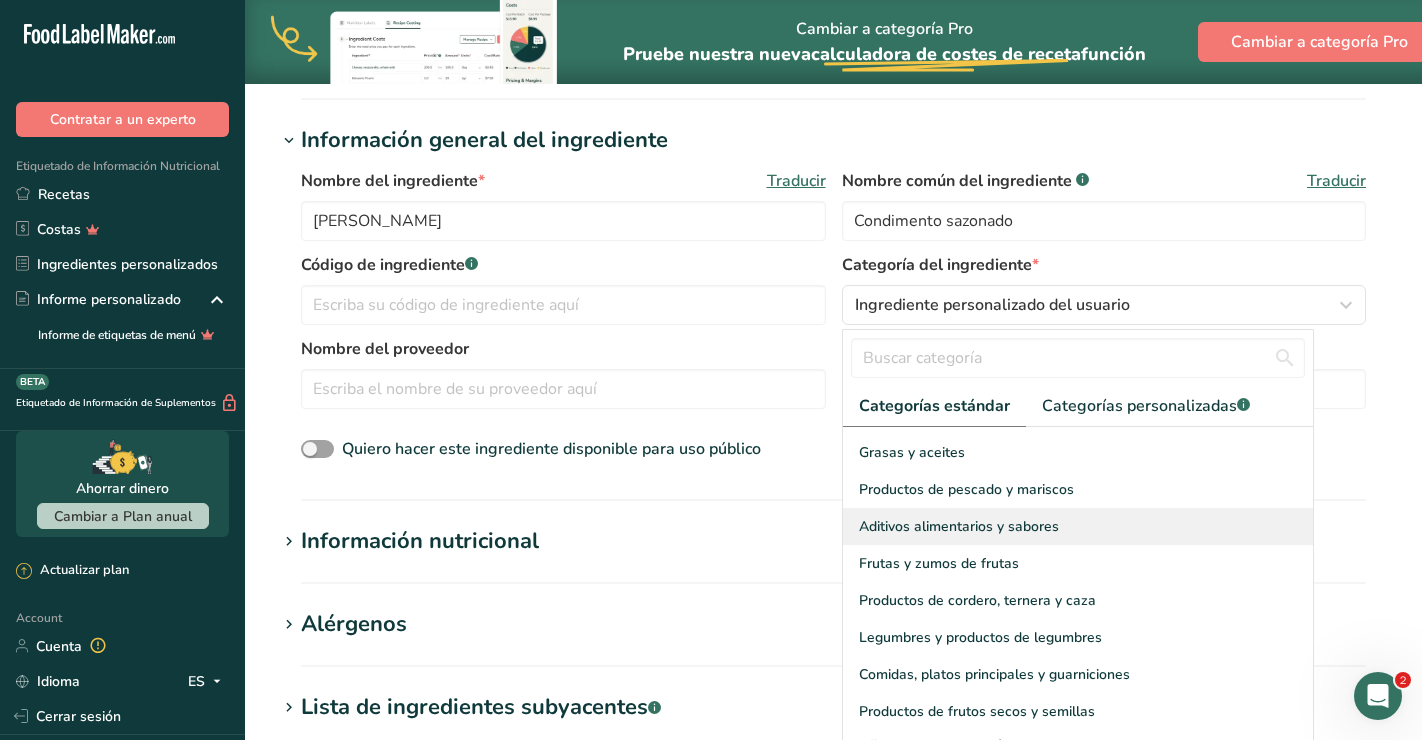 click on "Aditivos alimentarios y sabores" at bounding box center [959, 526] 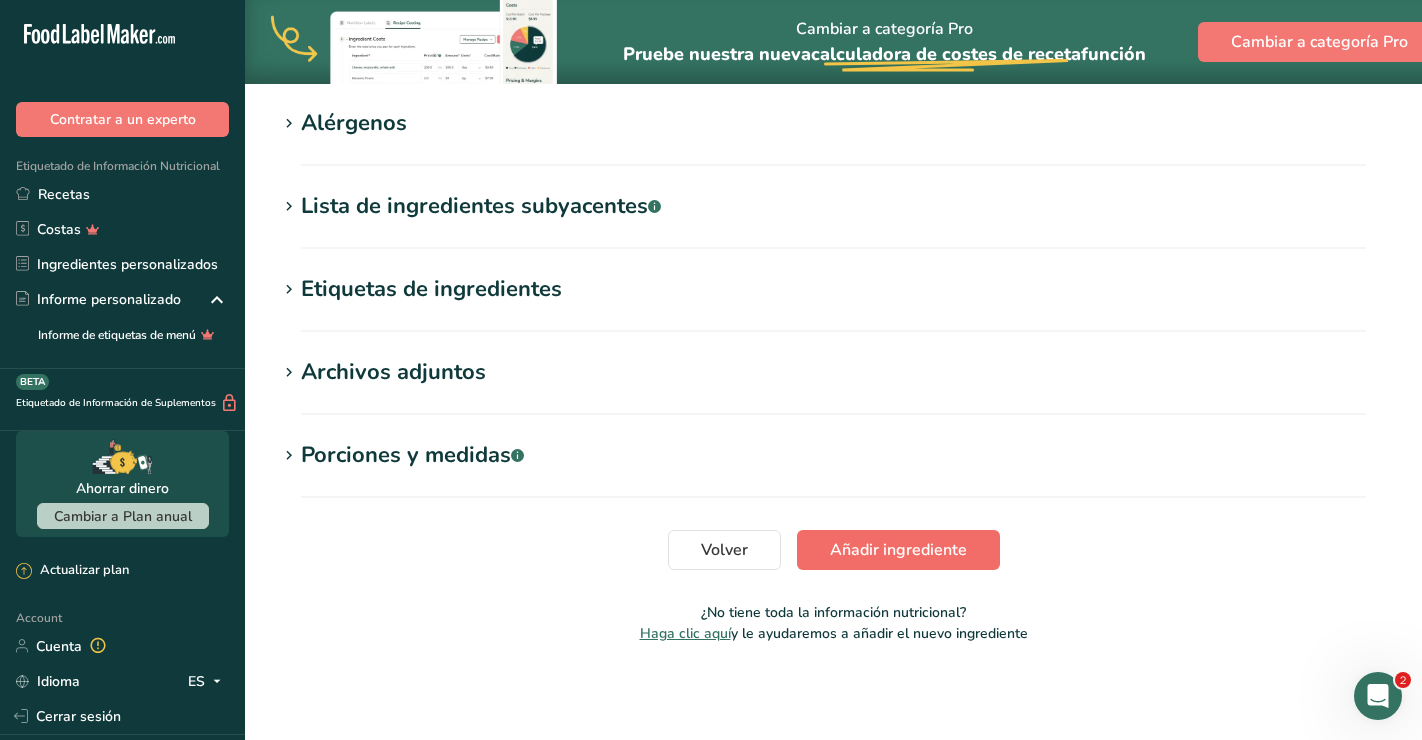 scroll, scrollTop: 780, scrollLeft: 0, axis: vertical 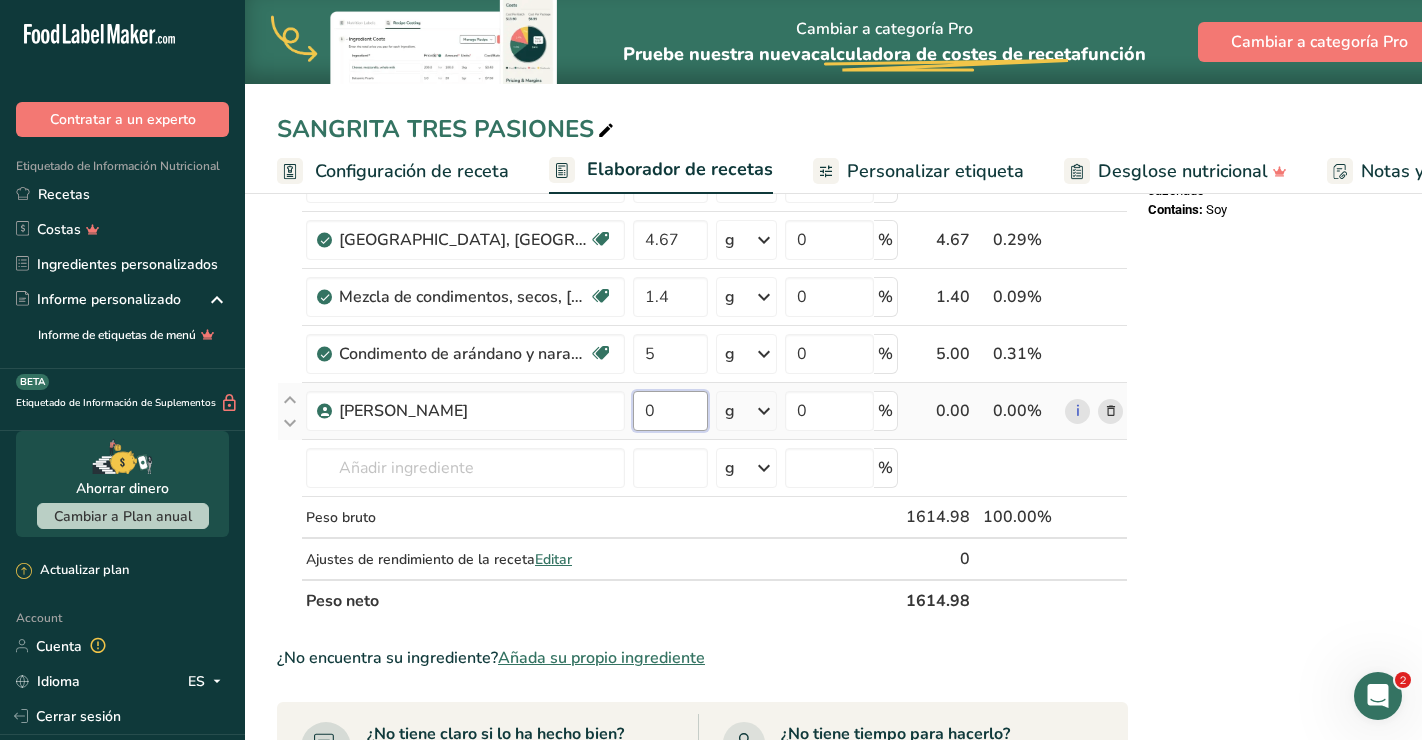 click on "0" at bounding box center (670, 411) 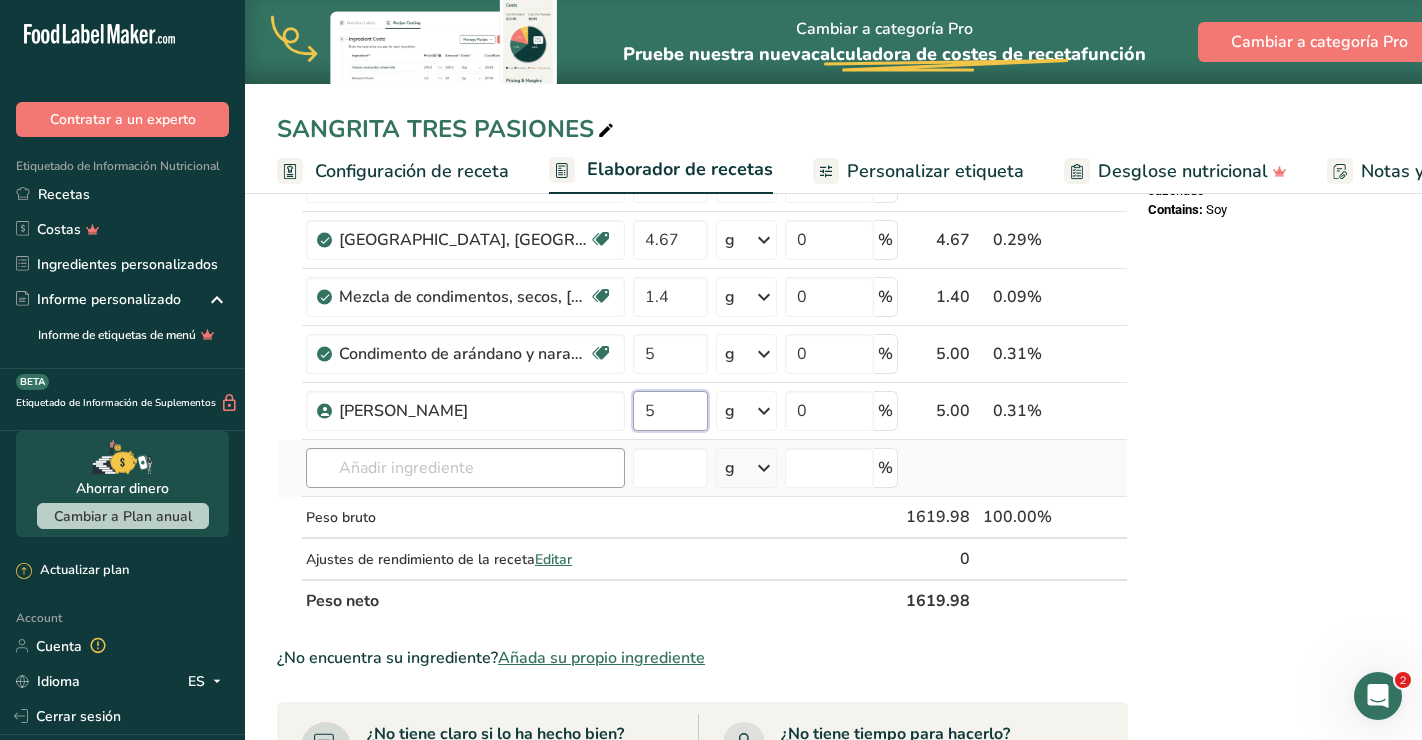 type on "5" 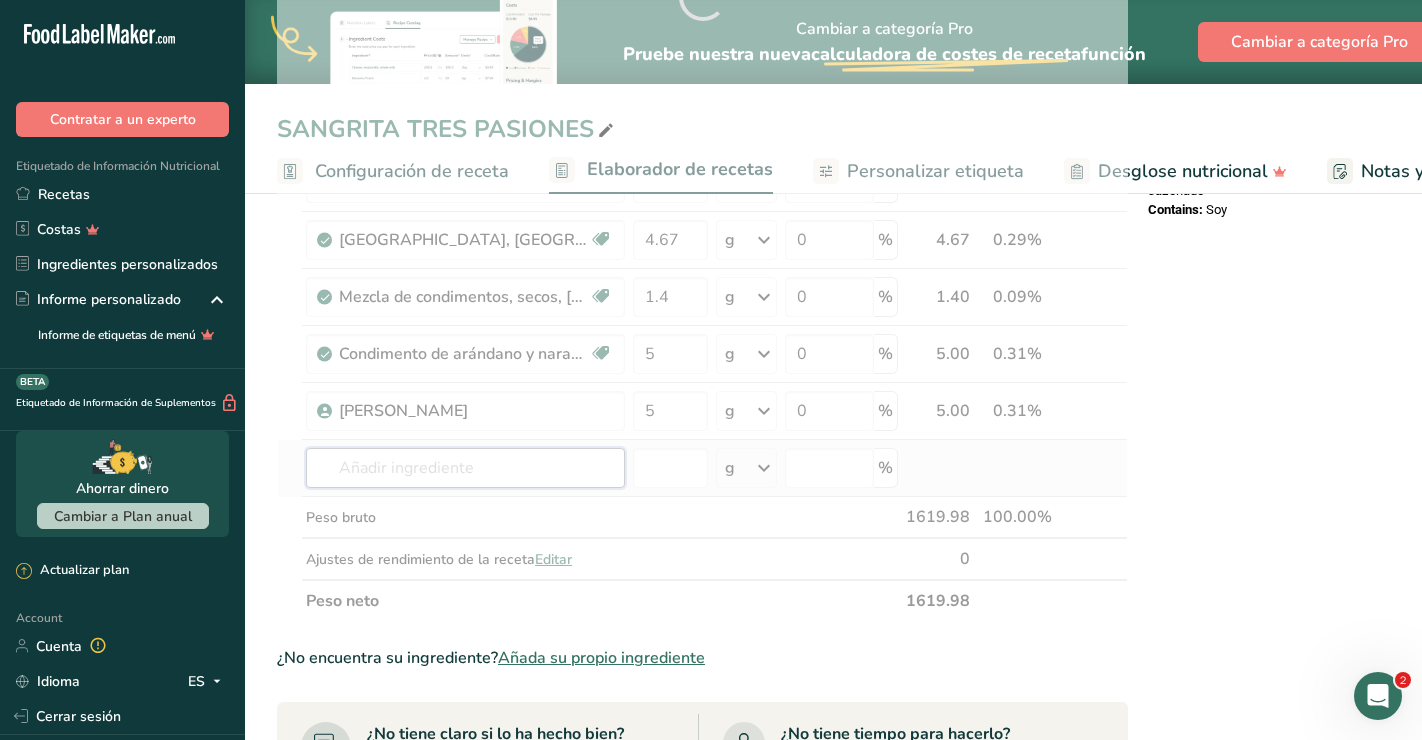 click on "Ingrediente *
Cantidad *
Unidad *
Desperdicio *   .a-a{fill:#347362;}.b-a{fill:#fff;}          Gramos
Porcentaje
Agua embotellada
150
g
Unidades de peso
g
kg
mg
Ver más
Unidades de volumen
[GEOGRAPHIC_DATA]
Las unidades de volumen requieren una conversión de densidad. Si conoce la densidad de su ingrediente, introdúzcala a continuación. De lo contrario, [PERSON_NAME] clic en "RIA", nuestra asistente regulatoria de IA, quien podrá ayudarle.
lb/pie³
g/cm³
Confirmar
mL
lb/pie³
g/cm³
Confirmar
onza líquida" at bounding box center [702, -4] 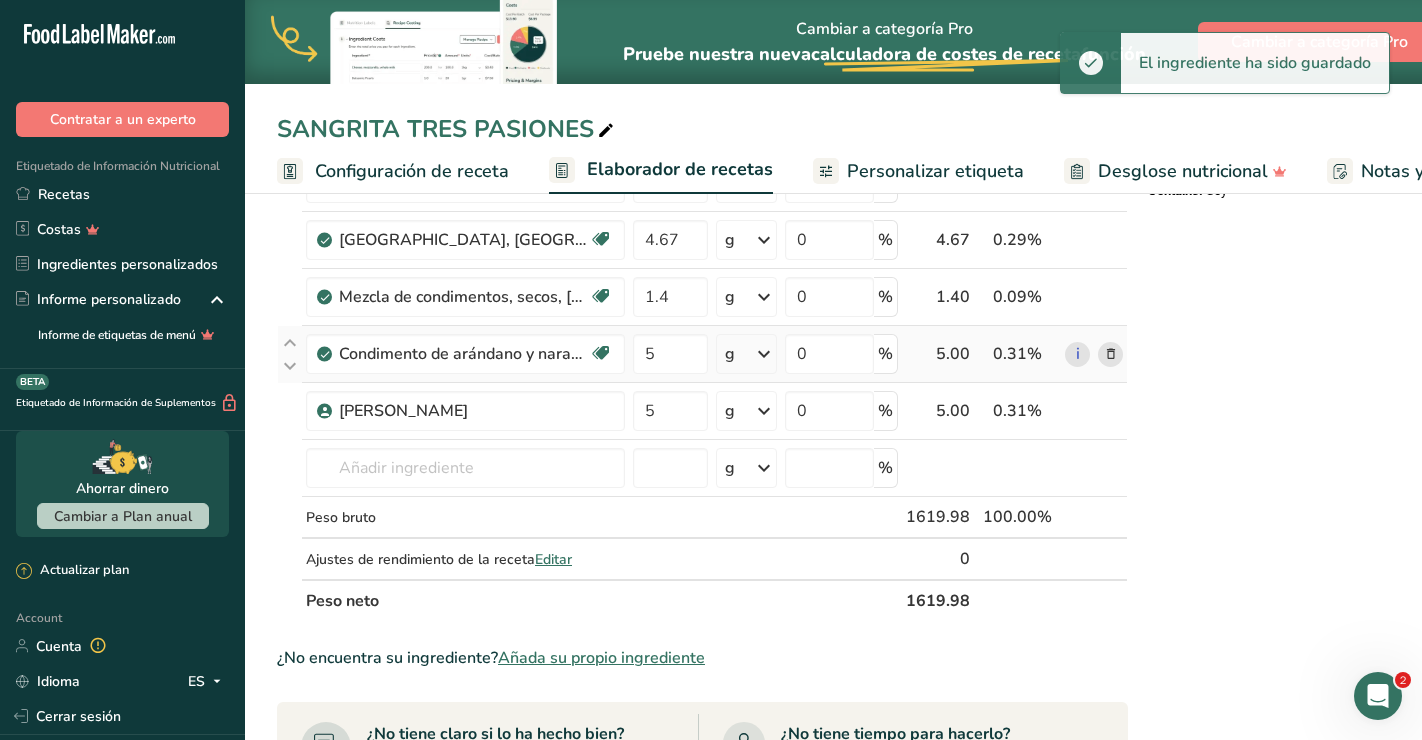 click at bounding box center (1111, 354) 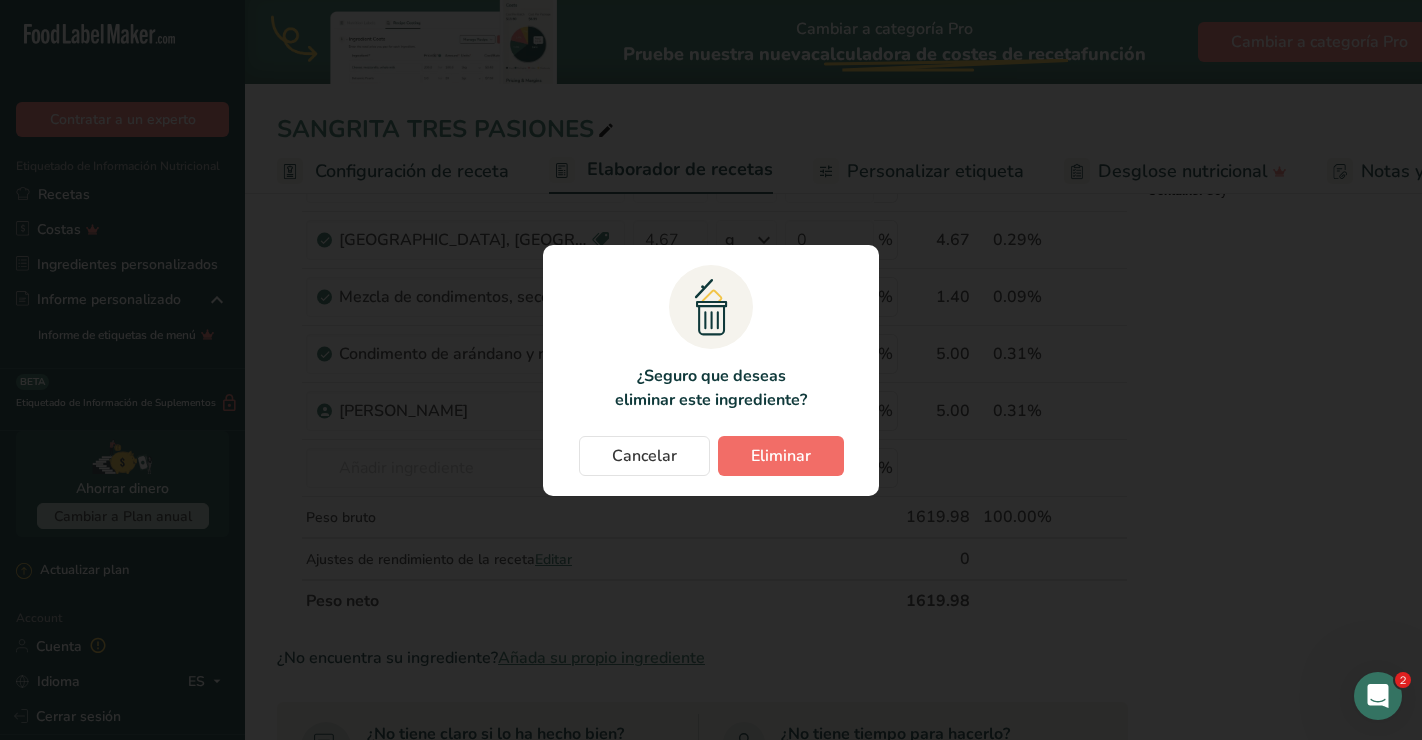 click on "Eliminar" at bounding box center (781, 456) 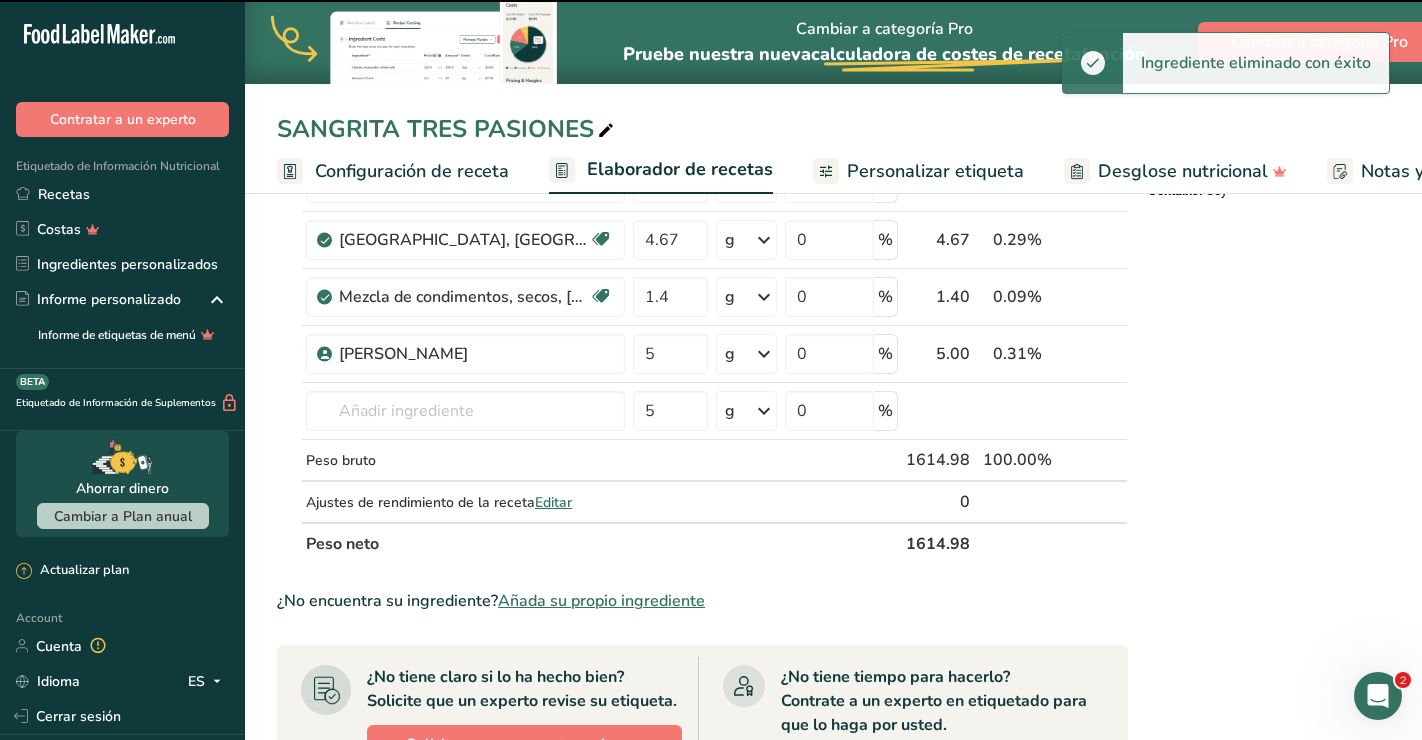 type 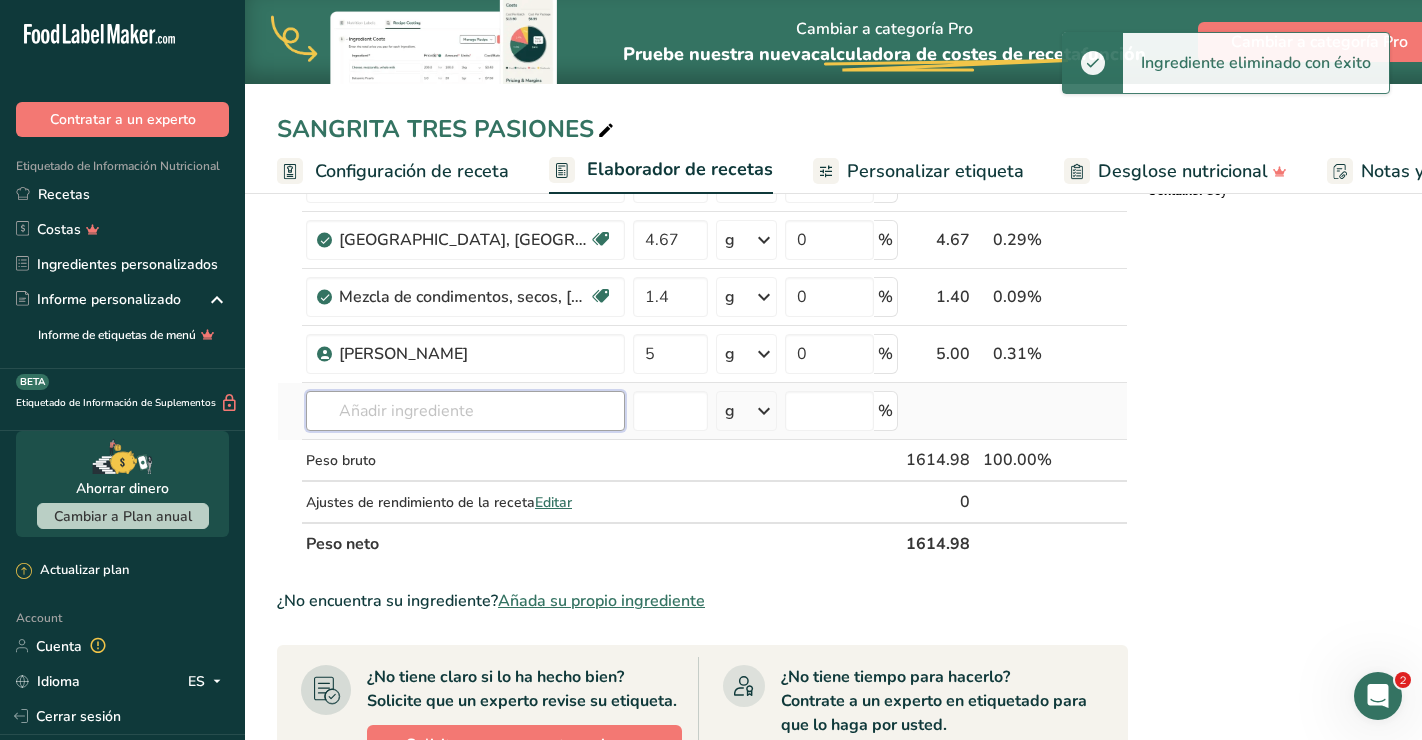 click at bounding box center [465, 411] 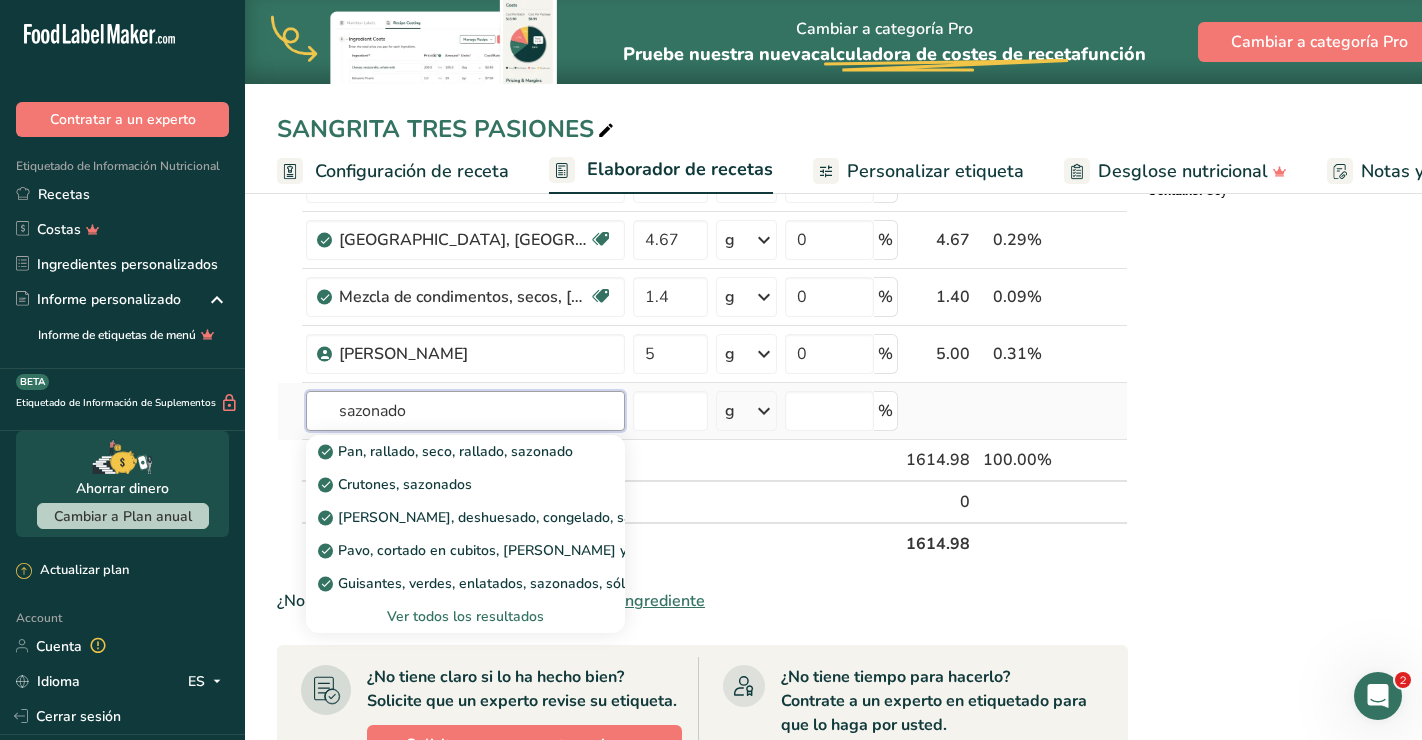 type on "sazonado" 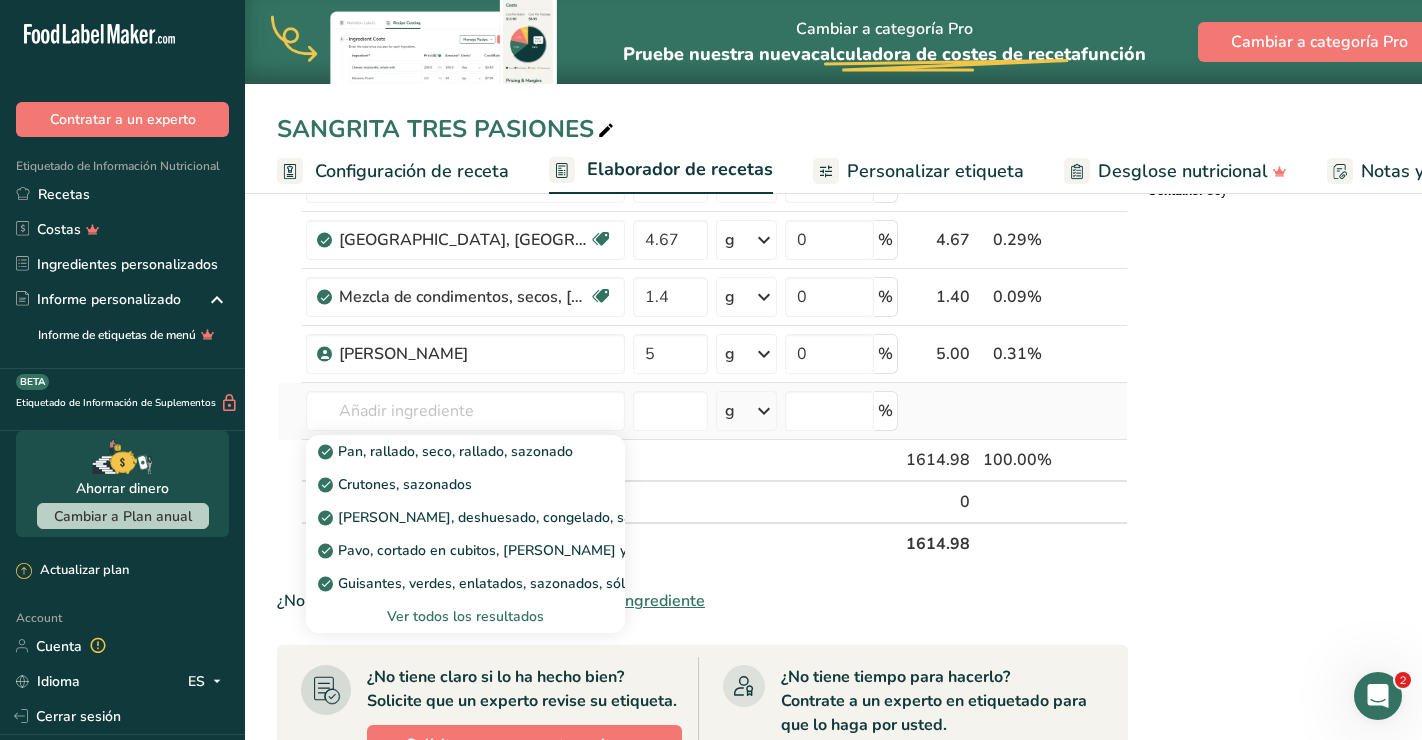 drag, startPoint x: 491, startPoint y: 415, endPoint x: 439, endPoint y: 618, distance: 209.55429 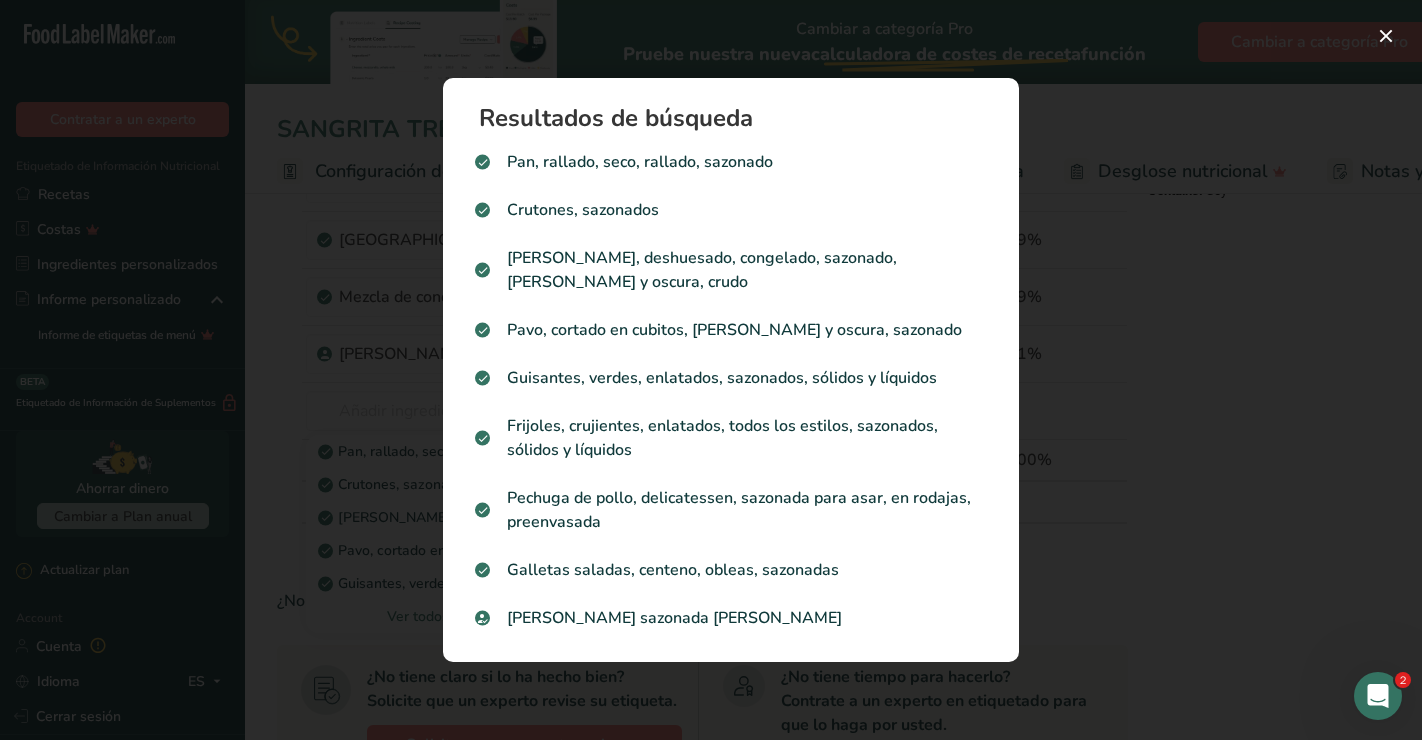 click at bounding box center (711, 370) 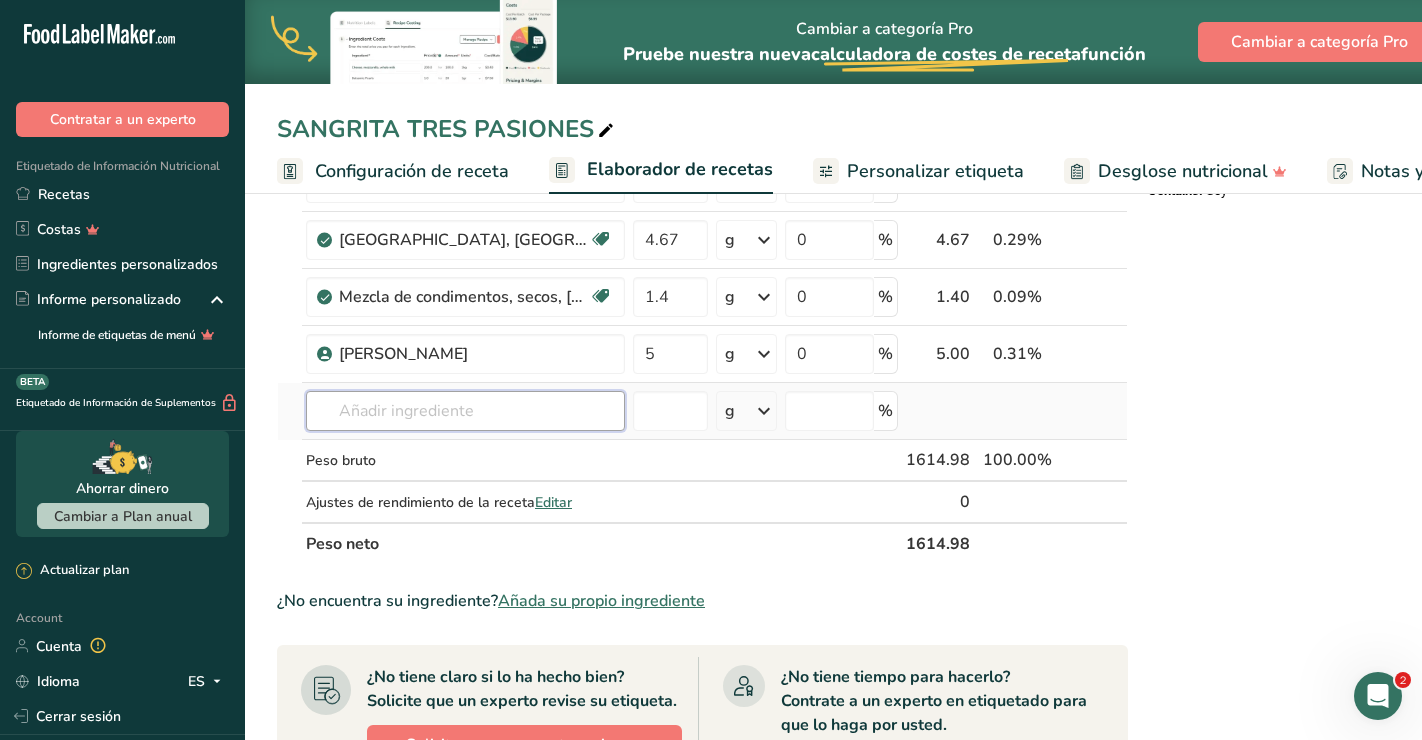 click at bounding box center (465, 411) 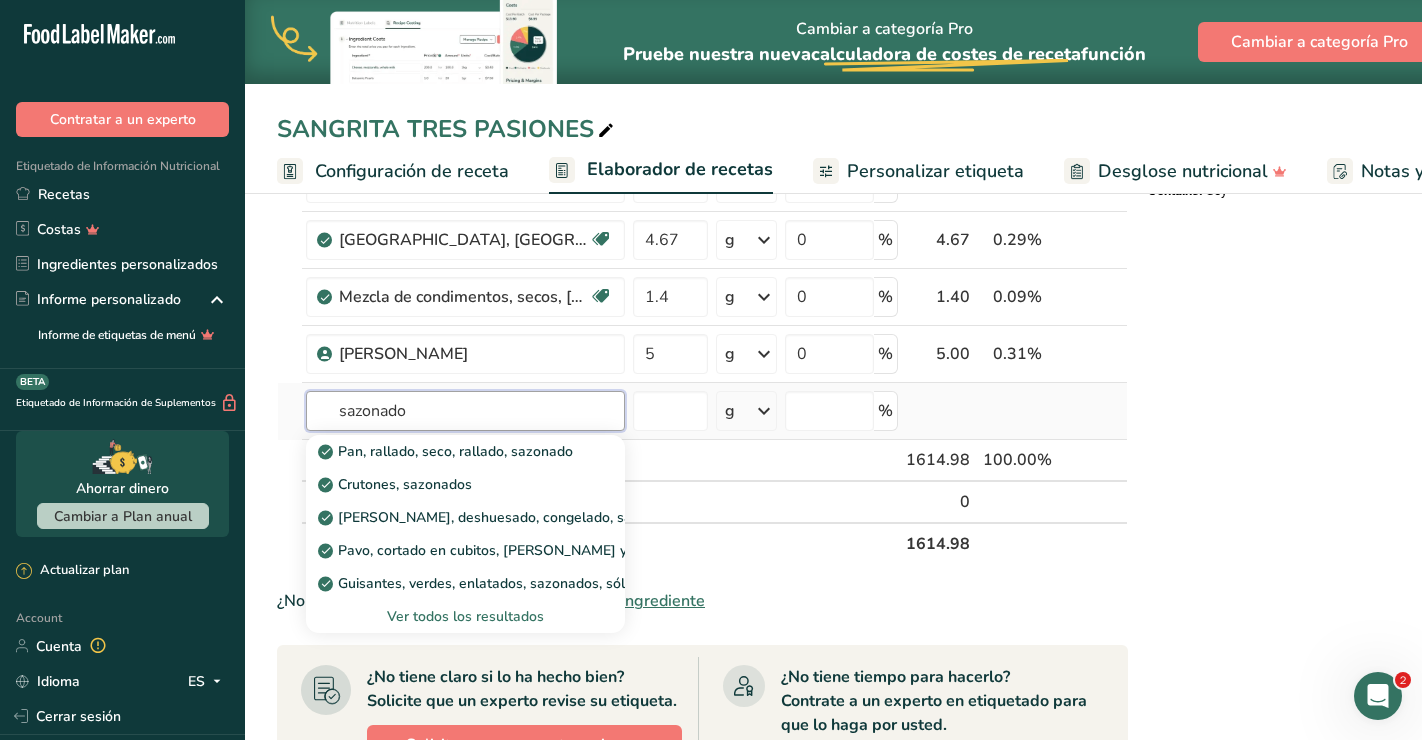 type on "sazonado" 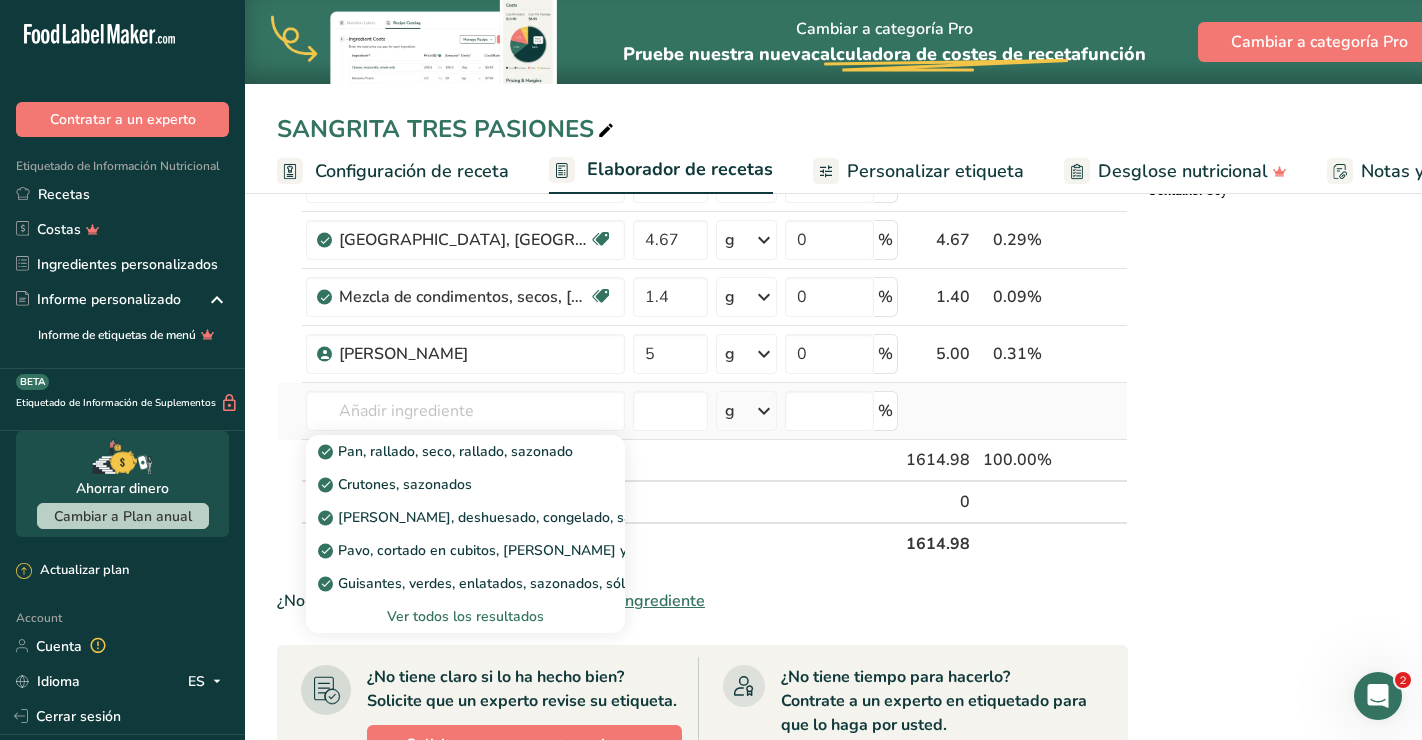 click on "Ver todos los resultados" at bounding box center [465, 616] 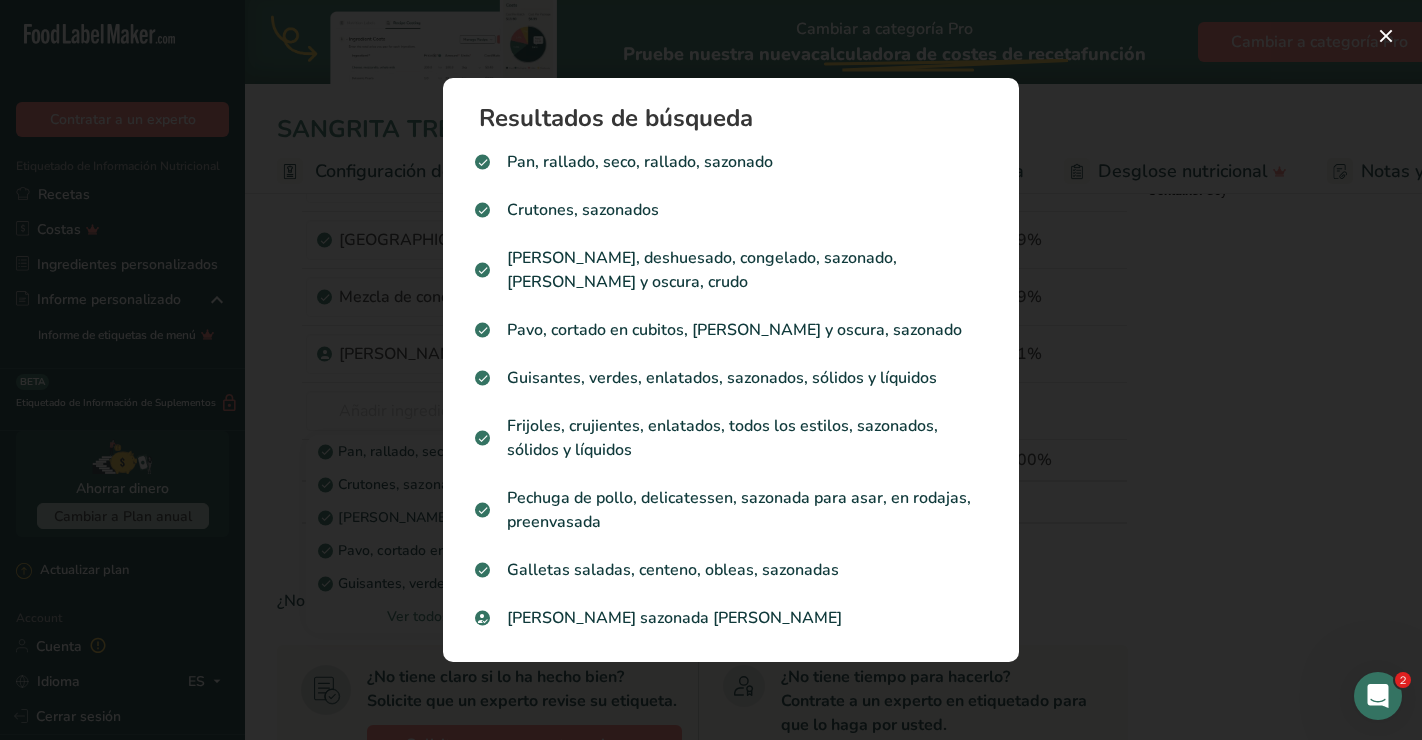 click at bounding box center [711, 370] 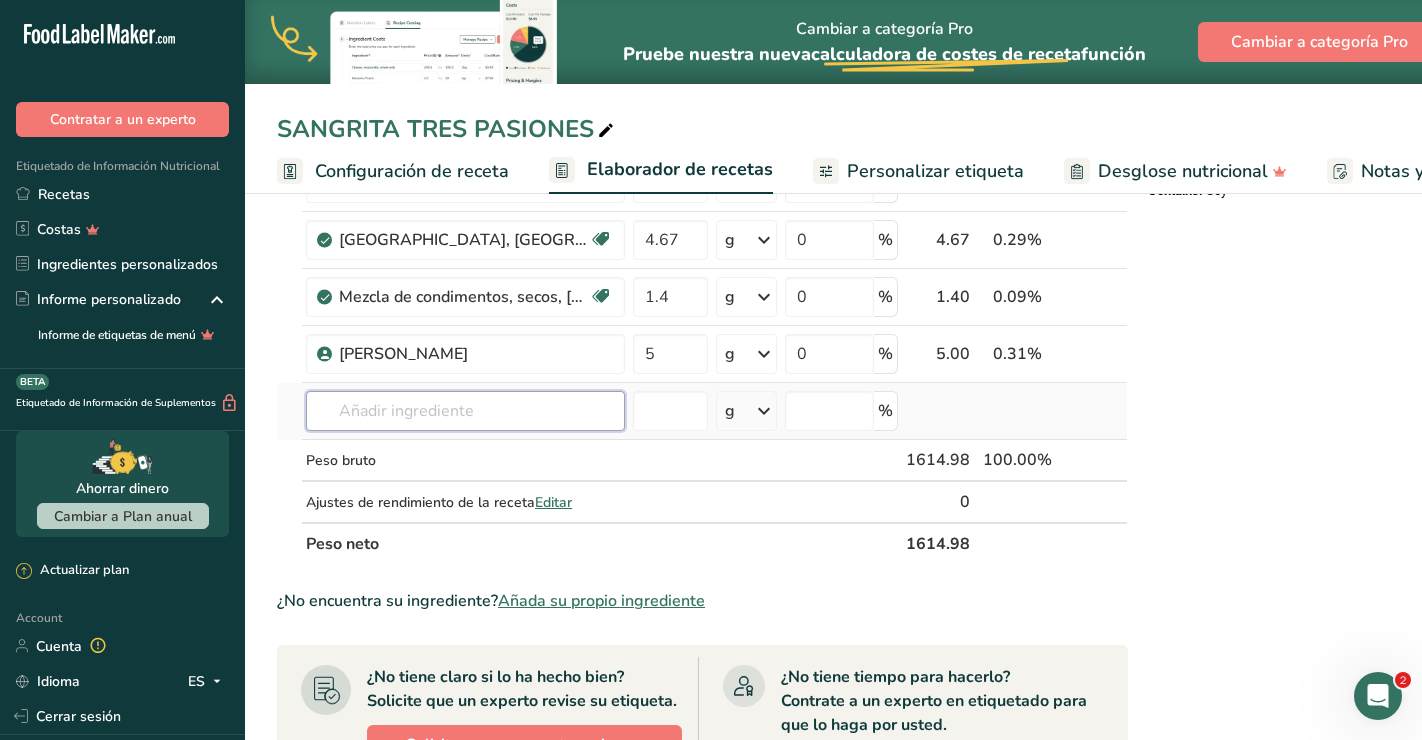 click at bounding box center [465, 411] 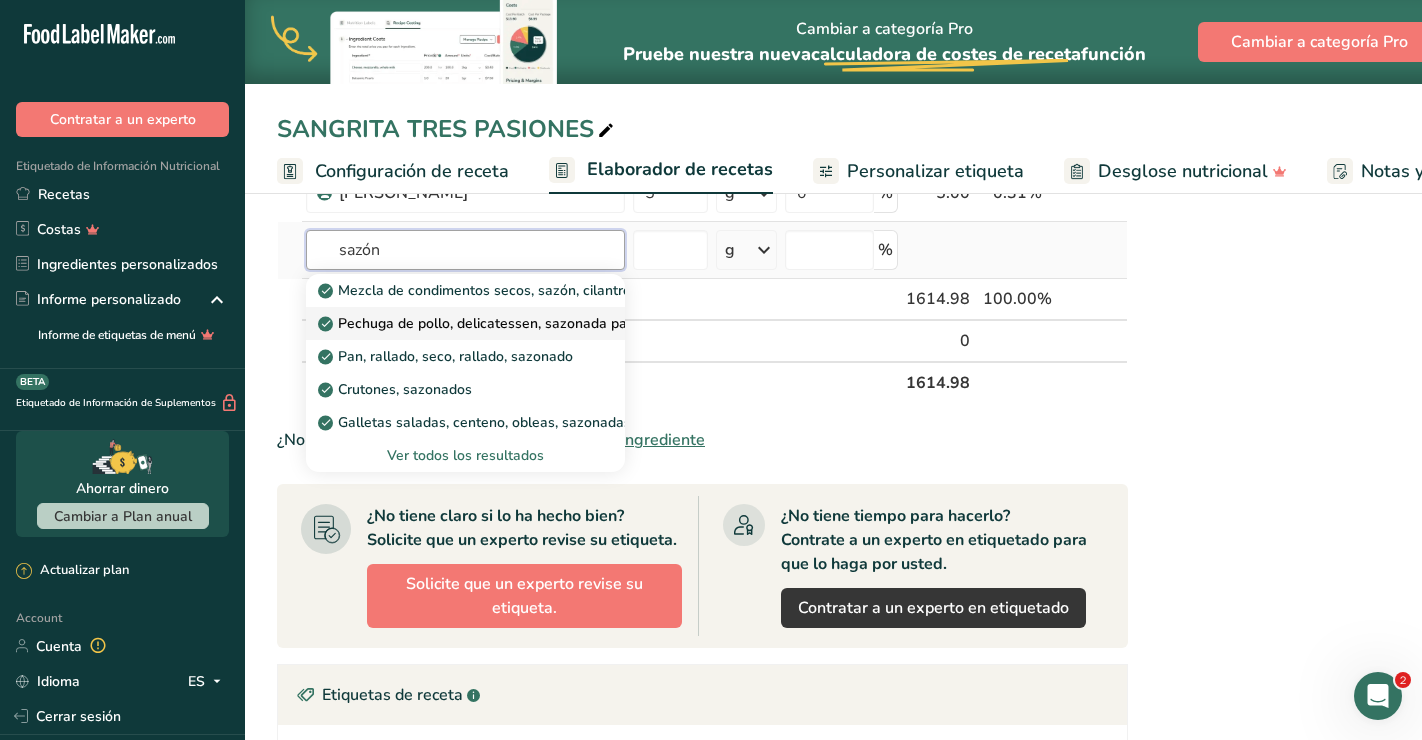 scroll, scrollTop: 1102, scrollLeft: 0, axis: vertical 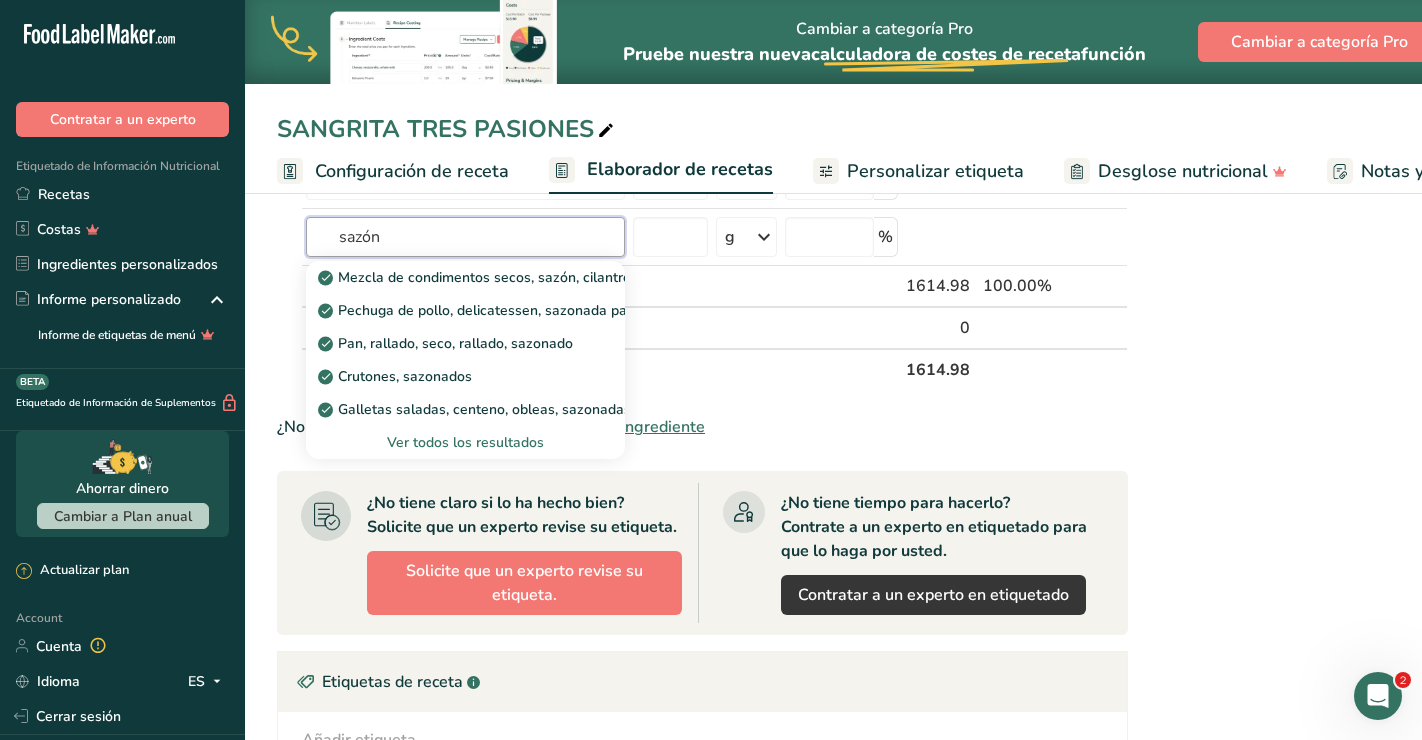type on "sazón" 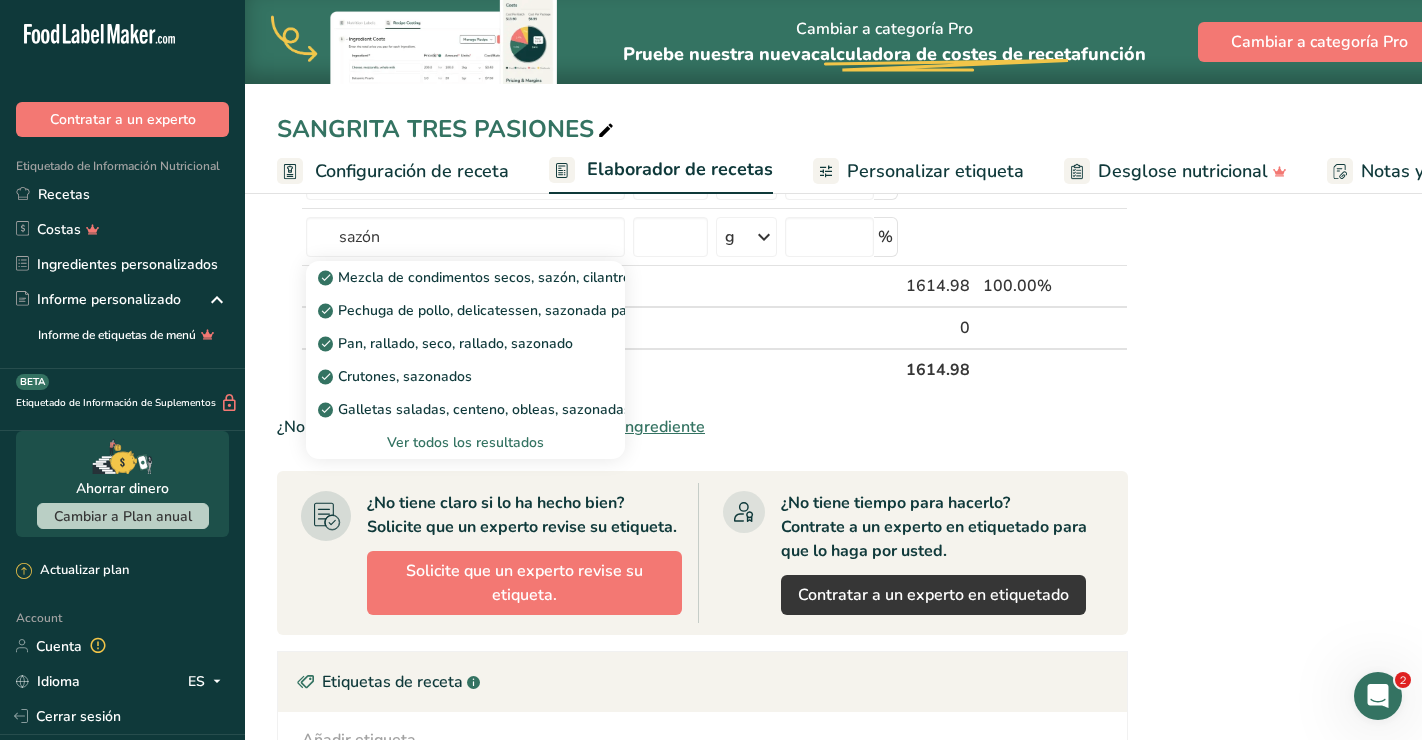 type 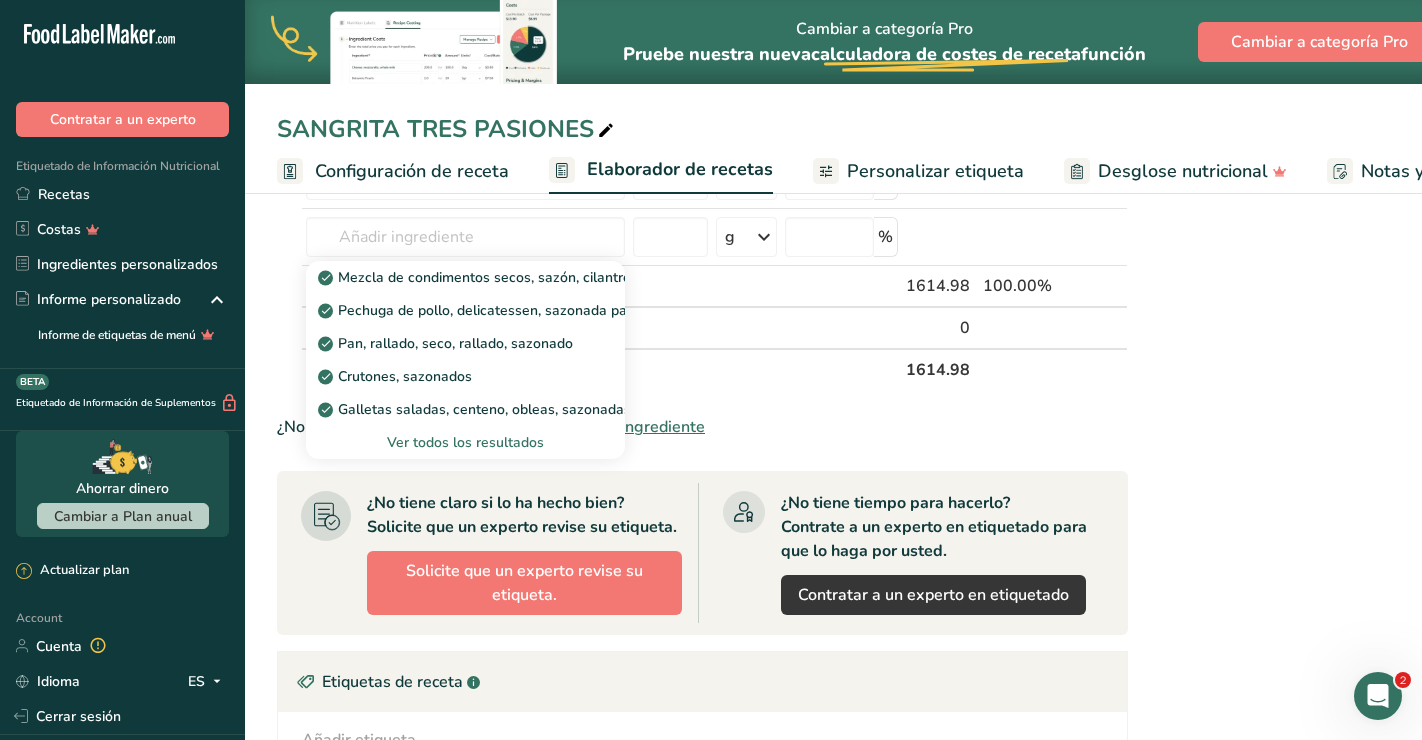 click on "Peso neto" at bounding box center [602, 369] 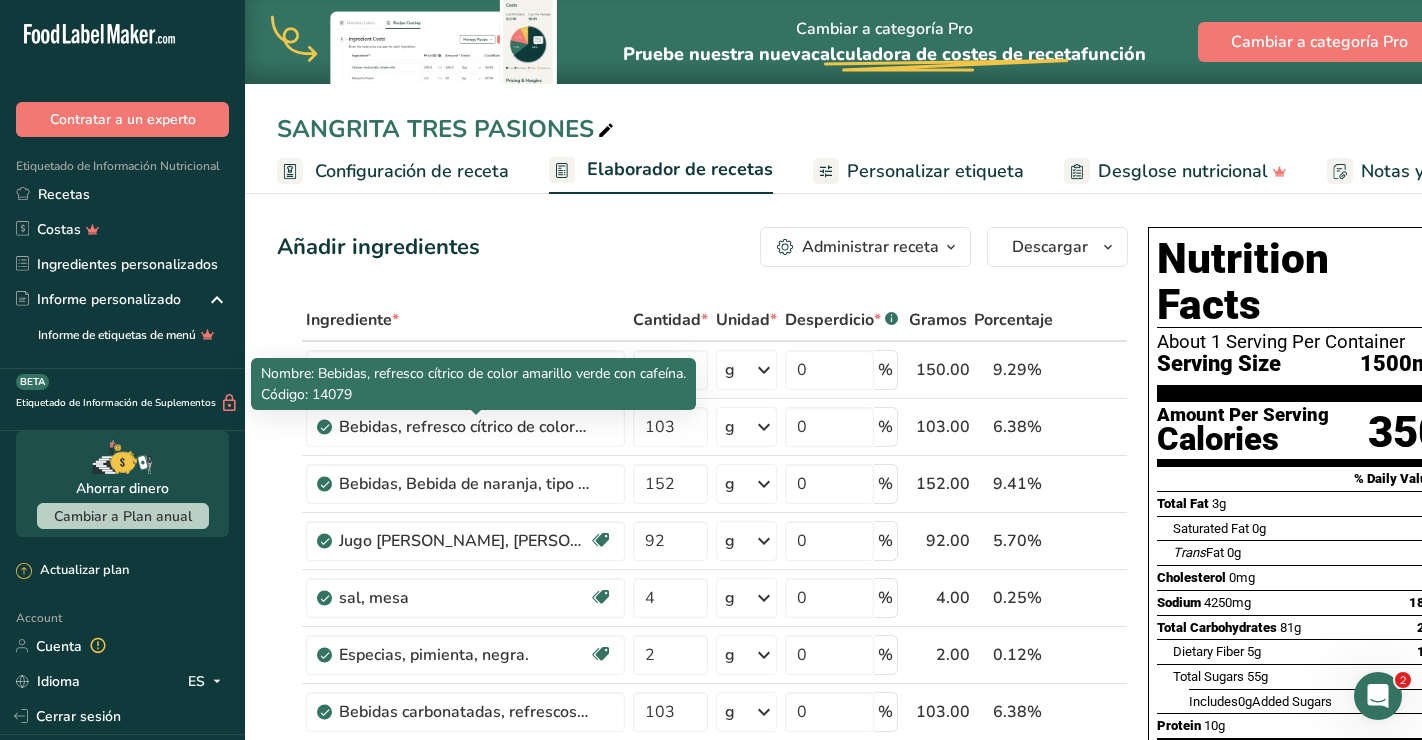 scroll, scrollTop: 0, scrollLeft: 0, axis: both 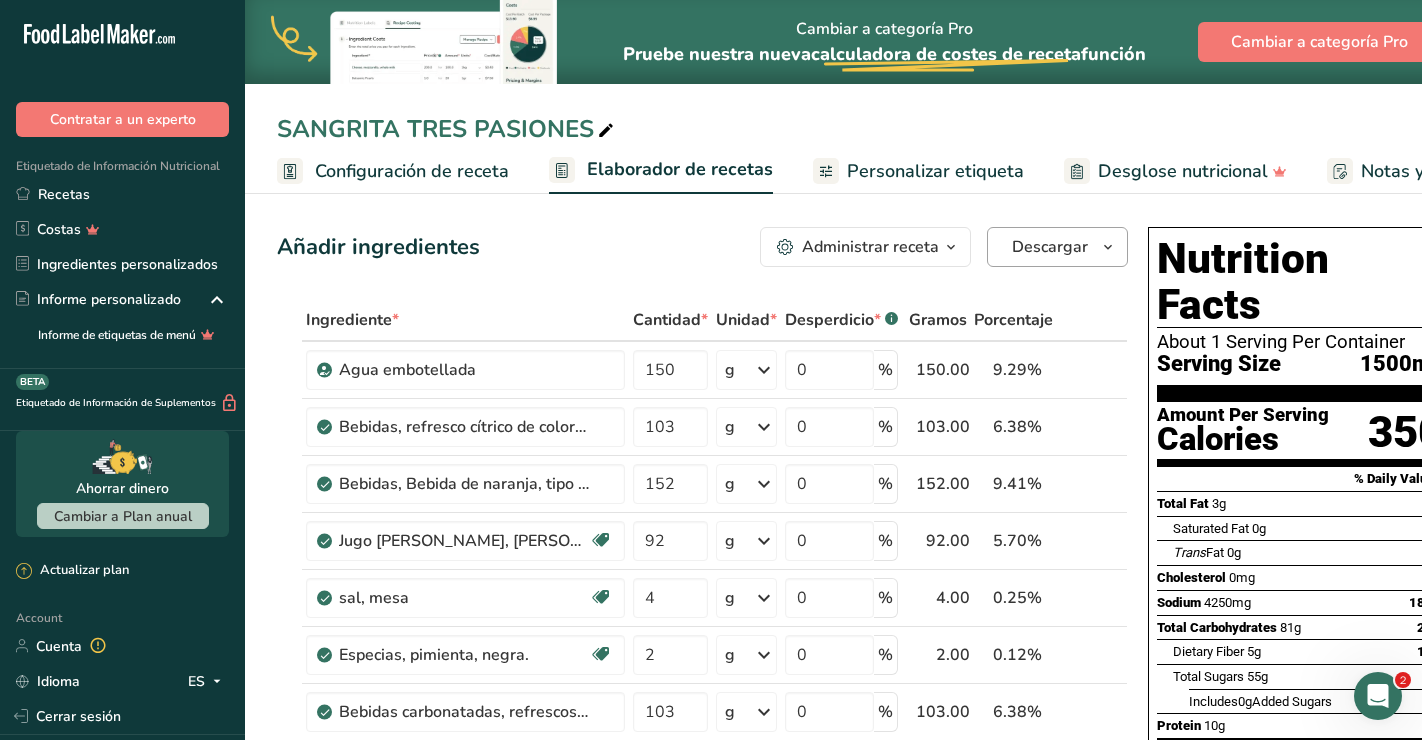 click on "Descargar" at bounding box center [1050, 247] 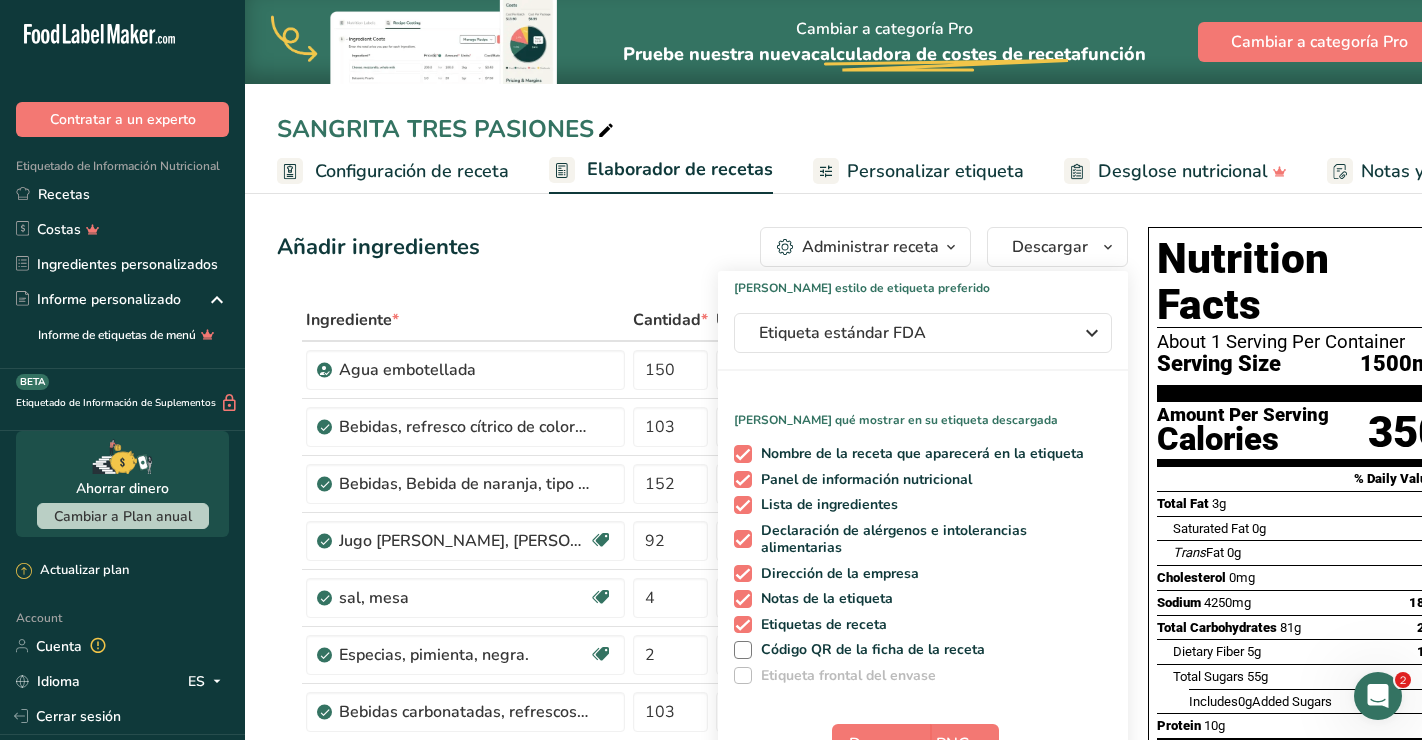 click on "Añadir ingredientes
Administrar receta         Eliminar receta           Duplicar receta             Escalar receta             Guardar como subreceta   .a-a{fill:#347362;}.b-a{fill:#fff;}                               Desglose nutricional                   Tarjeta de la receta
Novedad
Informe de patrón de aminoácidos             Historial de actividad
Descargar
Elija su estilo de etiqueta preferido
Etiqueta estándar FDA
Etiqueta estándar FDA
El formato más común para etiquetas de información nutricional en cumplimiento con el tipo de letra, estilo y requisitos de la FDA.
Etiqueta tabular FDA
Un formato de etiqueta conforme a las regulaciones de la FDA presentado en una disposición tabular (horizontal).
Etiqueta lineal FDA" at bounding box center [702, 247] 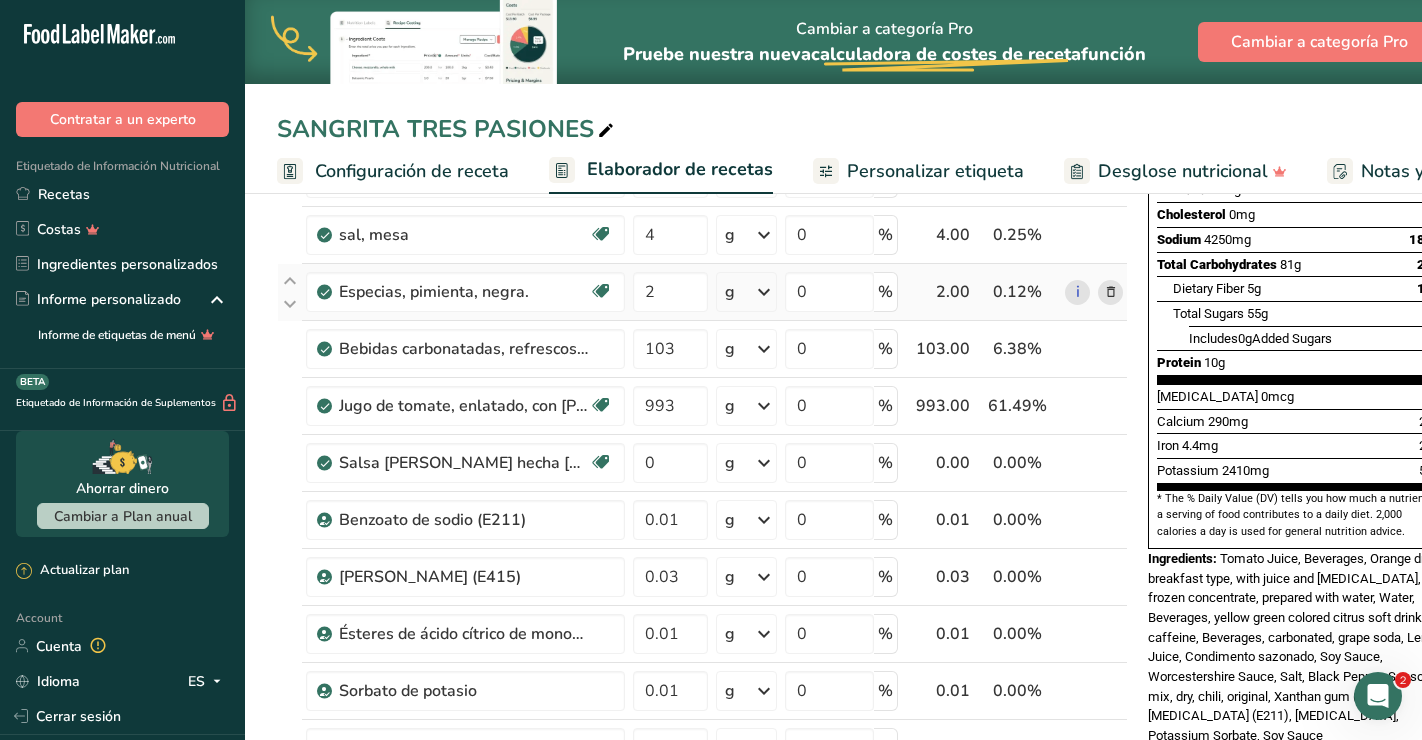 scroll, scrollTop: 419, scrollLeft: 0, axis: vertical 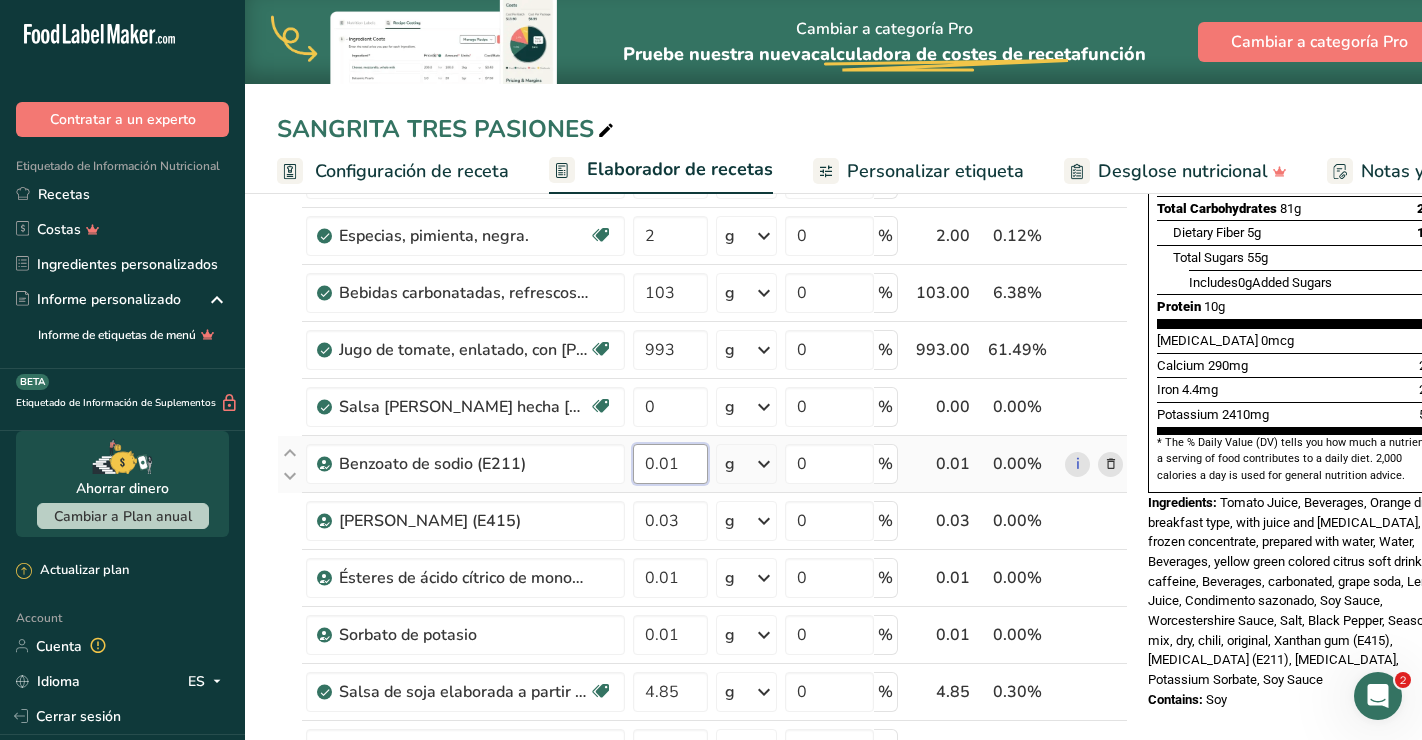 click on "0.01" at bounding box center (670, 464) 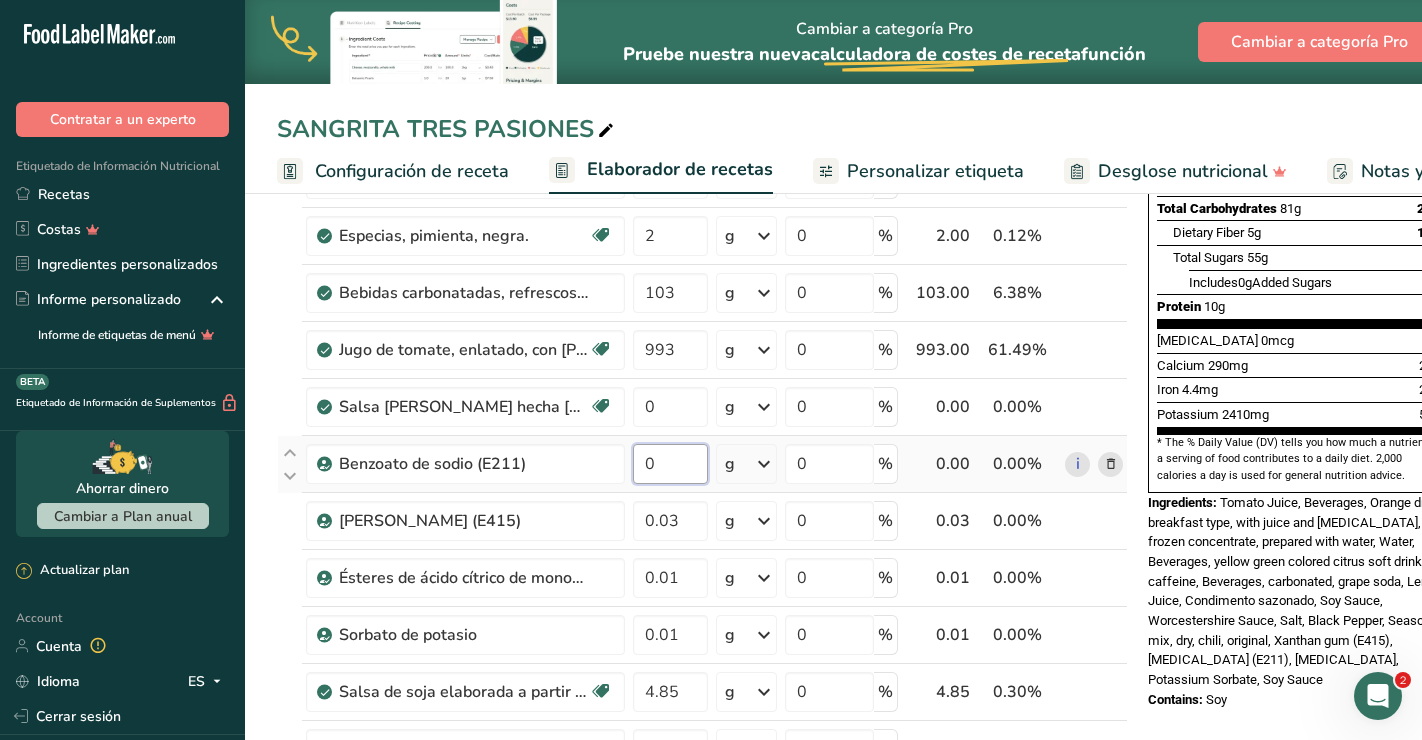 type on "2" 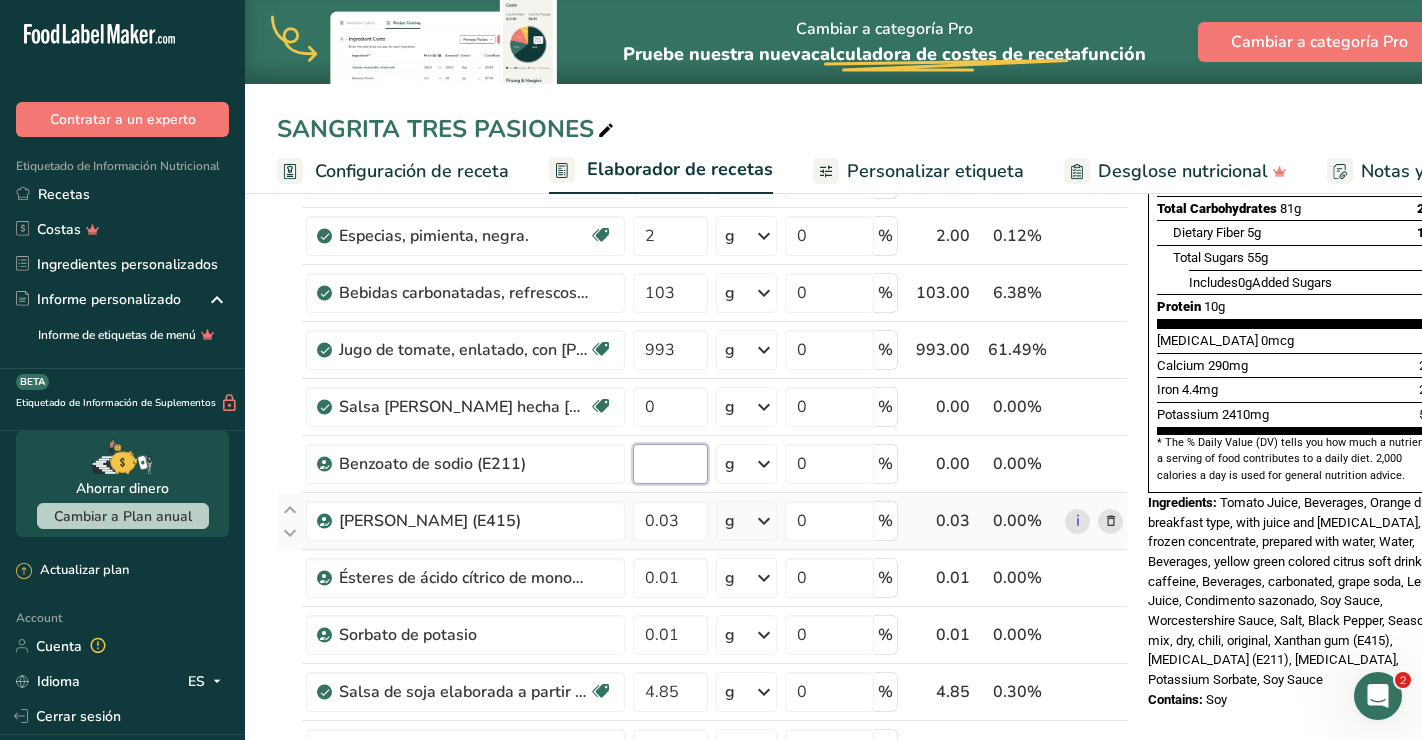 type on "0" 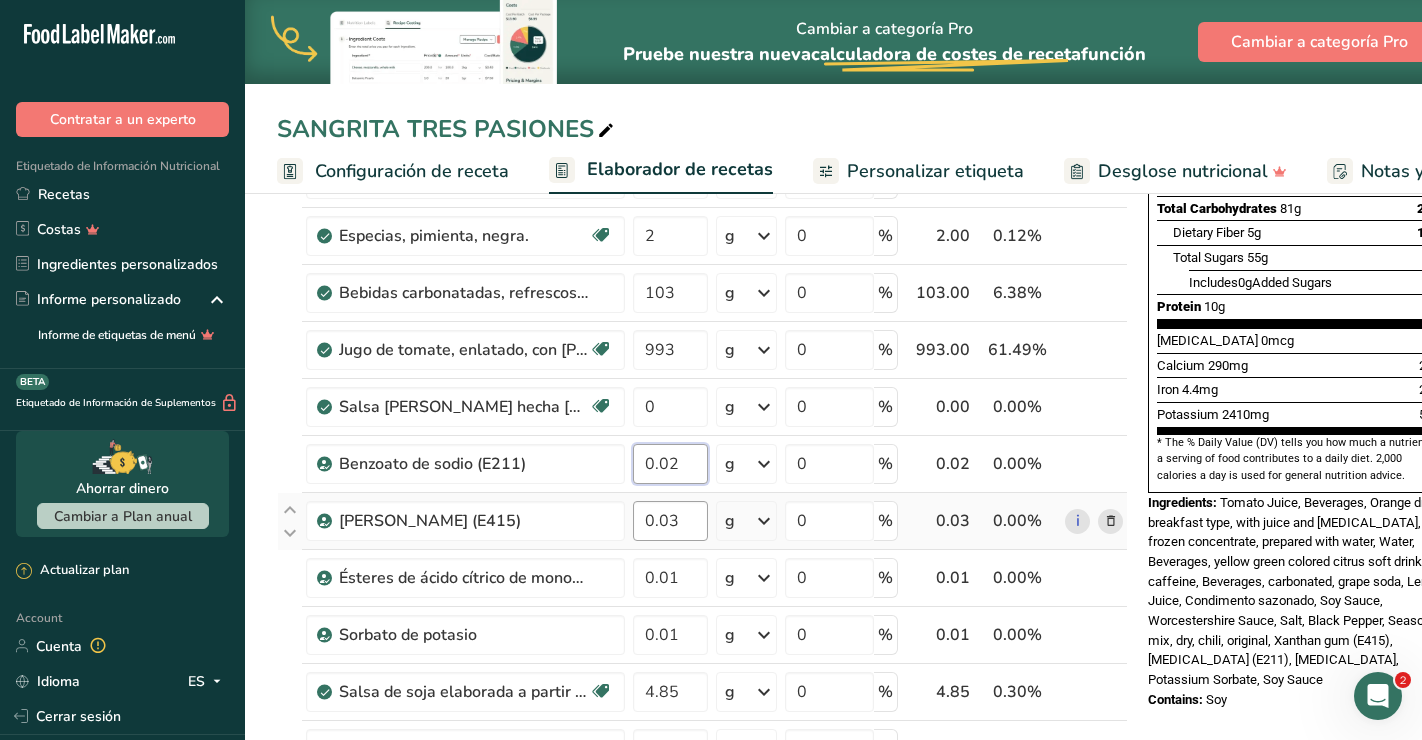 type on "0.02" 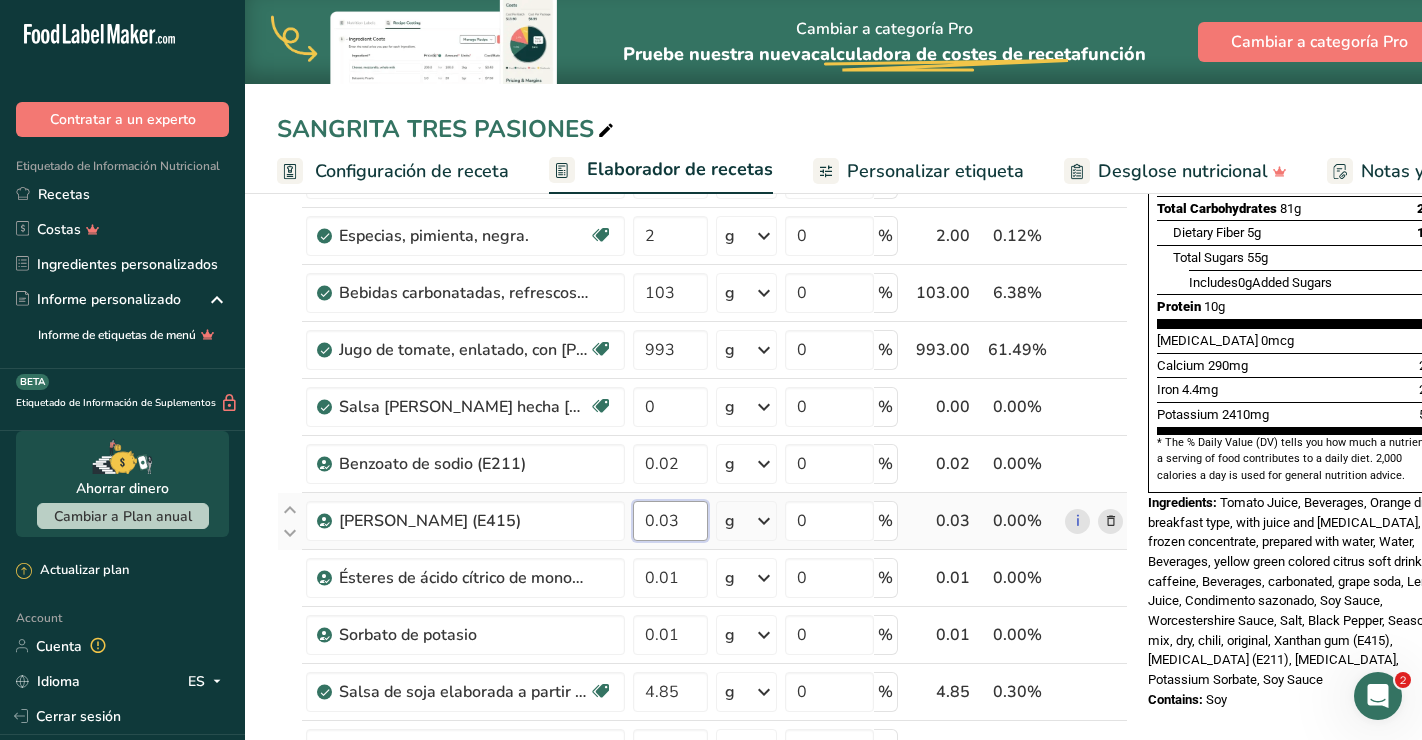 click on "Ingrediente *
Cantidad *
Unidad *
Desperdicio *   .a-a{fill:#347362;}.b-a{fill:#fff;}          Gramos
Porcentaje
Agua embotellada
150
g
Unidades de peso
g
kg
mg
Ver más
Unidades de volumen
[GEOGRAPHIC_DATA]
Las unidades de volumen requieren una conversión de densidad. Si conoce la densidad de su ingrediente, introdúzcala a continuación. De lo contrario, [PERSON_NAME] clic en "RIA", nuestra asistente regulatoria de IA, quien podrá ayudarle.
lb/pie³
g/cm³
Confirmar
mL
lb/pie³
g/cm³
Confirmar
onza líquida" at bounding box center [702, 477] 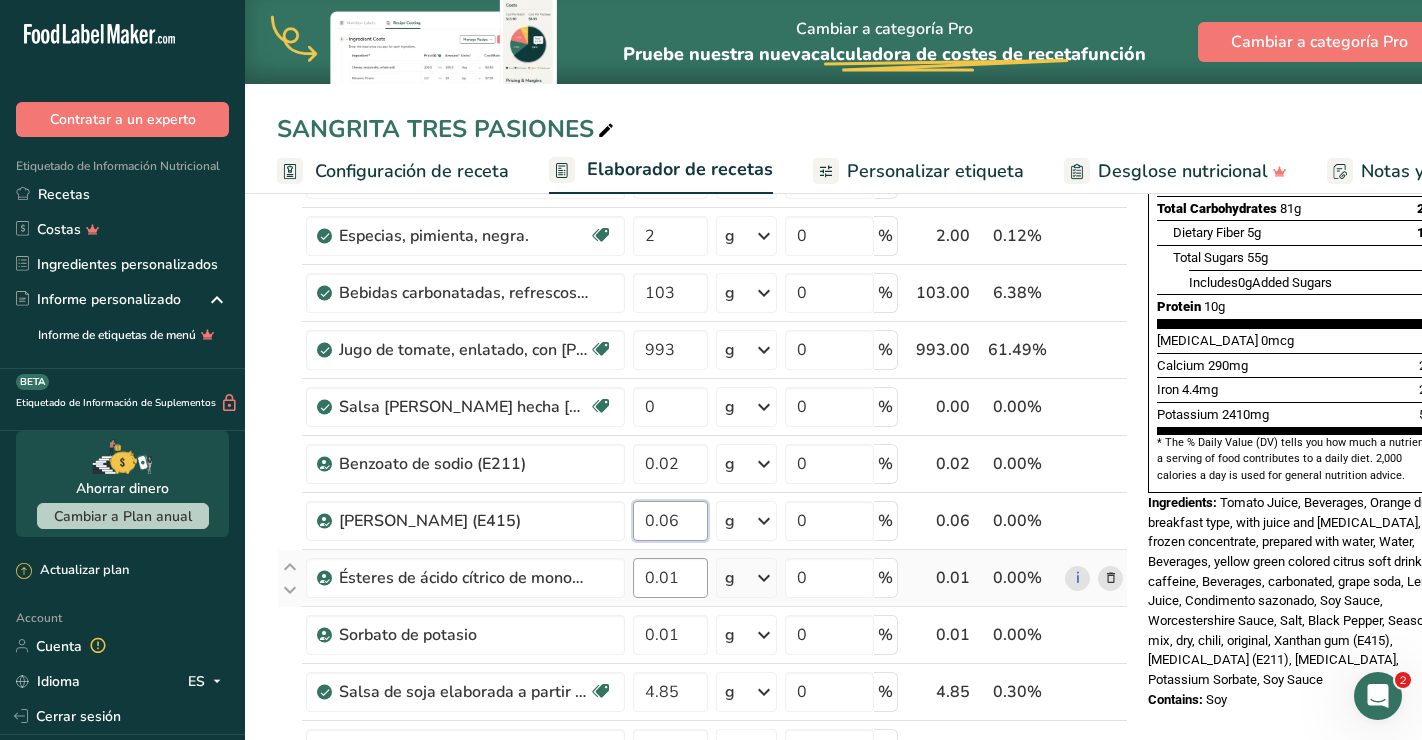 type on "0.06" 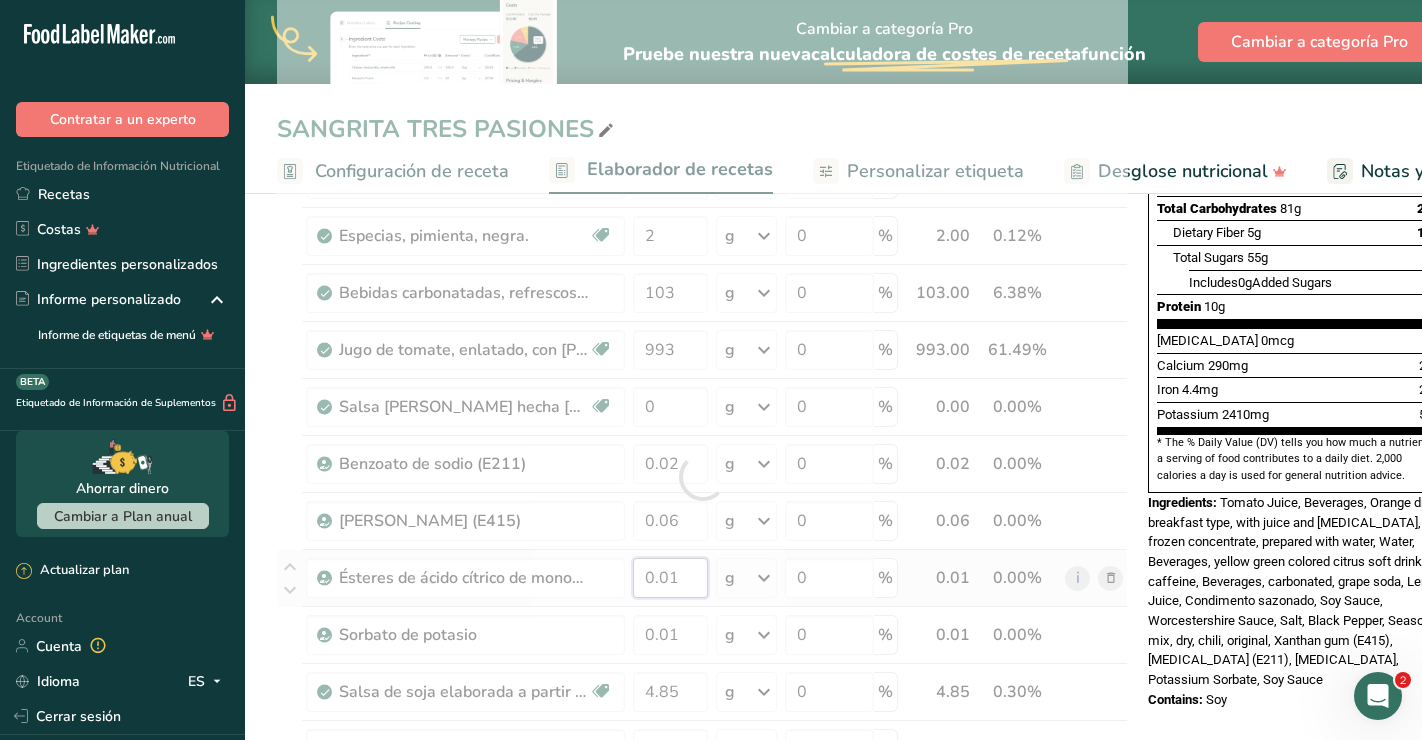 click on "Ingrediente *
Cantidad *
Unidad *
Desperdicio *   .a-a{fill:#347362;}.b-a{fill:#fff;}          Gramos
Porcentaje
Agua embotellada
150
g
Unidades de peso
g
kg
mg
Ver más
Unidades de volumen
[GEOGRAPHIC_DATA]
Las unidades de volumen requieren una conversión de densidad. Si conoce la densidad de su ingrediente, introdúzcala a continuación. De lo contrario, [PERSON_NAME] clic en "RIA", nuestra asistente regulatoria de IA, quien podrá ayudarle.
lb/pie³
g/cm³
Confirmar
mL
lb/pie³
g/cm³
Confirmar
onza líquida" at bounding box center (702, 477) 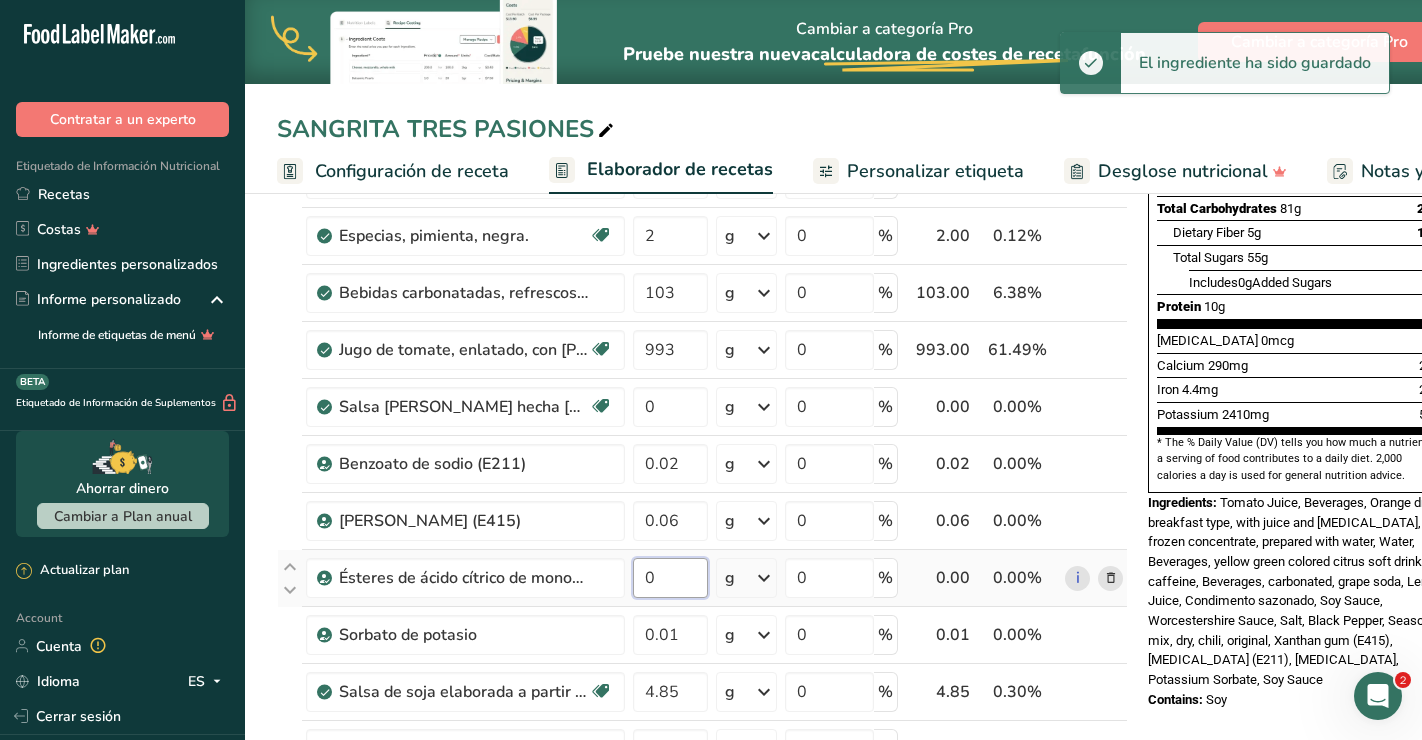 type on "2" 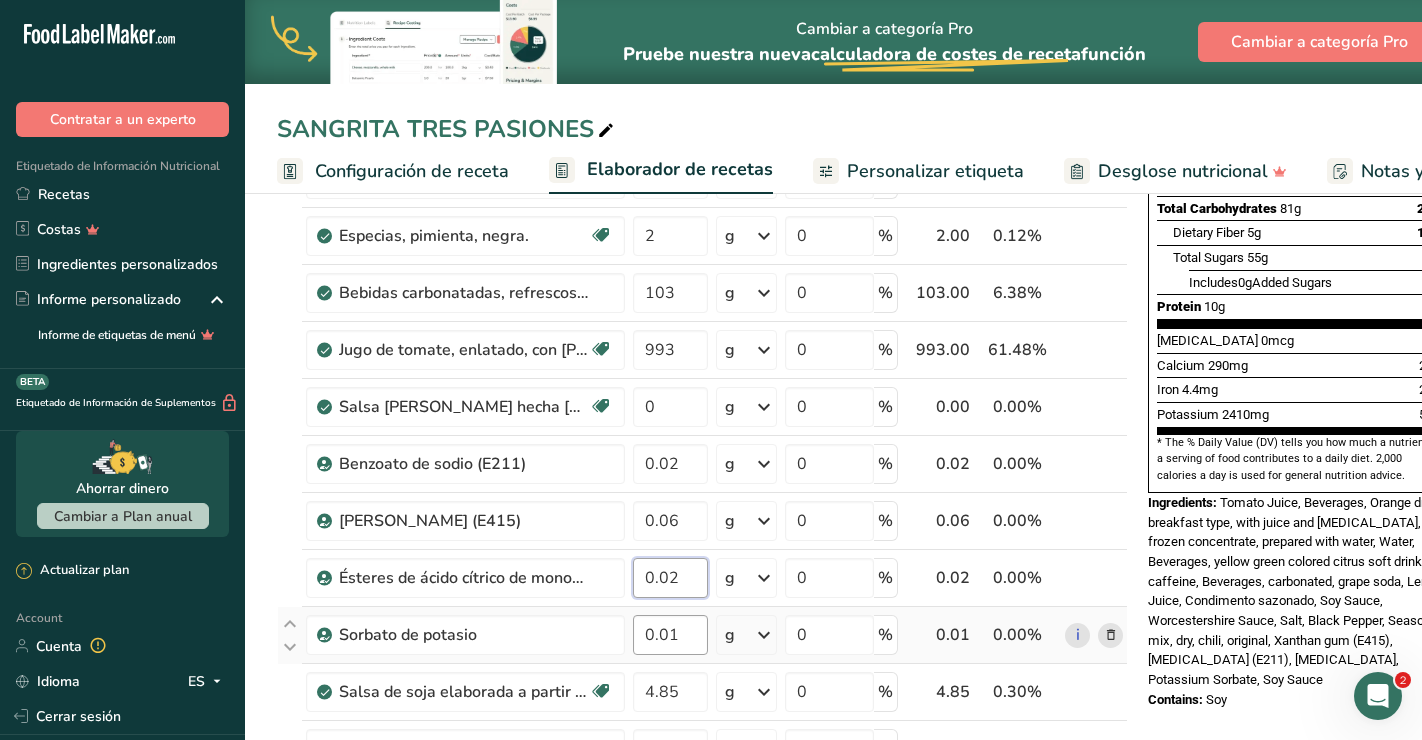 type on "0.02" 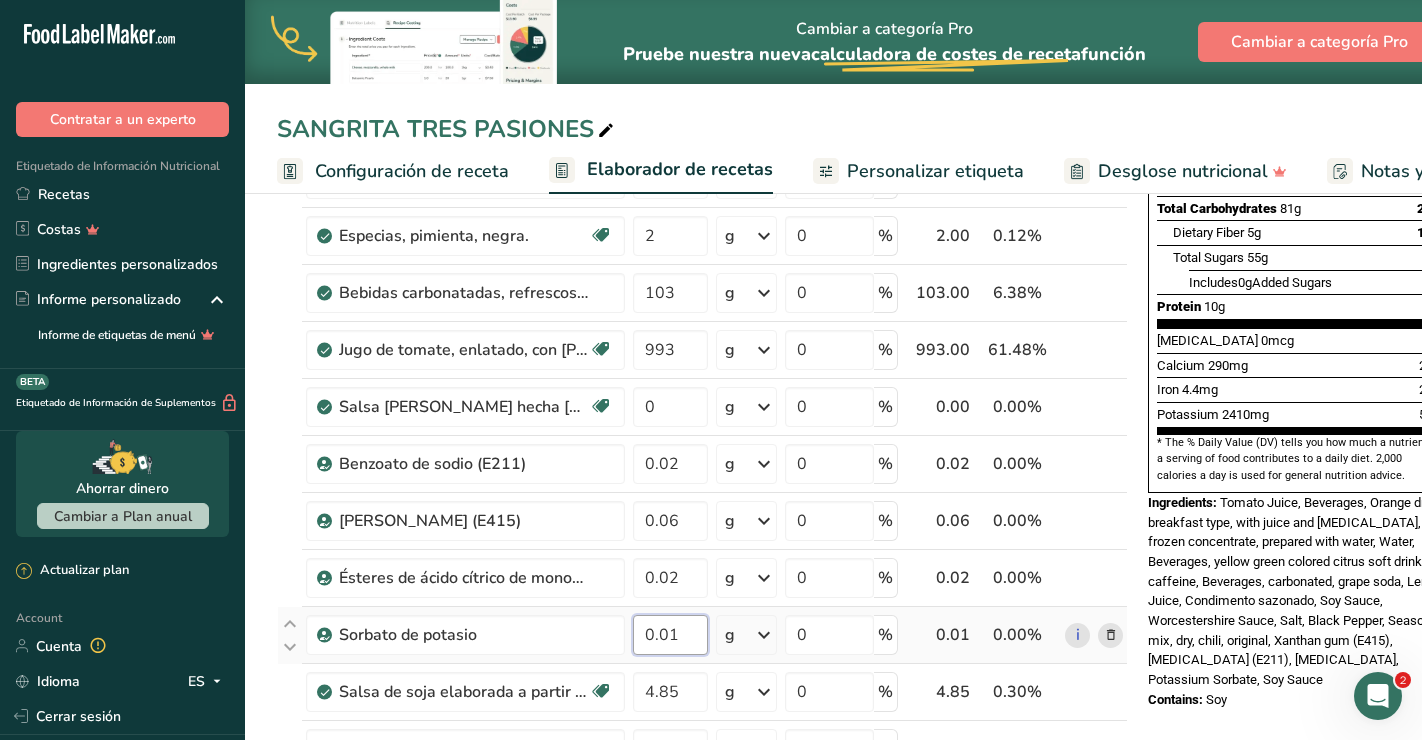 click on "Ingrediente *
Cantidad *
Unidad *
Desperdicio *   .a-a{fill:#347362;}.b-a{fill:#fff;}          Gramos
Porcentaje
Agua embotellada
150
g
Unidades de peso
g
kg
mg
Ver más
Unidades de volumen
[GEOGRAPHIC_DATA]
Las unidades de volumen requieren una conversión de densidad. Si conoce la densidad de su ingrediente, introdúzcala a continuación. De lo contrario, [PERSON_NAME] clic en "RIA", nuestra asistente regulatoria de IA, quien podrá ayudarle.
lb/pie³
g/cm³
Confirmar
mL
lb/pie³
g/cm³
Confirmar
onza líquida" at bounding box center [702, 477] 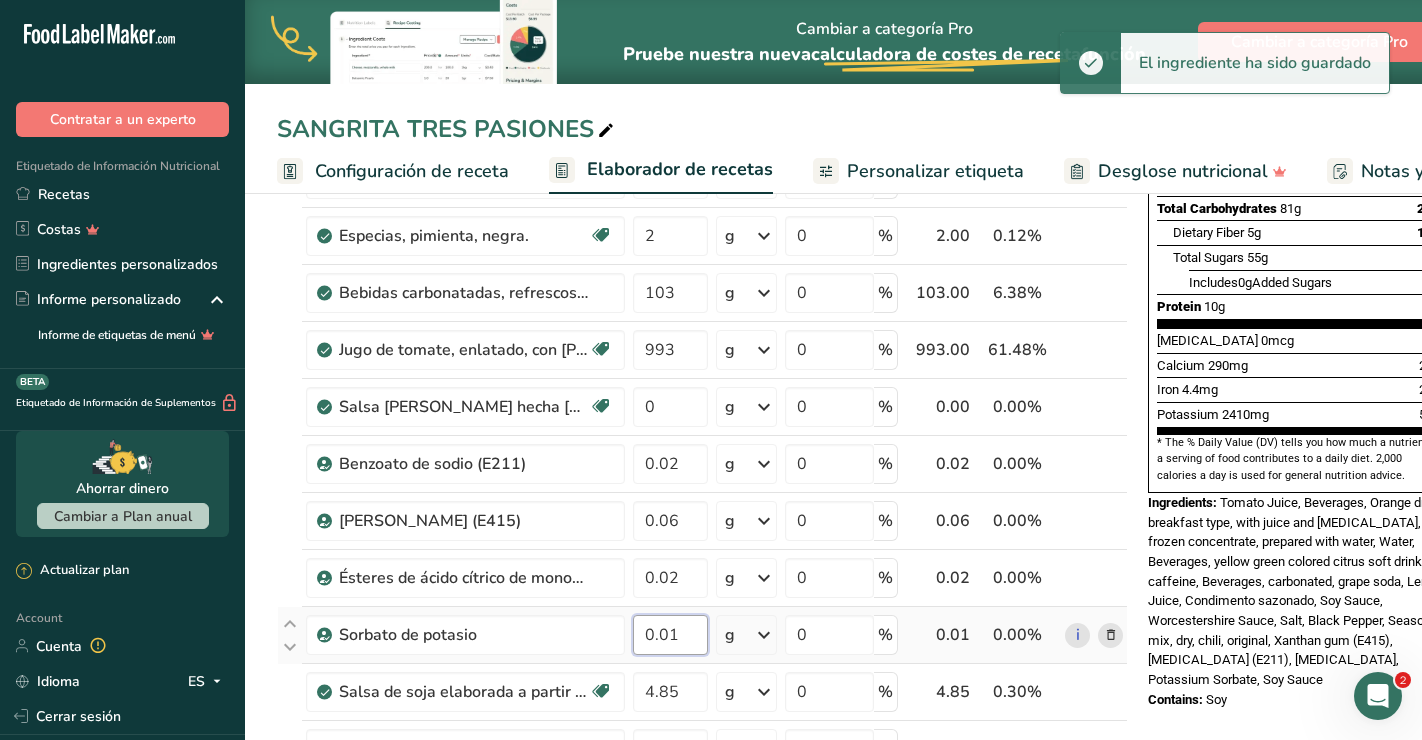 type on "0" 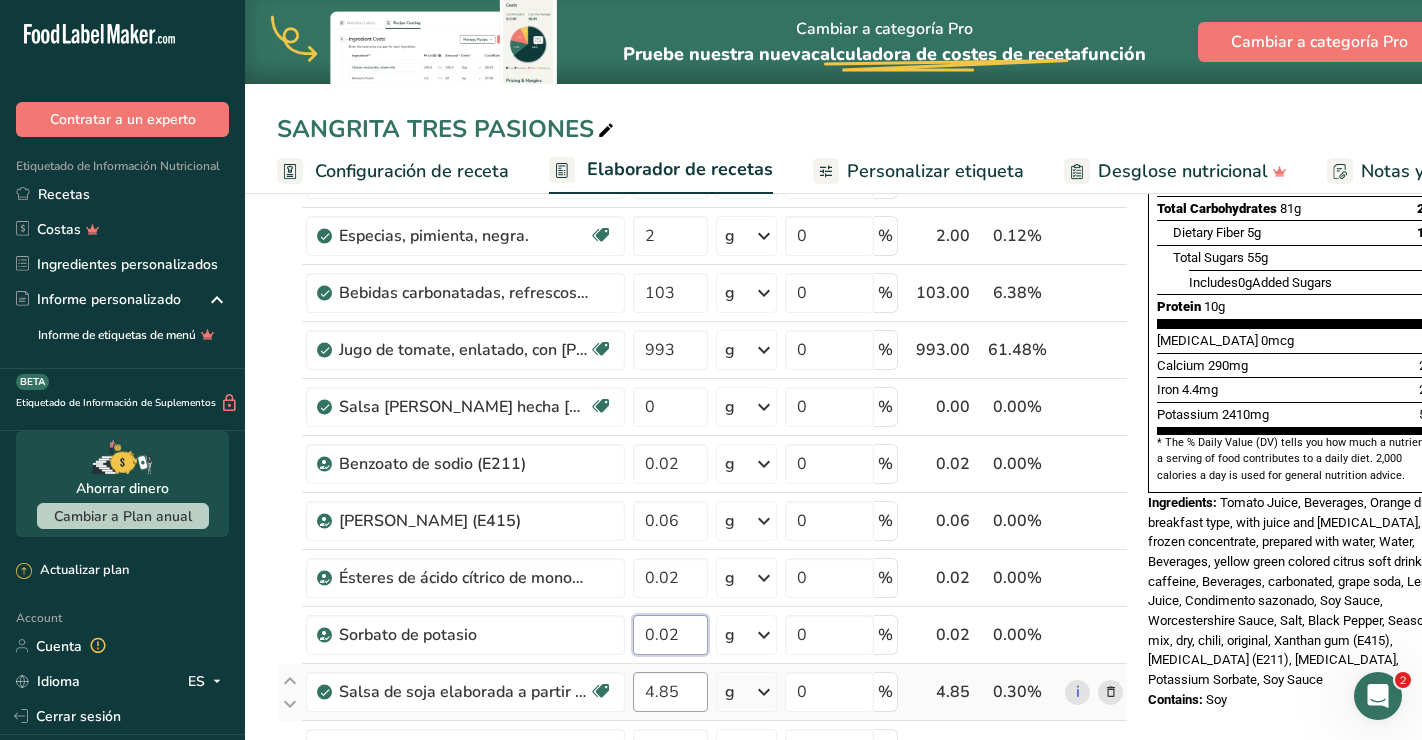 type on "0.02" 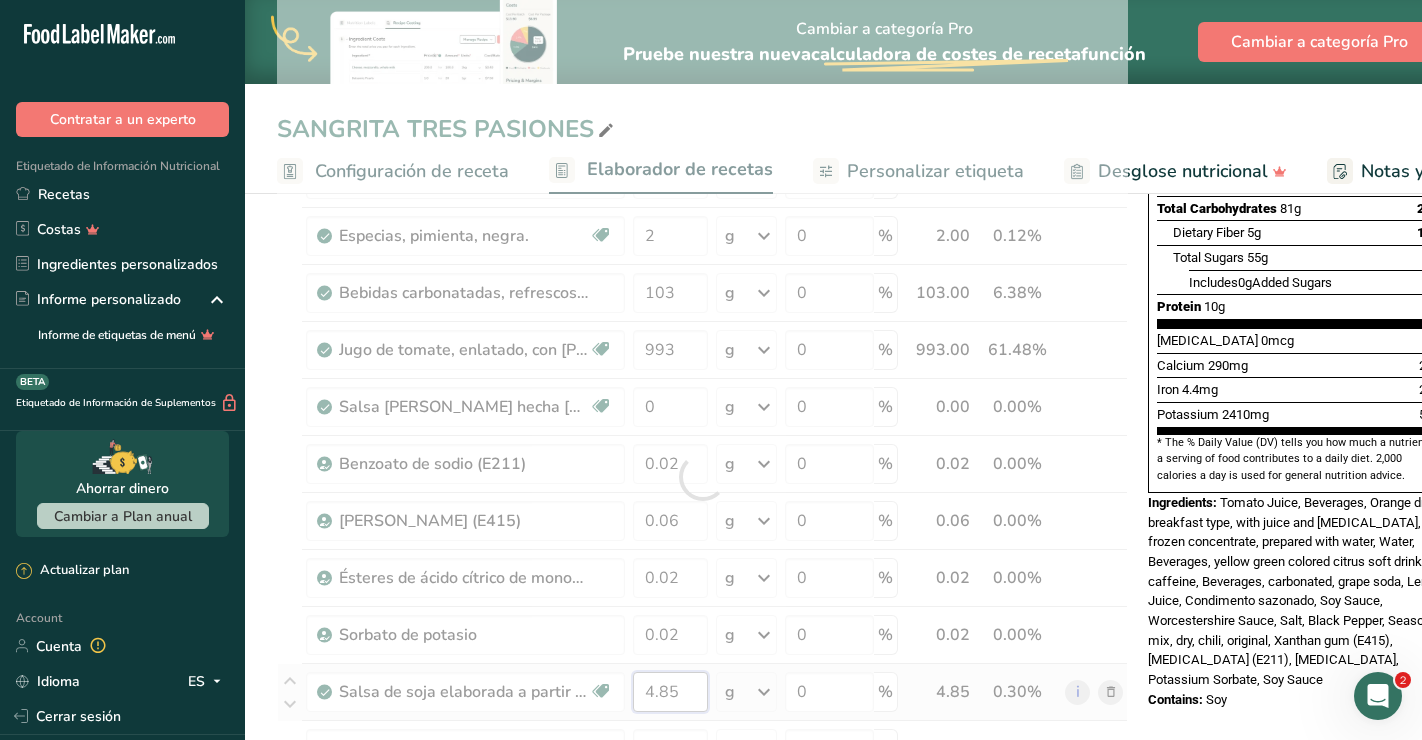 click on "Ingrediente *
Cantidad *
Unidad *
Desperdicio *   .a-a{fill:#347362;}.b-a{fill:#fff;}          Gramos
Porcentaje
Agua embotellada
150
g
Unidades de peso
g
kg
mg
Ver más
Unidades de volumen
[GEOGRAPHIC_DATA]
Las unidades de volumen requieren una conversión de densidad. Si conoce la densidad de su ingrediente, introdúzcala a continuación. De lo contrario, [PERSON_NAME] clic en "RIA", nuestra asistente regulatoria de IA, quien podrá ayudarle.
lb/pie³
g/cm³
Confirmar
mL
lb/pie³
g/cm³
Confirmar
onza líquida" at bounding box center [702, 477] 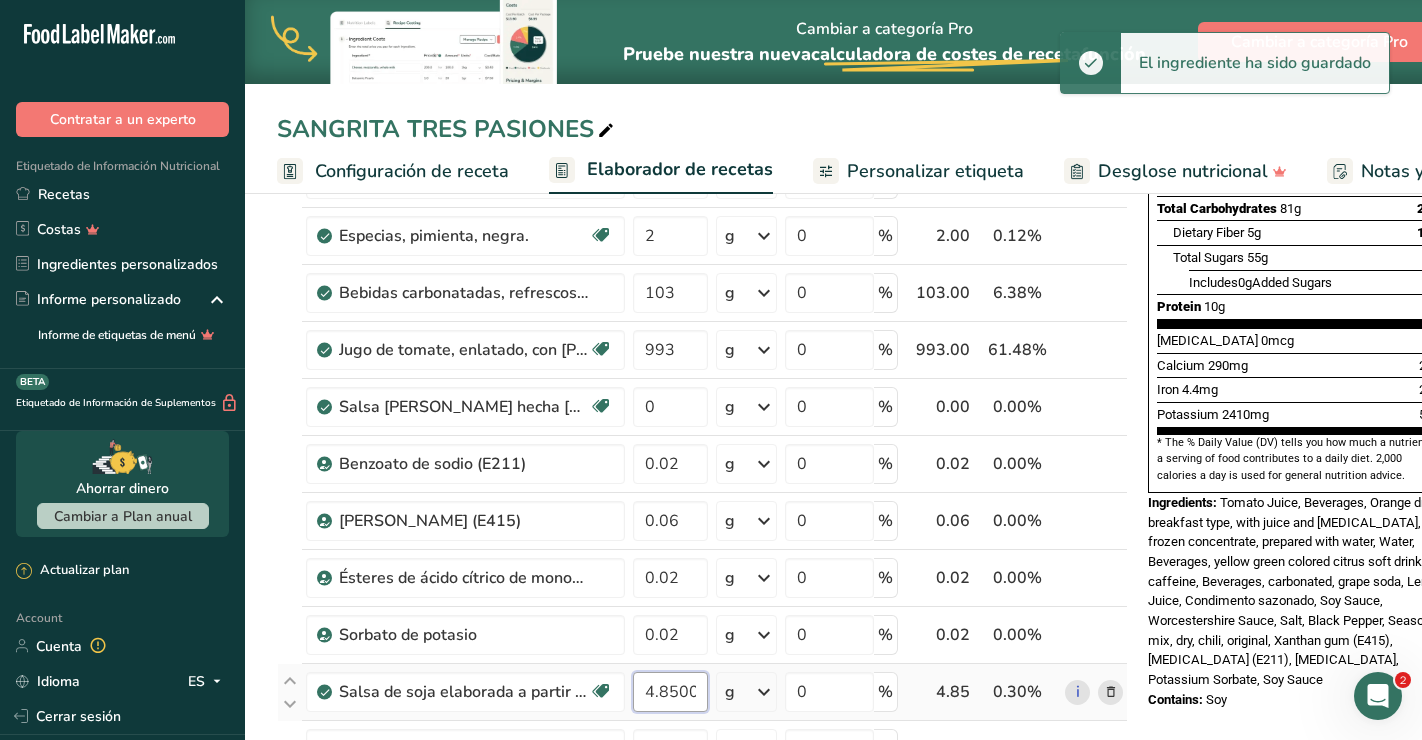 type on "4.850018" 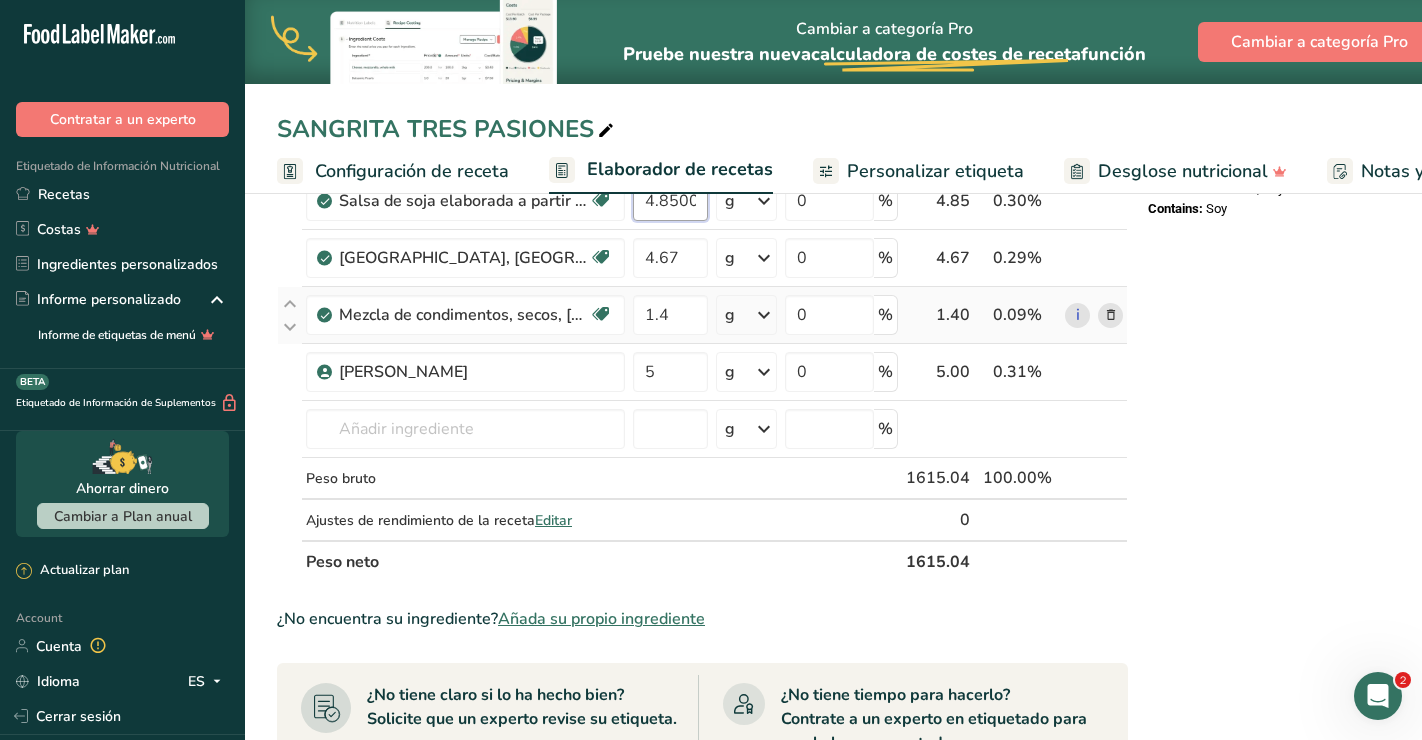 scroll, scrollTop: 910, scrollLeft: 0, axis: vertical 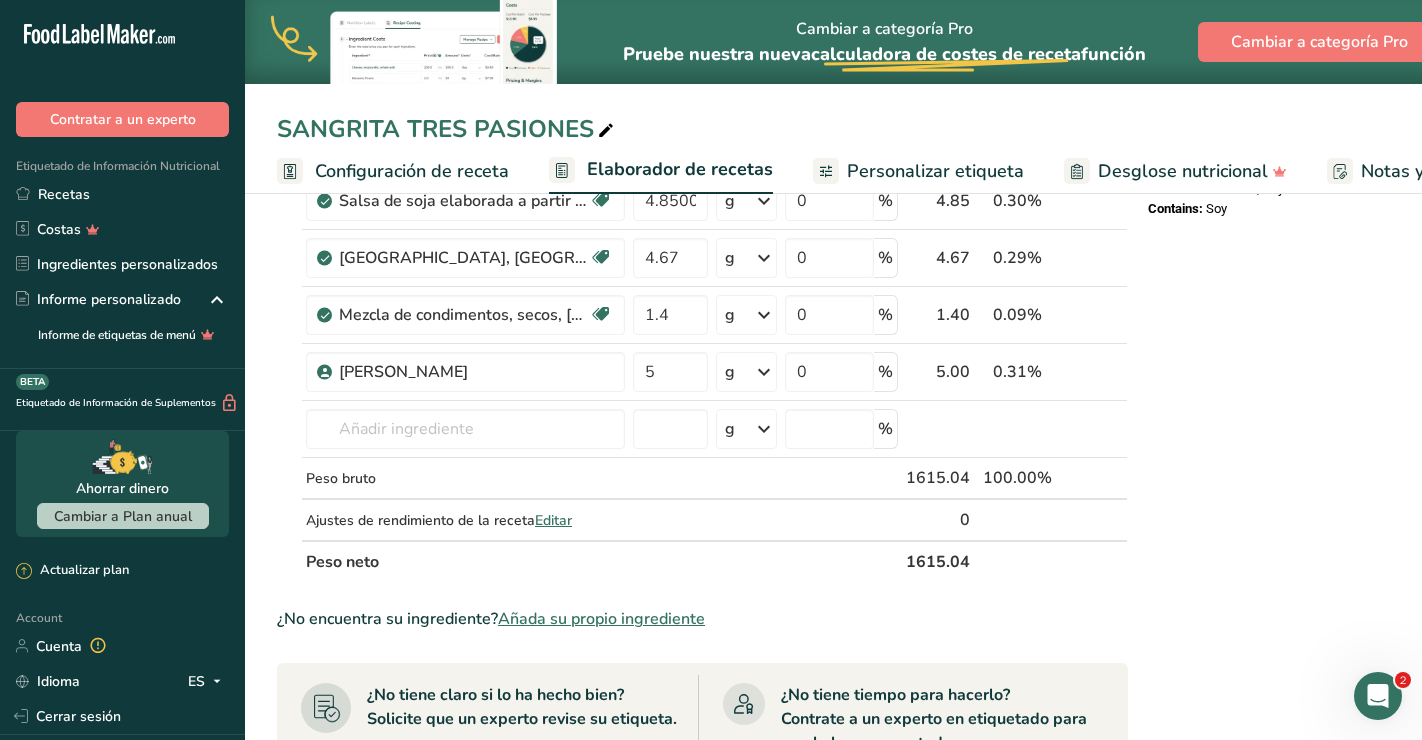 click on "¿No encuentra su ingrediente?
Añada su propio ingrediente" at bounding box center (702, 619) 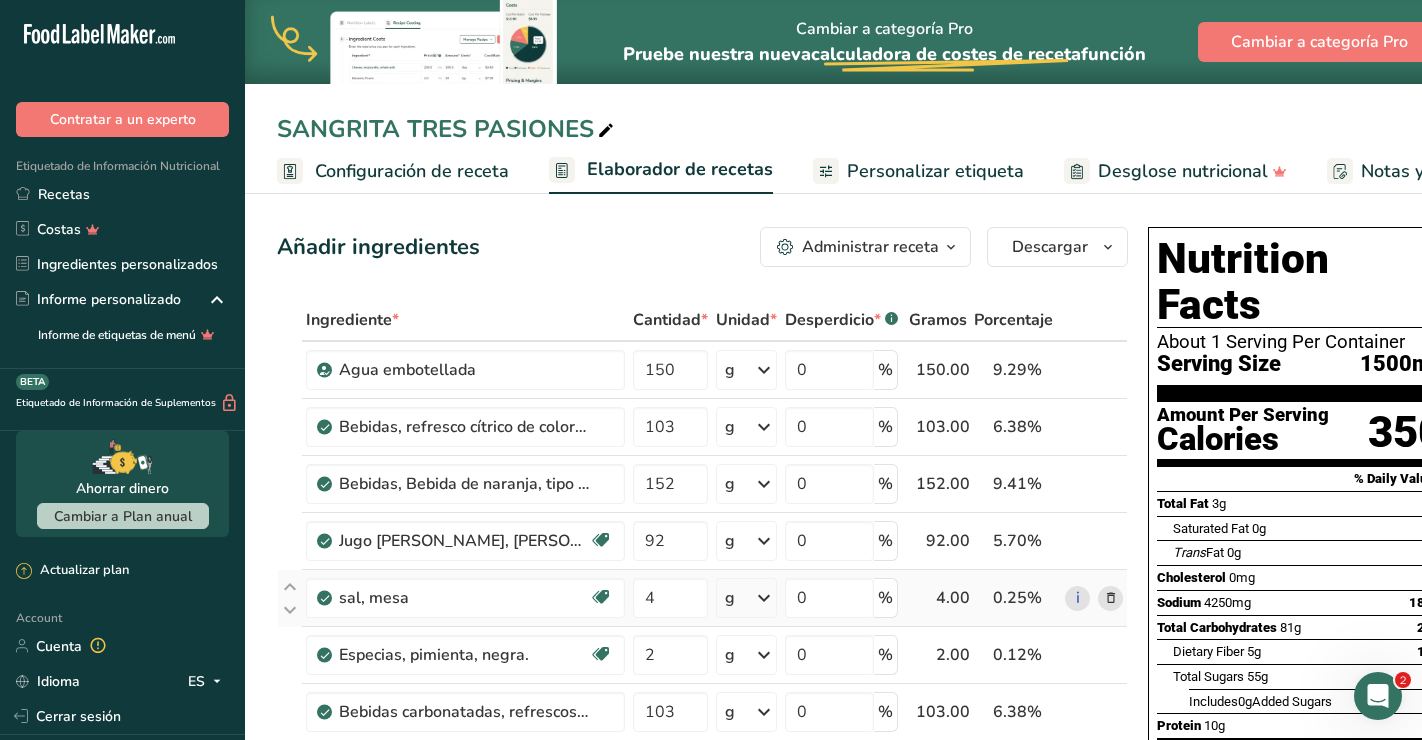 scroll, scrollTop: 0, scrollLeft: 0, axis: both 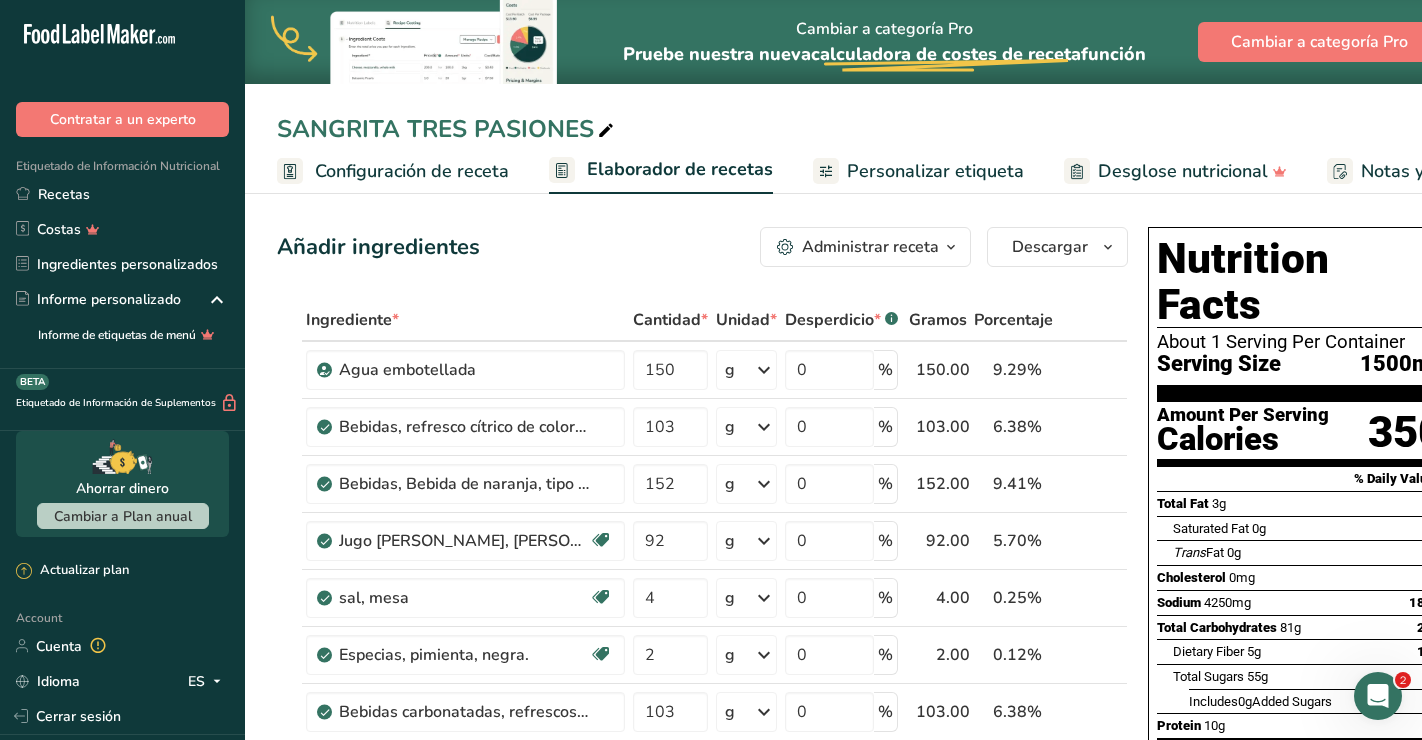 click on "Nutrition Facts
About 1 Serving Per Container
Serving Size
1500mL
Amount Per Serving
Calories
350
% Daily Value *
Total Fat
3g
4%
Saturated Fat
0g
1%
Trans  Fat
0g
[MEDICAL_DATA]
0mg
0%
Sodium
4250mg
180%
Total Carbohydrates
81g
29%
Dietary Fiber
5g
16%" at bounding box center [1300, 677] 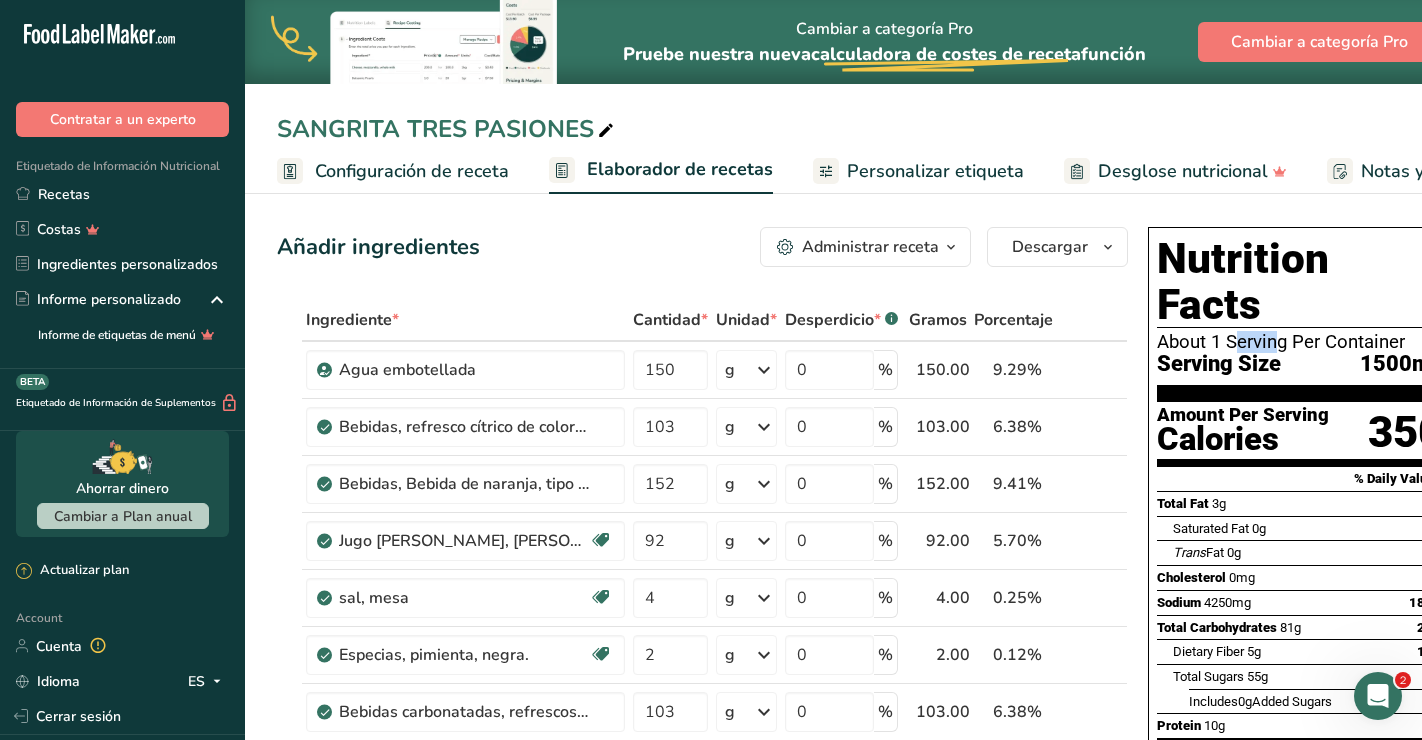 click on "Nutrition Facts
About 1 Serving Per Container
Serving Size
1500mL
Amount Per Serving
Calories
350
% Daily Value *
Total Fat
3g
4%
Saturated Fat
0g
1%
Trans  Fat
0g
[MEDICAL_DATA]
0mg
0%
Sodium
4250mg
180%
Total Carbohydrates
81g
29%
Dietary Fiber
5g
16%" at bounding box center [1300, 677] 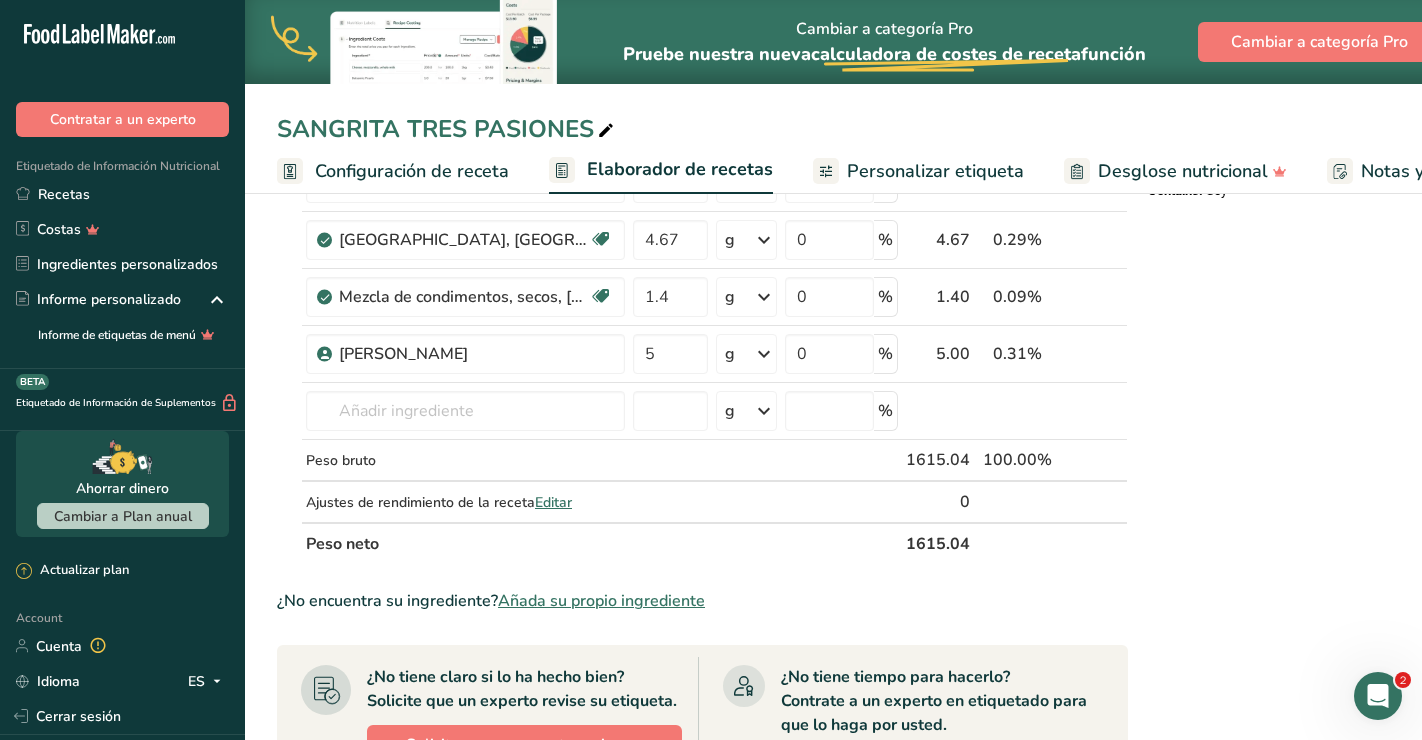 scroll, scrollTop: 1028, scrollLeft: 0, axis: vertical 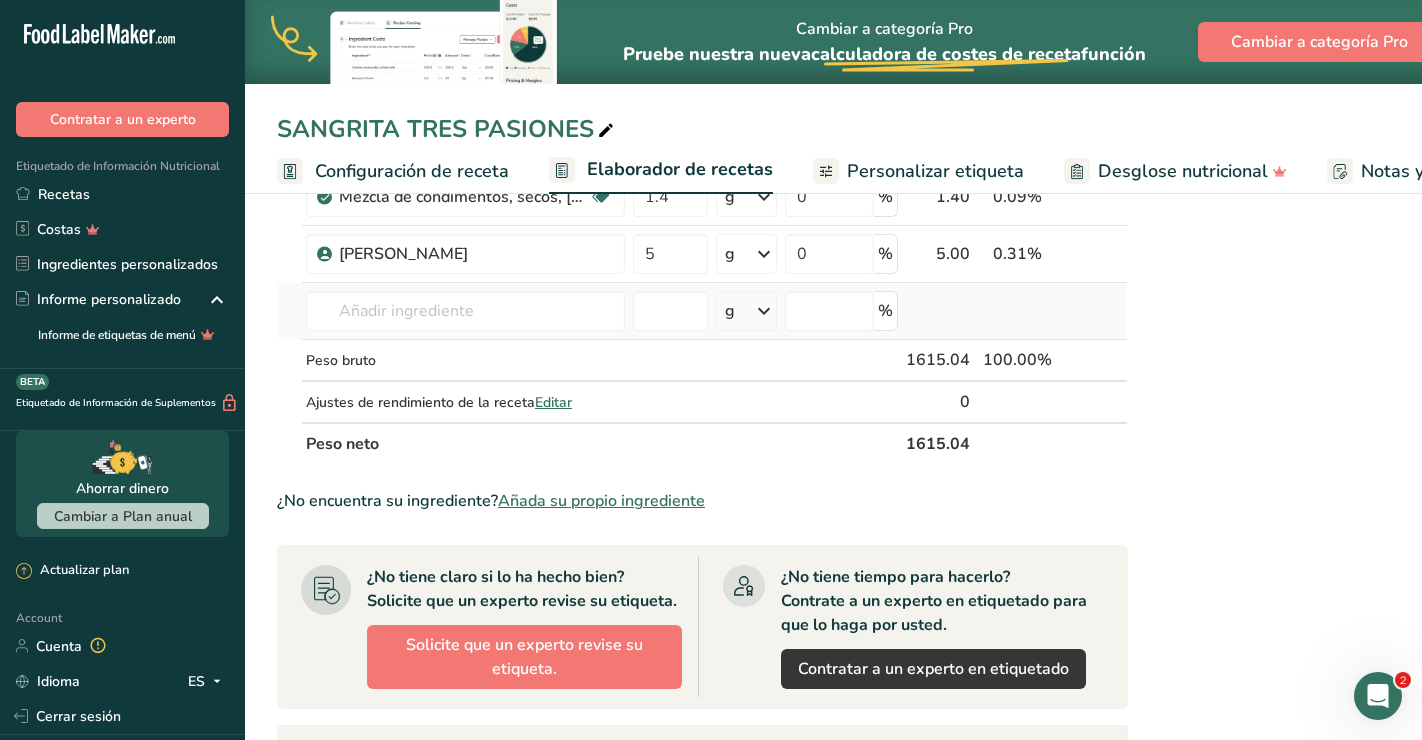 click at bounding box center [1094, 311] 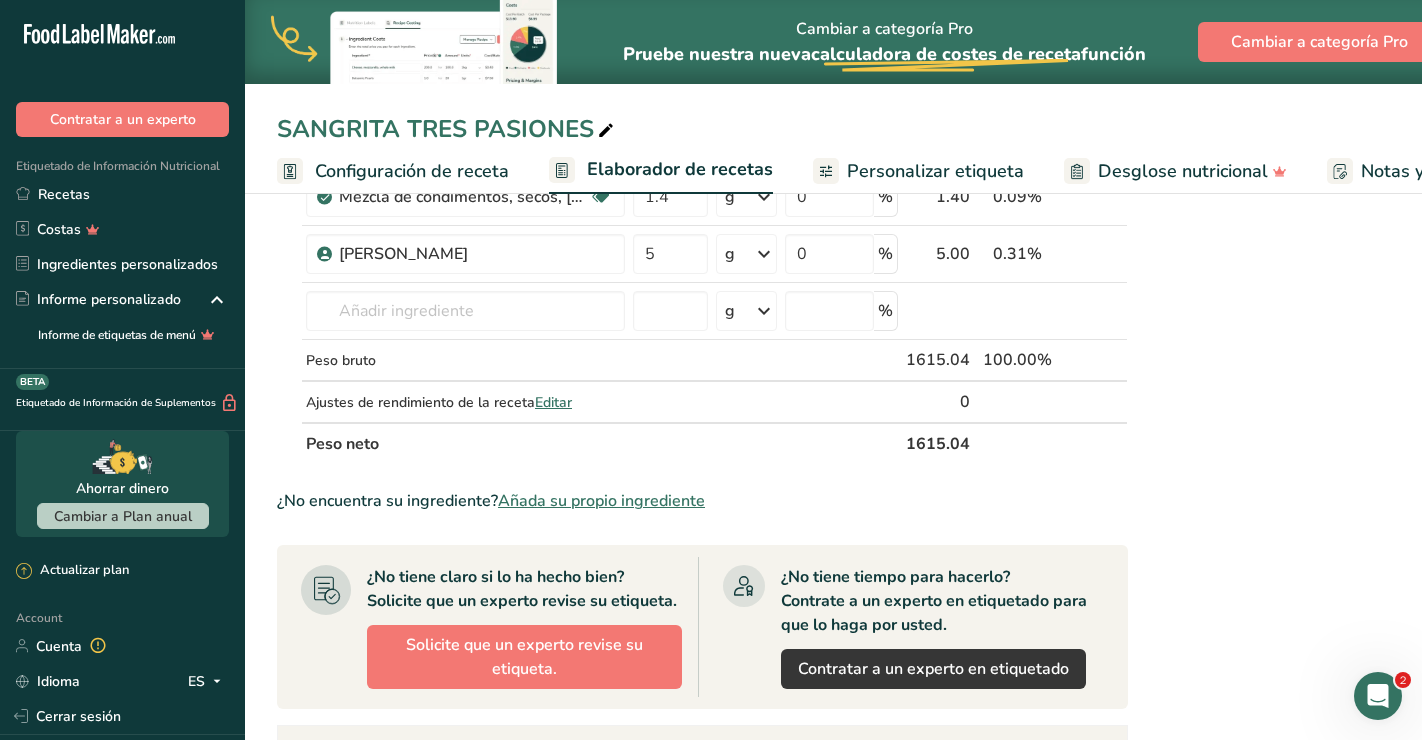 click on "Nutrition Facts
About 1 Serving Per Container
Serving Size
1500mL
Amount Per Serving
Calories
350
% Daily Value *
Total Fat
3g
4%
Saturated Fat
0g
1%
Trans  Fat
0g
[MEDICAL_DATA]
0mg
0%
Sodium
4250mg
180%
Total Carbohydrates
81g
29%
Dietary Fiber
5g
16%" at bounding box center [1300, 158] 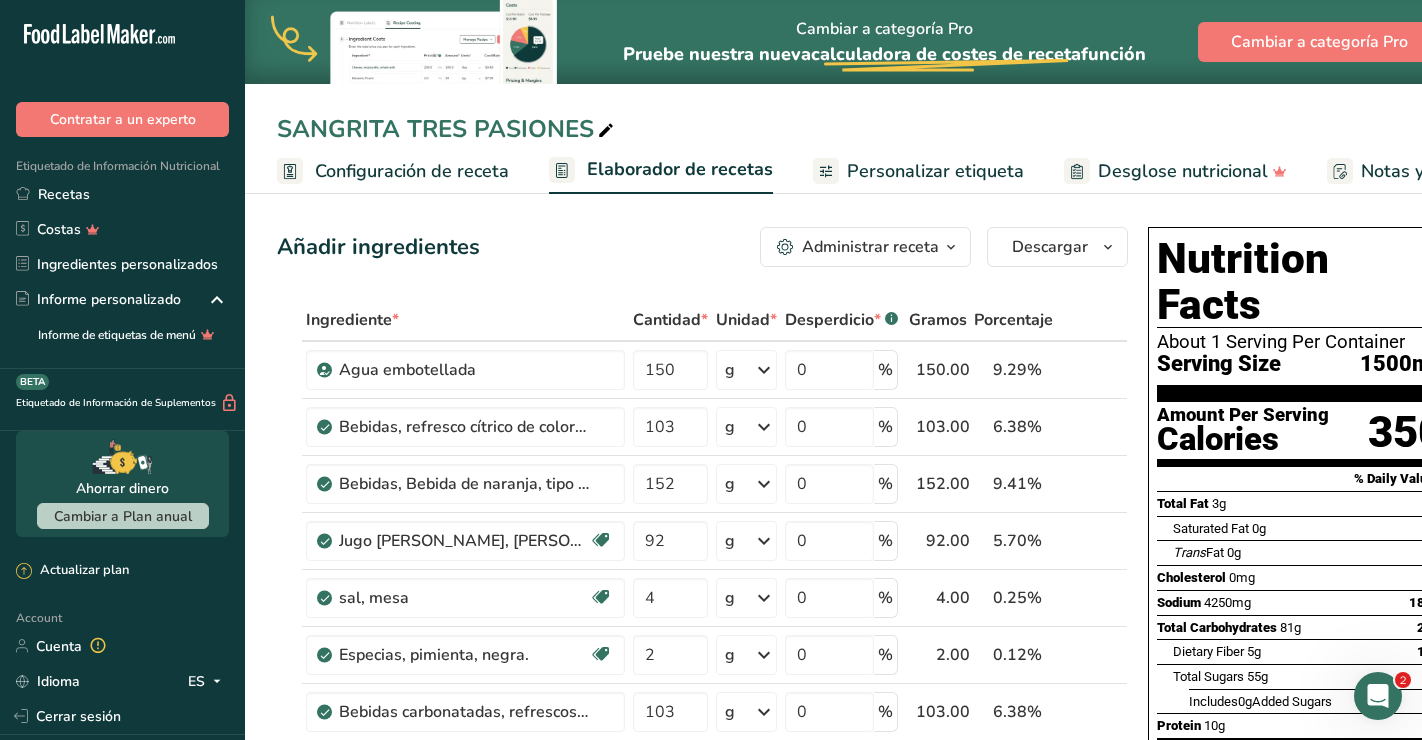 scroll, scrollTop: 0, scrollLeft: 0, axis: both 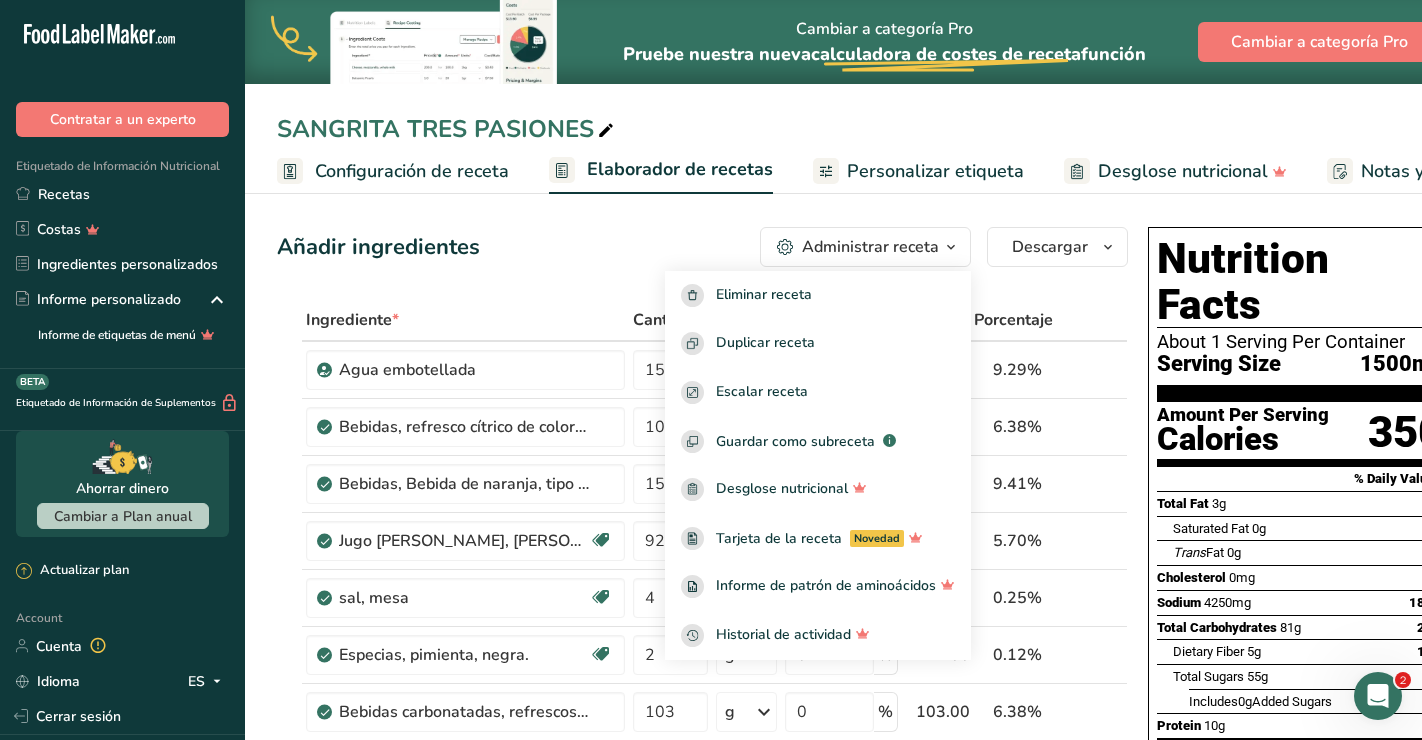 click on "Administrar receta" at bounding box center [870, 247] 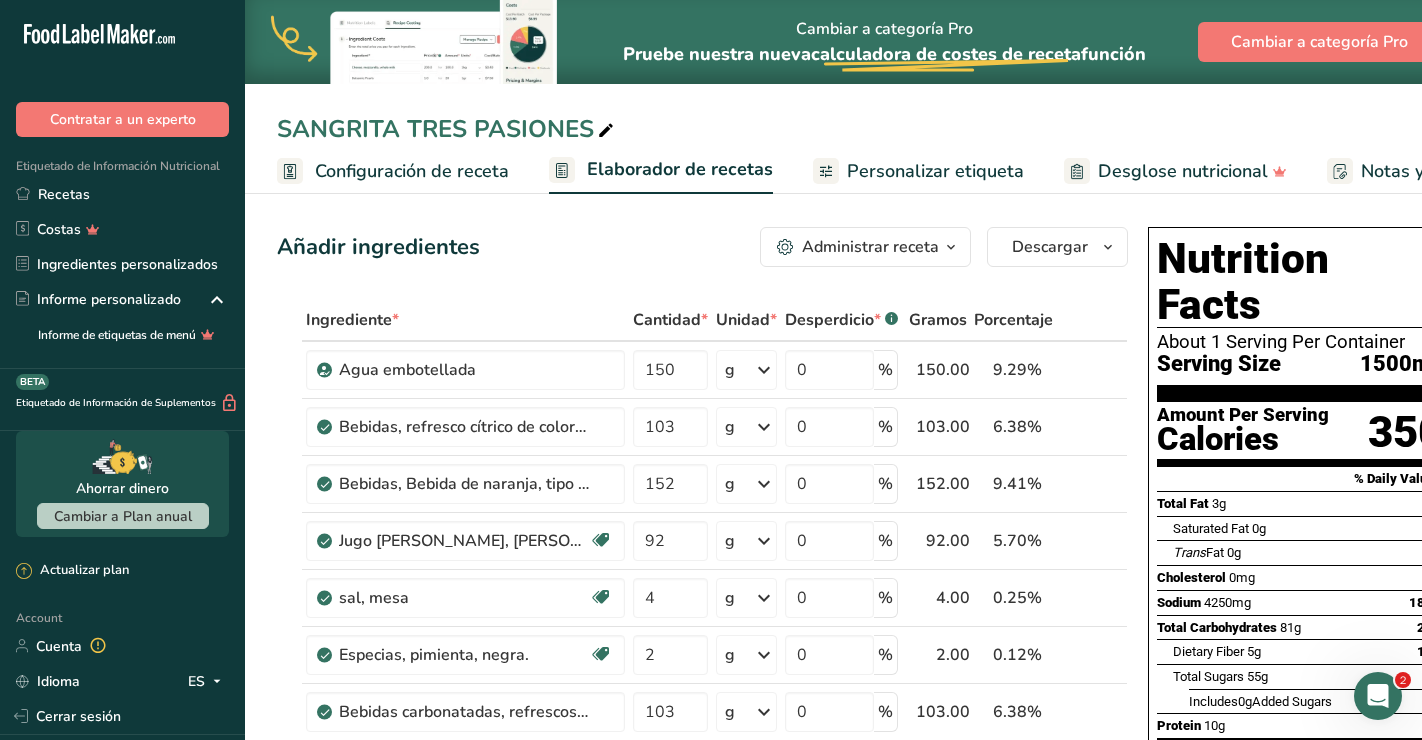 click on "Administrar receta" at bounding box center (870, 247) 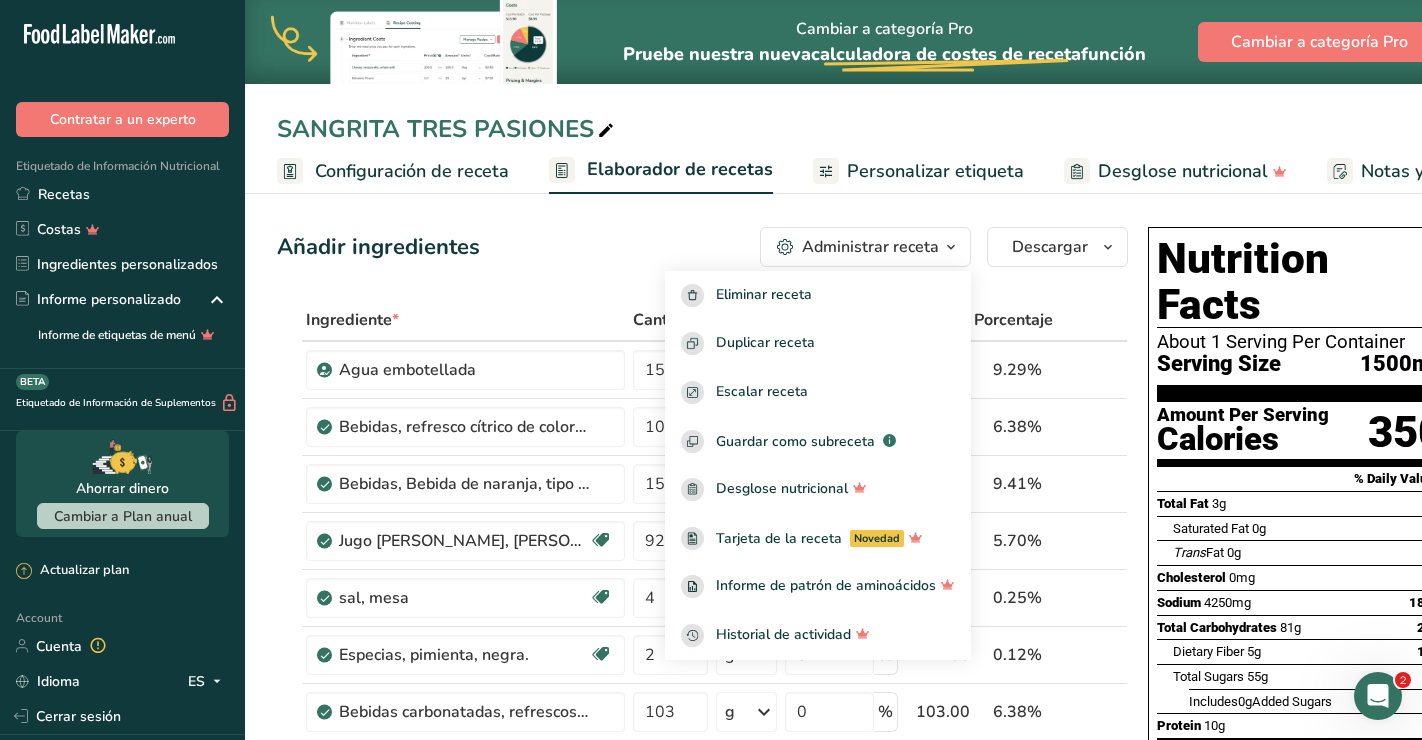click on "Administrar receta" at bounding box center [870, 247] 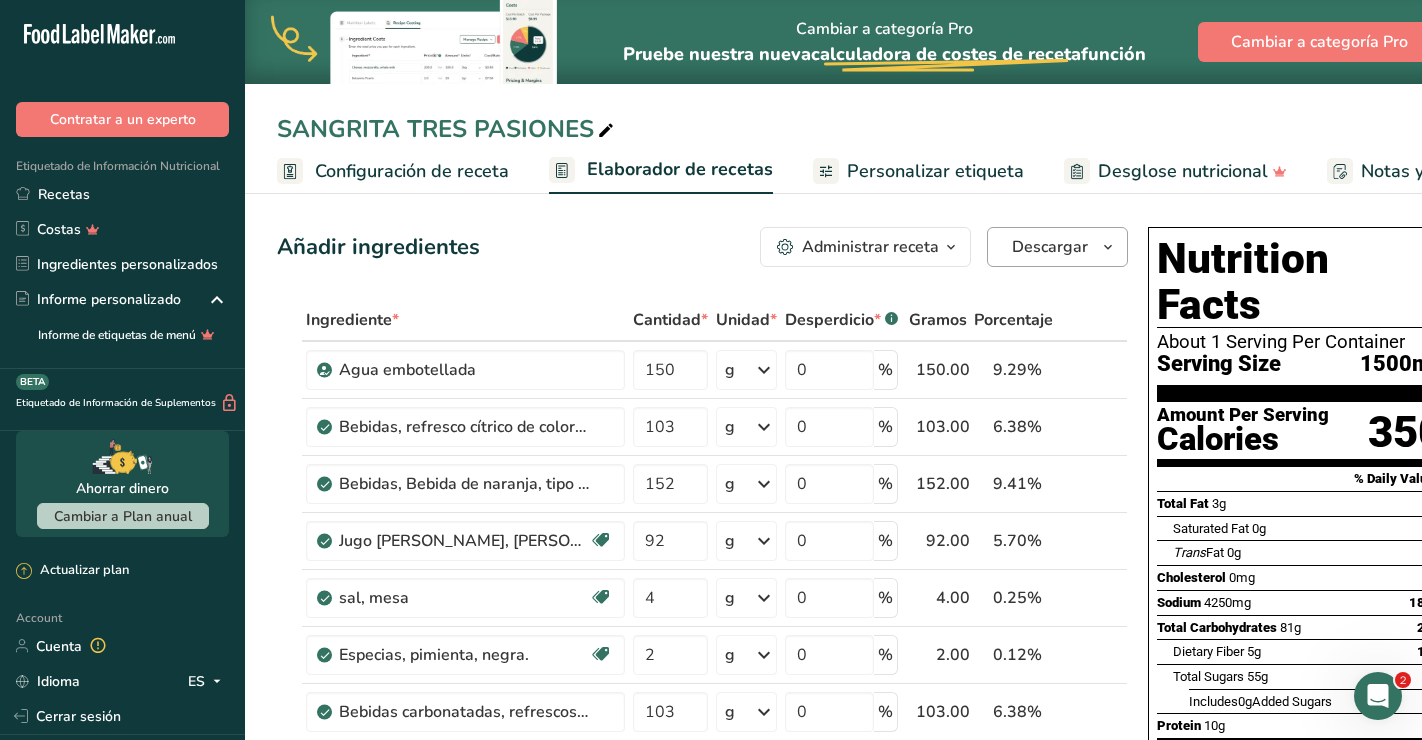 click on "Descargar" at bounding box center (1050, 247) 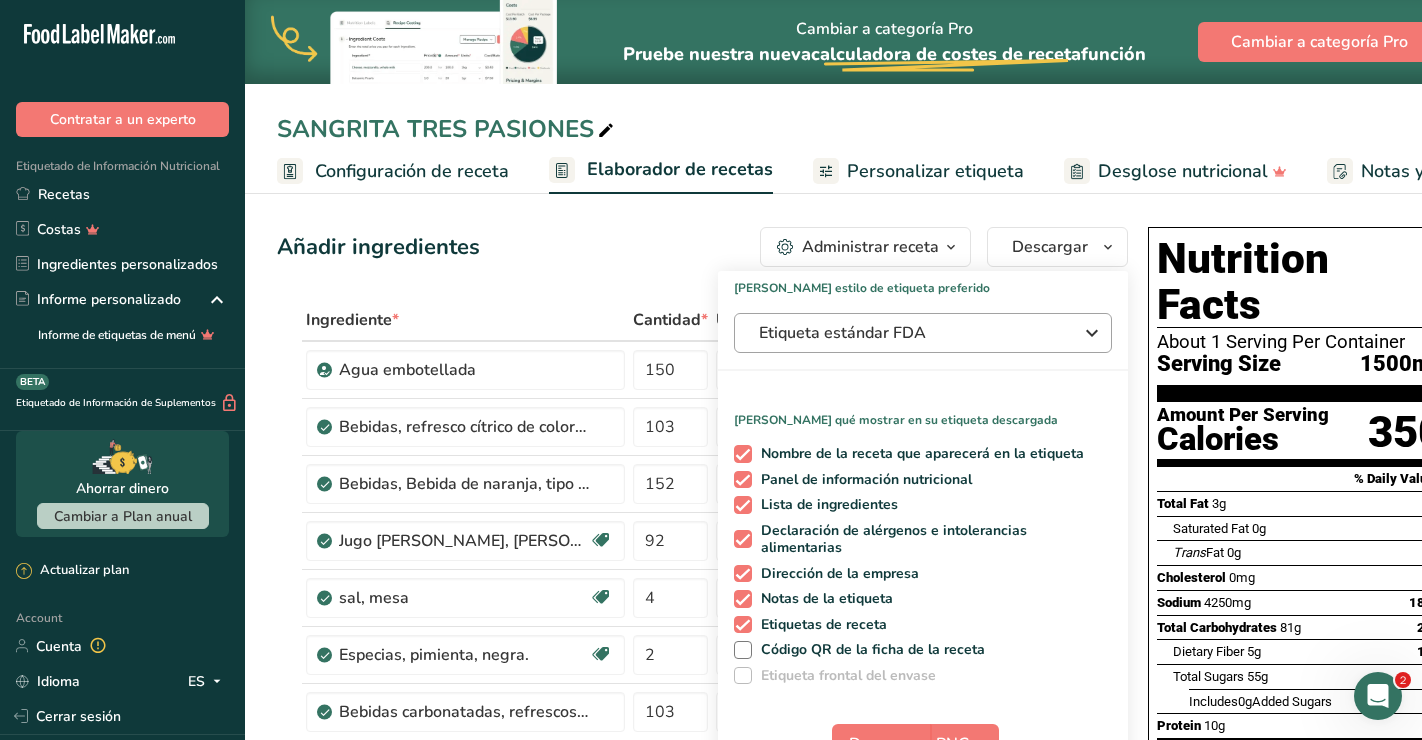 click on "Etiqueta estándar FDA" at bounding box center [909, 333] 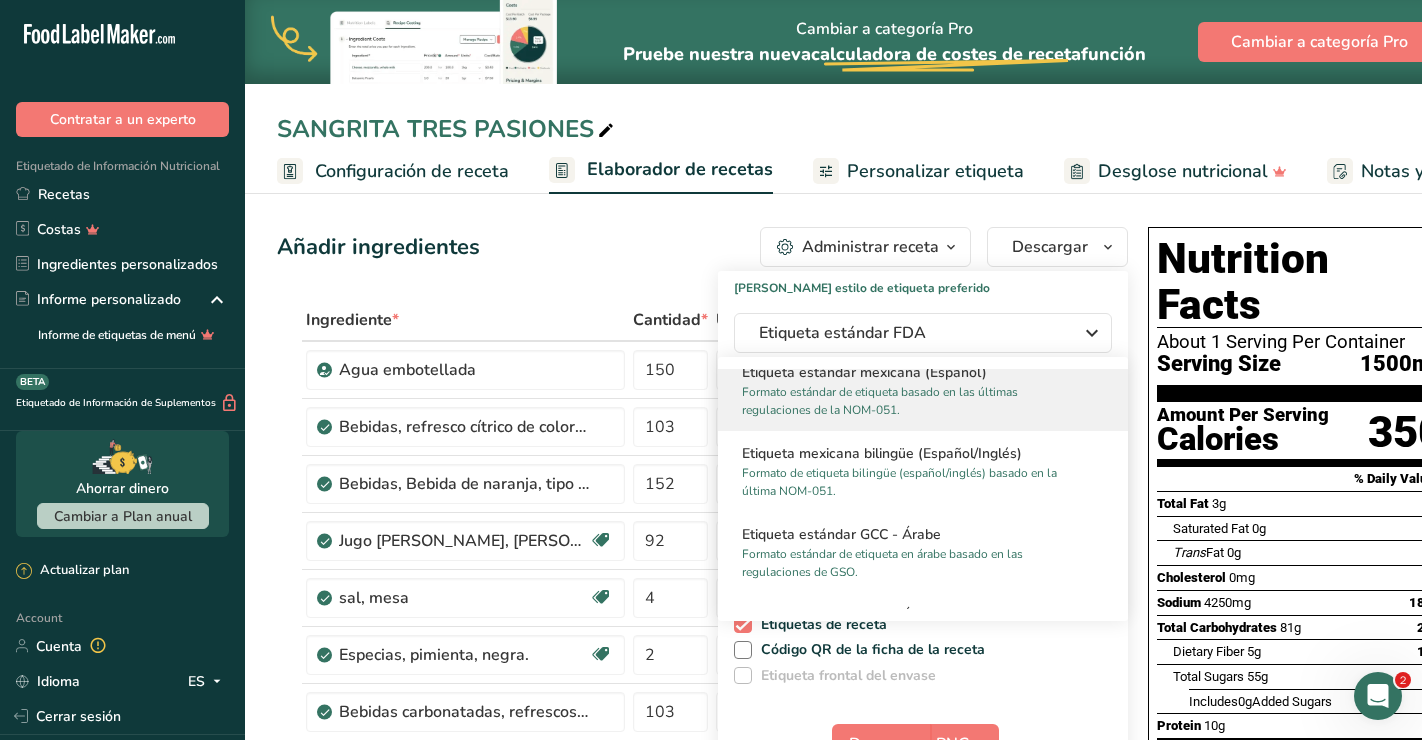 scroll, scrollTop: 1364, scrollLeft: 0, axis: vertical 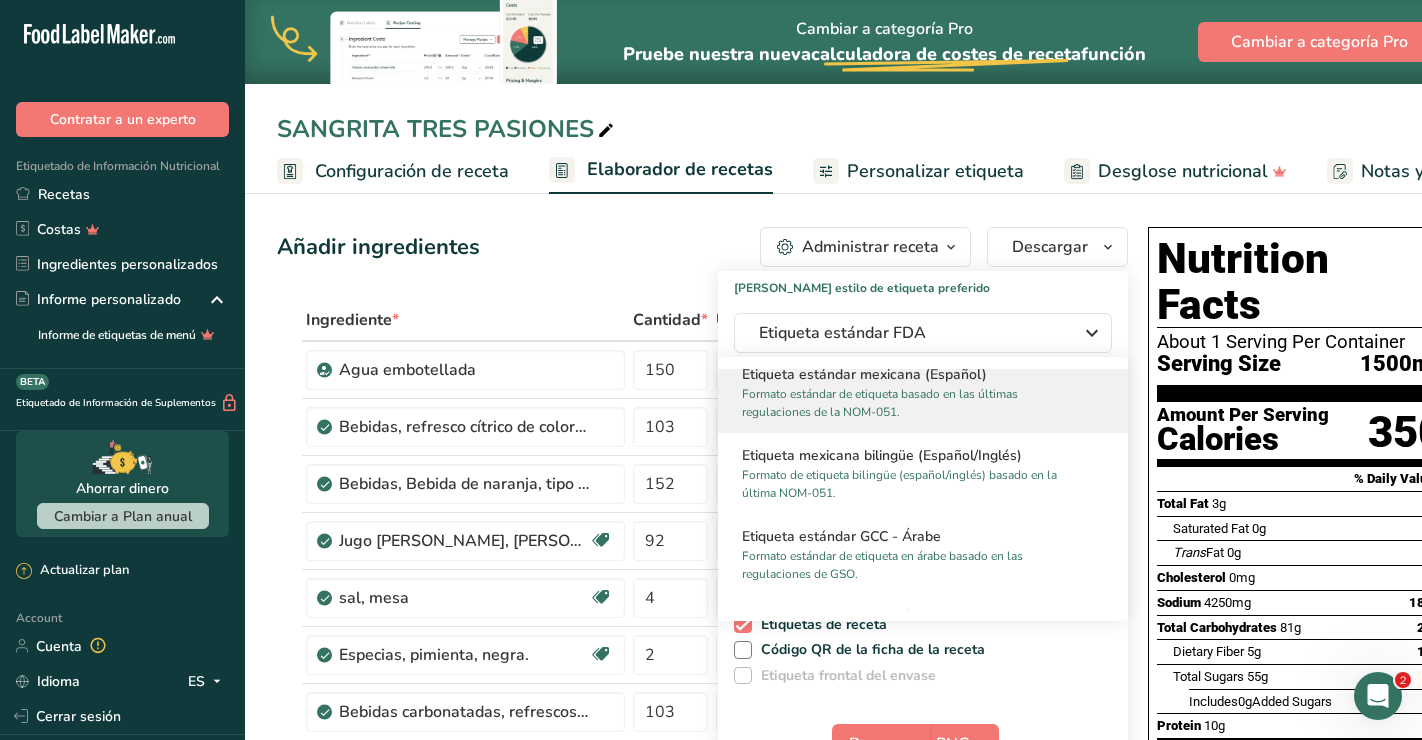 click on "Formato estándar de etiqueta basado en las últimas regulaciones de la NOM-051." at bounding box center [914, 403] 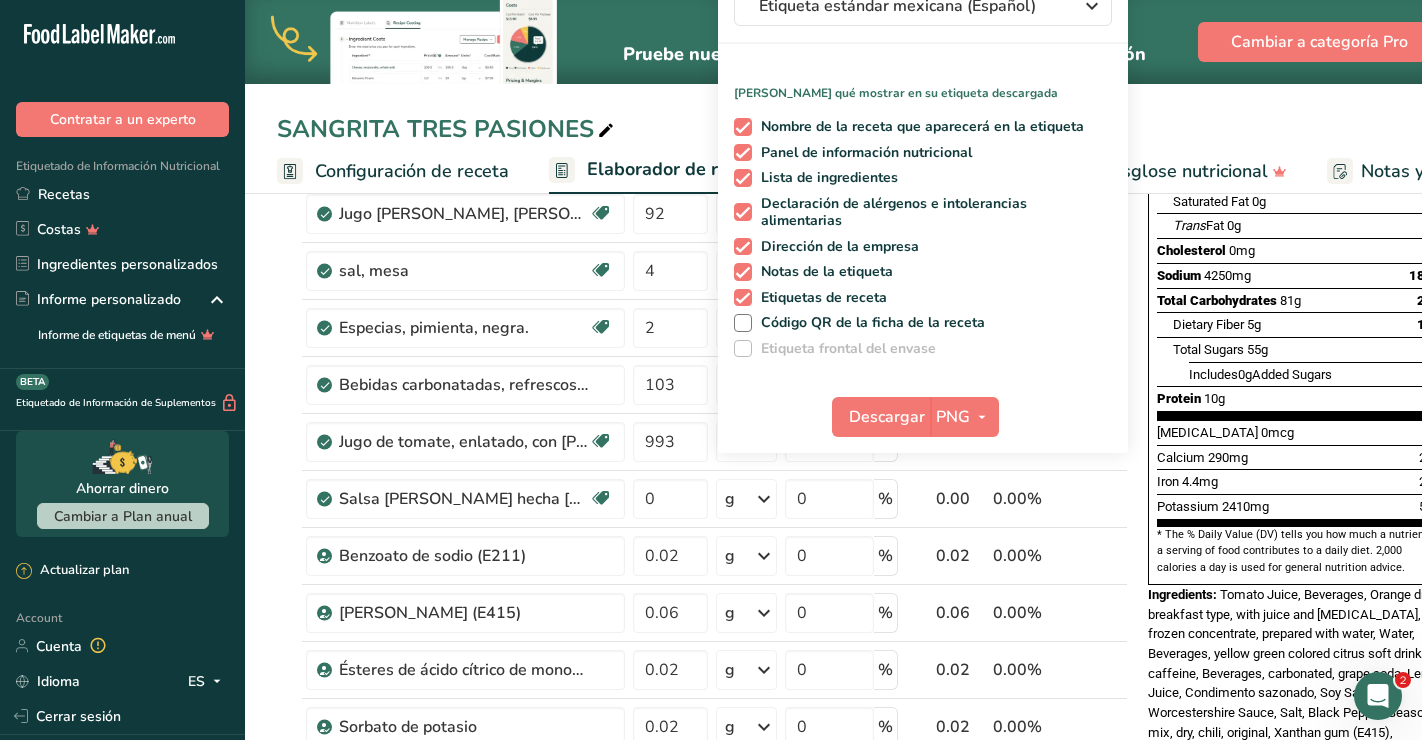 scroll, scrollTop: 326, scrollLeft: 0, axis: vertical 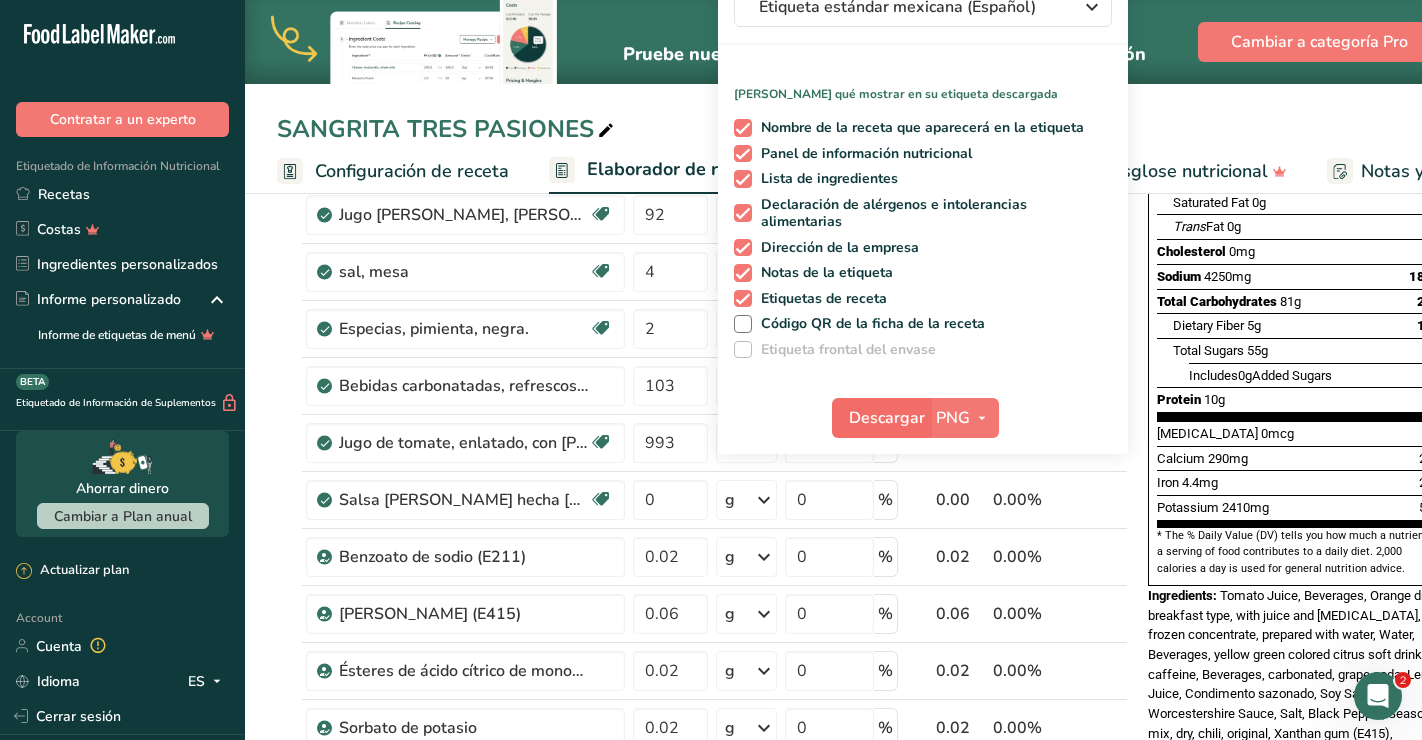 click on "Descargar" at bounding box center [887, 418] 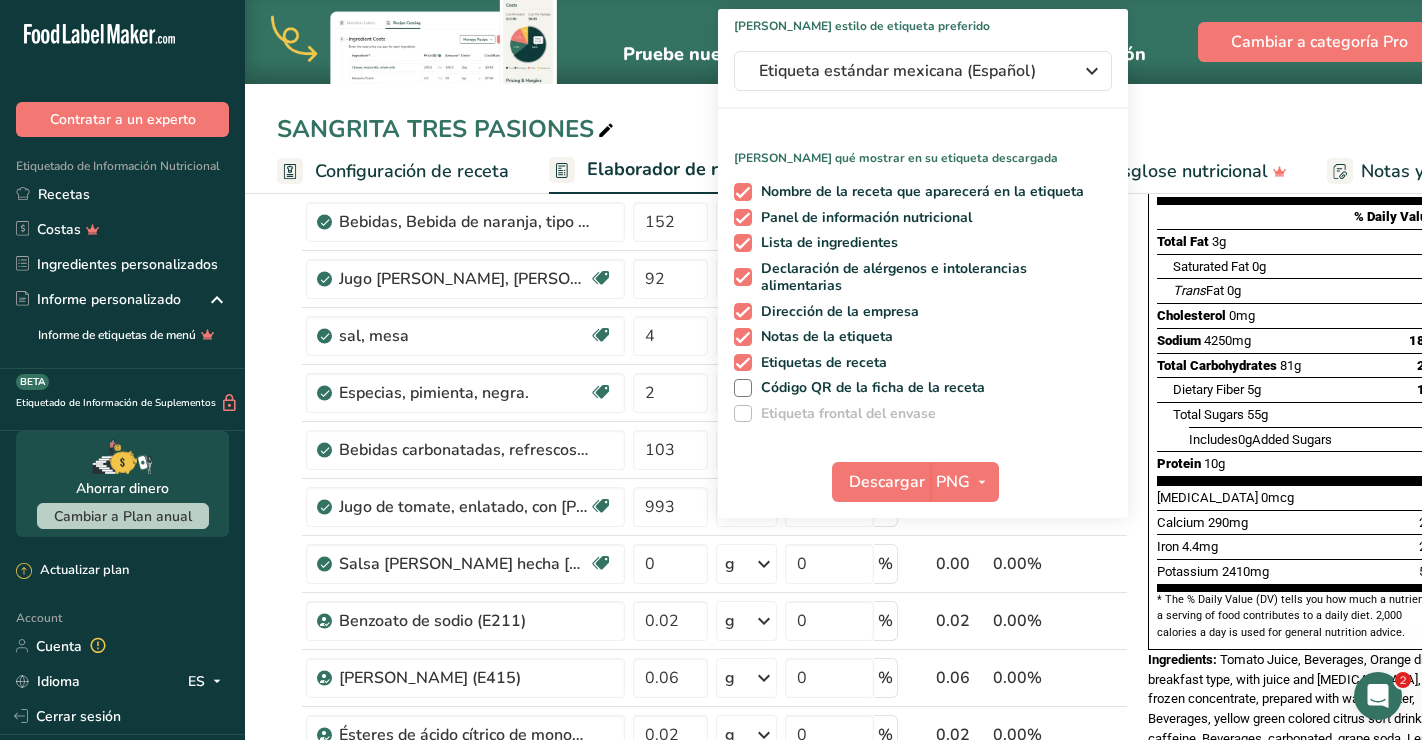 scroll, scrollTop: 264, scrollLeft: 0, axis: vertical 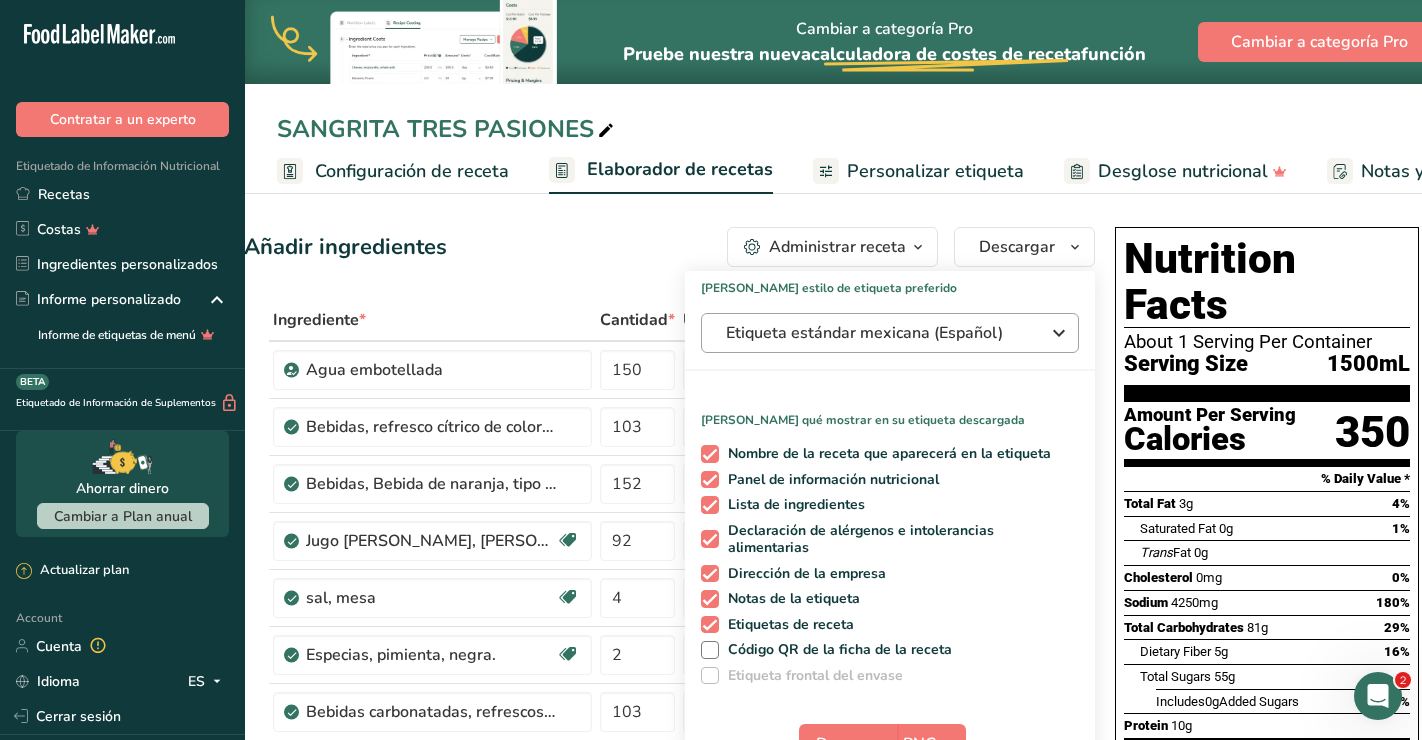 click on "Etiqueta estándar mexicana (Español)" at bounding box center [876, 333] 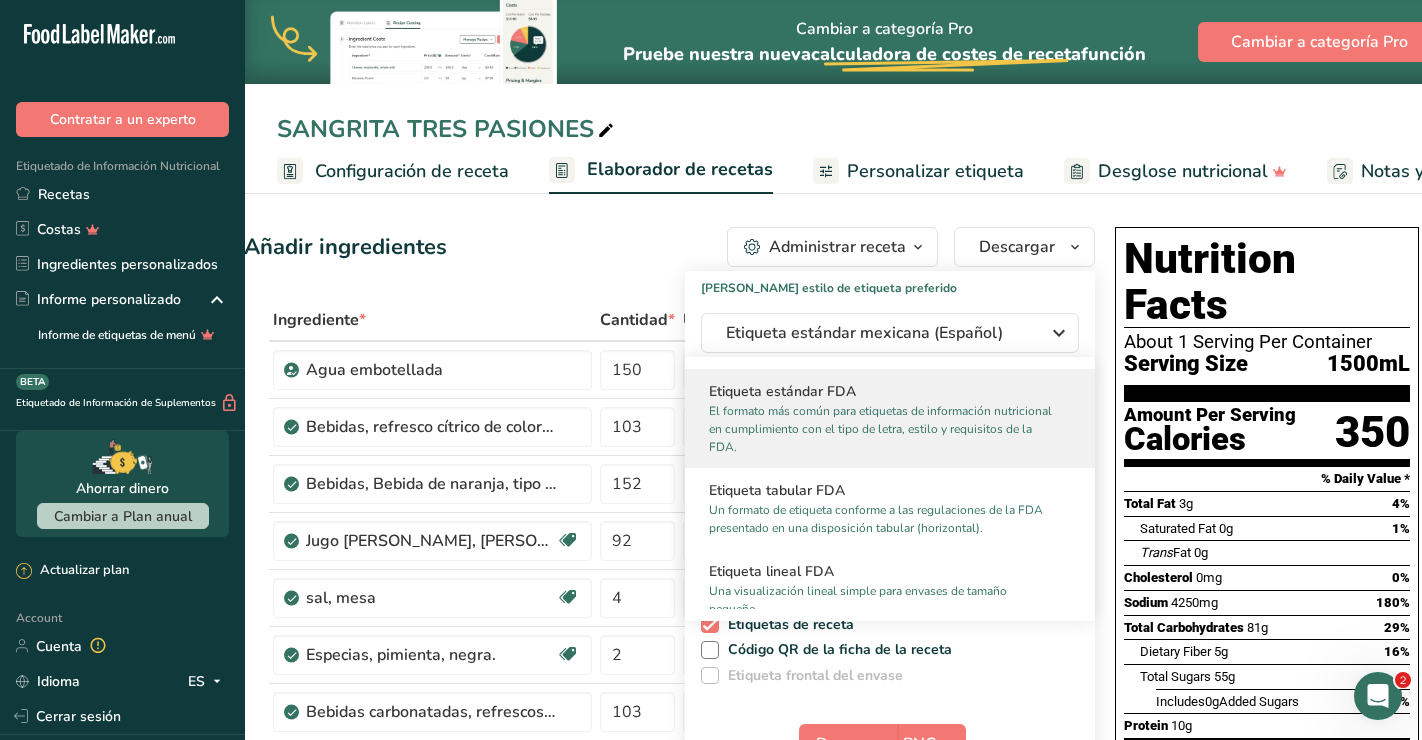 scroll, scrollTop: 0, scrollLeft: 0, axis: both 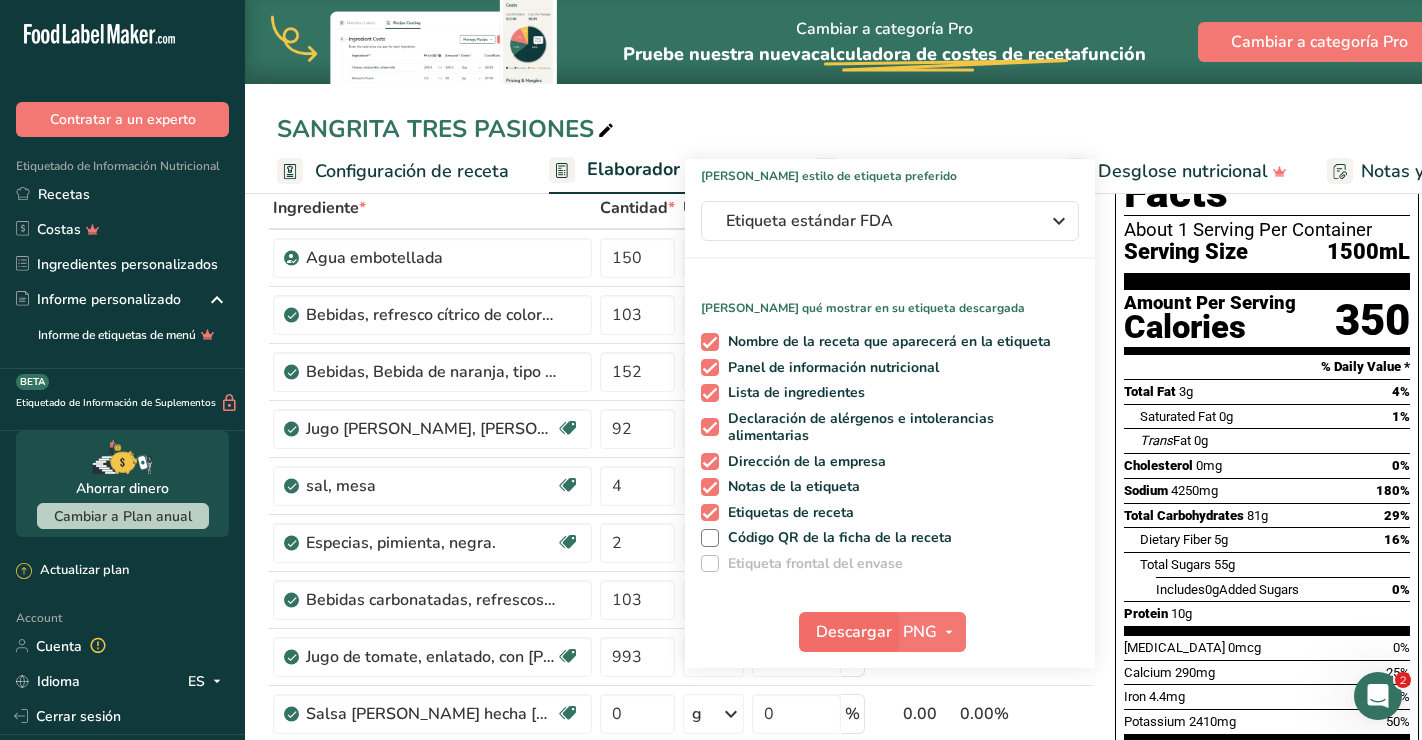 click on "Descargar" at bounding box center (854, 632) 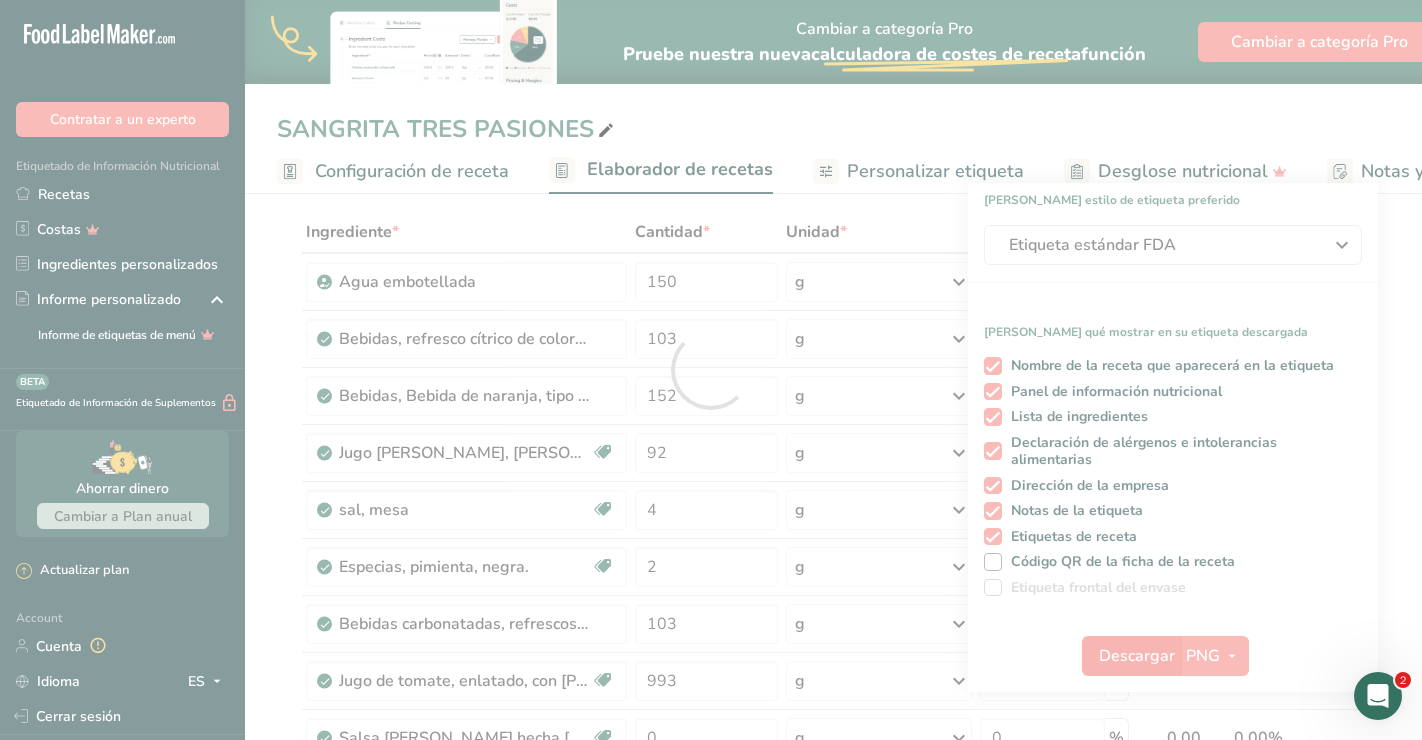 scroll, scrollTop: 0, scrollLeft: 0, axis: both 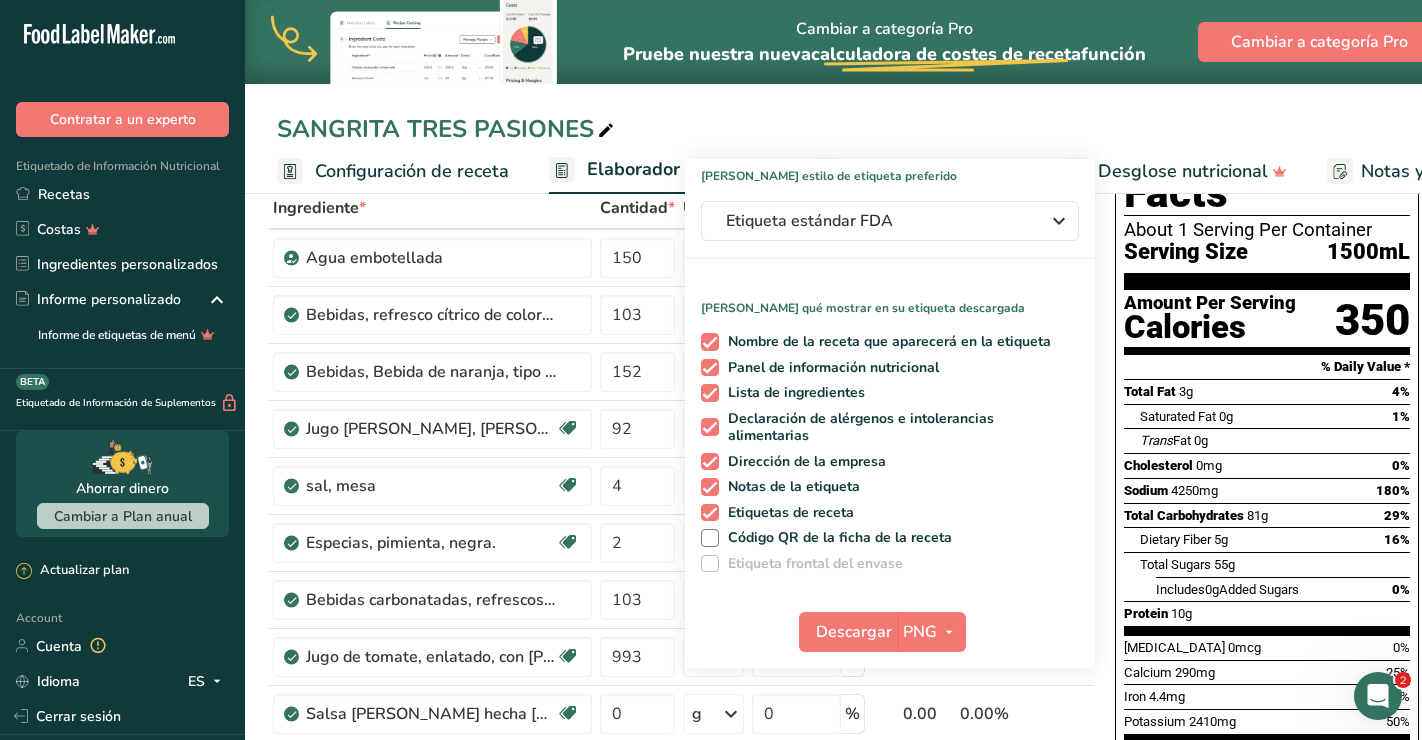 click on "SANGRITA TRES PASIONES
Configuración de receta                       Elaborador de recetas   Personalizar etiqueta               Desglose nutricional                 Notas y adjuntos                 Costes de la receta" at bounding box center (833, 97) 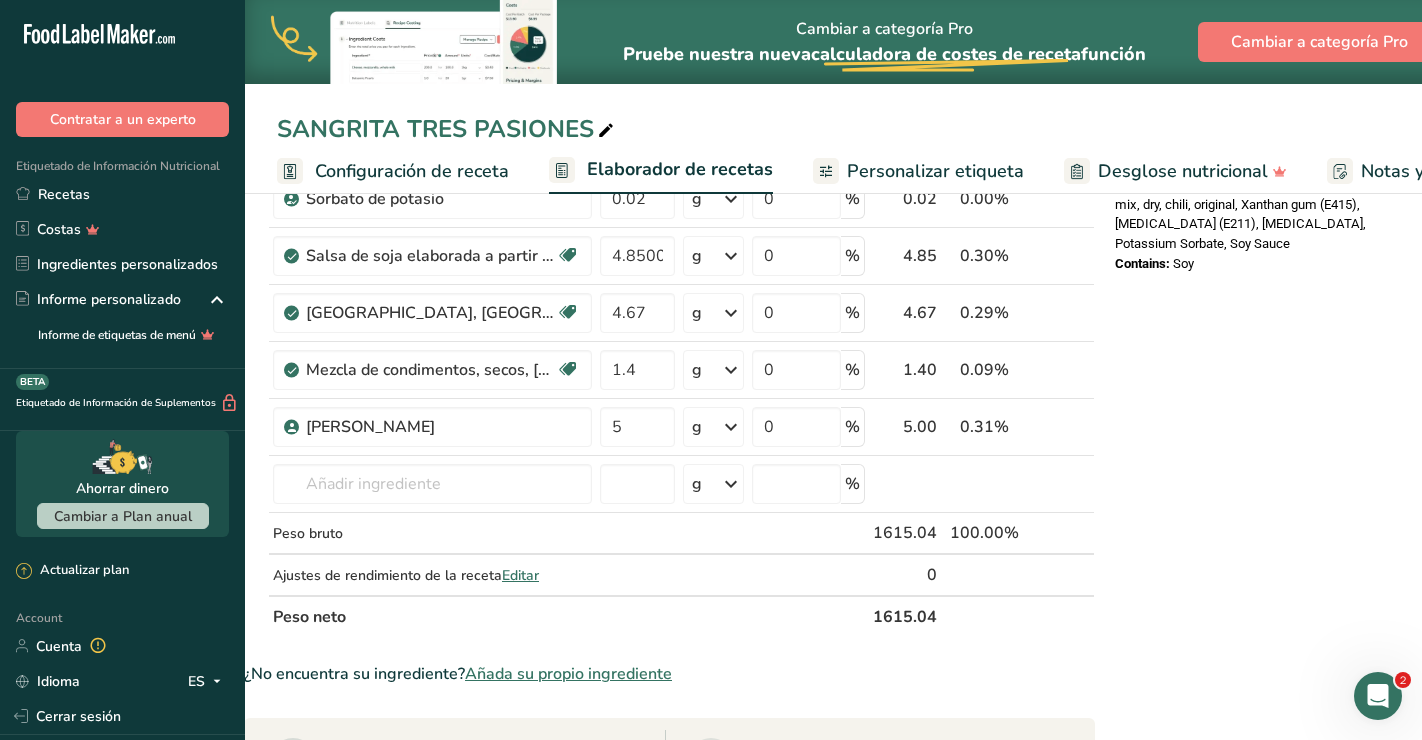 scroll, scrollTop: 861, scrollLeft: 0, axis: vertical 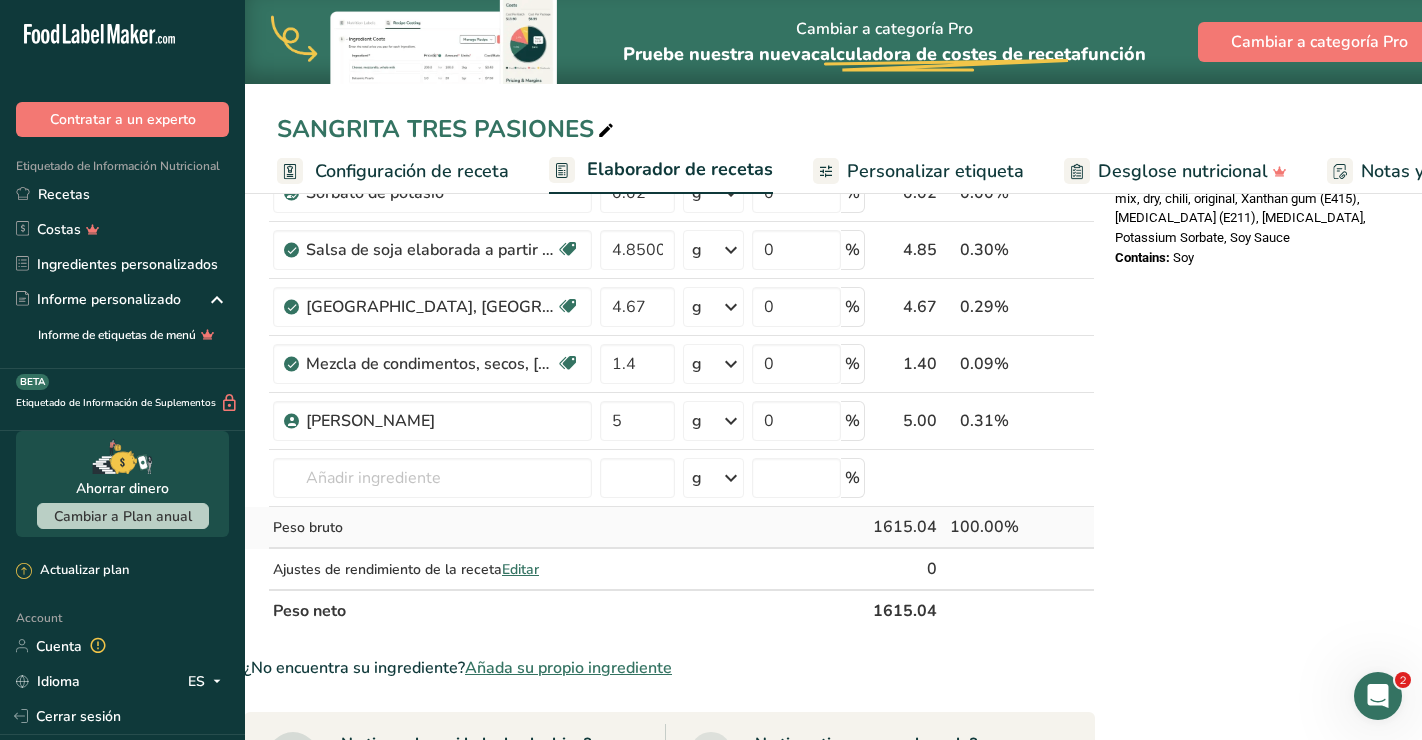 click on "Peso bruto" at bounding box center [432, 527] 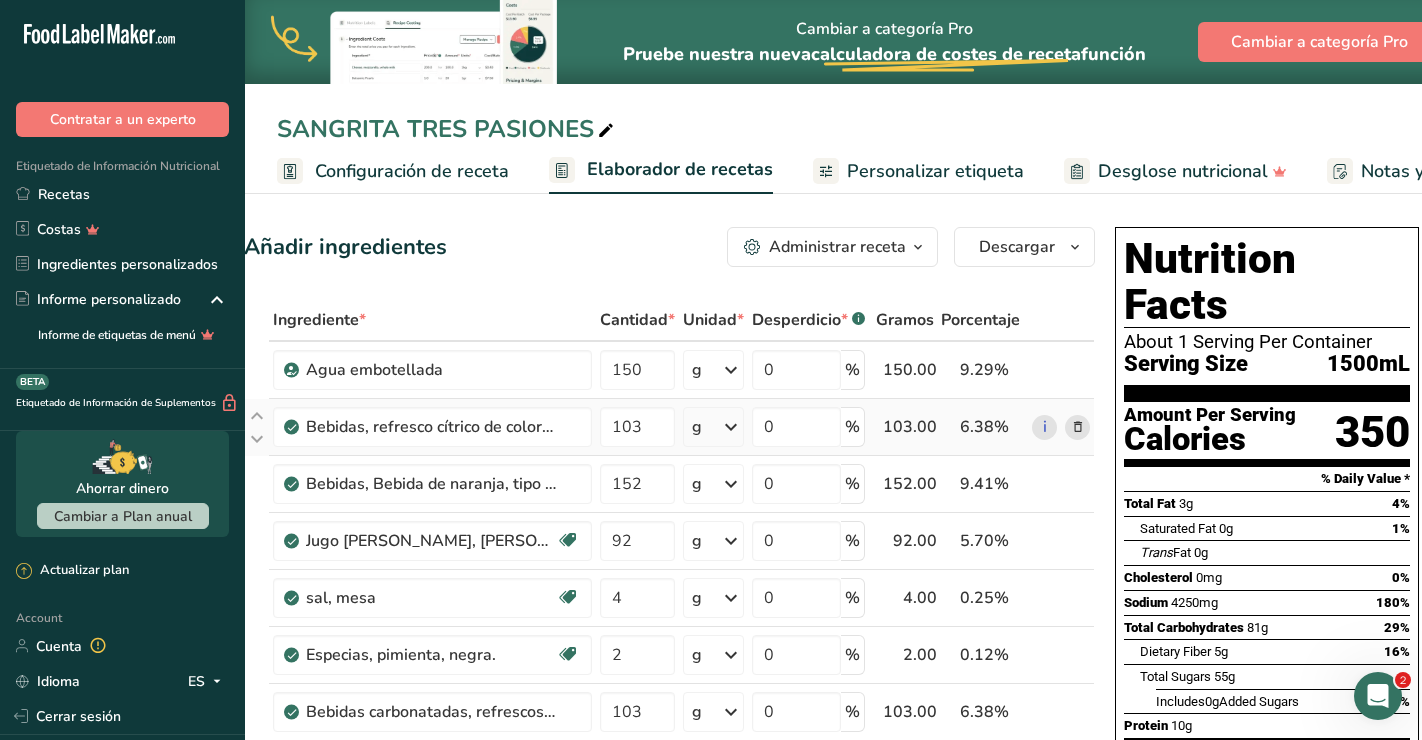 scroll, scrollTop: 0, scrollLeft: 0, axis: both 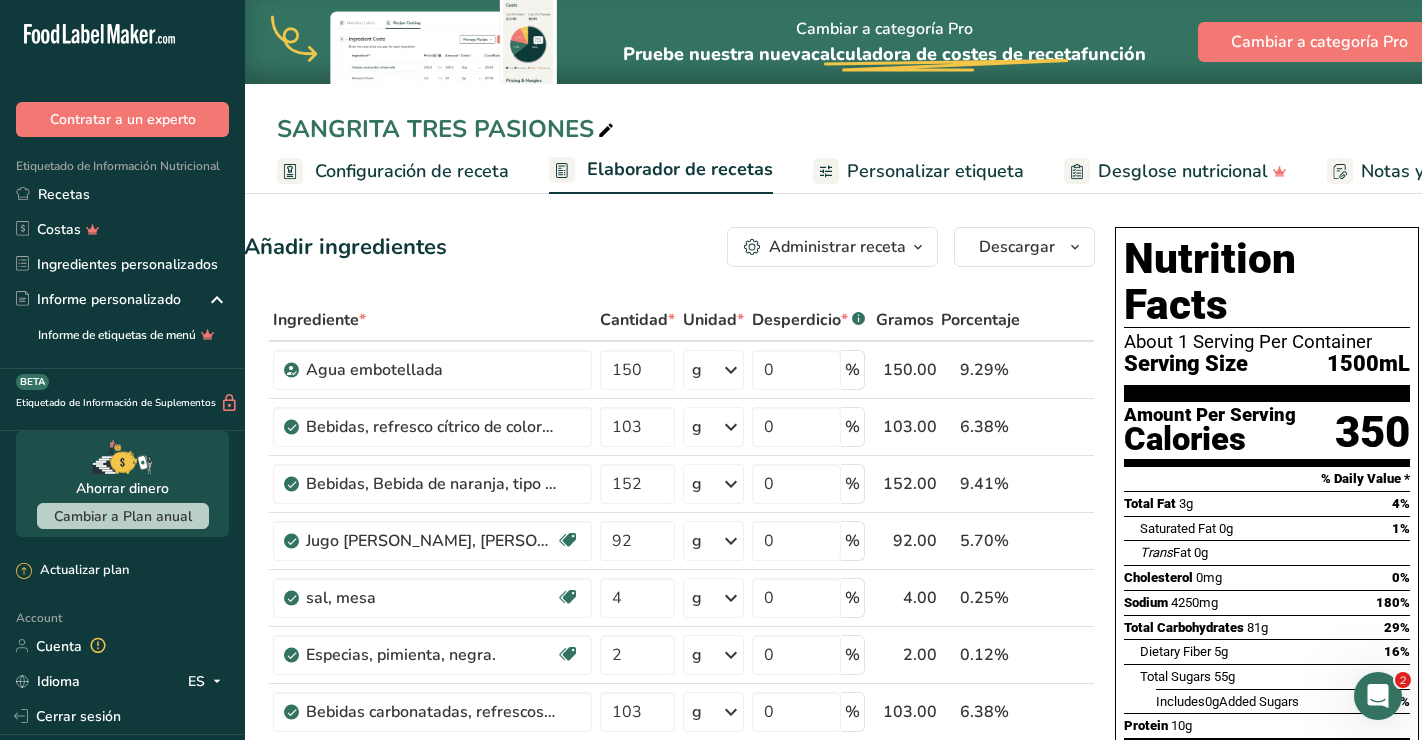 click on "Añadir ingredientes
Administrar receta         Eliminar receta           Duplicar receta             Escalar receta             Guardar como subreceta   .a-a{fill:#347362;}.b-a{fill:#fff;}                               Desglose nutricional                   Tarjeta de la receta
Novedad
Informe de patrón de aminoácidos             Historial de actividad
Descargar
Elija su estilo de etiqueta preferido
Etiqueta estándar FDA
Etiqueta estándar FDA
El formato más común para etiquetas de información nutricional en cumplimiento con el tipo de letra, estilo y requisitos de la FDA.
Etiqueta tabular FDA
Un formato de etiqueta conforme a las regulaciones de la FDA presentado en una disposición tabular (horizontal).
Etiqueta lineal FDA" at bounding box center (669, 247) 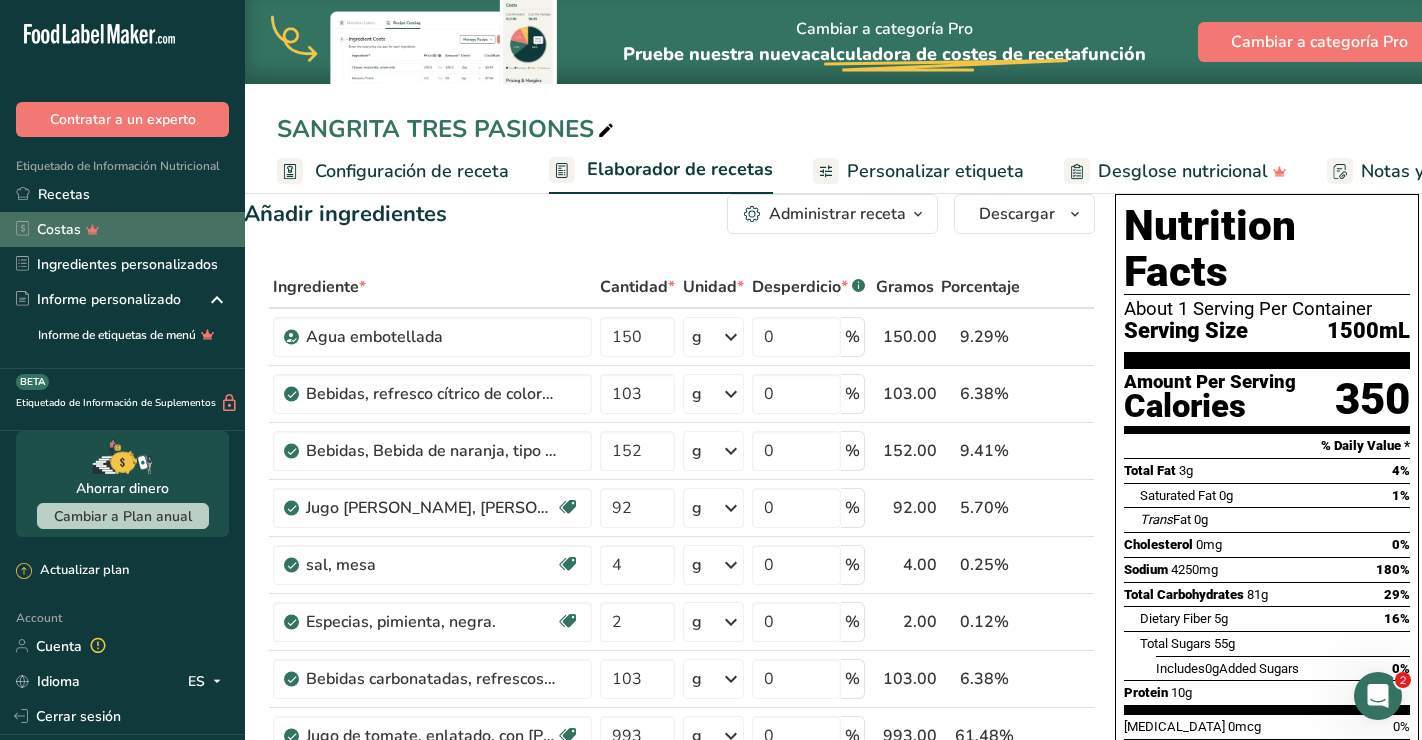 scroll, scrollTop: 33, scrollLeft: 0, axis: vertical 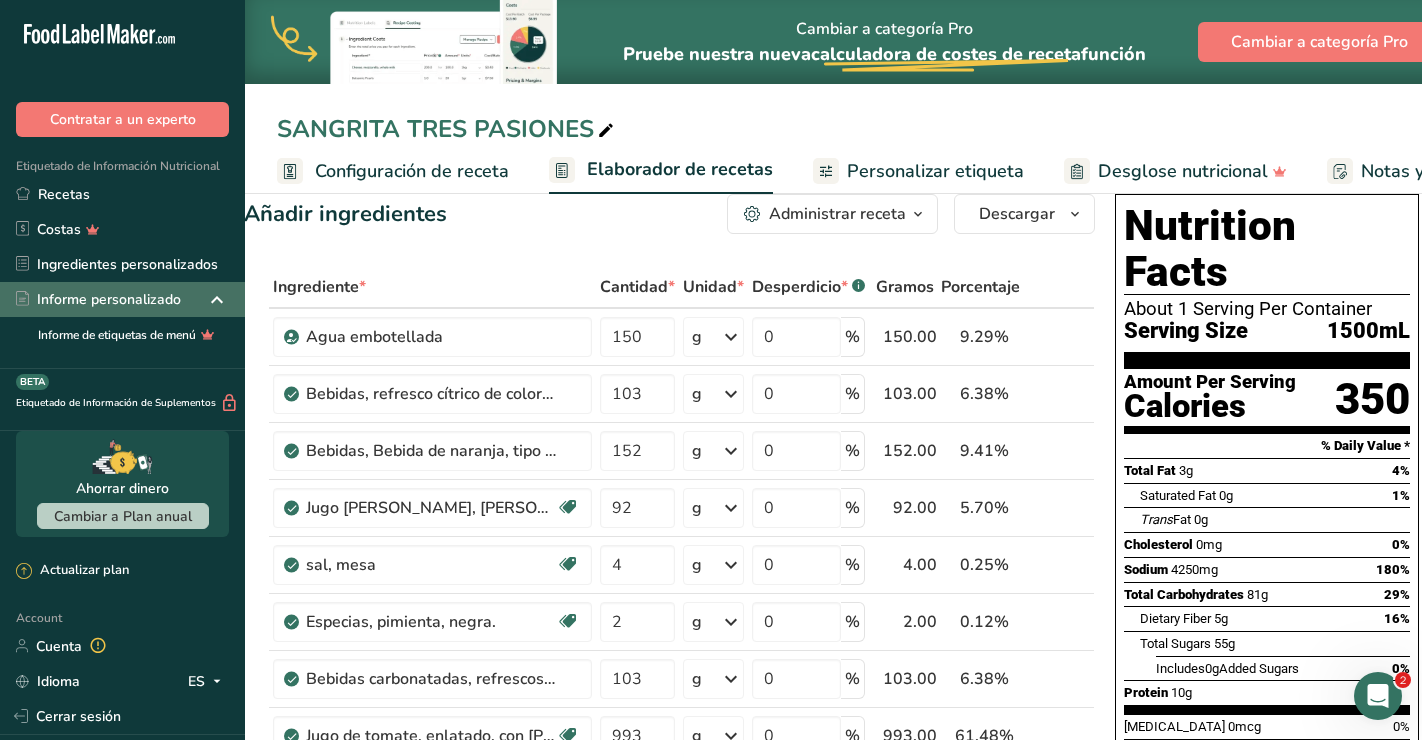 click on "Informe personalizado" at bounding box center (98, 299) 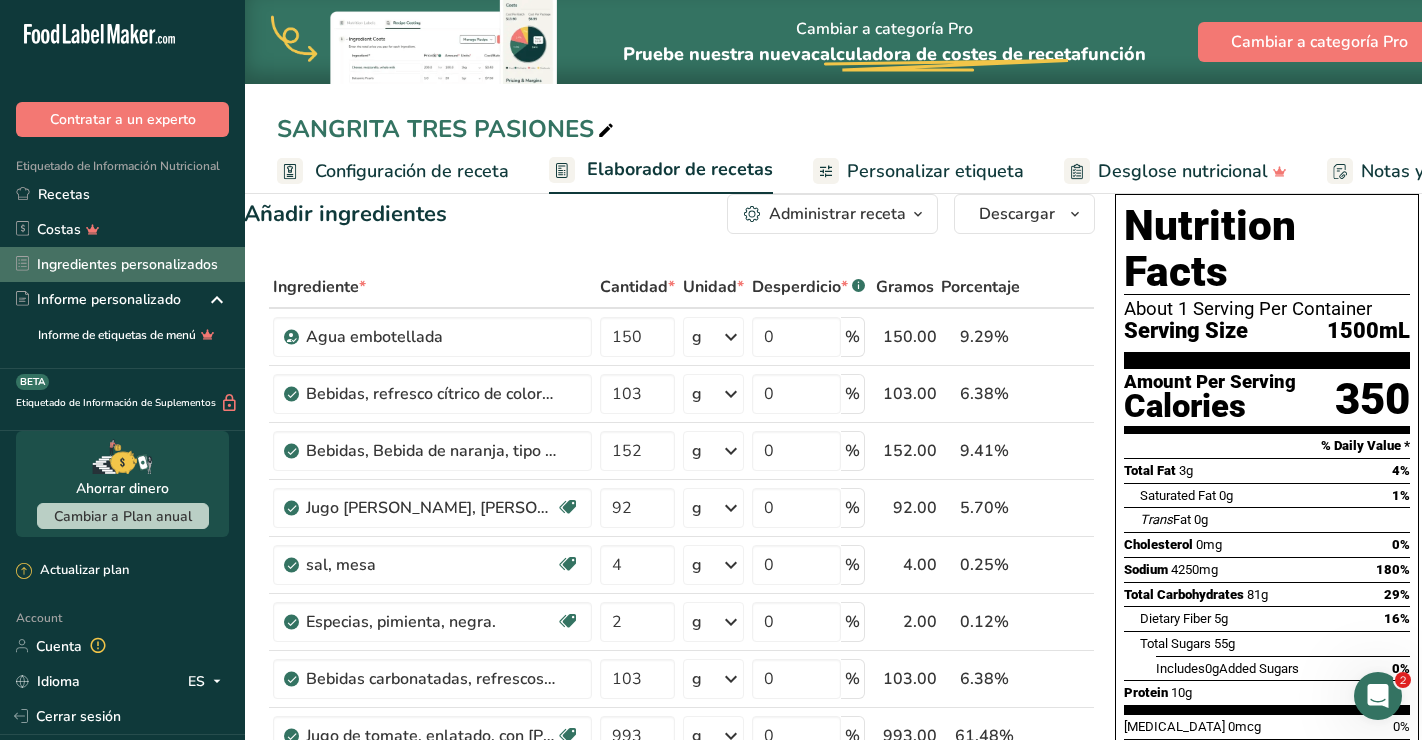 click on "Ingredientes personalizados" at bounding box center [122, 264] 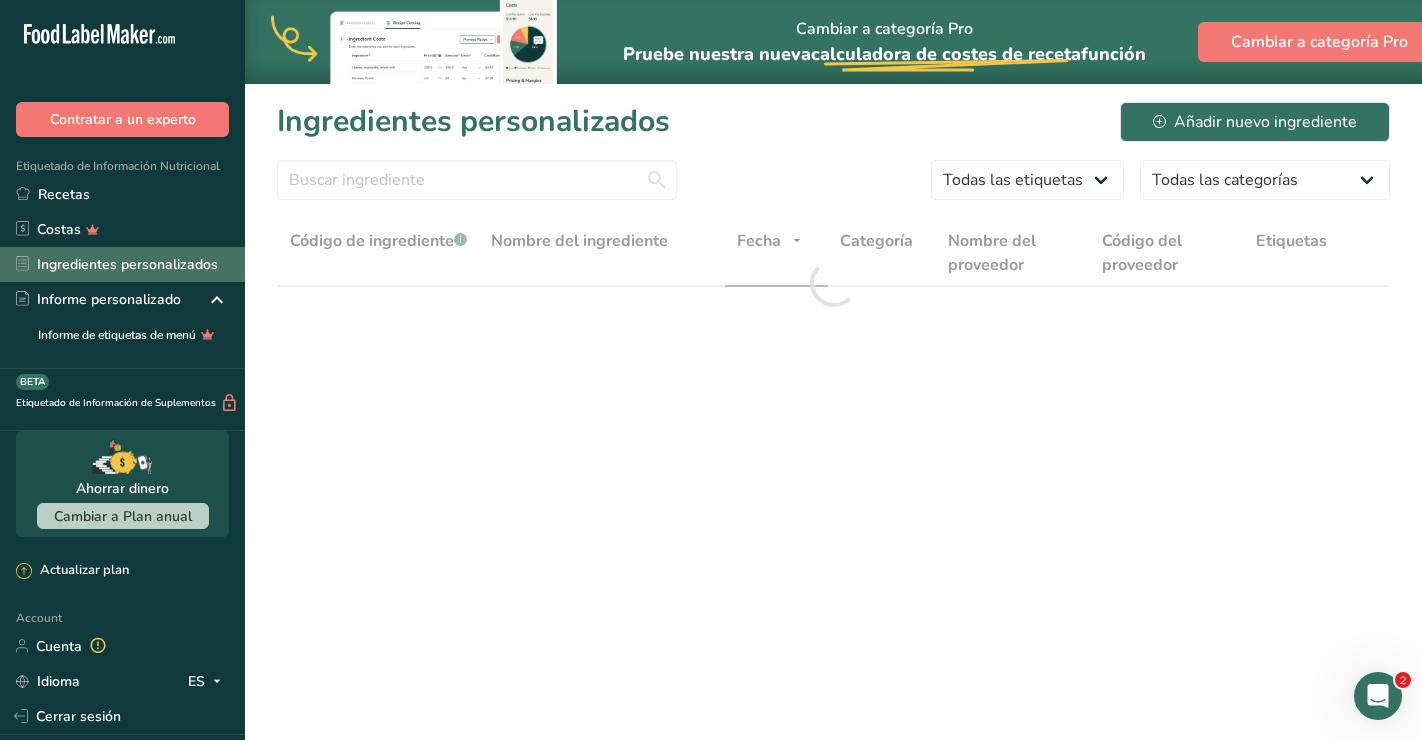 scroll, scrollTop: 0, scrollLeft: 0, axis: both 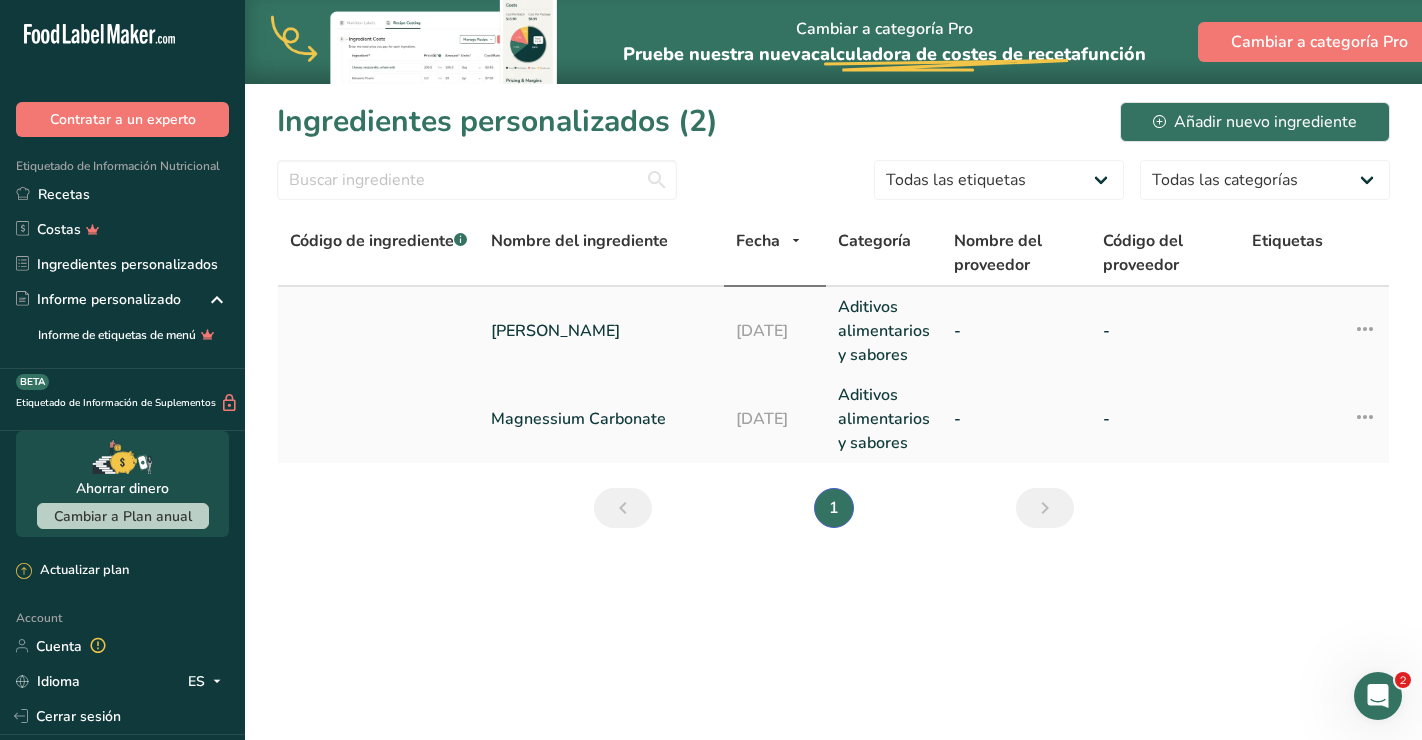 click on "Aditivos alimentarios y sabores" at bounding box center (884, 331) 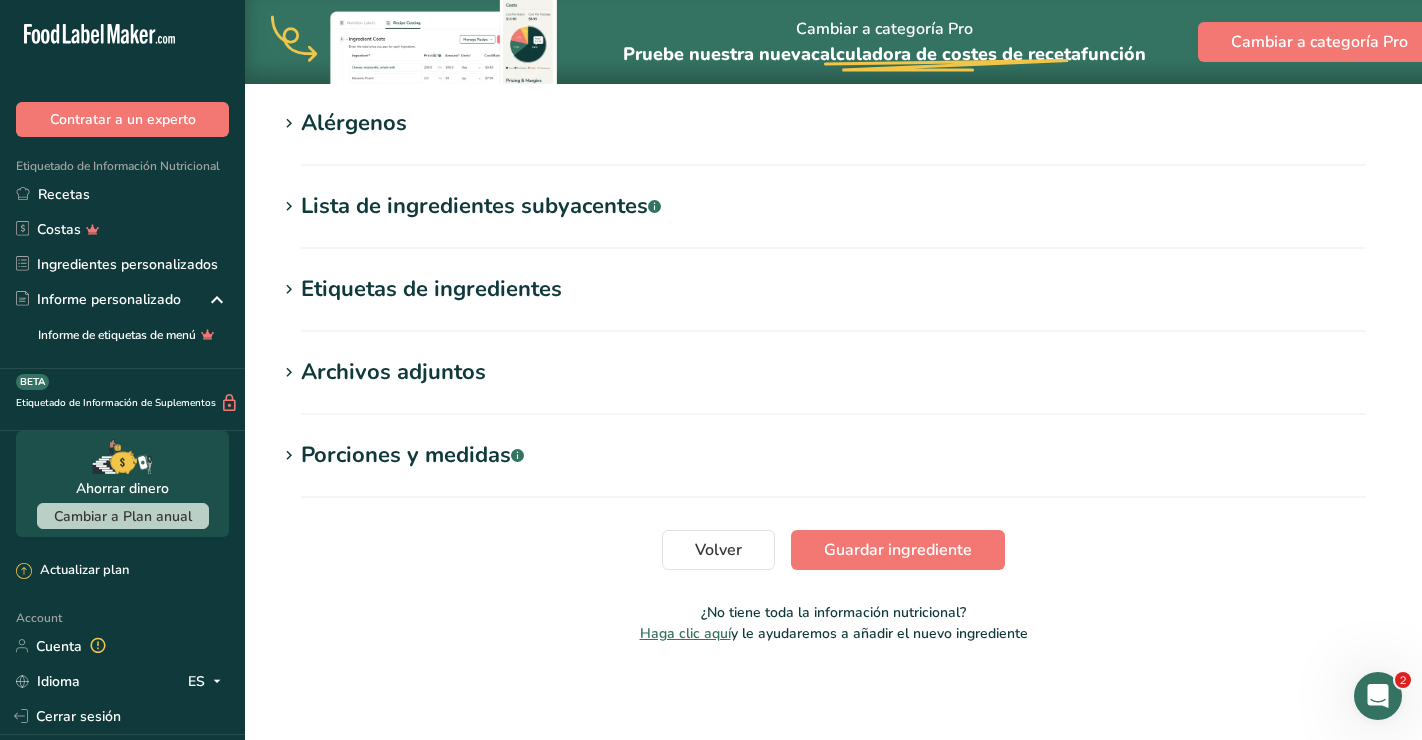 scroll, scrollTop: 372, scrollLeft: 0, axis: vertical 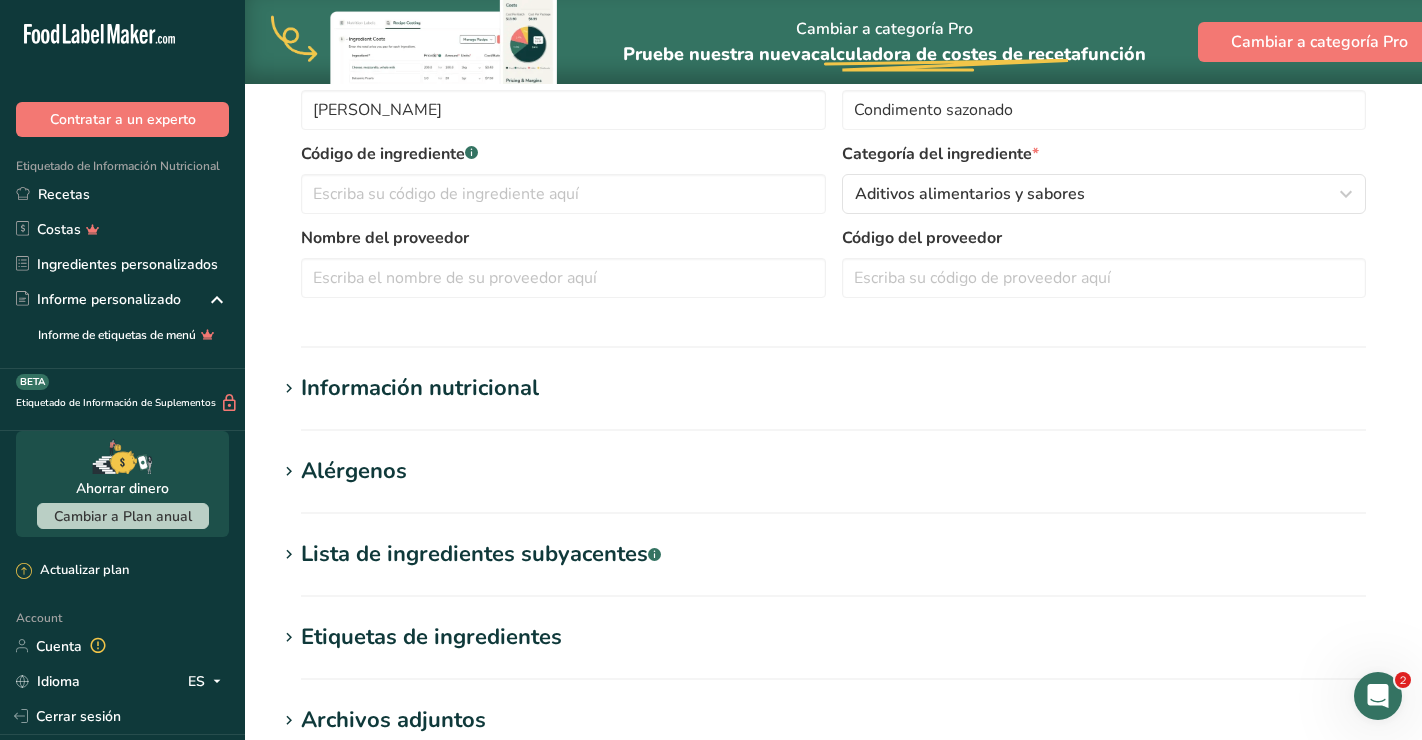 click on "Editar [PERSON_NAME]
Hoja de datos del ingrediente
.a-a{fill:#347362;}.b-a{fill:#fff;}
Cargue una hoja de datos del ingrediente o una imagen de una etiqueta nutricional, y nuestro asistente de IA completará los nutrientes automáticamente.
nutrition_es.46.400.jpg
Información general del ingrediente
Nombre del ingrediente *
Traducir
[PERSON_NAME]
Nombre común del ingrediente
.a-a{fill:#347362;}.b-a{fill:#fff;}
Traducir
Condimento sazonado
Código de ingrediente
.a-a{fill:#347362;}.b-a{fill:#fff;}
Categoría del ingrediente *
Aditivos alimentarios y sabores
Categorías estándar
.a-a{fill:#347362;}.b-a{fill:#fff;}" at bounding box center [833, 367] 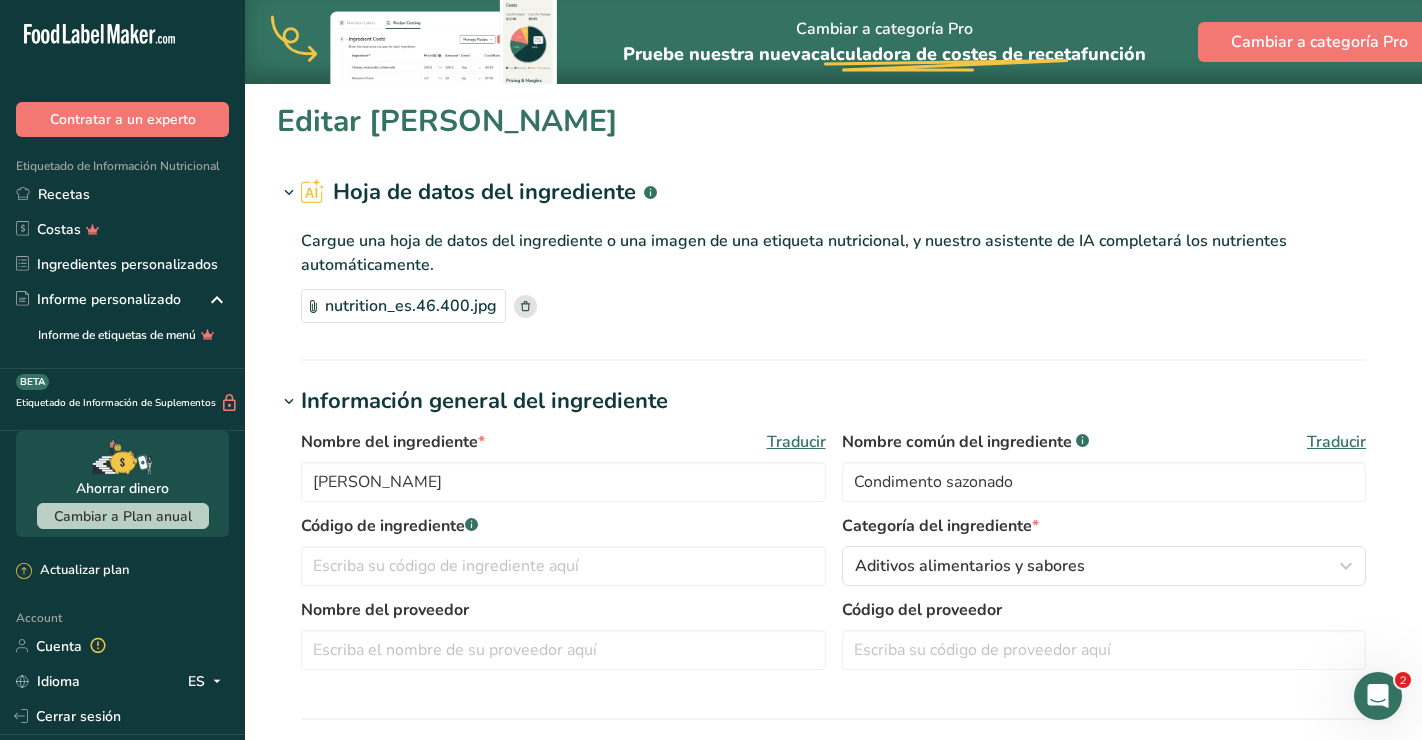 scroll, scrollTop: 0, scrollLeft: 0, axis: both 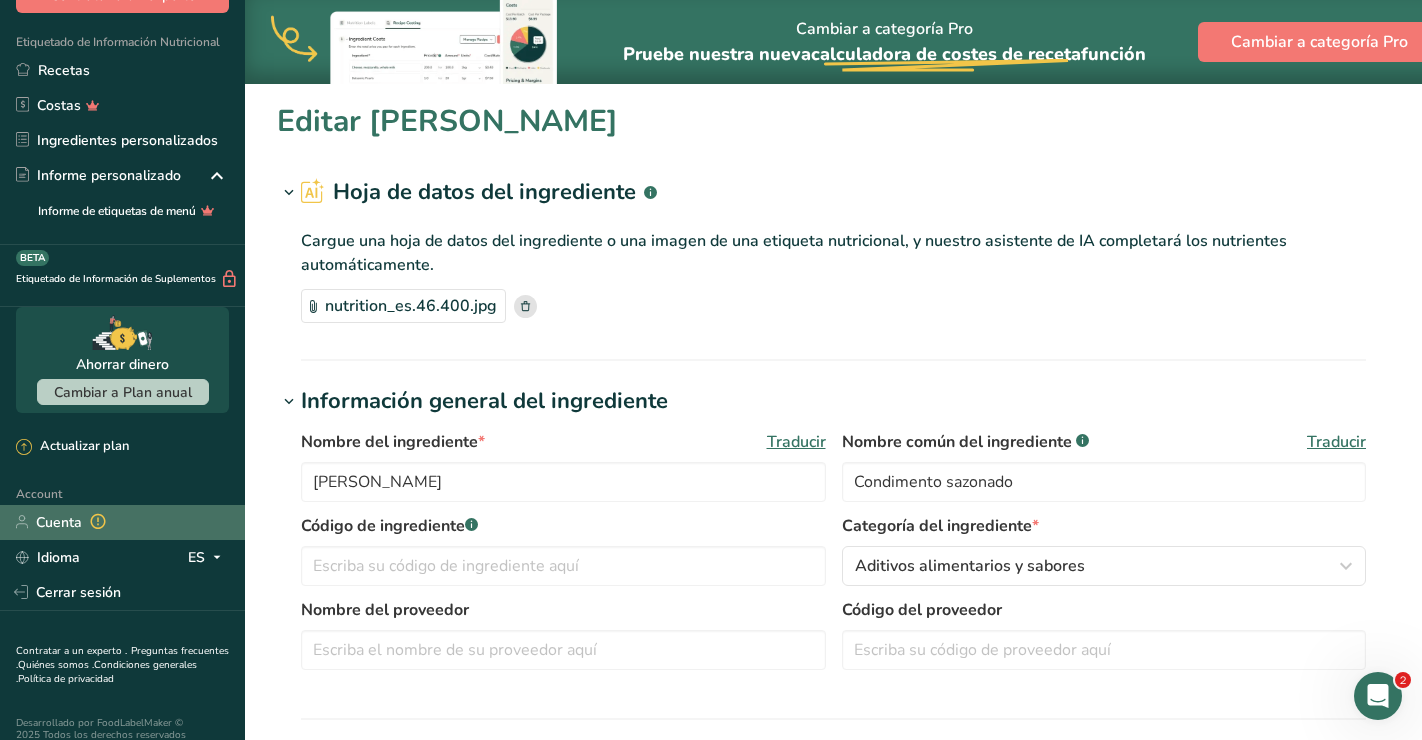 click on "Cuenta" at bounding box center (122, 522) 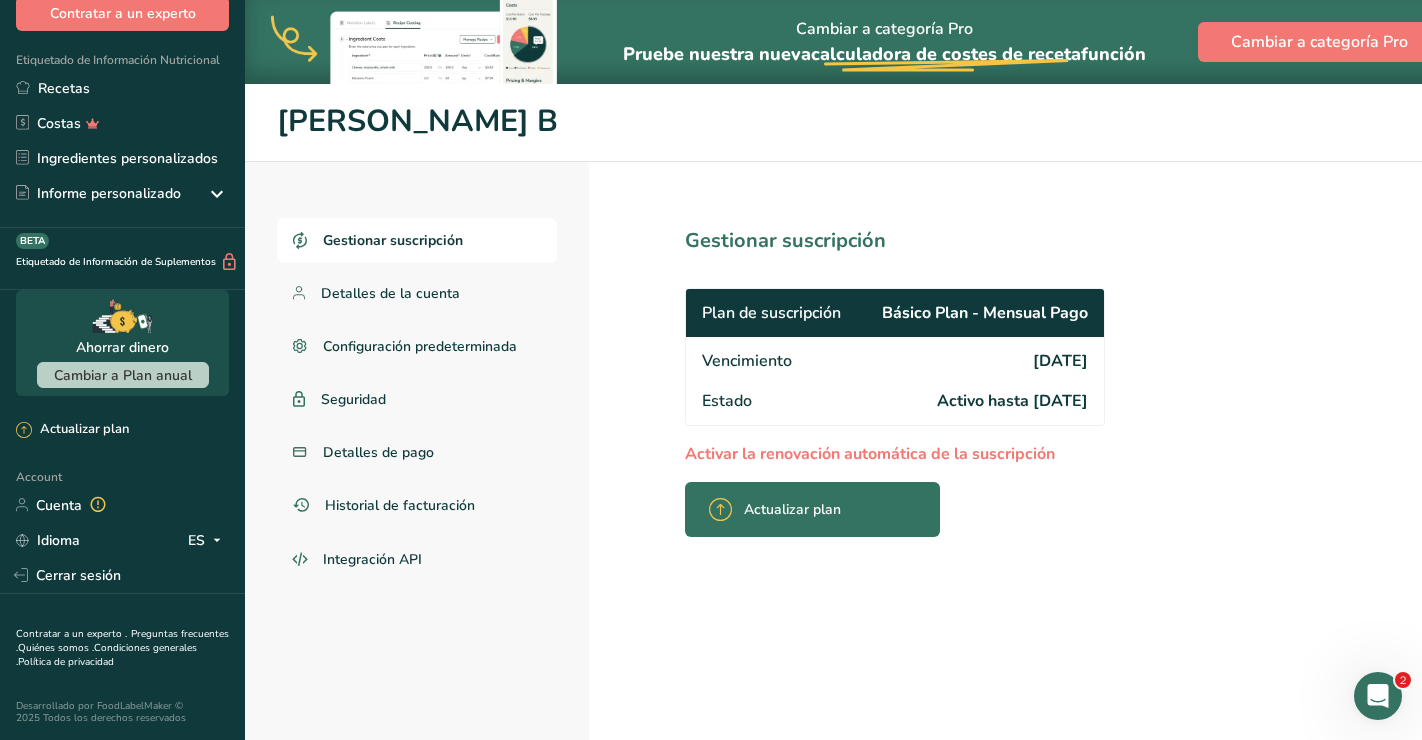scroll, scrollTop: 105, scrollLeft: 0, axis: vertical 